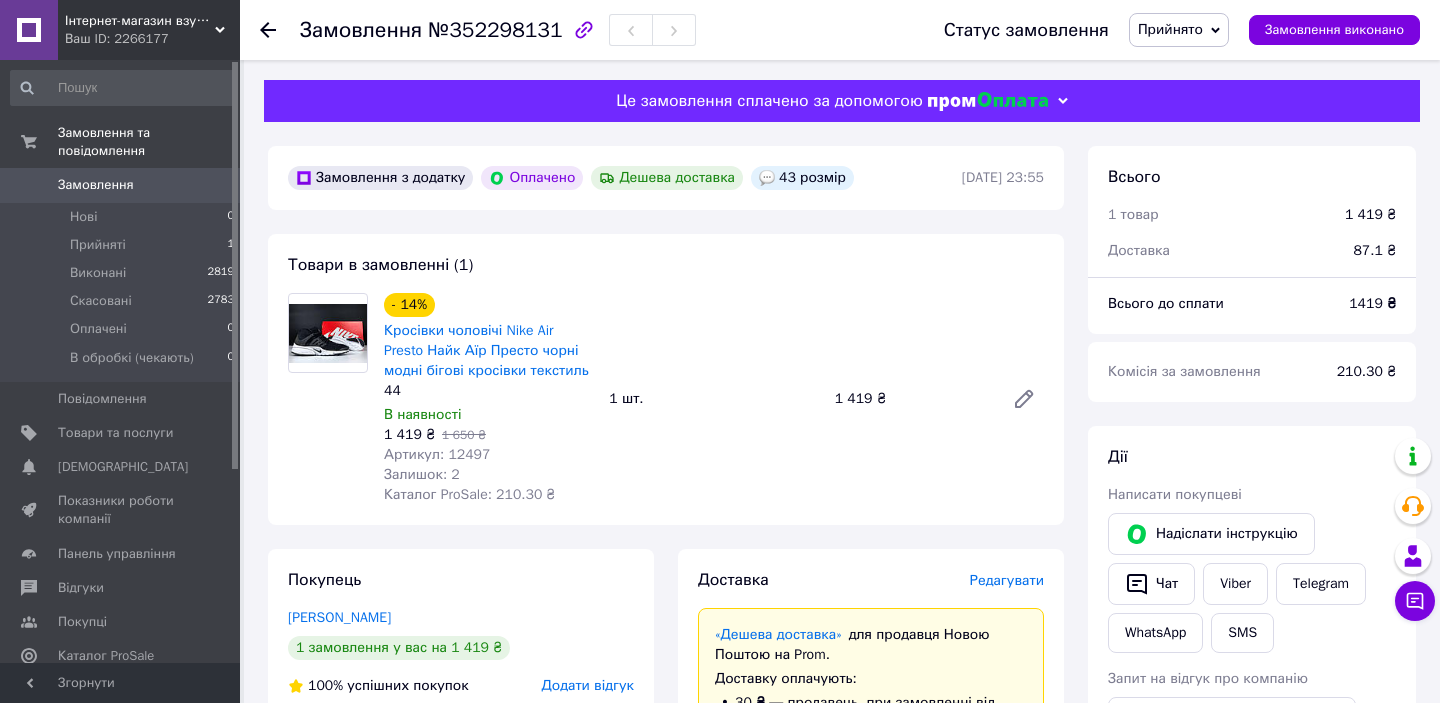 scroll, scrollTop: 780, scrollLeft: 0, axis: vertical 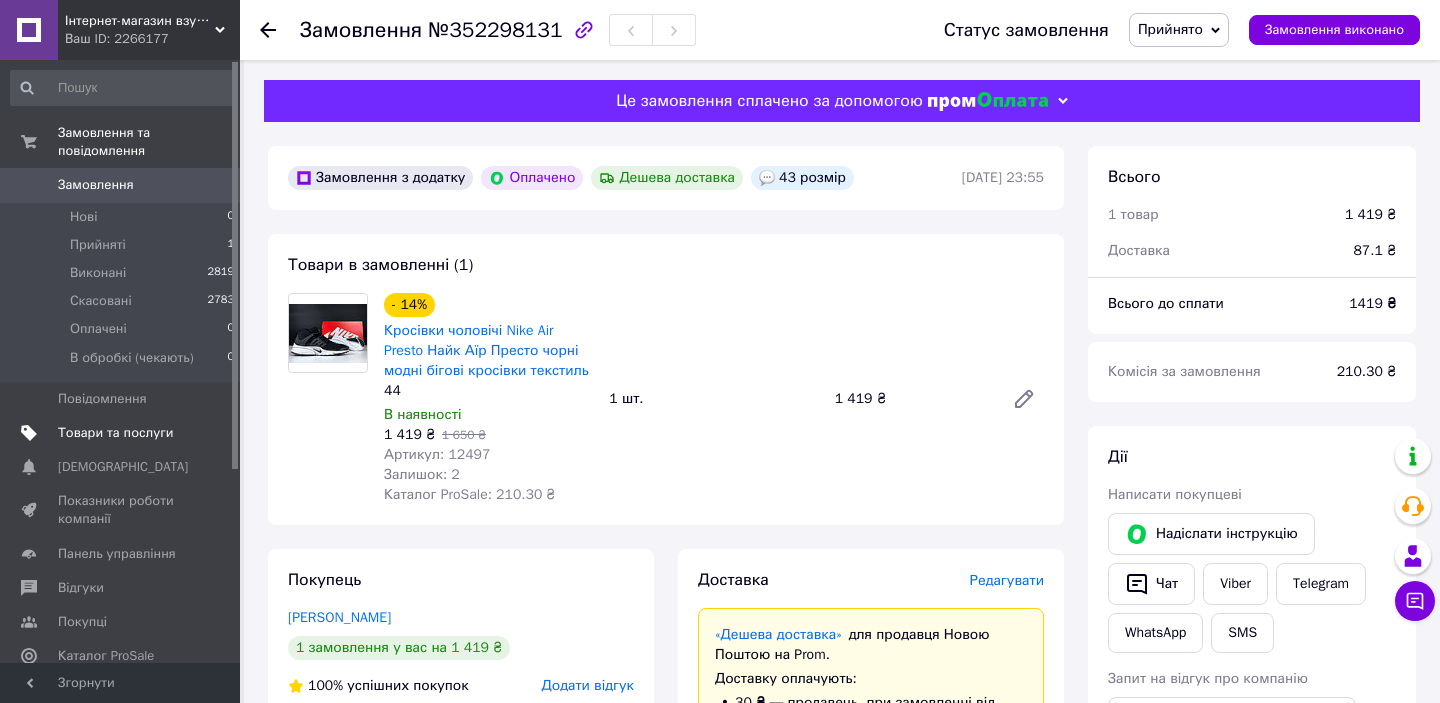 click on "Товари та послуги" at bounding box center (115, 433) 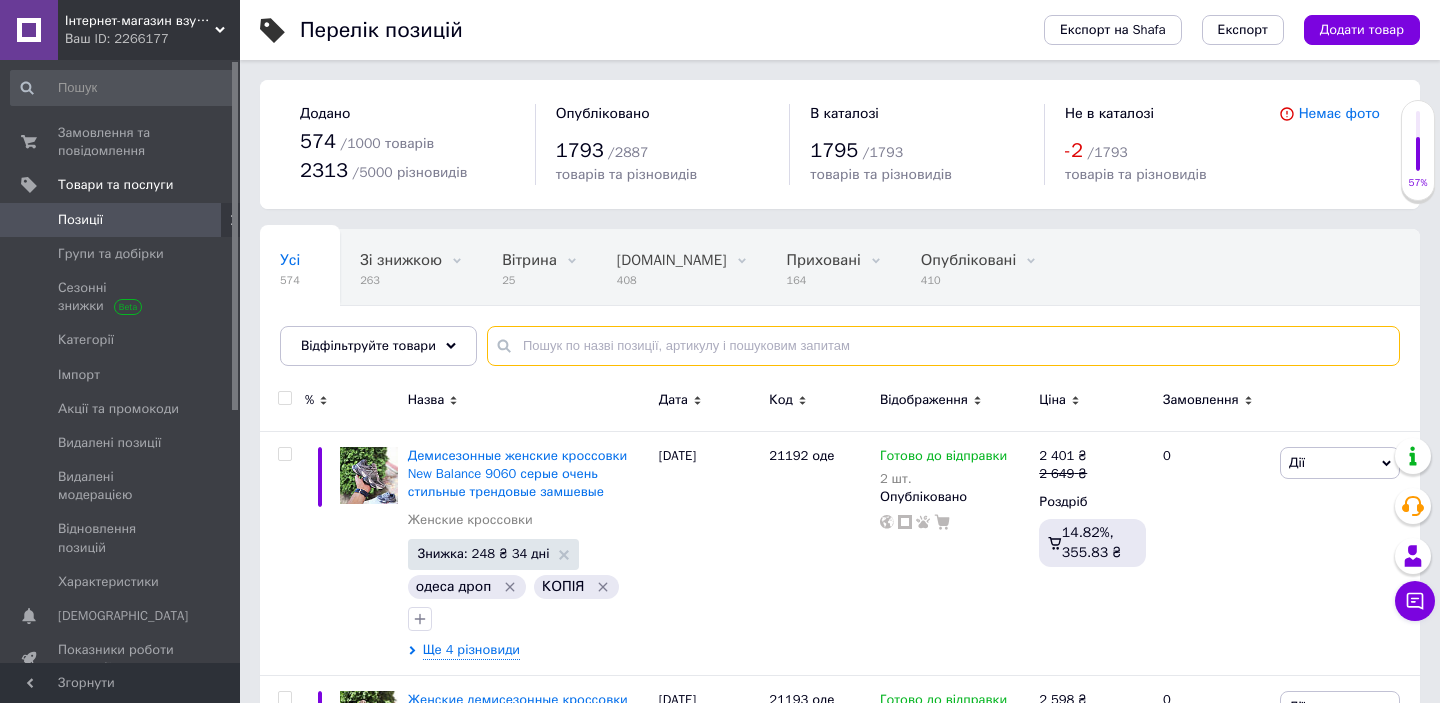 click at bounding box center (943, 346) 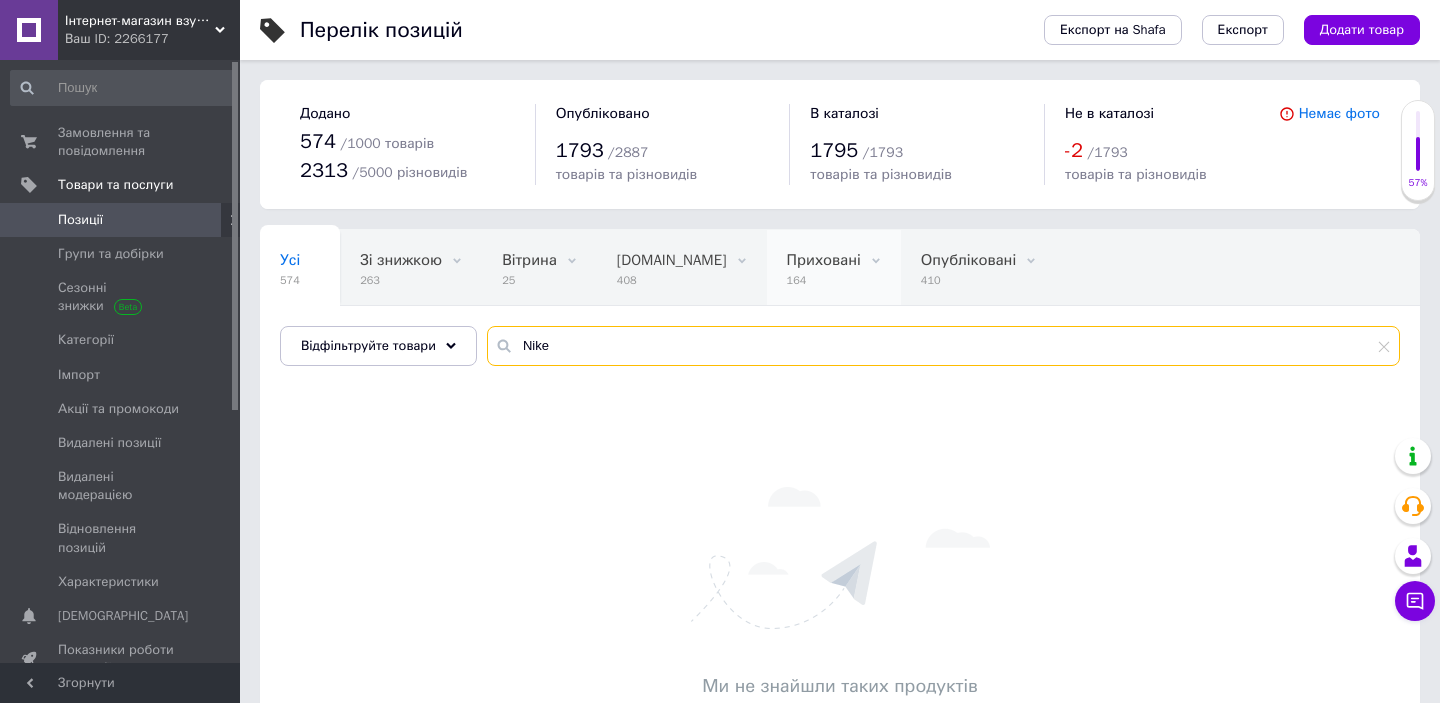 type on "Nіke" 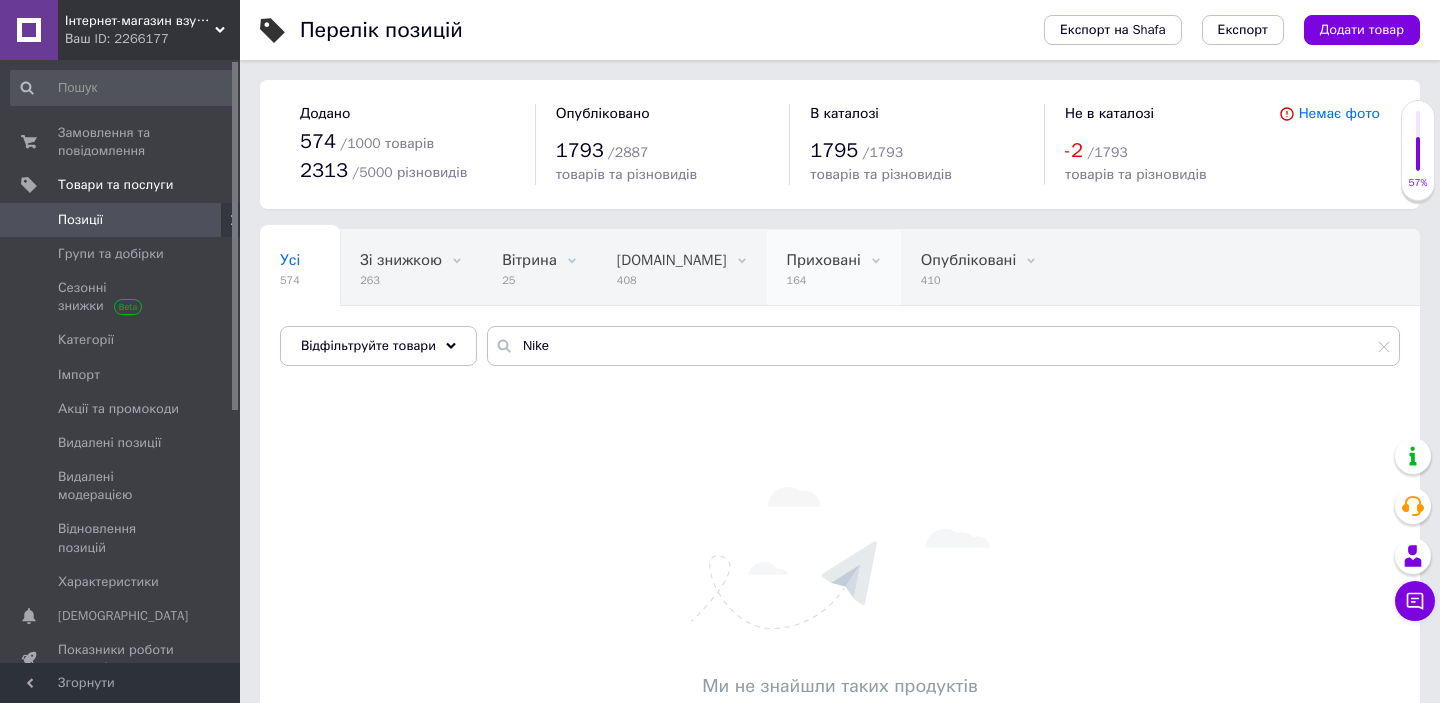 click on "Приховані" at bounding box center (824, 260) 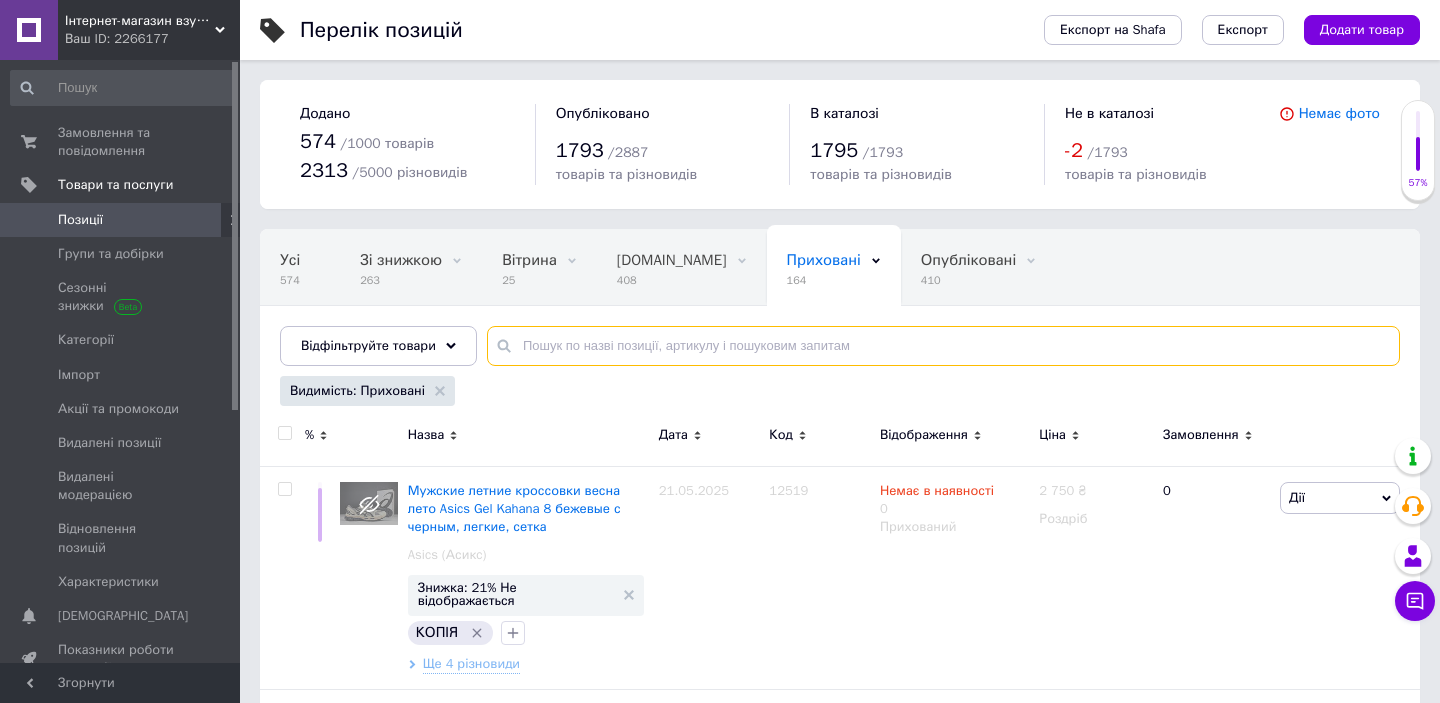 click at bounding box center (943, 346) 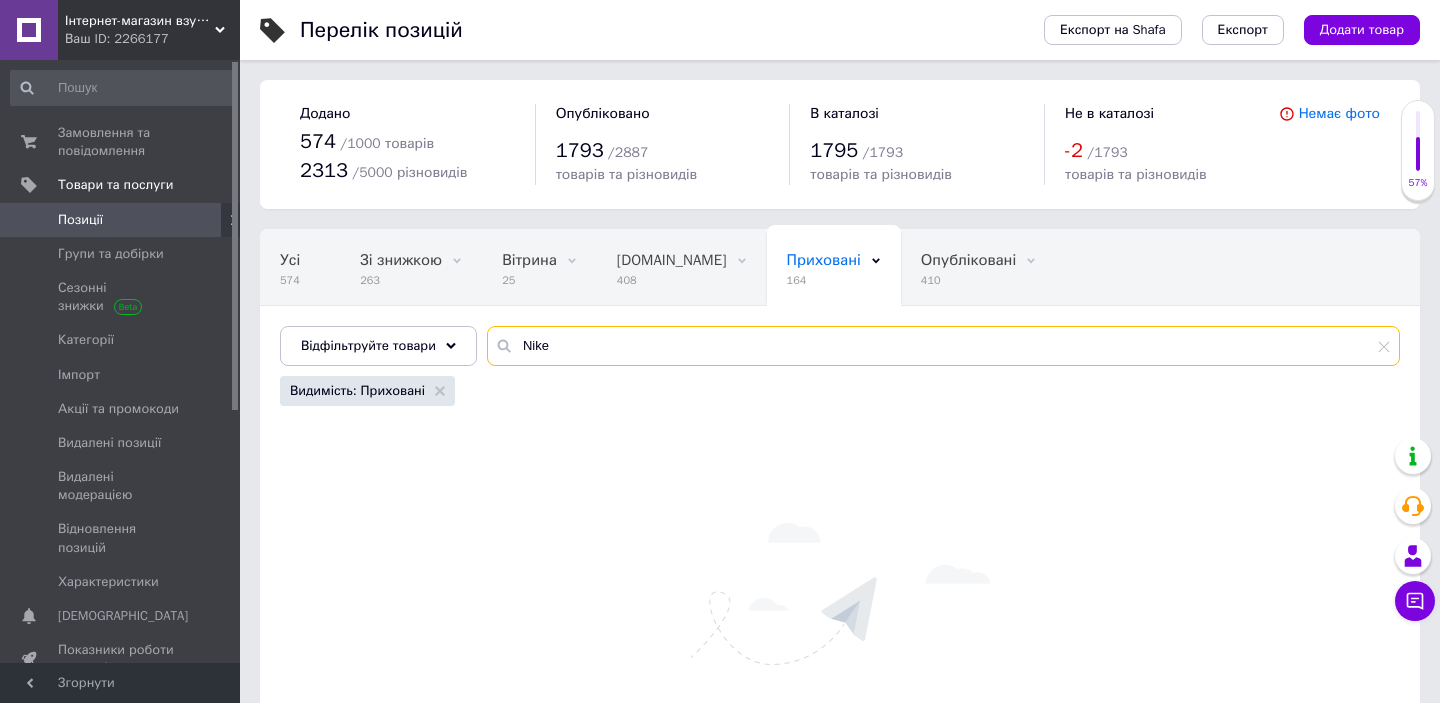 type on "Nіke" 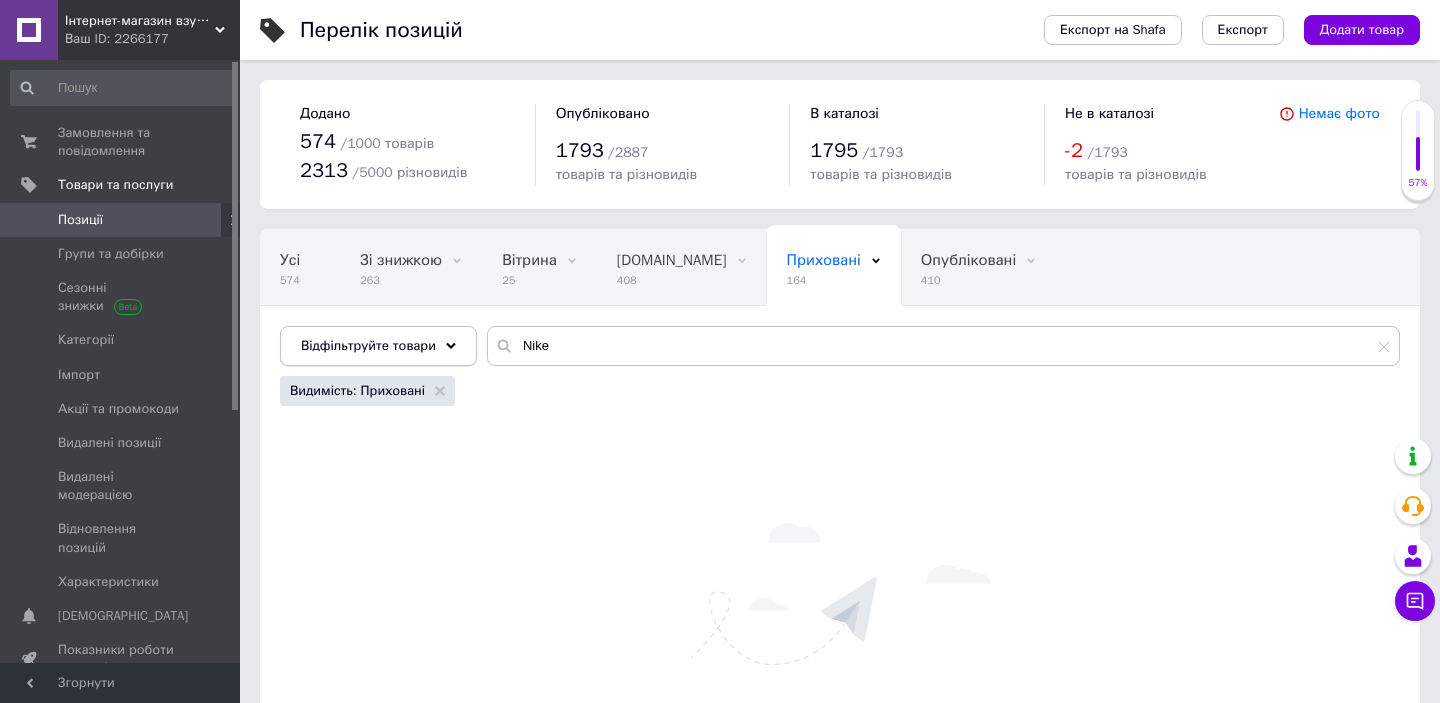 click on "Відфільтруйте товари" at bounding box center (368, 345) 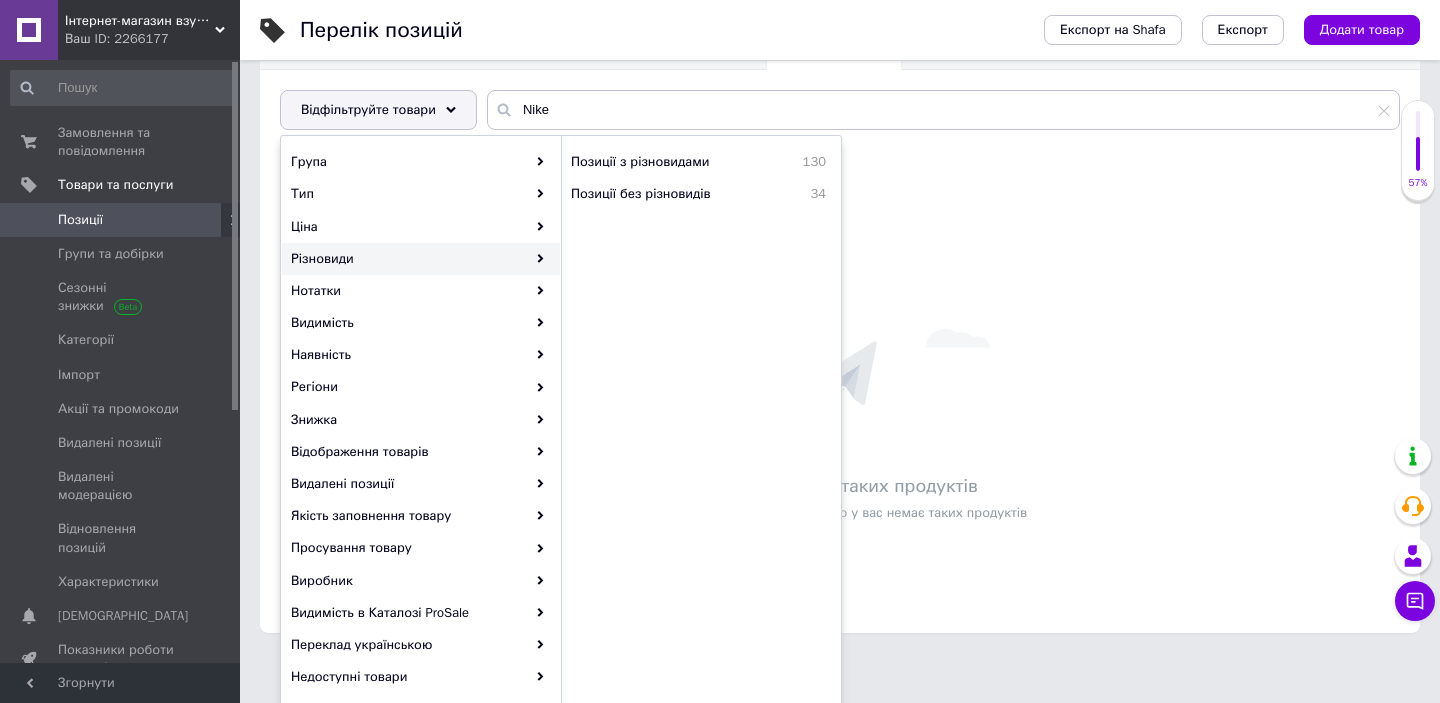 scroll, scrollTop: 269, scrollLeft: 0, axis: vertical 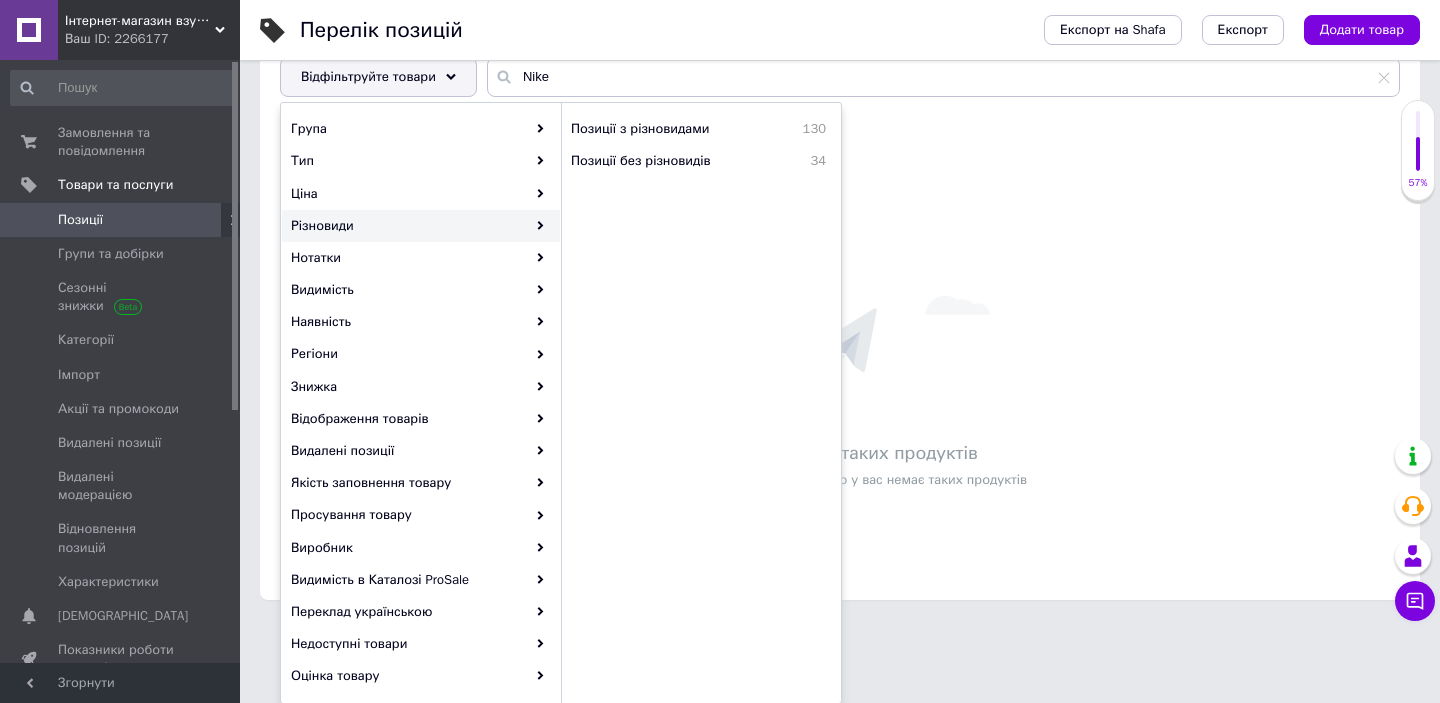 click on "Ми не знайшли таких продуктів Можливо, помилка в слові або у вас немає таких продуктів" at bounding box center (840, 371) 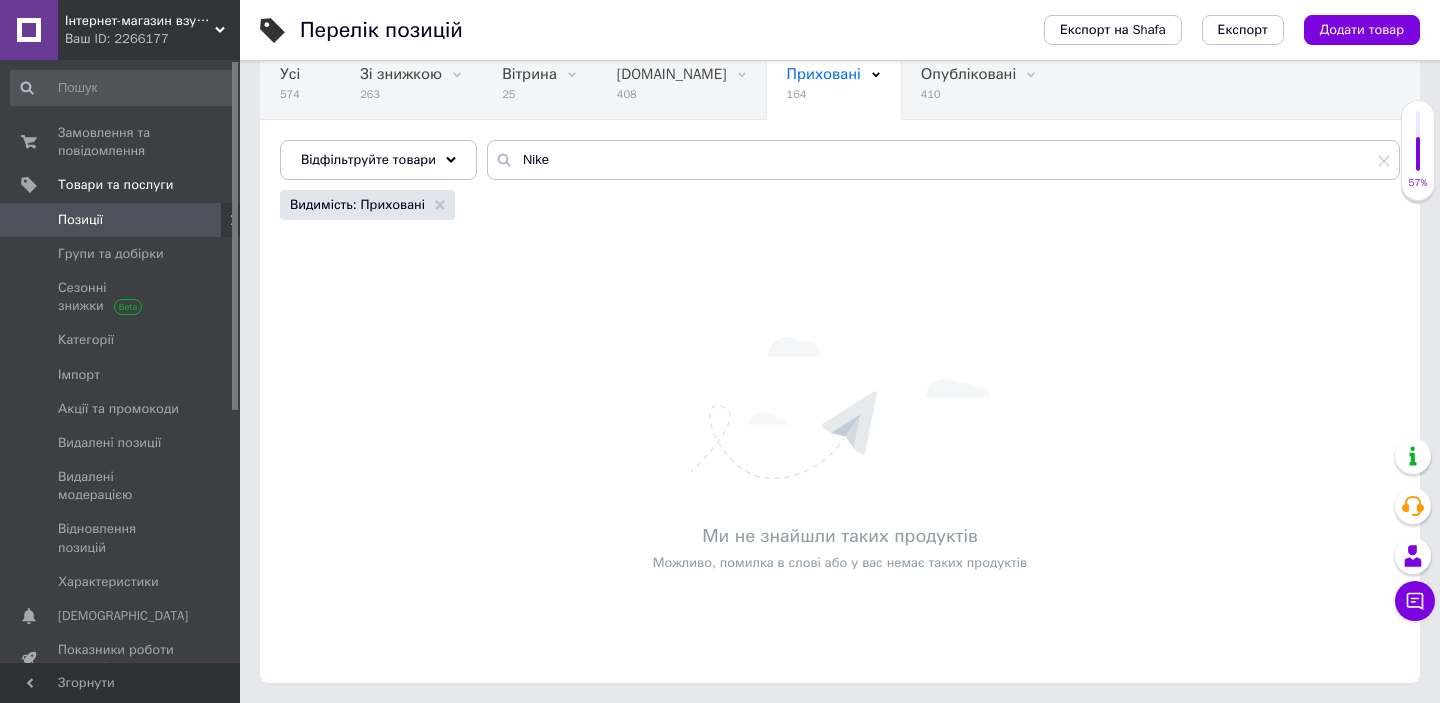 scroll, scrollTop: 186, scrollLeft: 0, axis: vertical 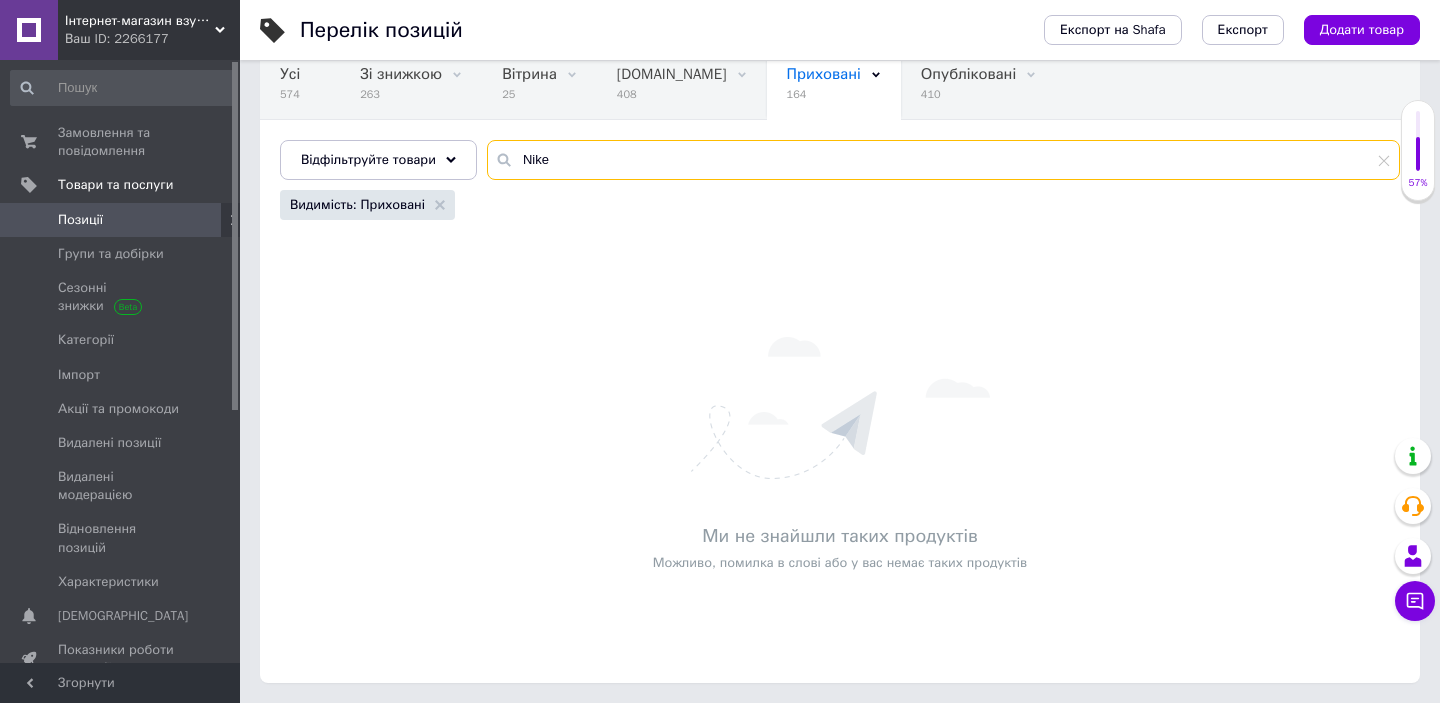 click on "Nіke" at bounding box center [943, 160] 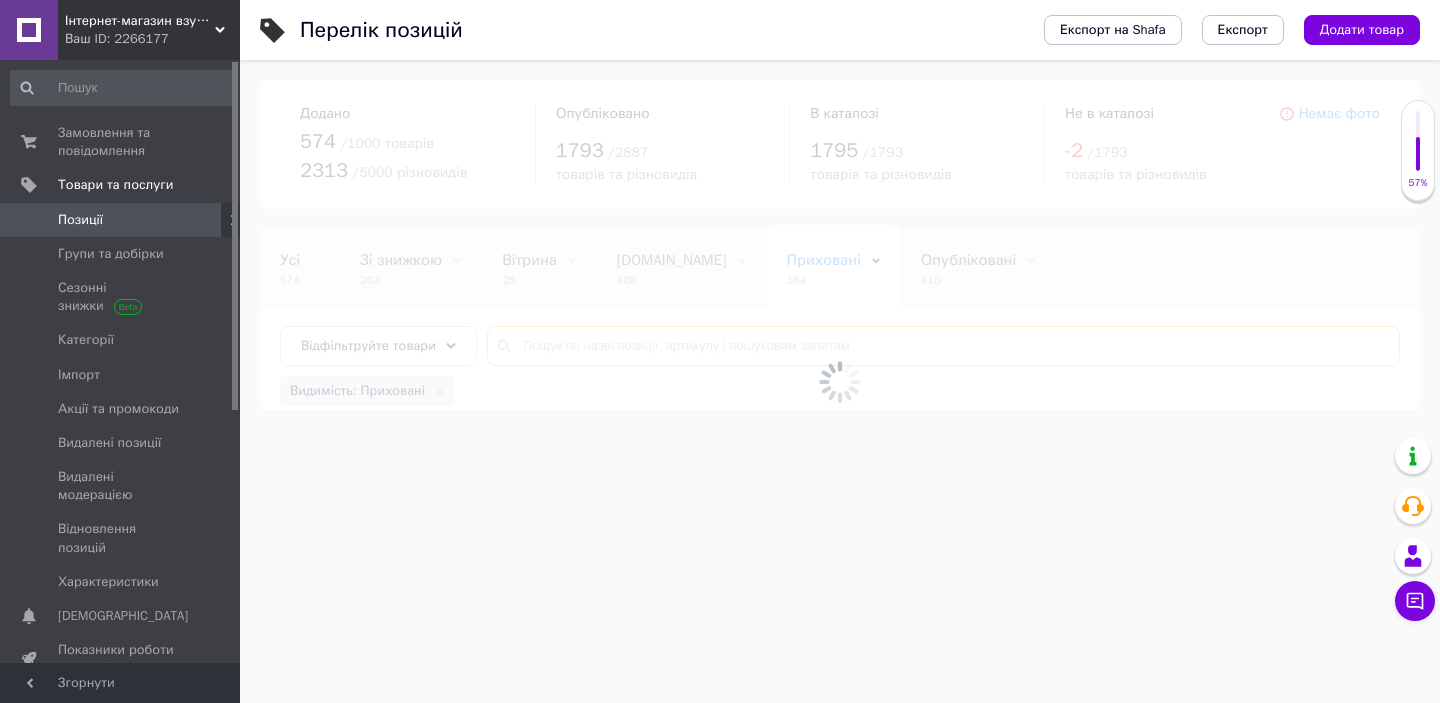 scroll, scrollTop: 0, scrollLeft: 0, axis: both 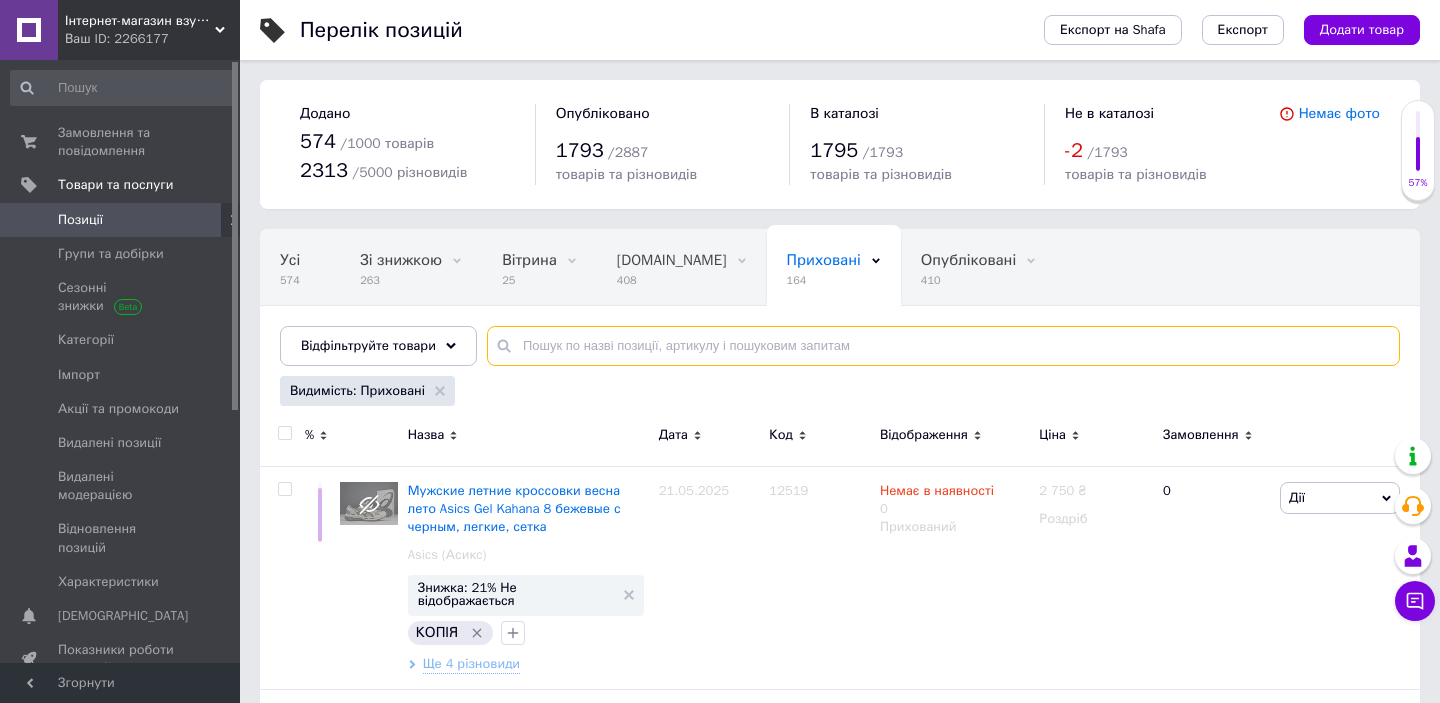 type 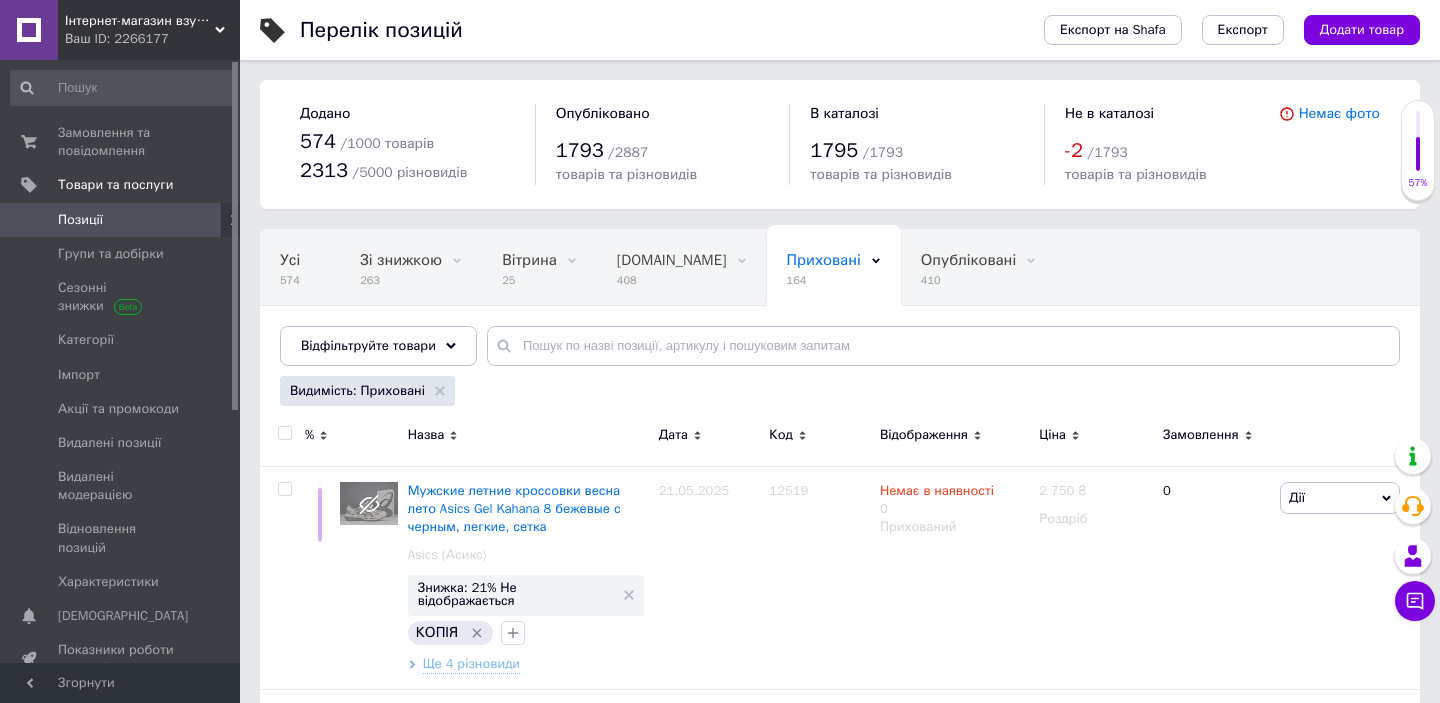 click on "Інтернет-магазин взуття "OBUFF-SHOP"" at bounding box center [140, 21] 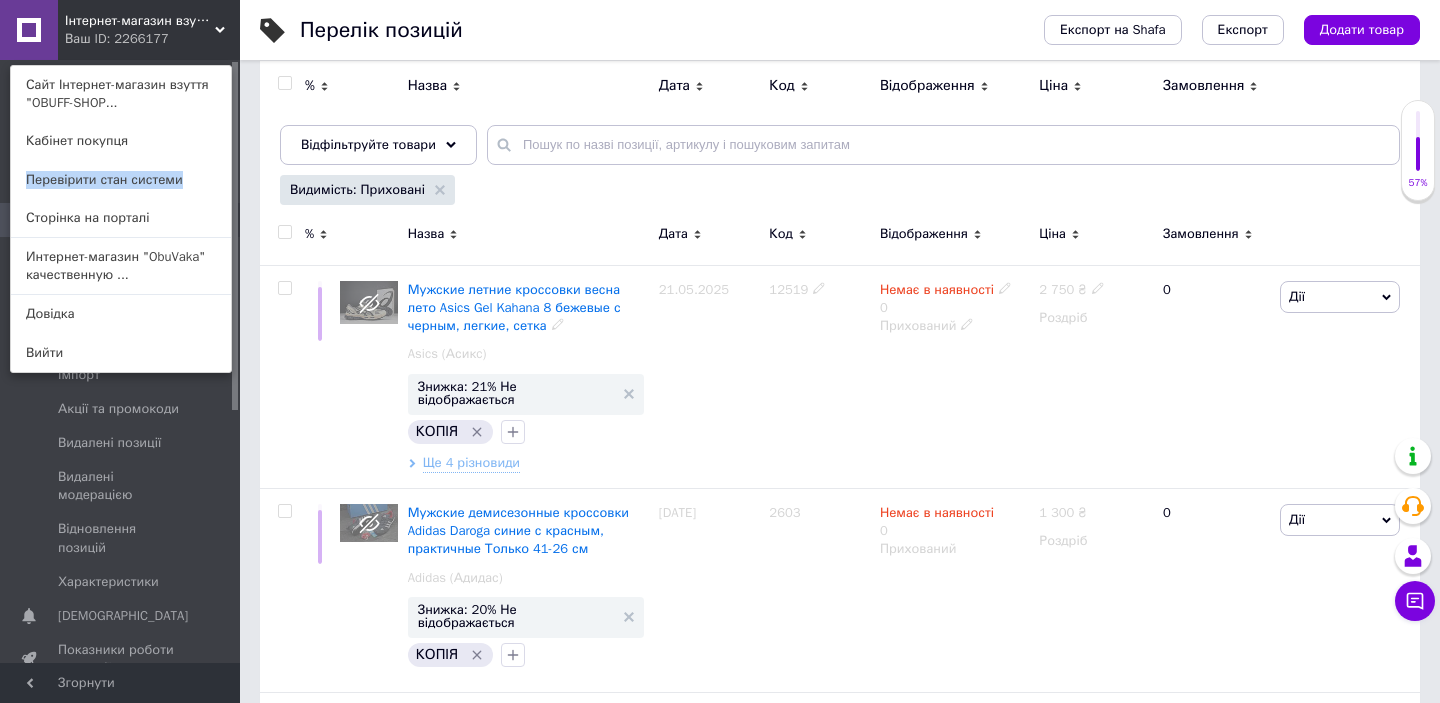 scroll, scrollTop: 157, scrollLeft: 0, axis: vertical 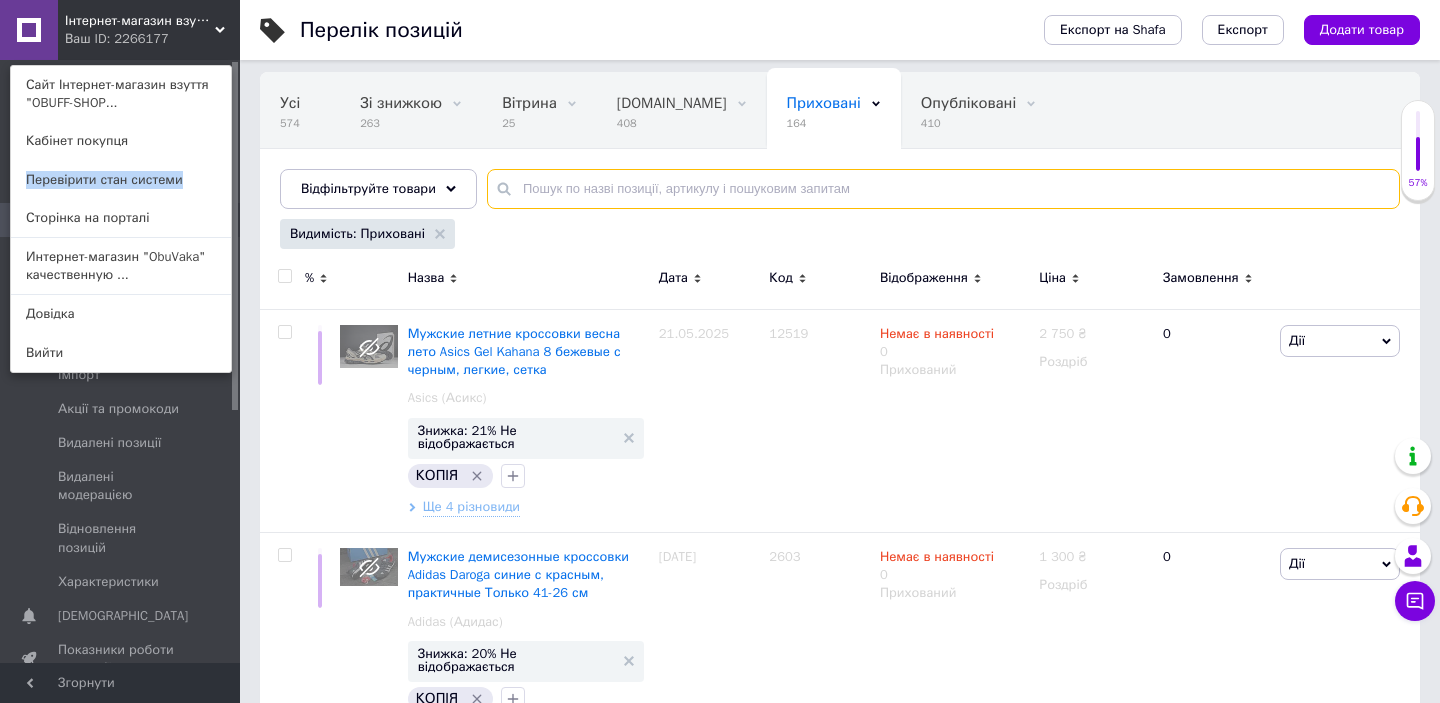 click at bounding box center (943, 189) 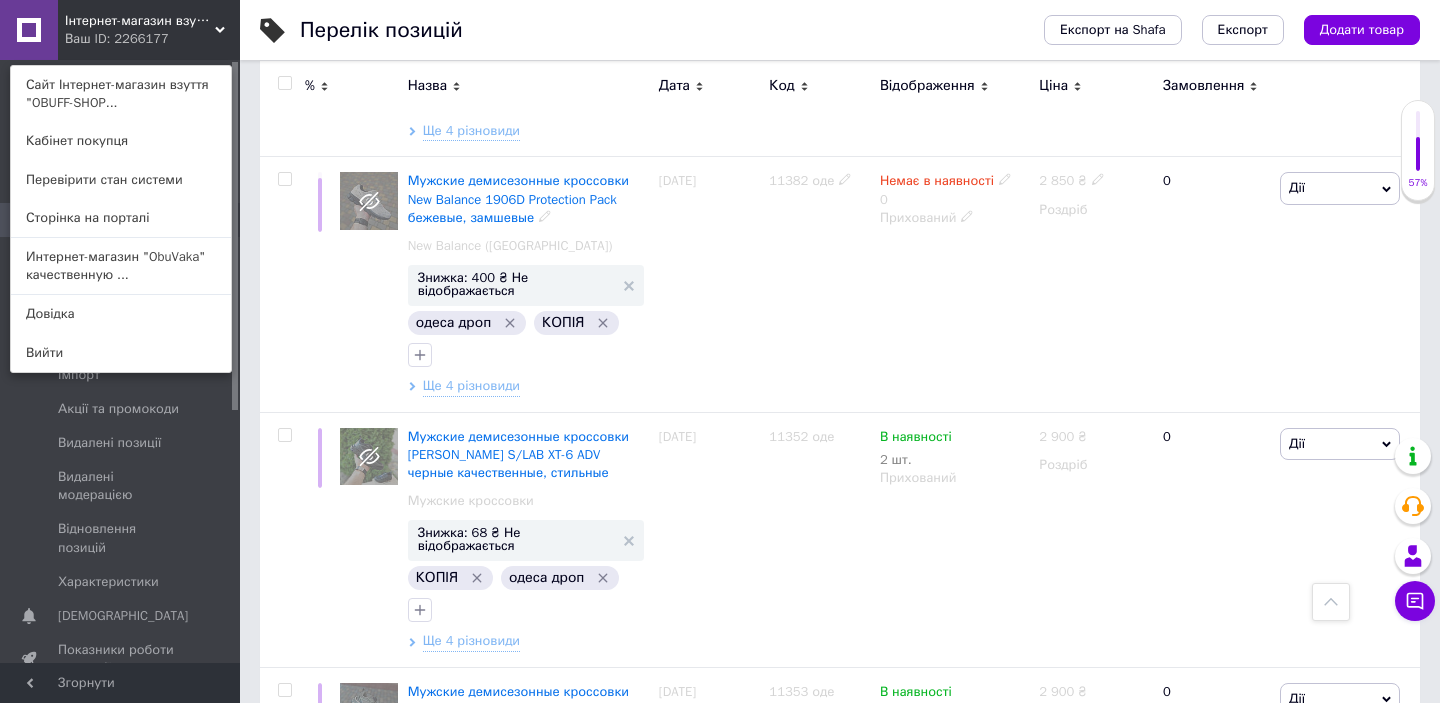 scroll, scrollTop: 9809, scrollLeft: 0, axis: vertical 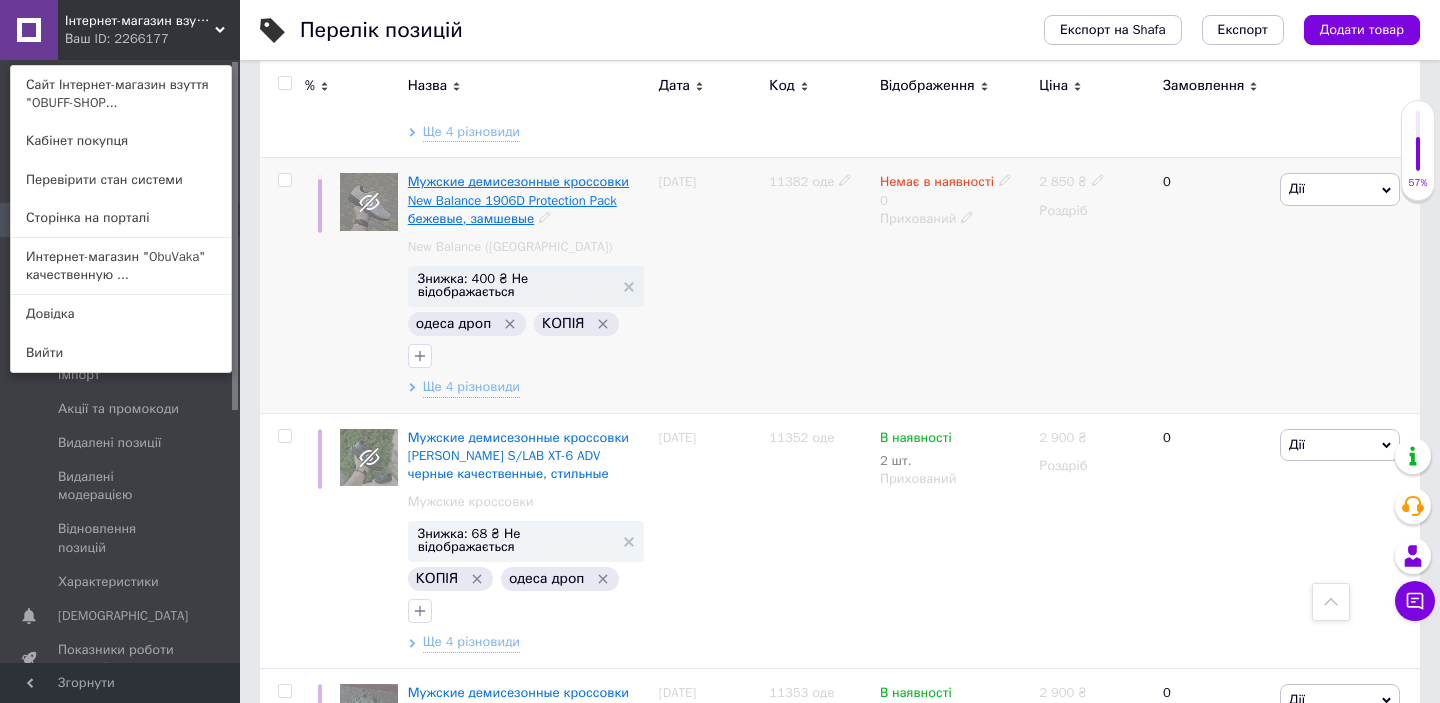click on "Мужские демисезонные кроссовки  New Balance 1906D Protection Pack бежевые, замшевые" at bounding box center (518, 199) 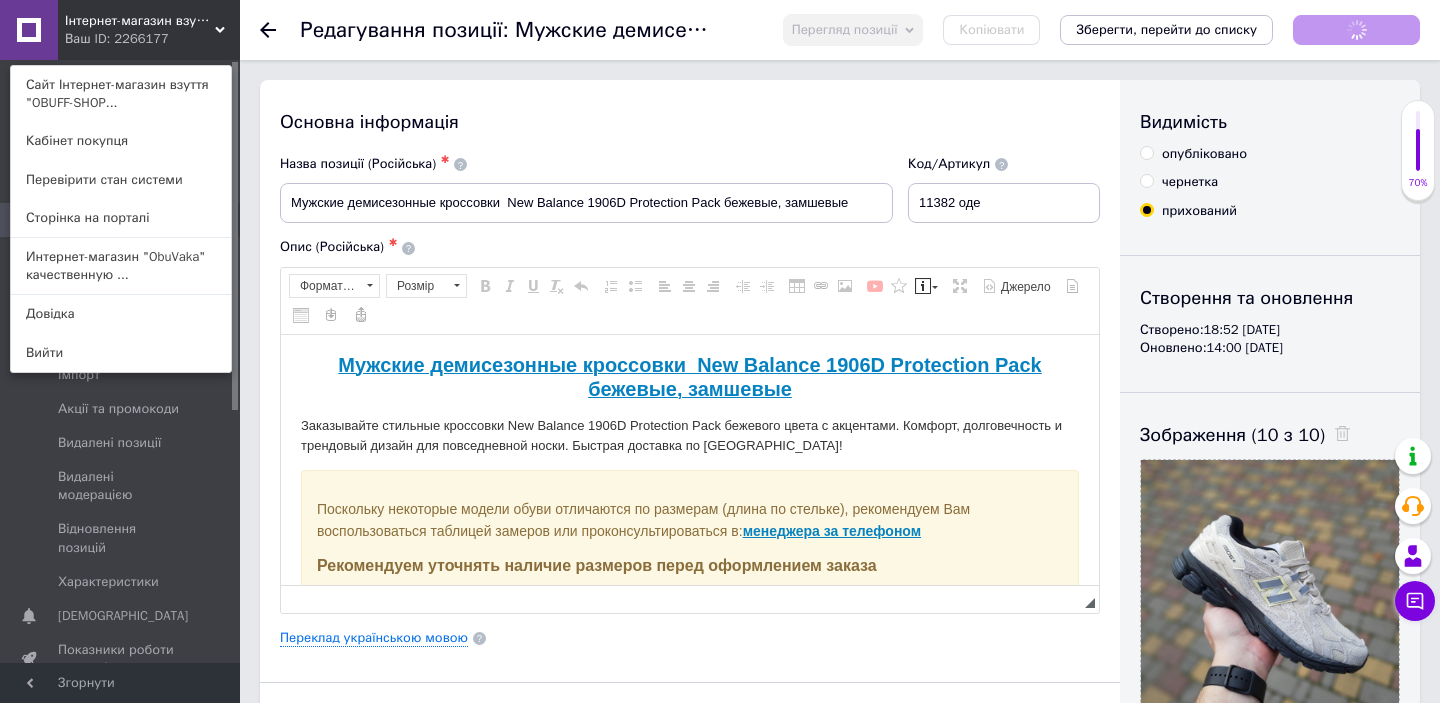 scroll, scrollTop: 0, scrollLeft: 0, axis: both 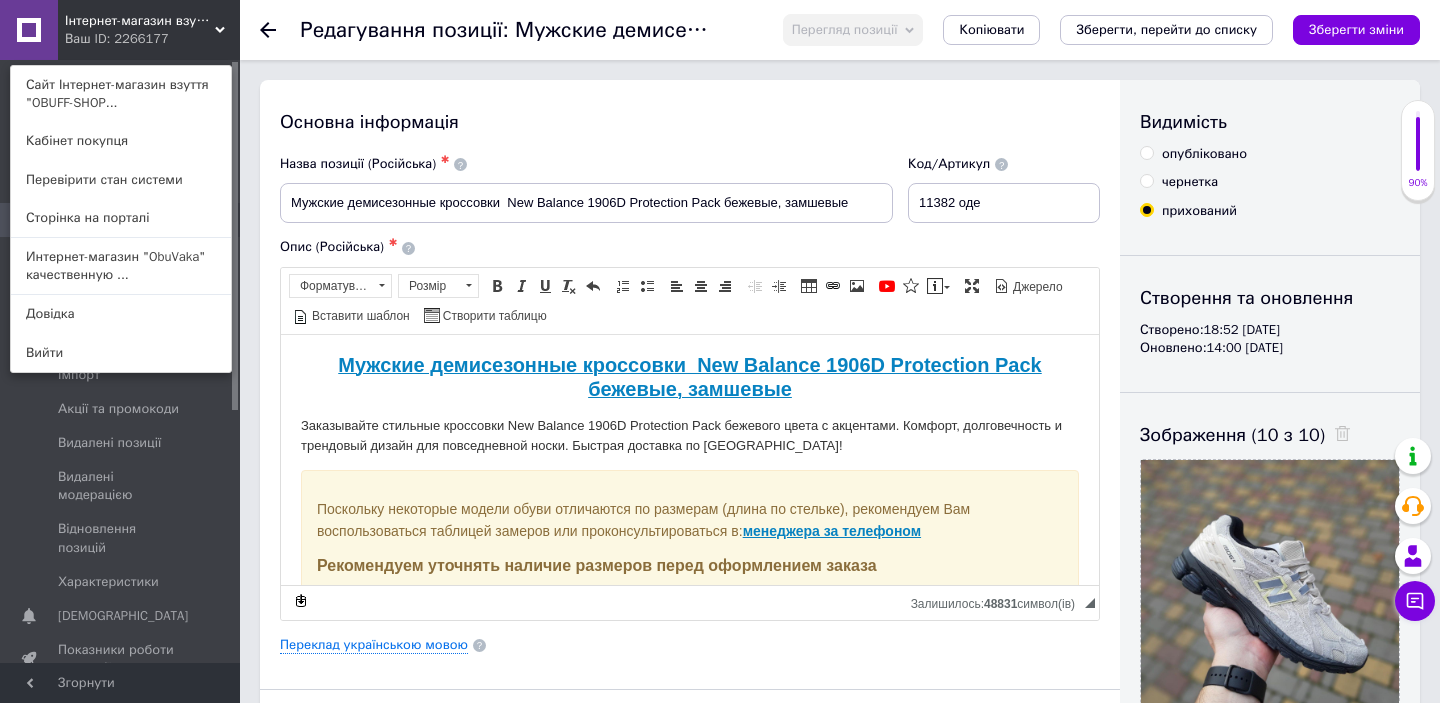 click on "опубліковано" at bounding box center [1204, 154] 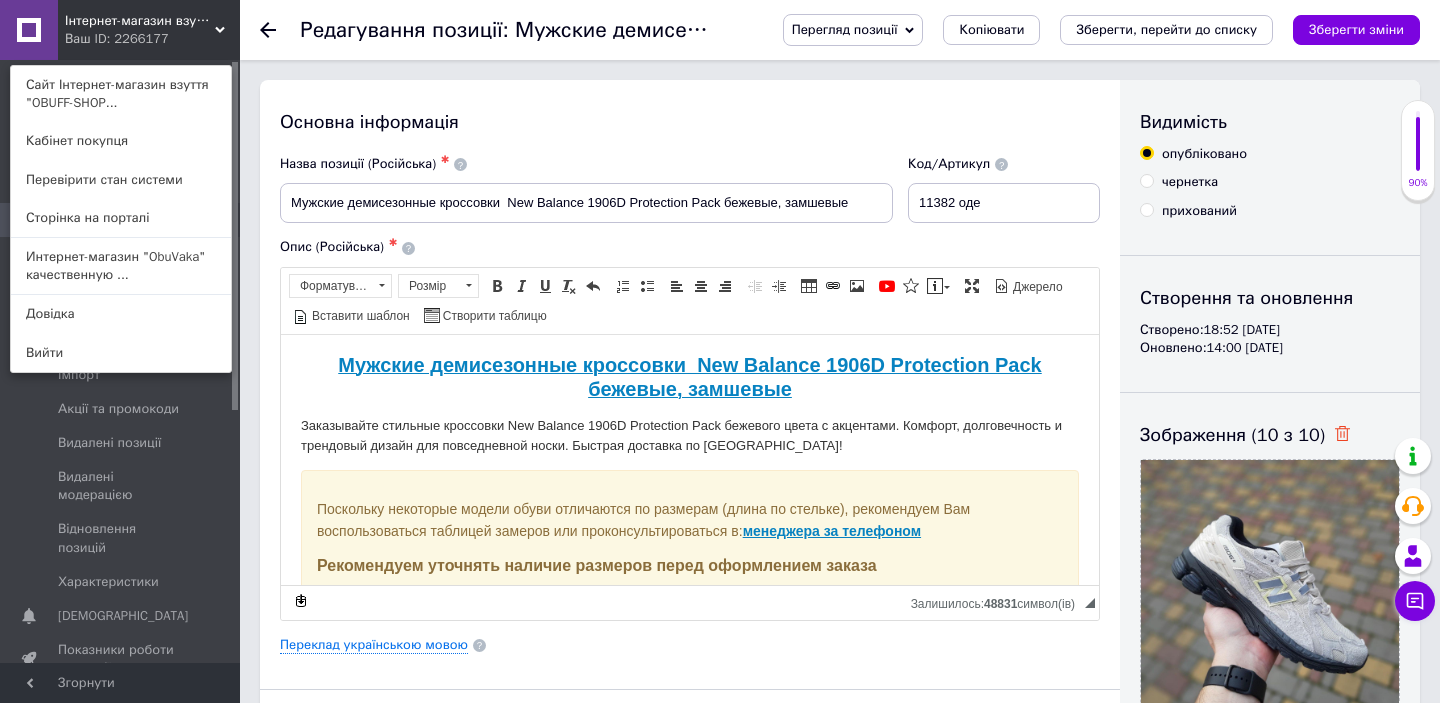click 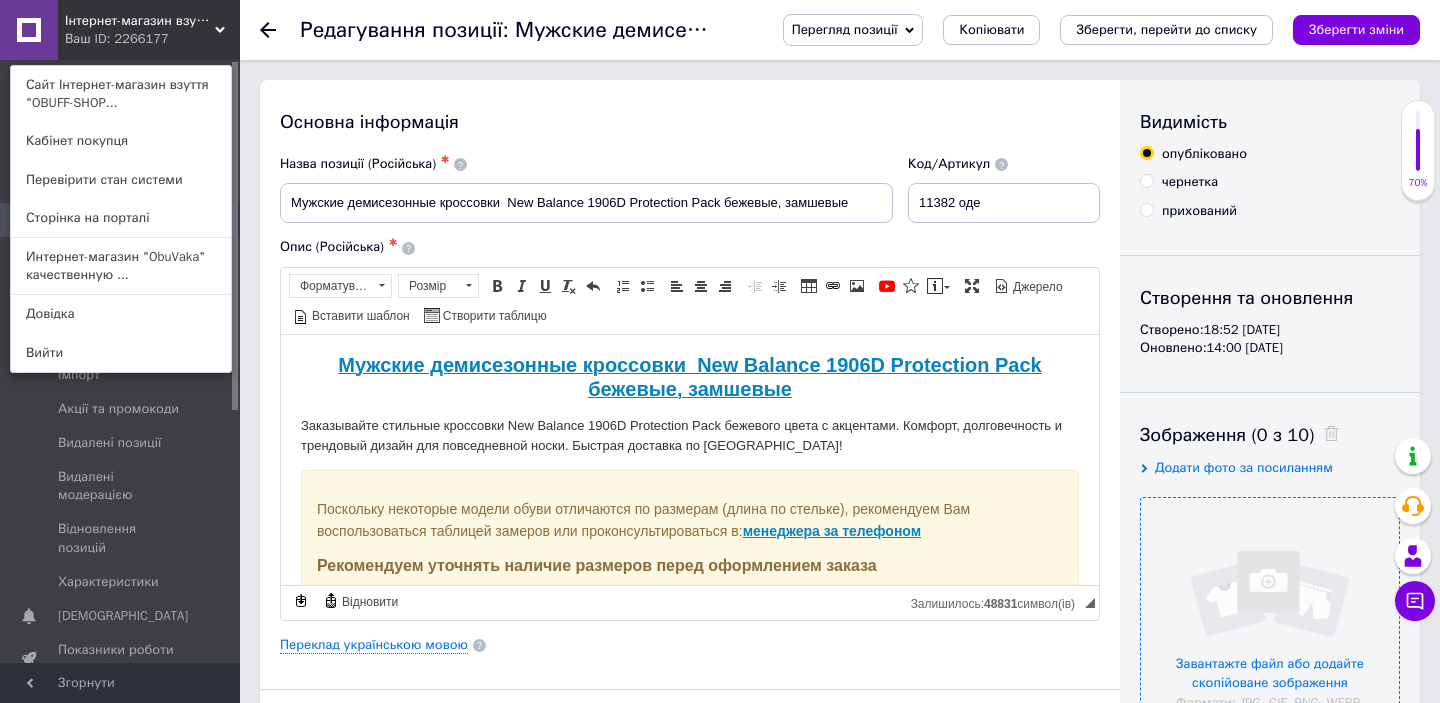 click at bounding box center (1270, 627) 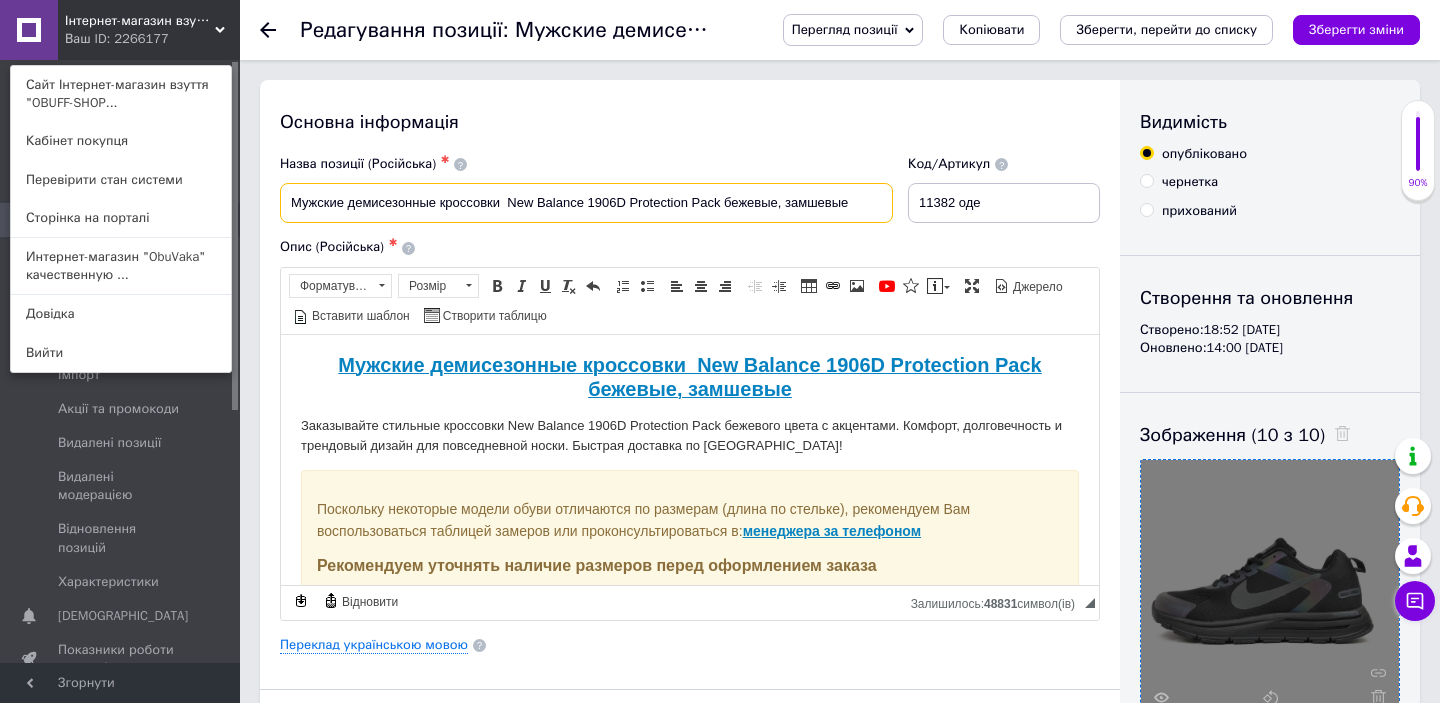 click on "Мужские демисезонные кроссовки  New Balance 1906D Protection Pack бежевые, замшевые" at bounding box center [586, 203] 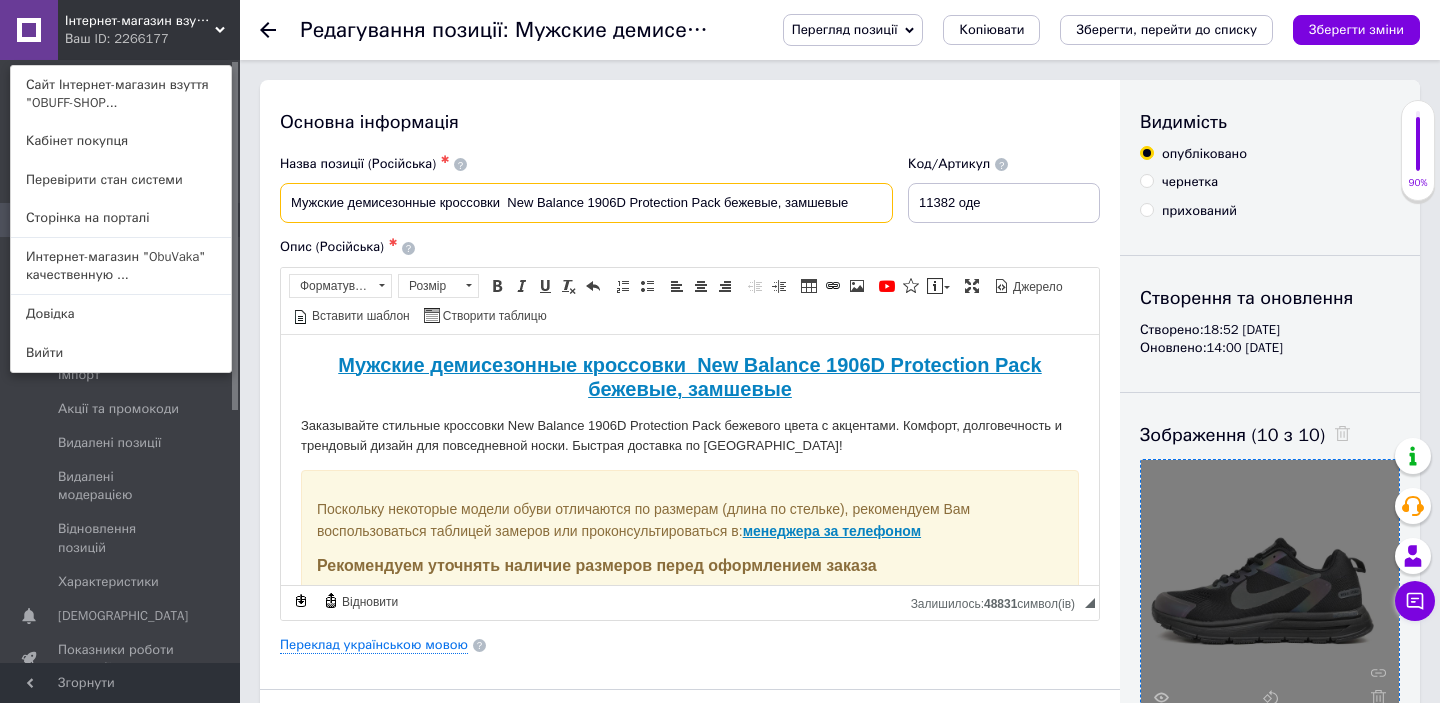 drag, startPoint x: 509, startPoint y: 207, endPoint x: 715, endPoint y: 204, distance: 206.02185 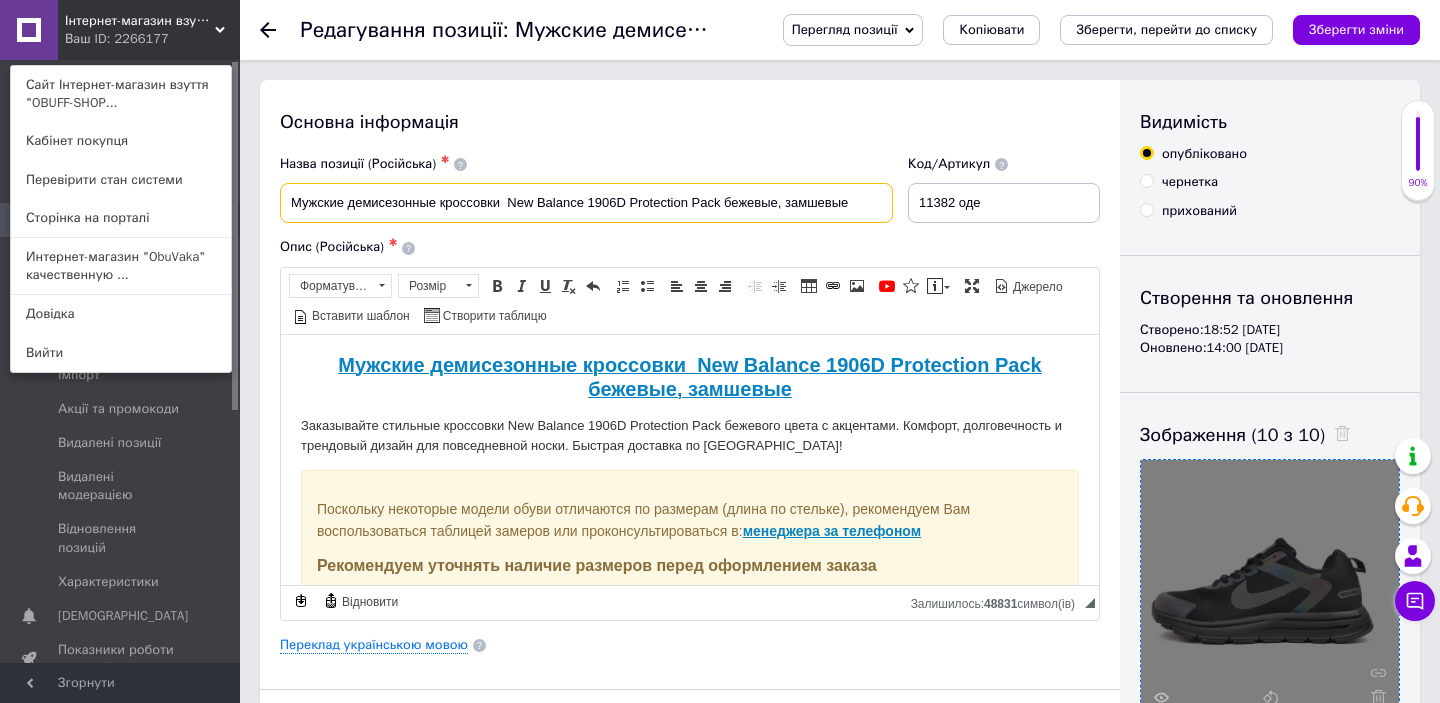 click on "Мужские демисезонные кроссовки  New Balance 1906D Protection Pack бежевые, замшевые" at bounding box center [586, 203] 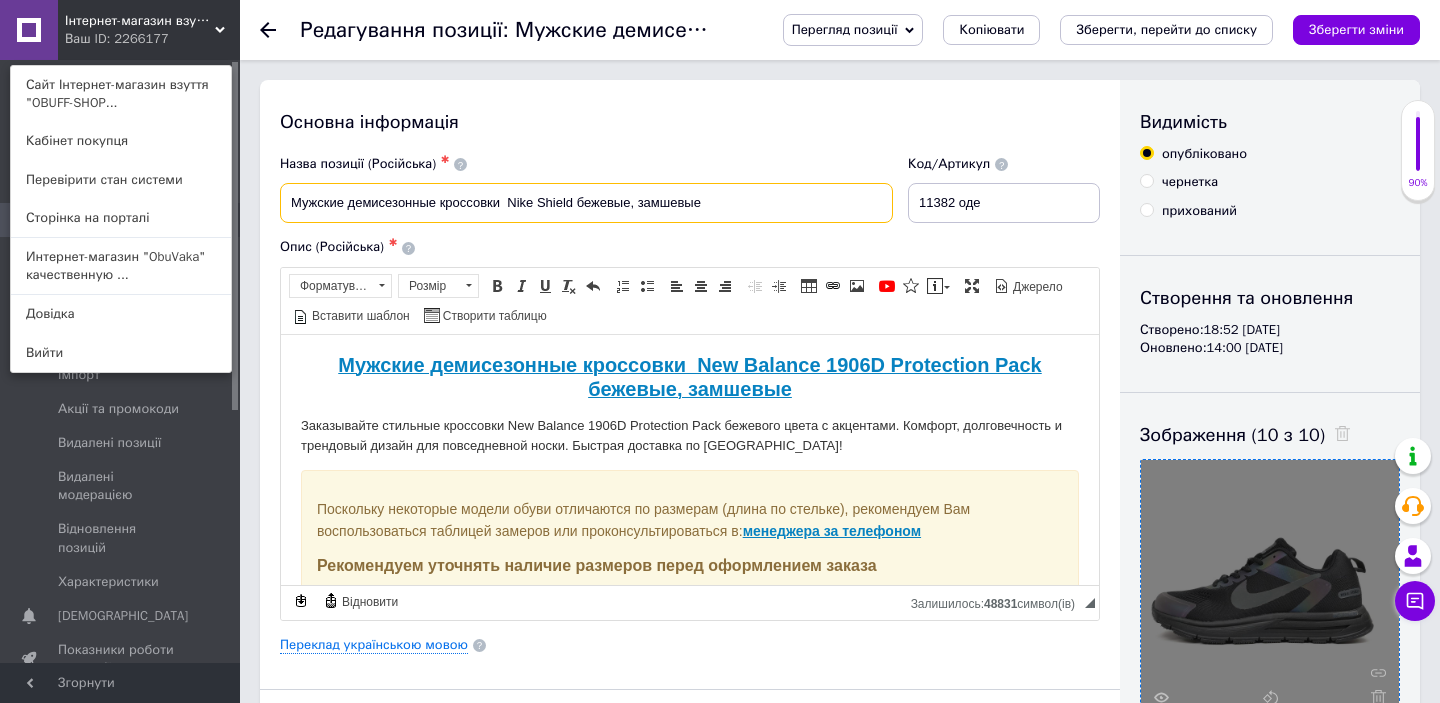click on "Мужские демисезонные кроссовки  Nіke Shield бежевые, замшевые" at bounding box center [586, 203] 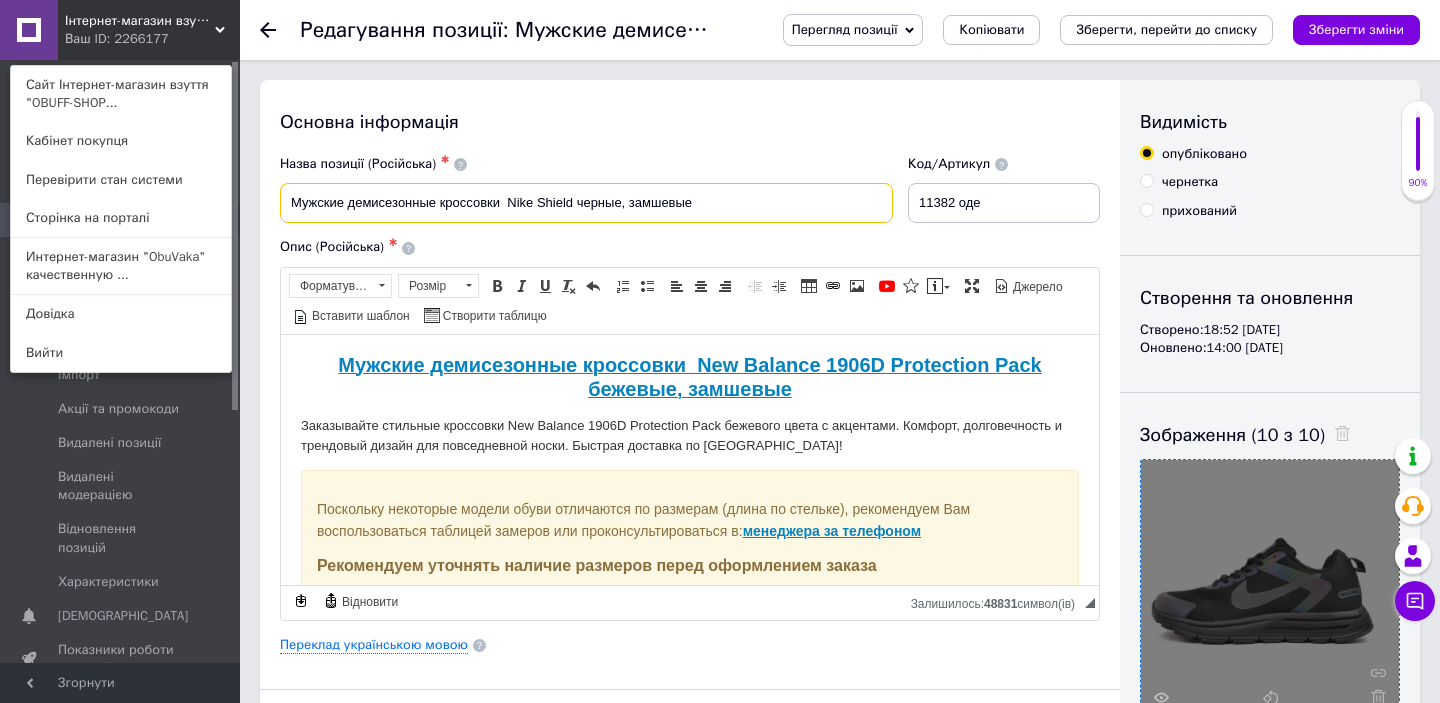 click on "Мужские демисезонные кроссовки  Nіke Shield черные, замшевые" at bounding box center [586, 203] 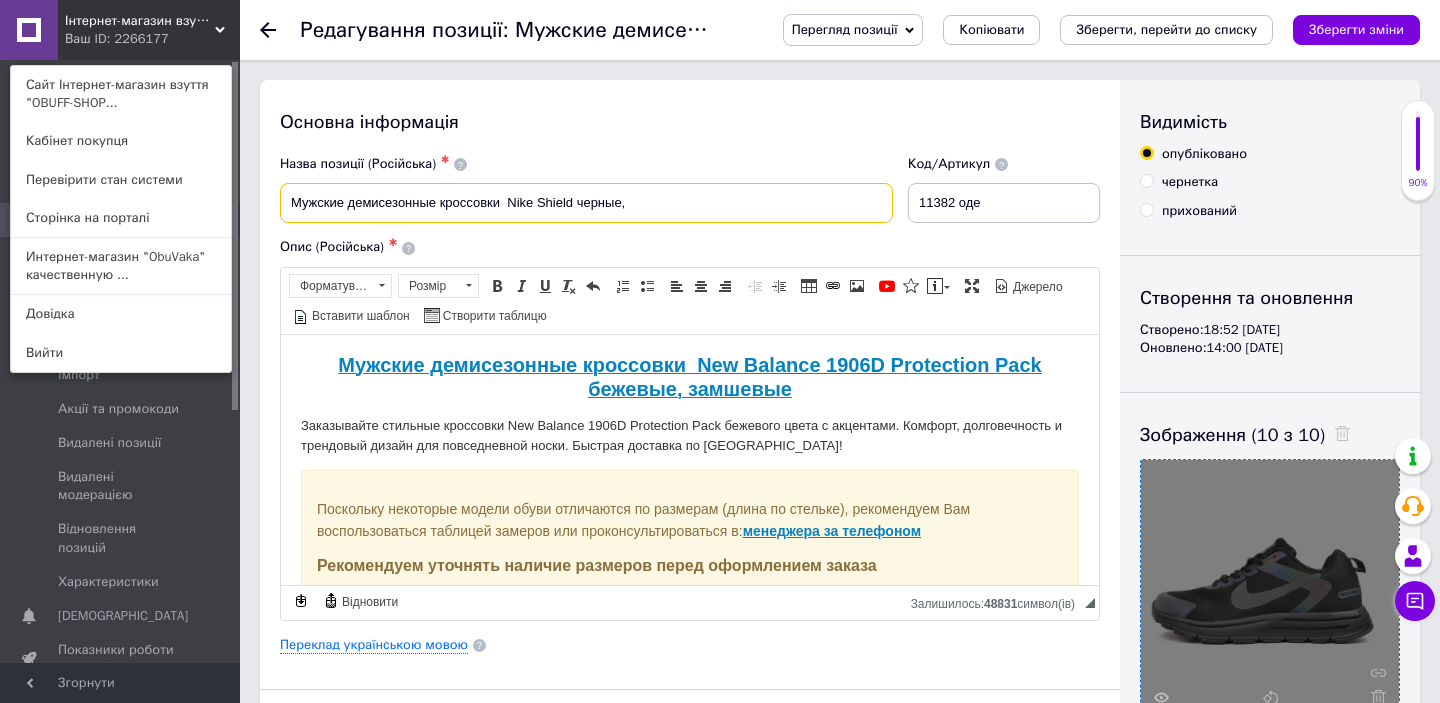 click on "Мужские демисезонные кроссовки  Nіke Shield черные," at bounding box center (586, 203) 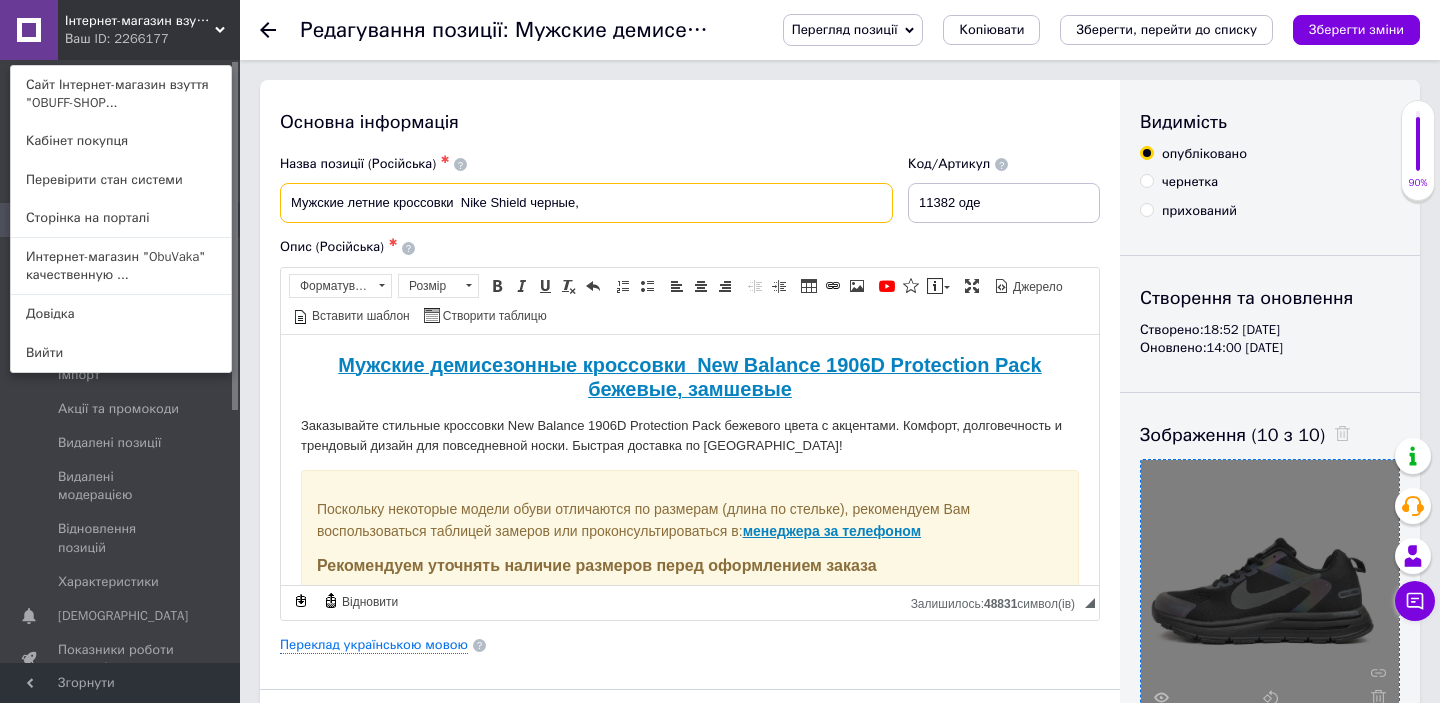 click on "Мужские летние кроссовки  Nіke Shield черные," at bounding box center [586, 203] 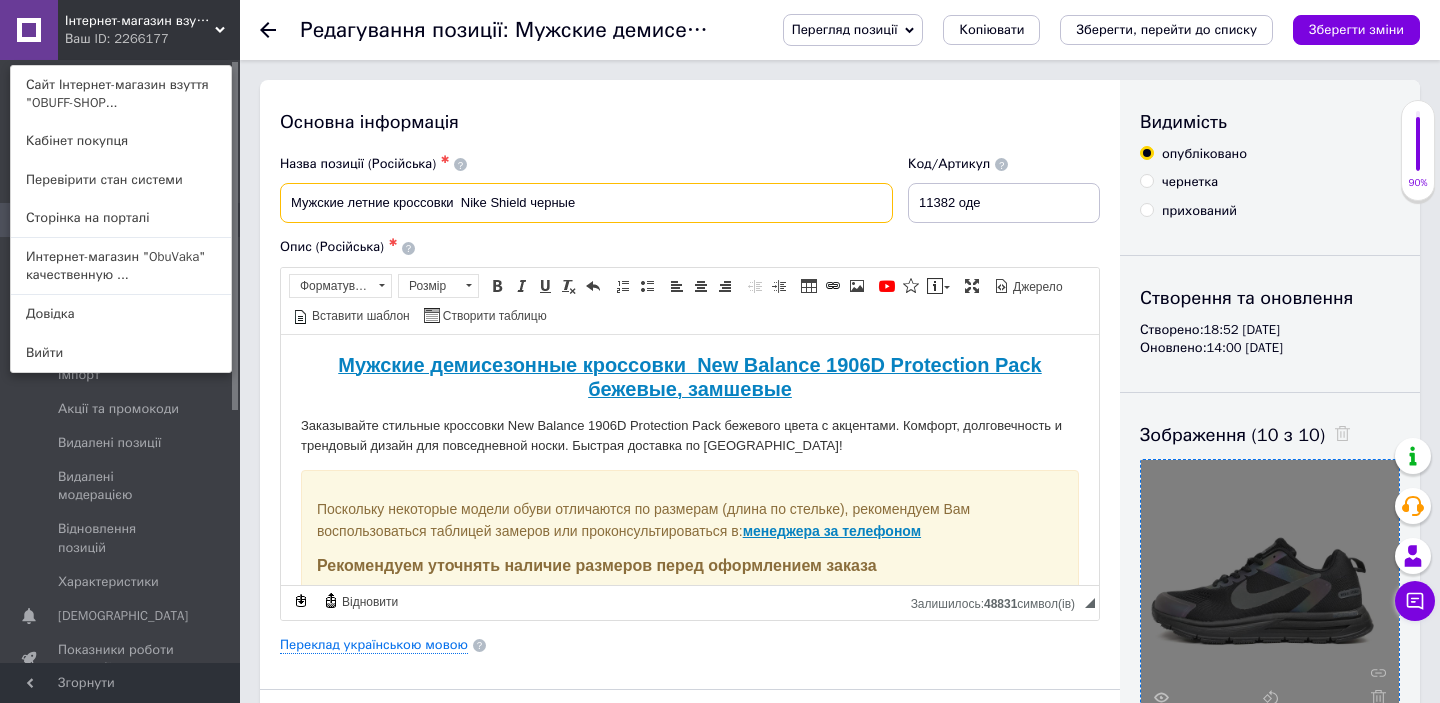 click on "Мужские летние кроссовки  Nіke Shield черные" at bounding box center [586, 203] 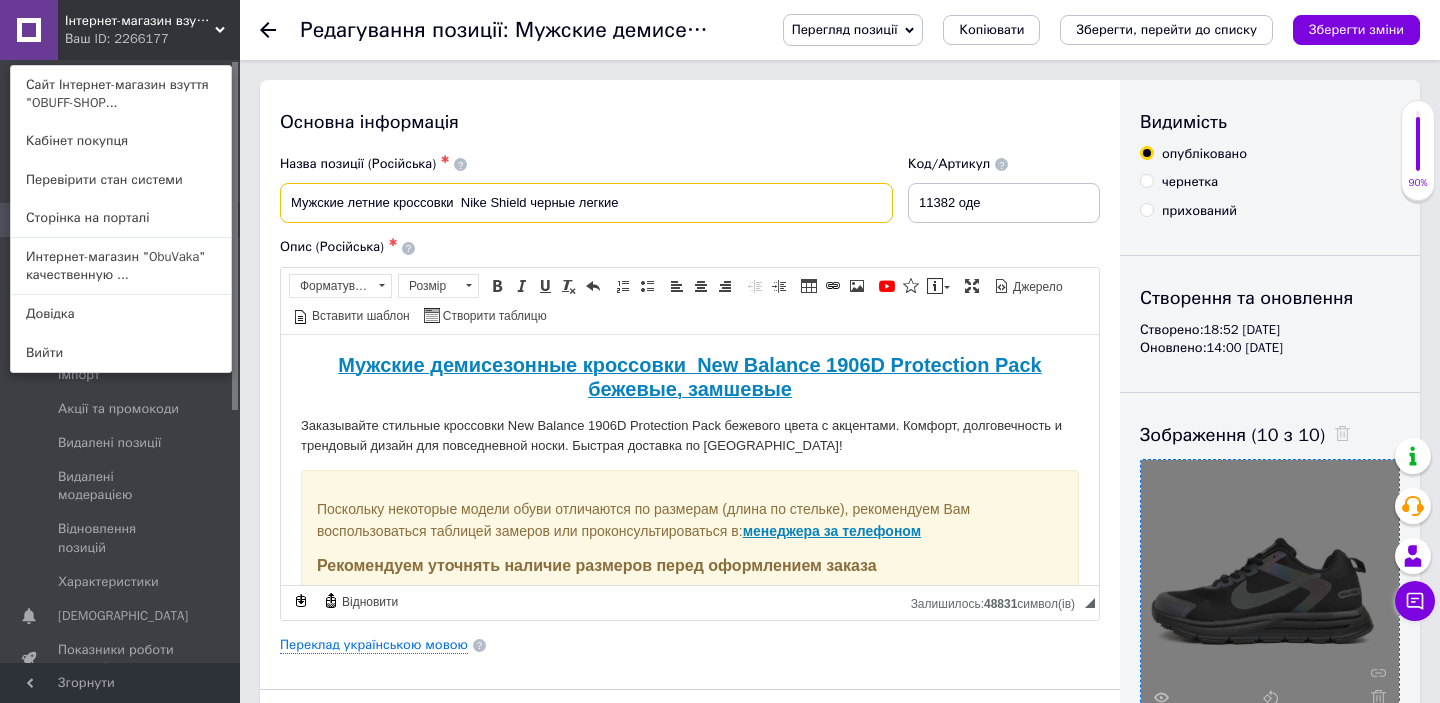paste on "кроссовки" 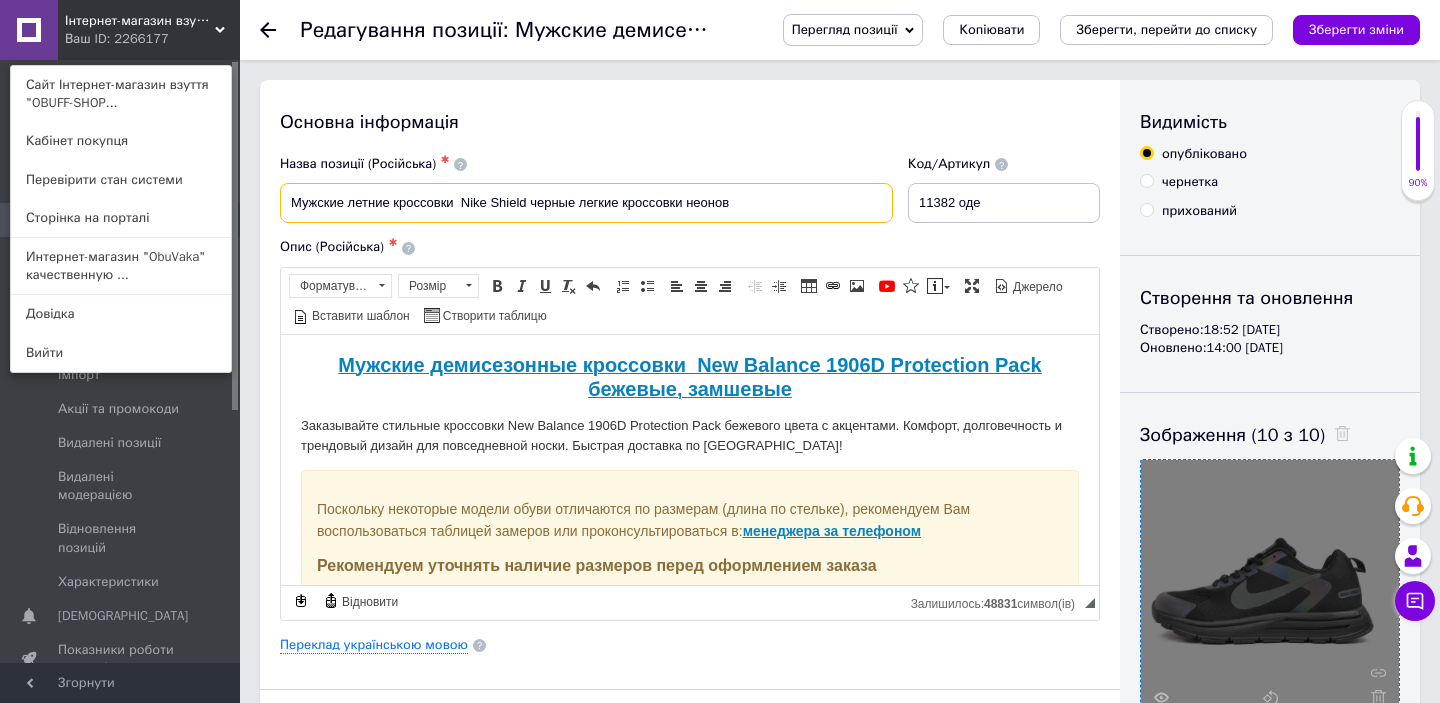 drag, startPoint x: 575, startPoint y: 204, endPoint x: 560, endPoint y: 204, distance: 15 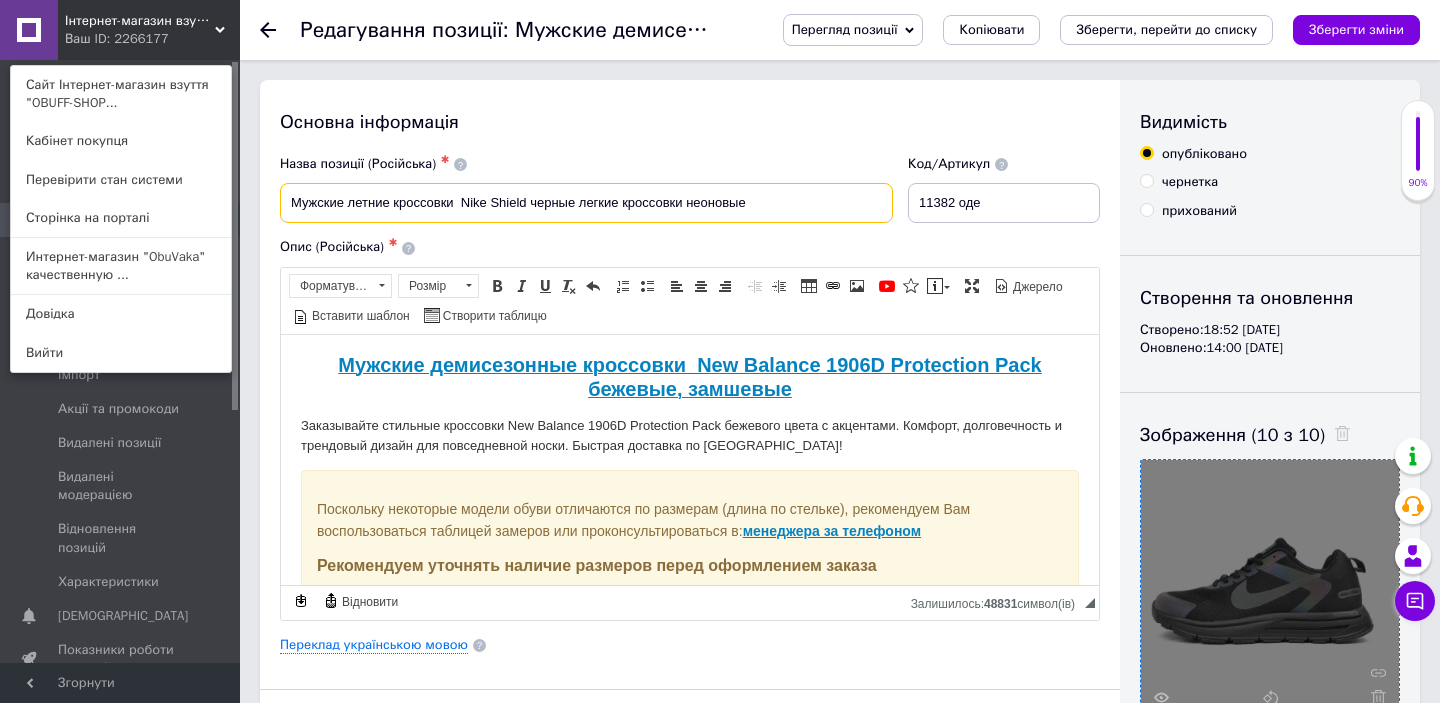 click on "Мужские летние кроссовки  Nіke Shield черные легкие кроссовки неоновые" at bounding box center (586, 203) 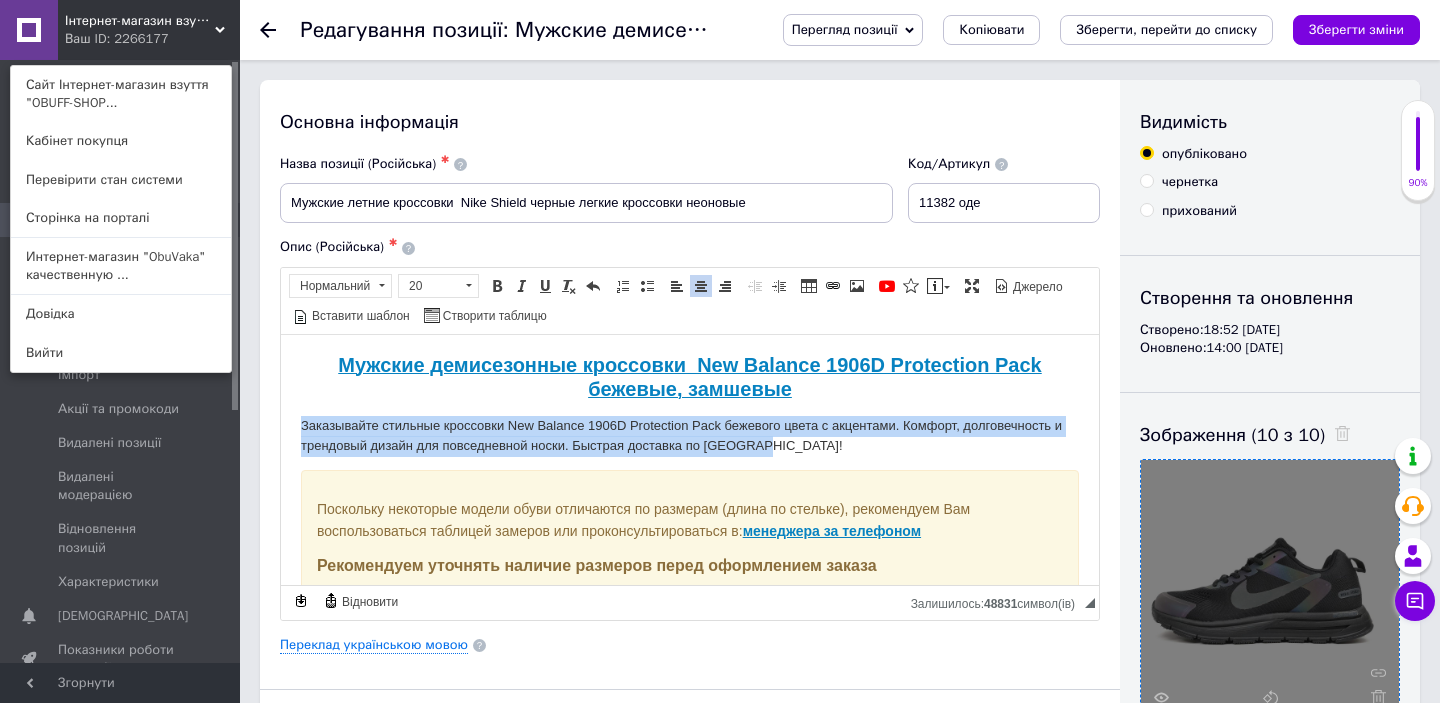 drag, startPoint x: 800, startPoint y: 438, endPoint x: 275, endPoint y: 421, distance: 525.27515 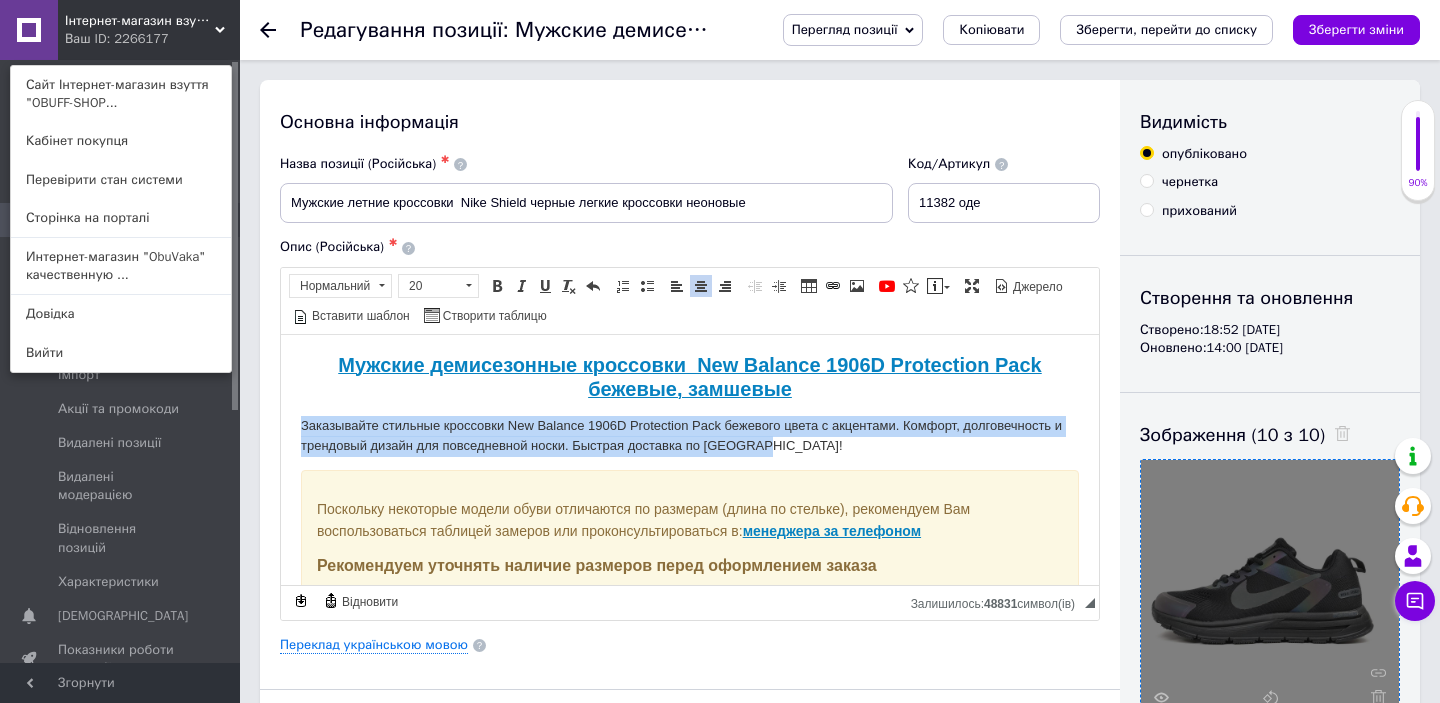 click on "Мужские демисезонные кроссовки  New Balance 1906D Protection Pack бежевые, замшевые Заказывайте стильные кроссовки New Balance 1906D Protection Pack бежевого цвета с акцентами. Комфорт, долговечность и трендовый дизайн для повседневной носки. Быстрая доставка по [GEOGRAPHIC_DATA]!     Поскольку некоторые модели обуви отличаются по размерам (длина по стельке), рекомендуем Вам воспользоваться таблицей замеров или проконсультироваться в:  менеджера за телефоном Рекомендуем уточнять наличие размеров перед оформлением заказа Еще больше обуви смотрите  тут   Производитель: Китай Размеры:  41 42 -" at bounding box center [690, 966] 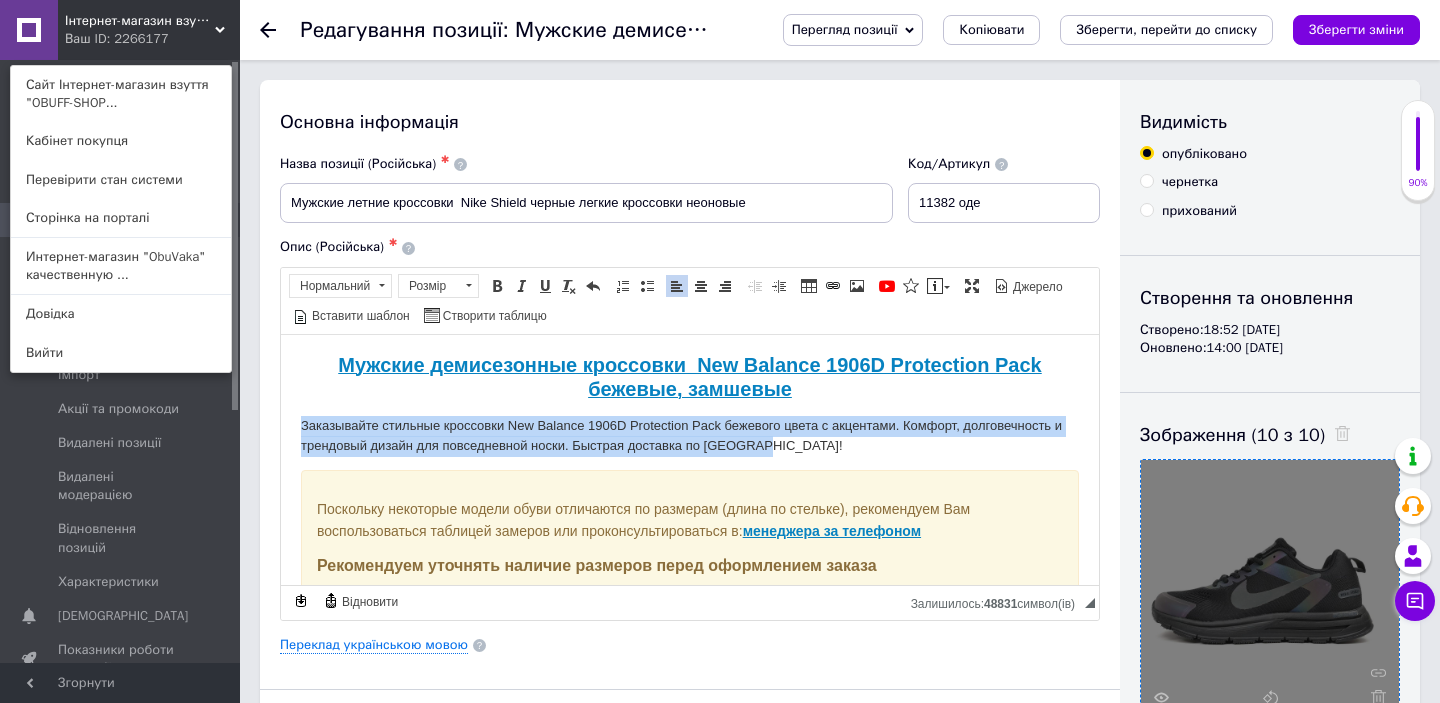 paste 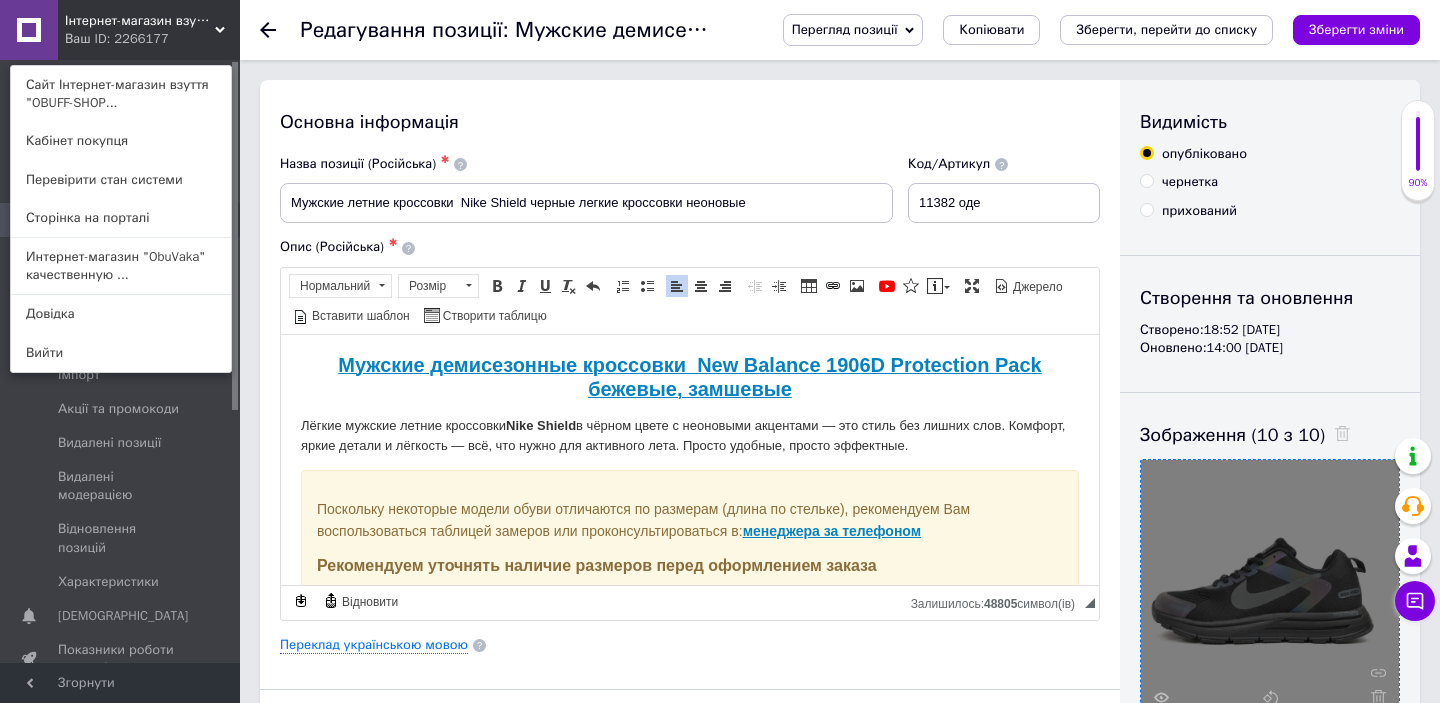 click on "Лёгкие мужские летние кроссовки  Nike Shield  в чёрном цвете с неоновыми акцентами — это стиль без лишних слов. Комфорт, яркие детали и лёгкость — всё, что нужно для активного лета. Просто удобные, просто эффектные." at bounding box center [690, 436] 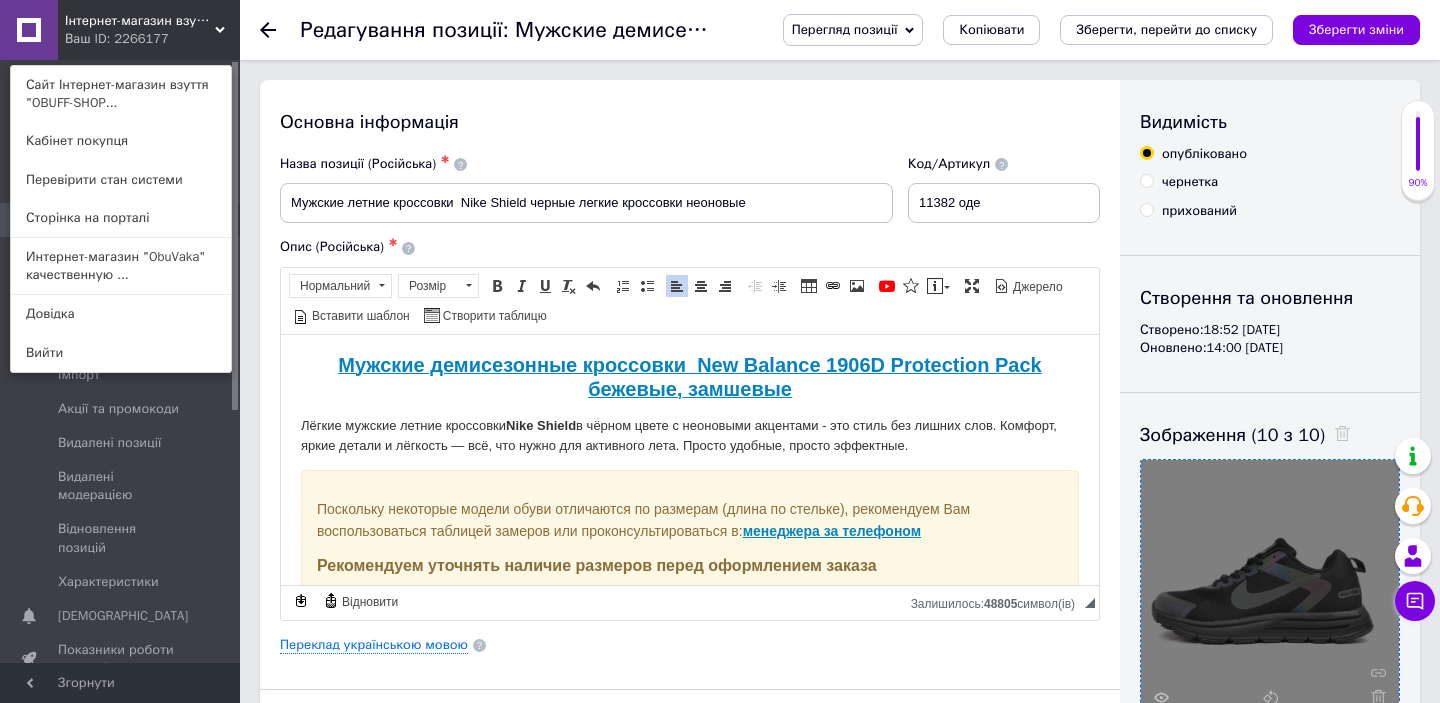 click on "Лёгкие мужские летние кроссовки  Nike Shield  в чёрном цвете с неоновыми акцентами - это стиль без лишних слов. Комфорт, яркие детали и лёгкость — всё, что нужно для активного лета. Просто удобные, просто эффектные." at bounding box center (690, 436) 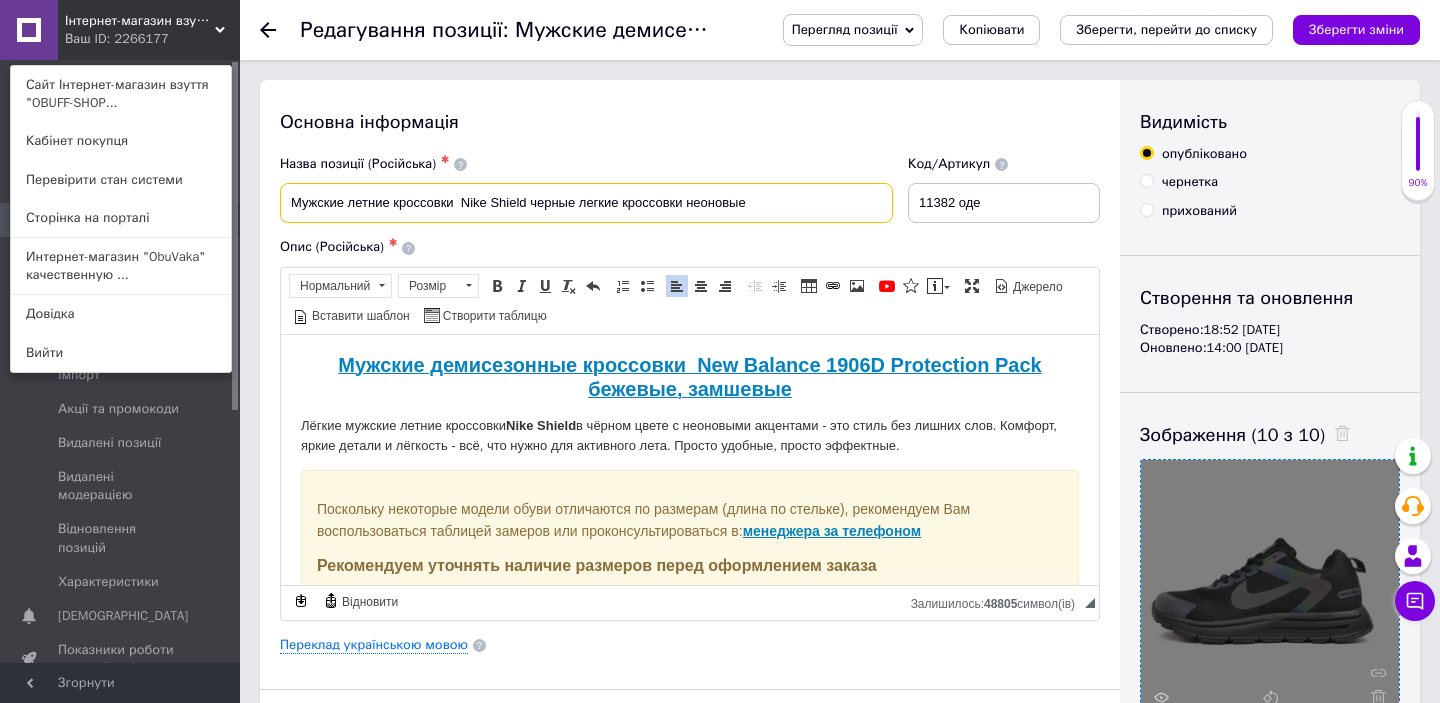 click on "Мужские летние кроссовки  Nіke Shield черные легкие кроссовки неоновые" at bounding box center [586, 203] 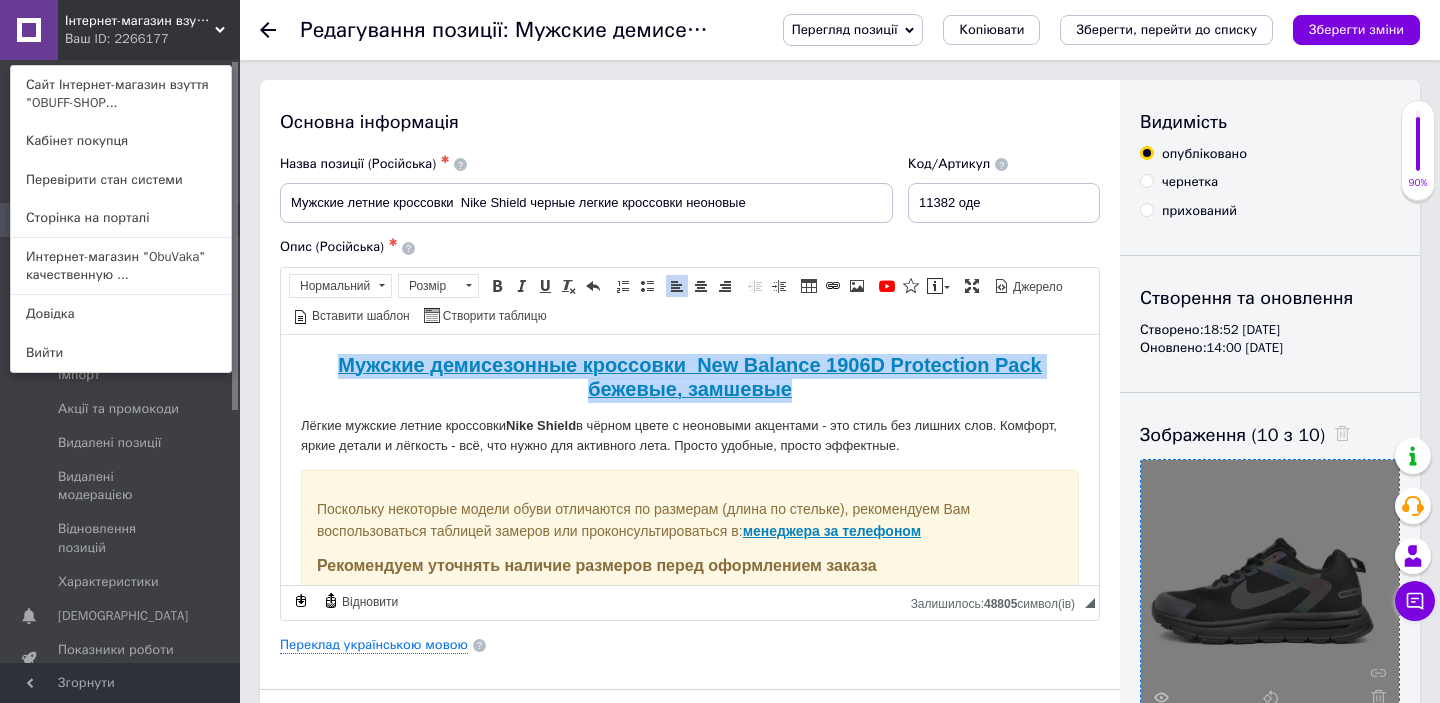 drag, startPoint x: 828, startPoint y: 390, endPoint x: 240, endPoint y: 346, distance: 589.644 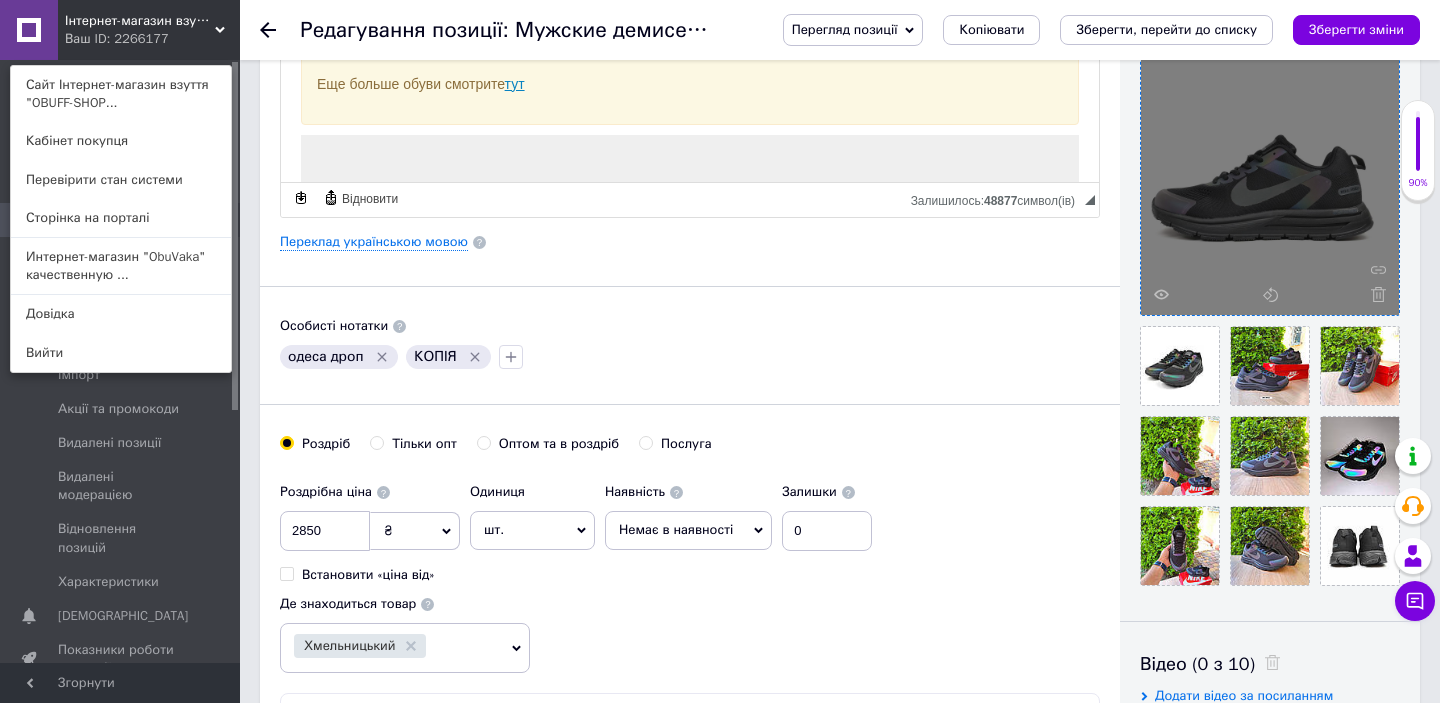 scroll, scrollTop: 405, scrollLeft: 0, axis: vertical 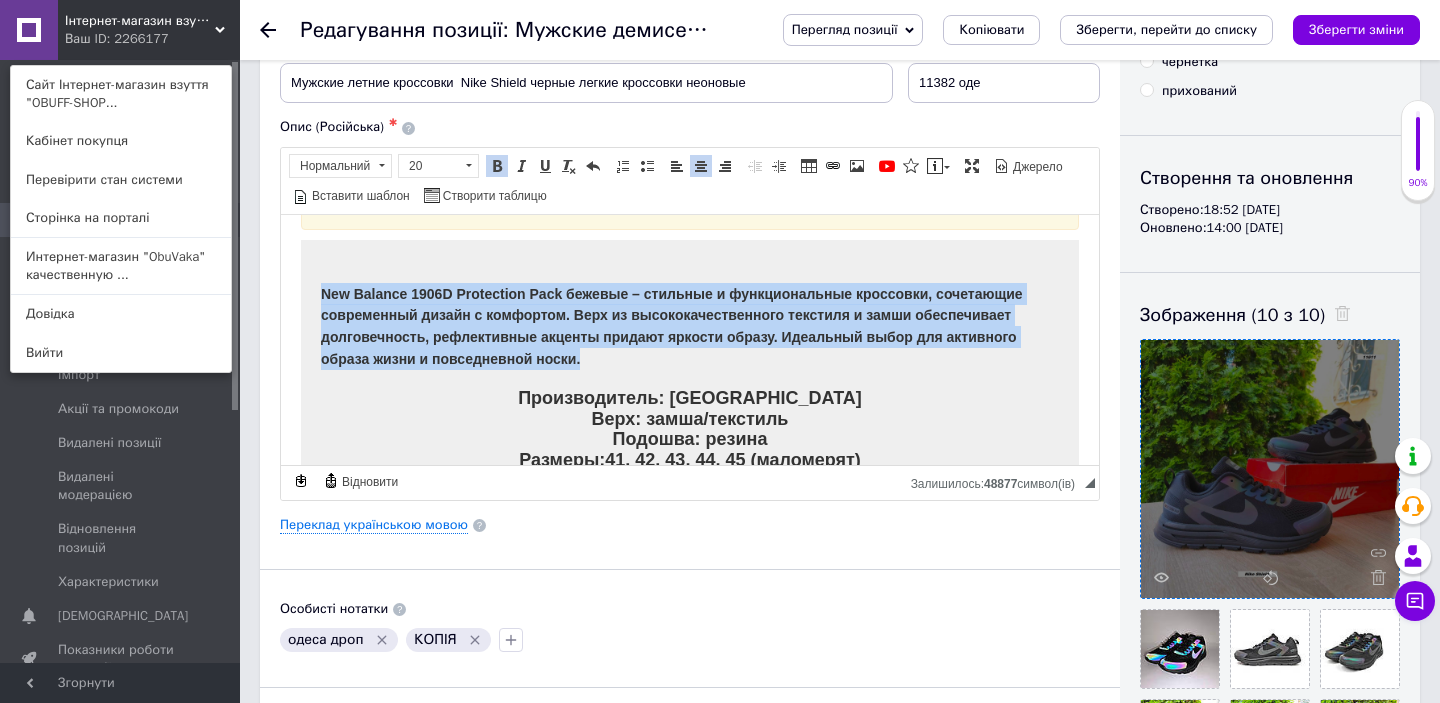 drag, startPoint x: 587, startPoint y: 355, endPoint x: 313, endPoint y: 281, distance: 283.81683 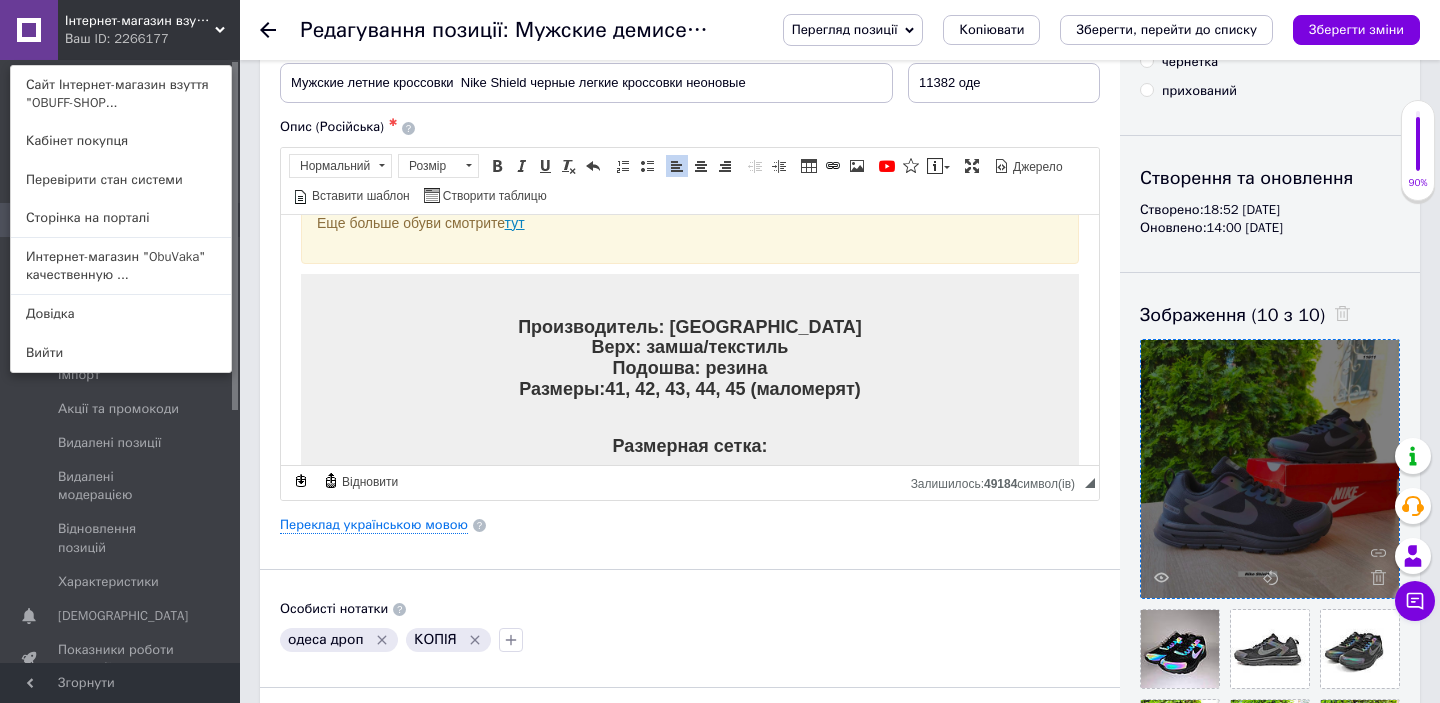 scroll, scrollTop: 232, scrollLeft: 0, axis: vertical 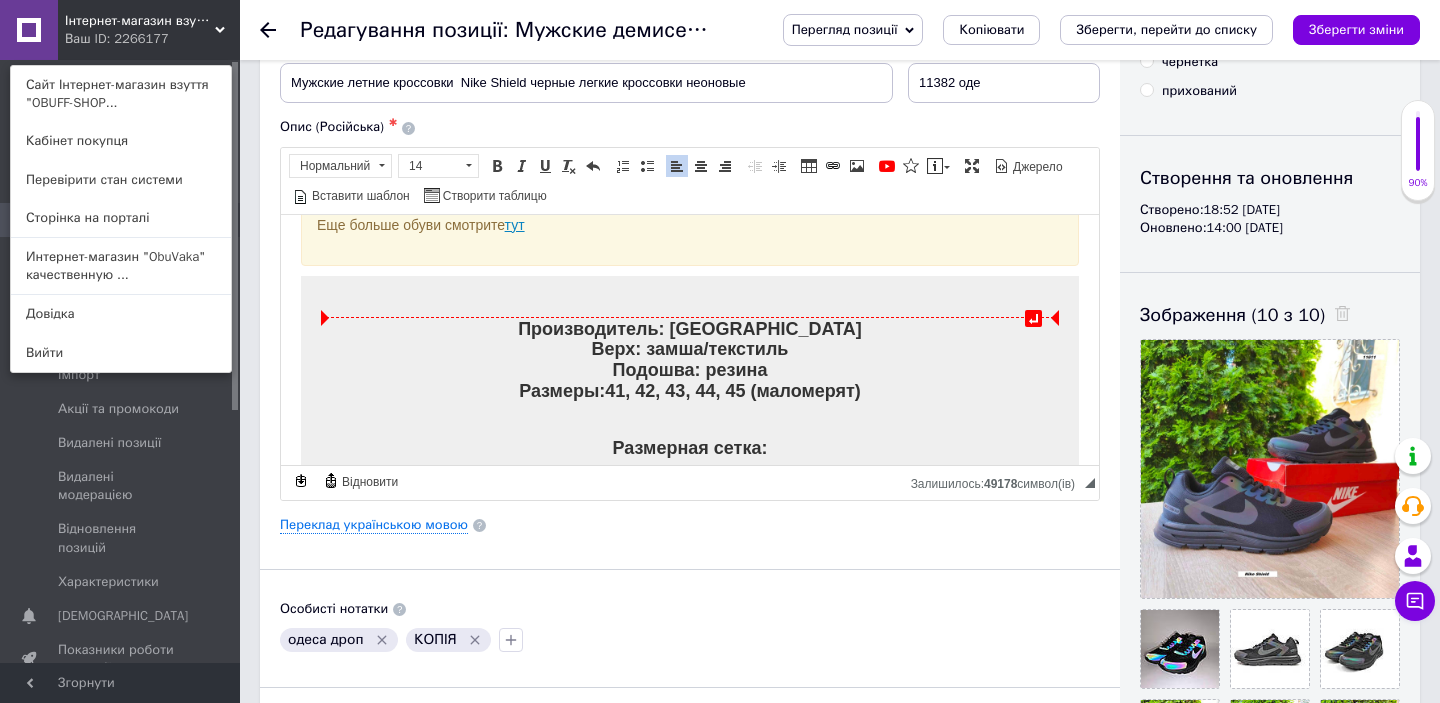 click on "Производитель: Китай Верх: замша/текстиль Подошва: резина Размеры:  41, 42, 43, 44, 45 (маломерят)" at bounding box center (690, 359) 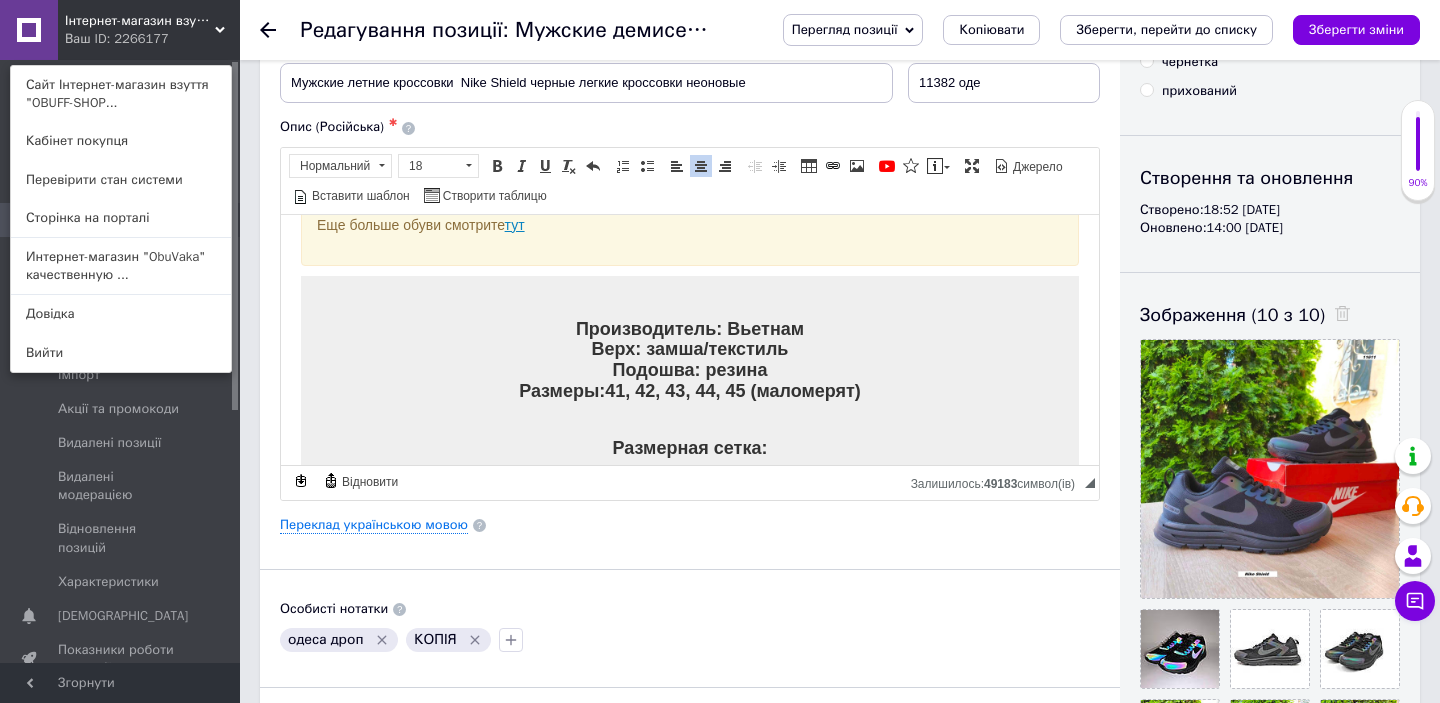 click on "Производитель: Вьетнам Верх: замша/текстиль Подошва: резина Размеры:  41, 42, 43, 44, 45 (маломерят)" at bounding box center [690, 359] 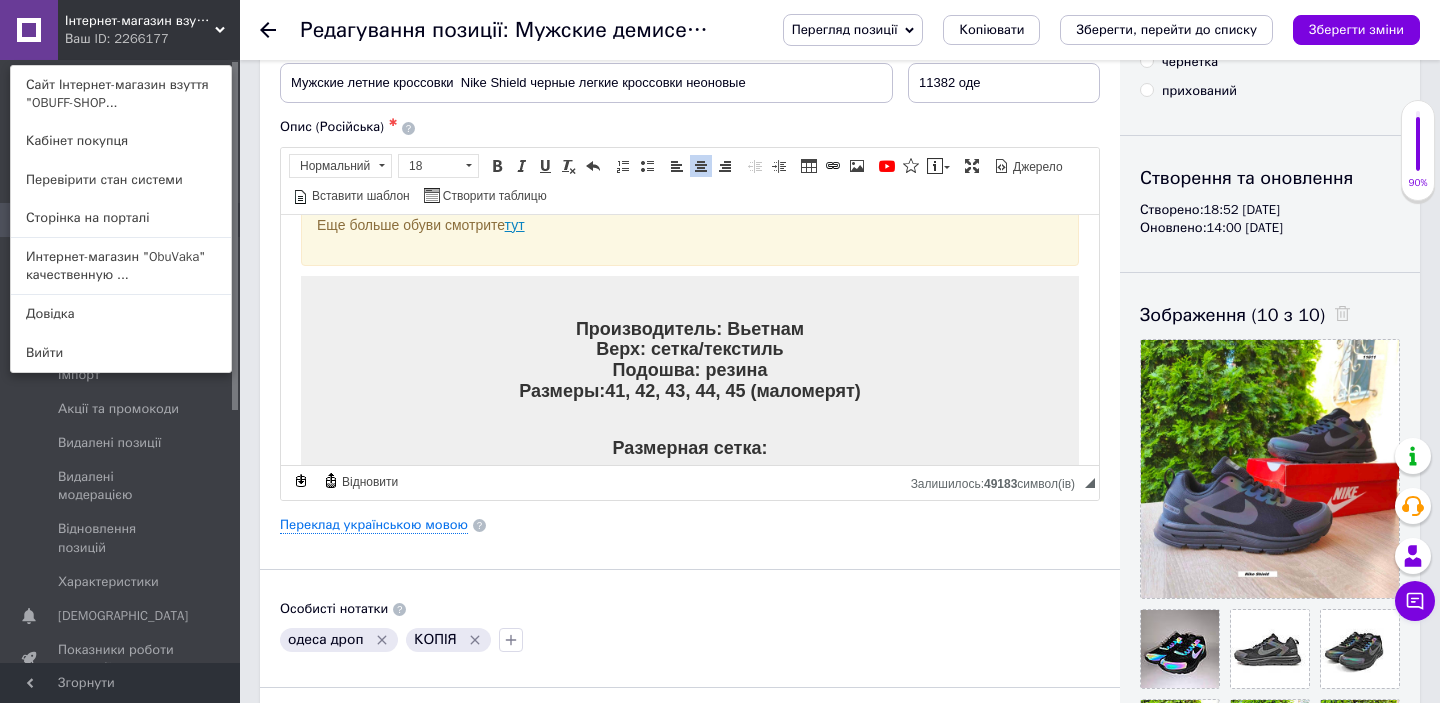click on "Производитель: Вьетнам Верх: сетка/текстиль Подошва: резина Размеры:  41, 42, 43, 44, 45 (маломерят)" at bounding box center [690, 359] 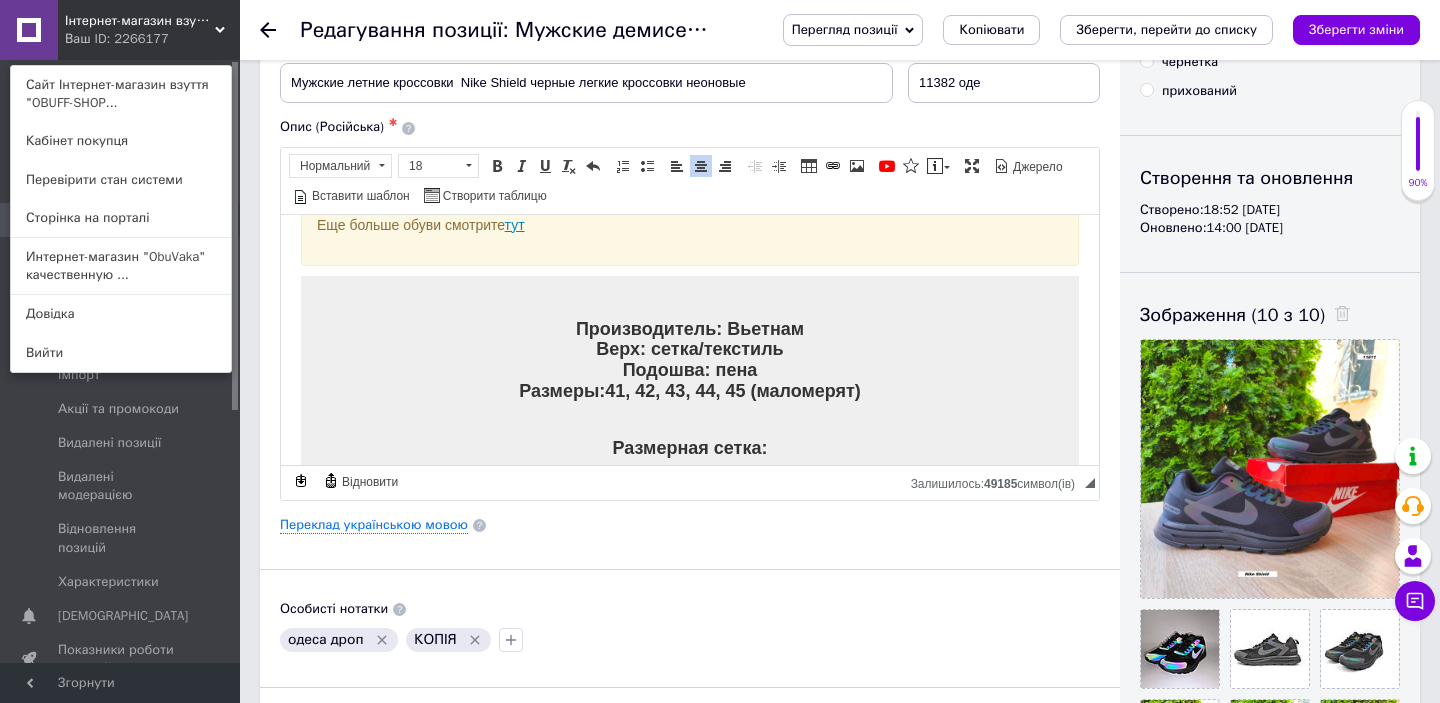 click on "41, 42, 43, 44, 45 (маломерят)" at bounding box center (733, 390) 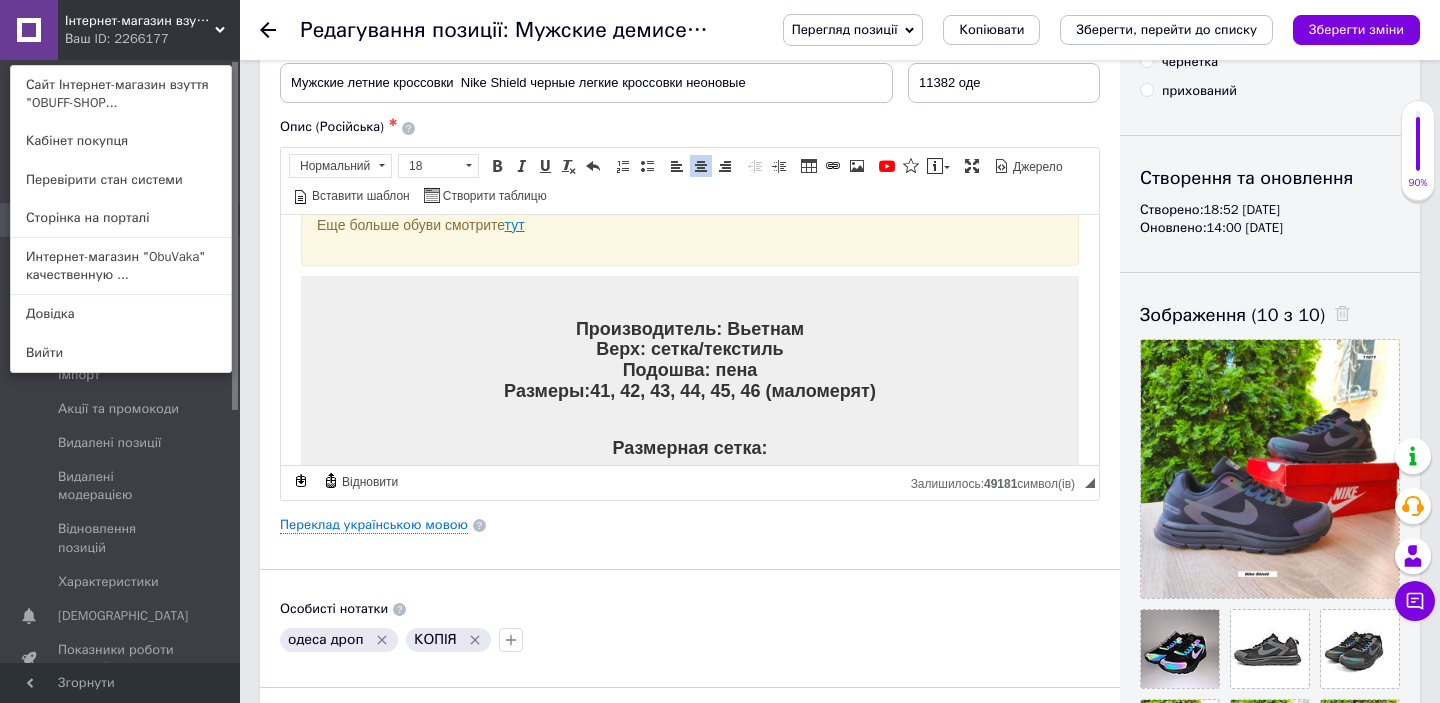click on "41, 42, 43, 44, 45, 46 (маломерят)" at bounding box center (733, 390) 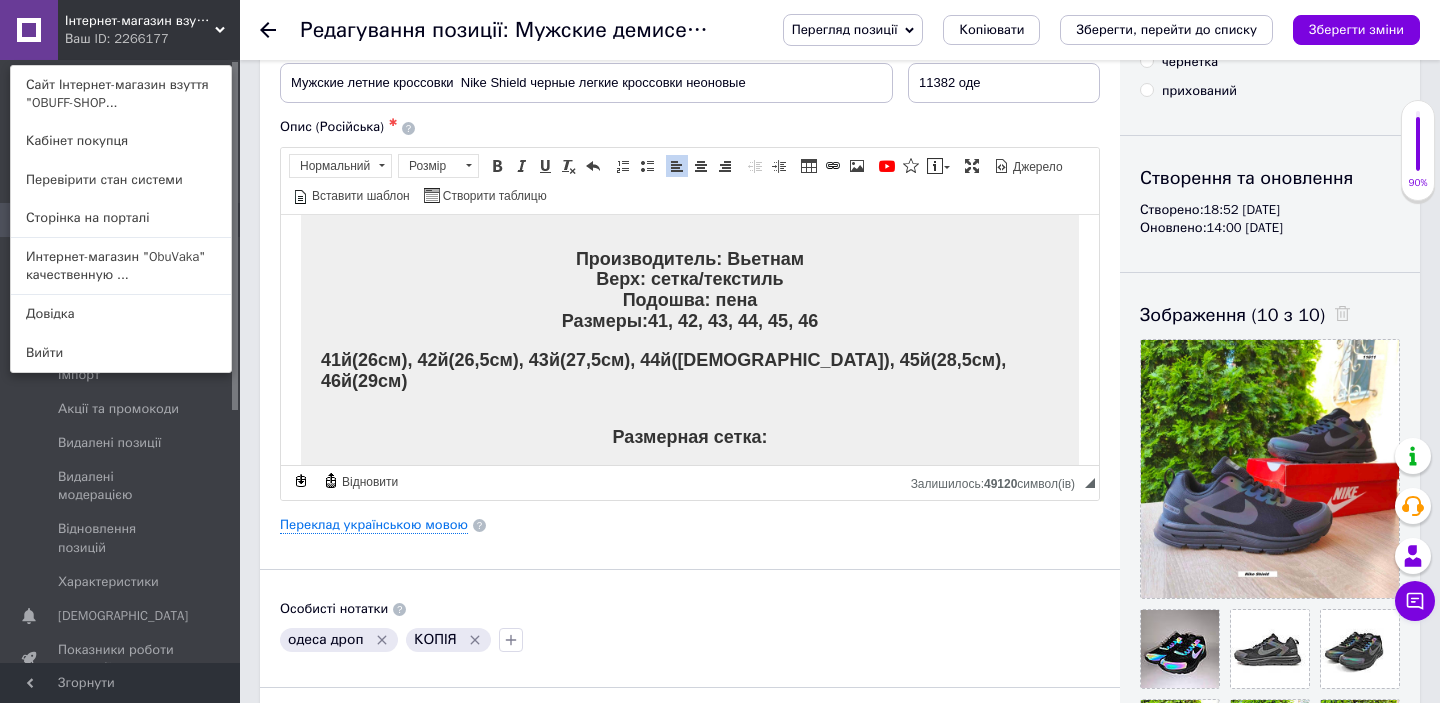 scroll, scrollTop: 301, scrollLeft: 0, axis: vertical 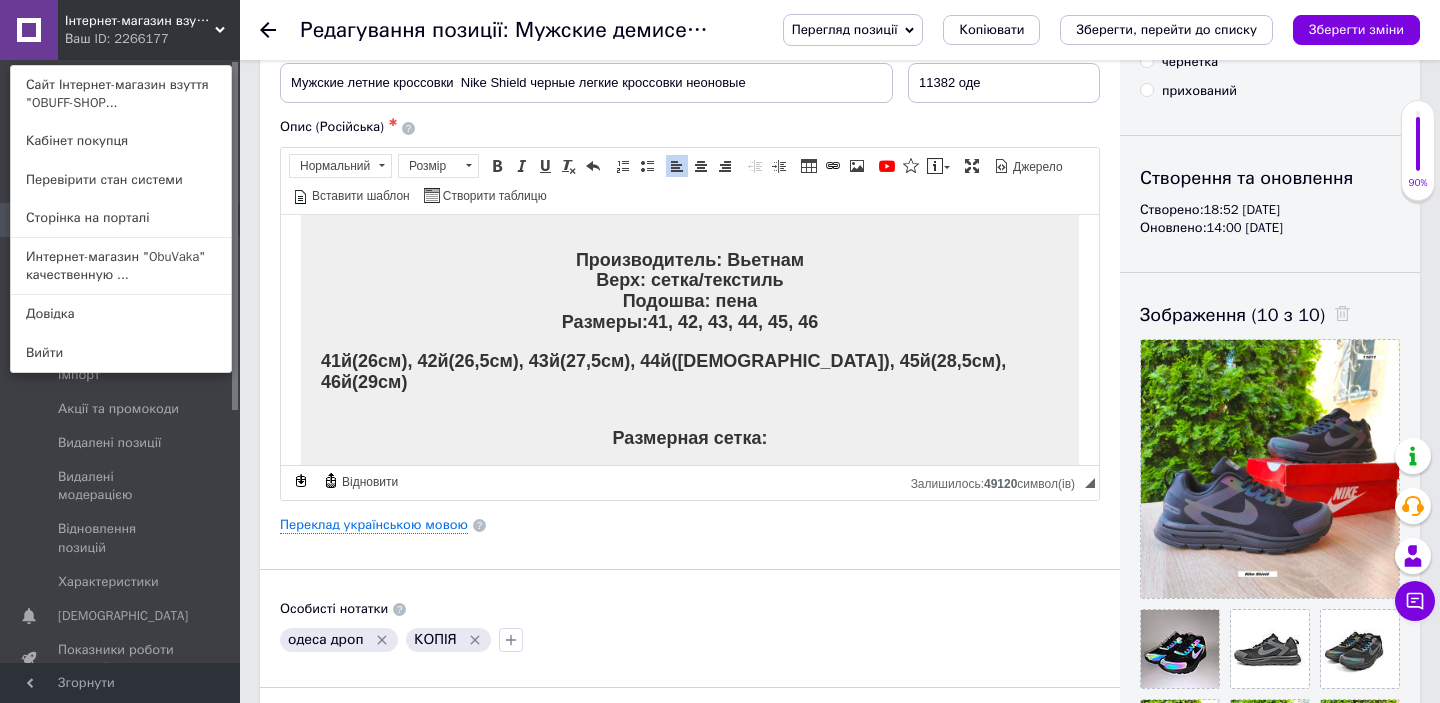 click on "41й(26см), 42й(26,5см), 43й(27,5см), 44й([DEMOGRAPHIC_DATA]), 45й(28,5см), 46й(29см)" at bounding box center [690, 371] 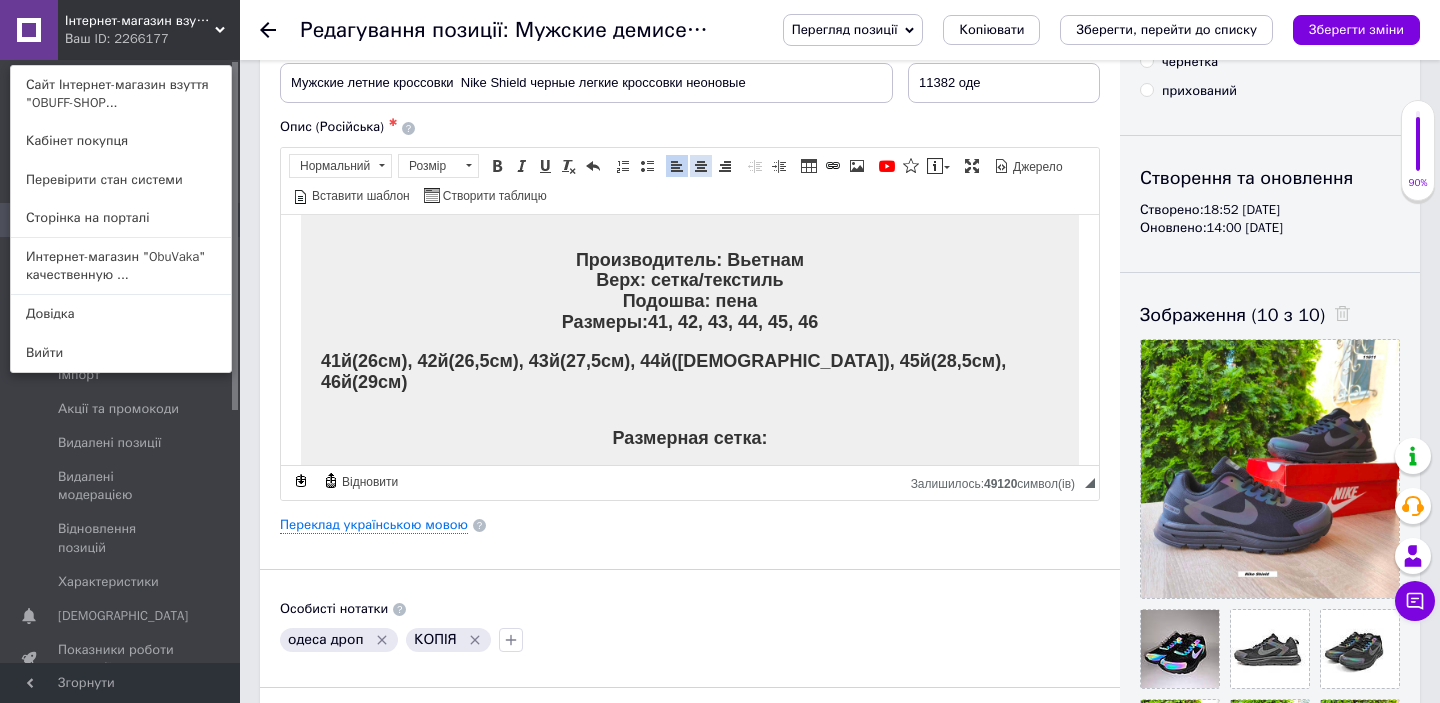 click at bounding box center (701, 166) 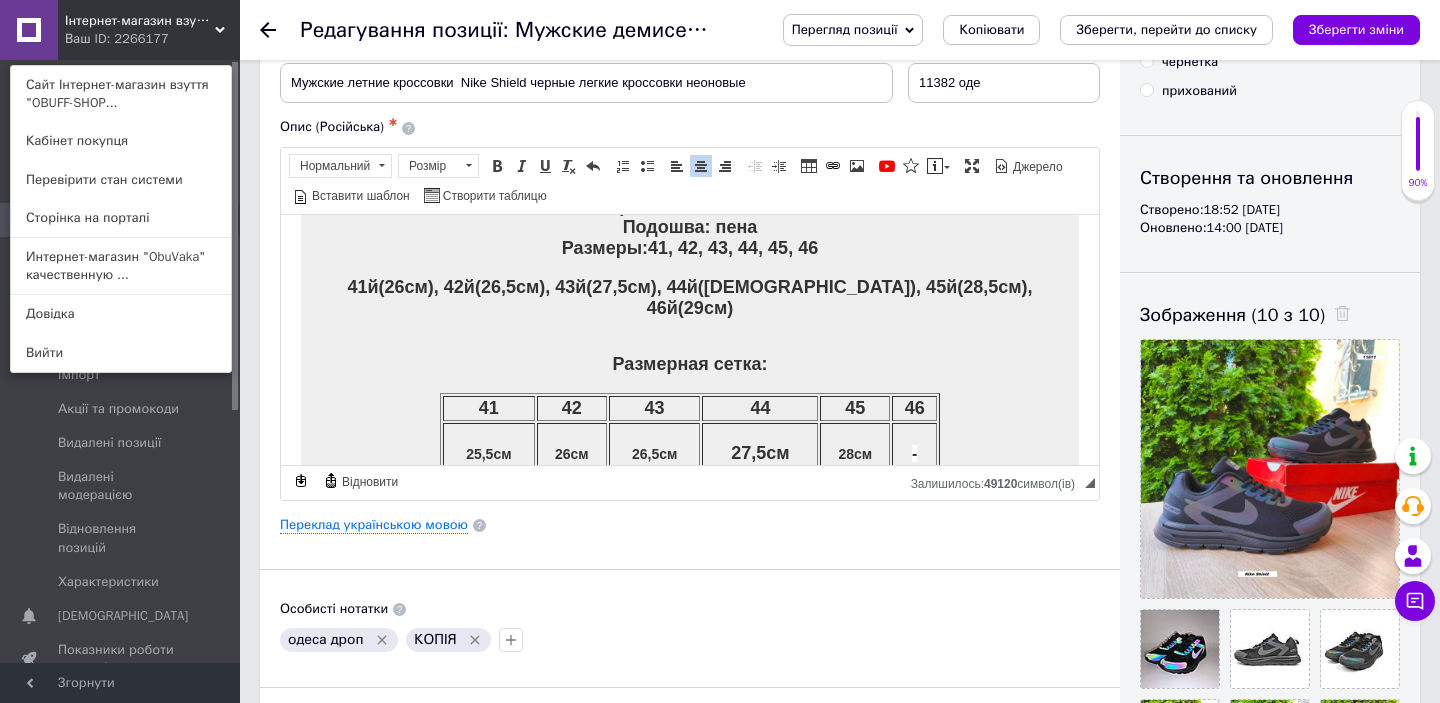 scroll, scrollTop: 378, scrollLeft: 0, axis: vertical 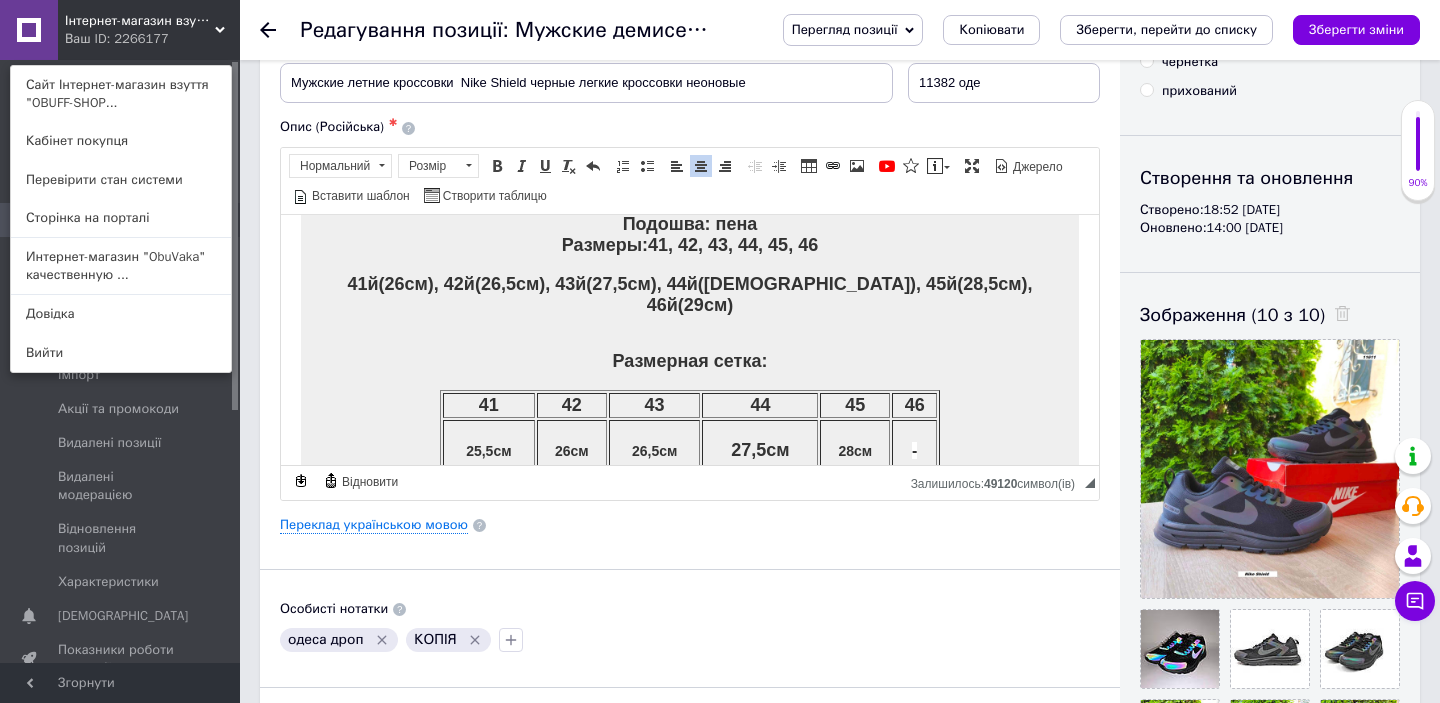 click on "41й(26см), 42й(26,5см), 43й(27,5см), 44й([DEMOGRAPHIC_DATA]), 45й (28,5см), 46й(29см)" at bounding box center [690, 294] 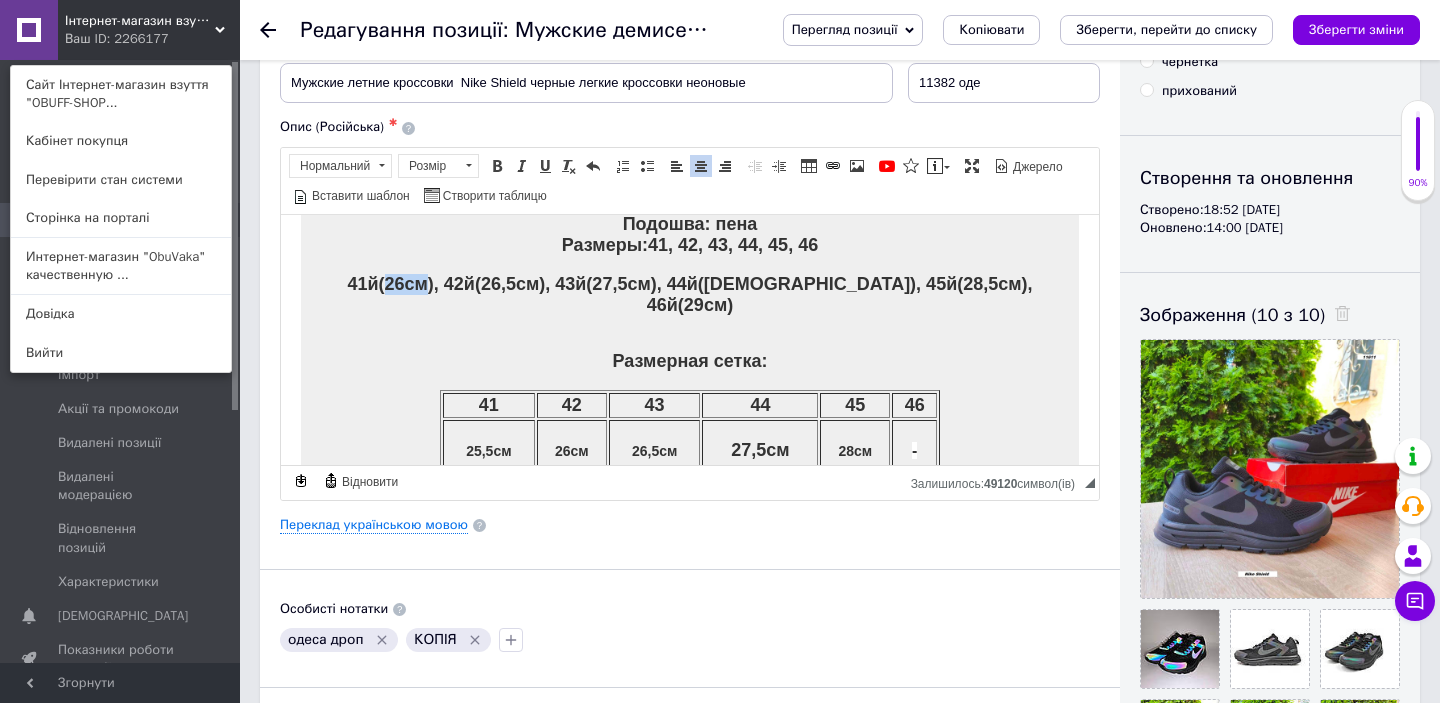 copy on "26см" 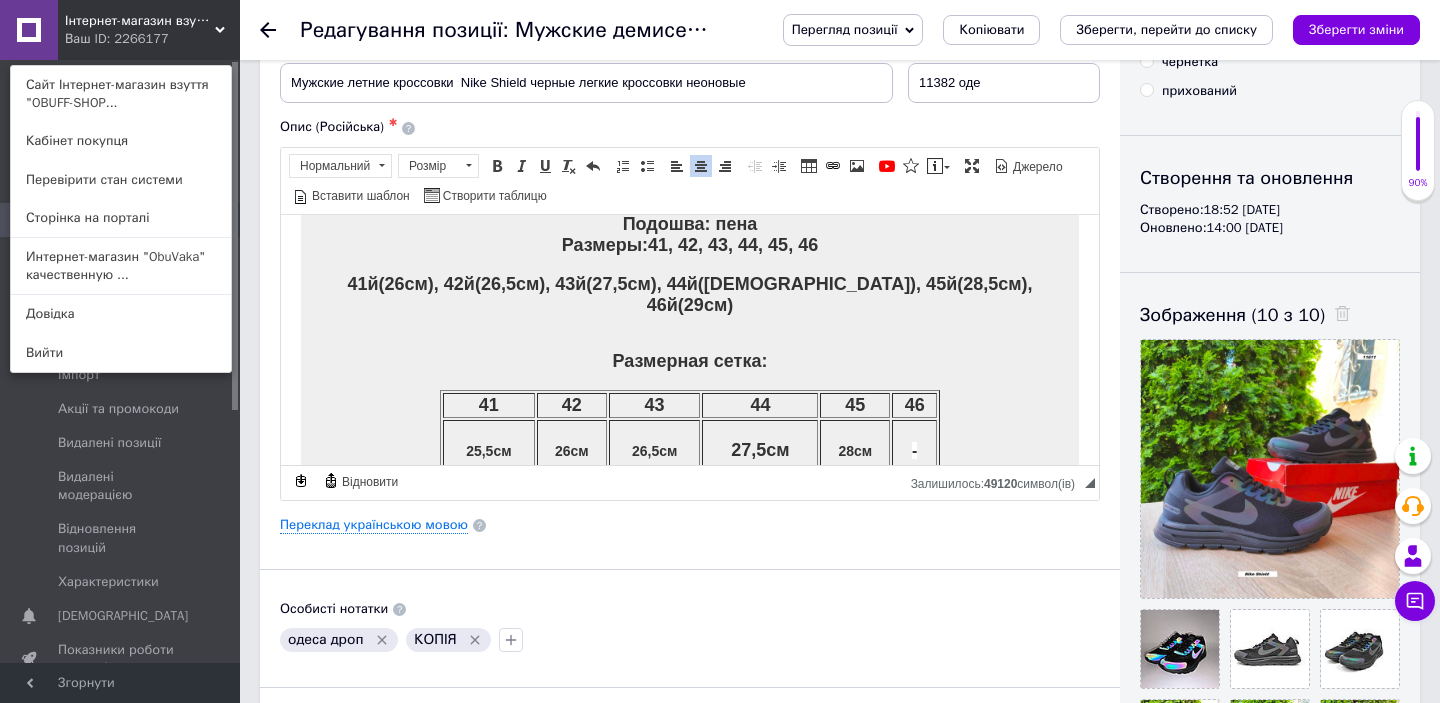 click on "25,5см" at bounding box center (488, 450) 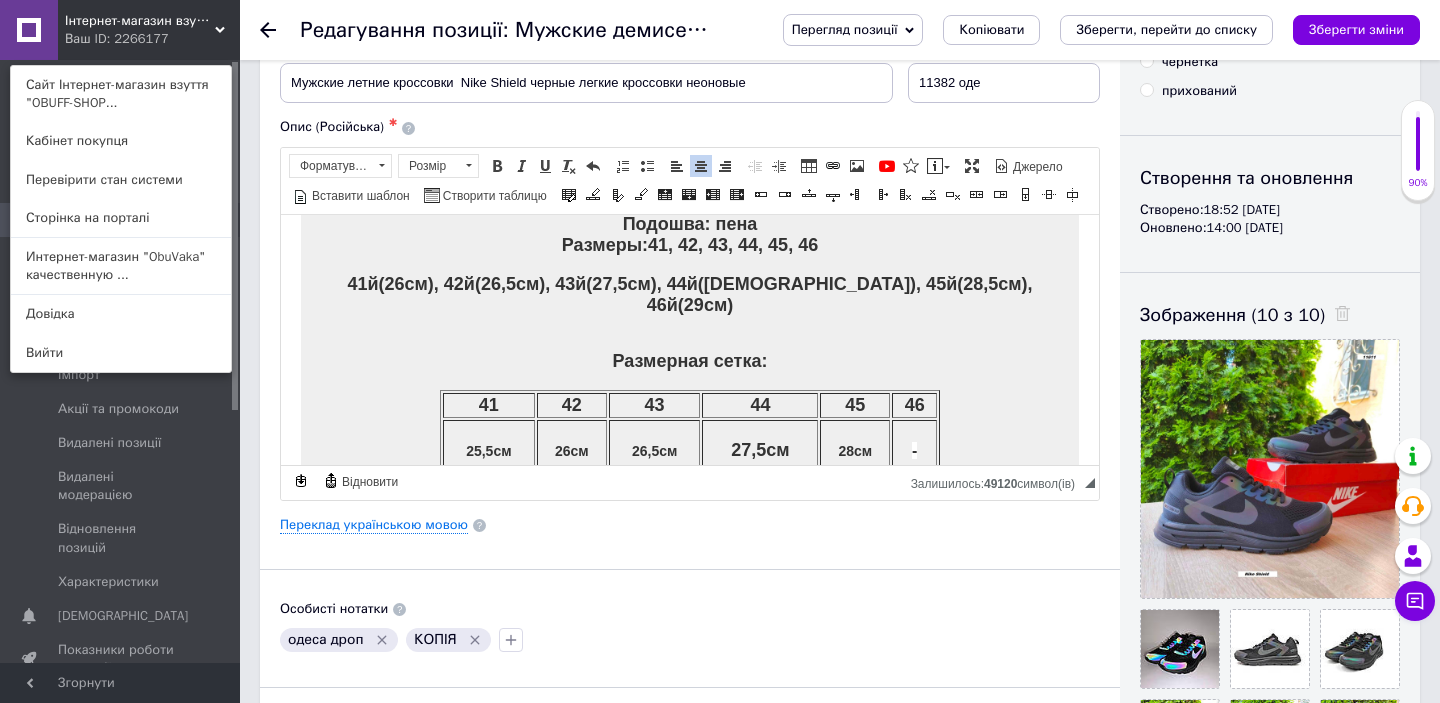 click on "25,5см" at bounding box center (488, 450) 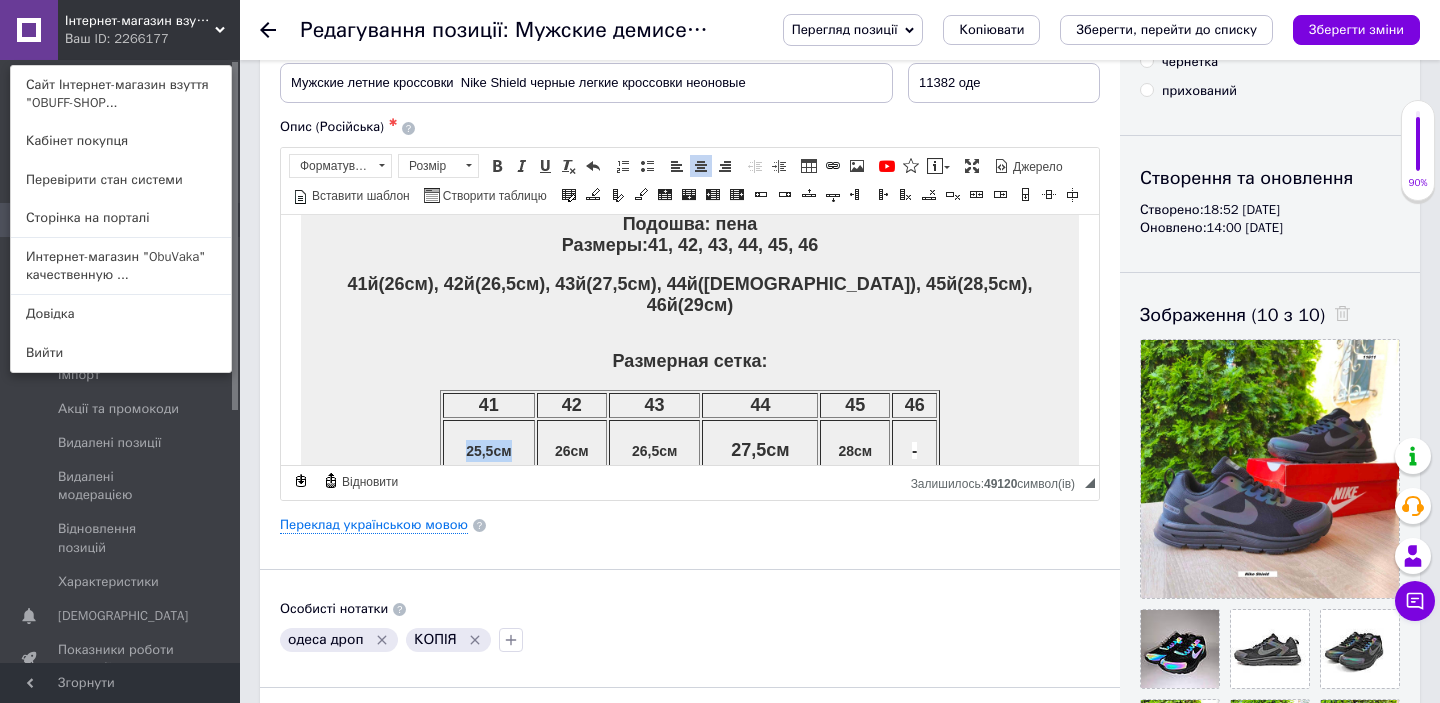 click on "25,5см" at bounding box center [488, 450] 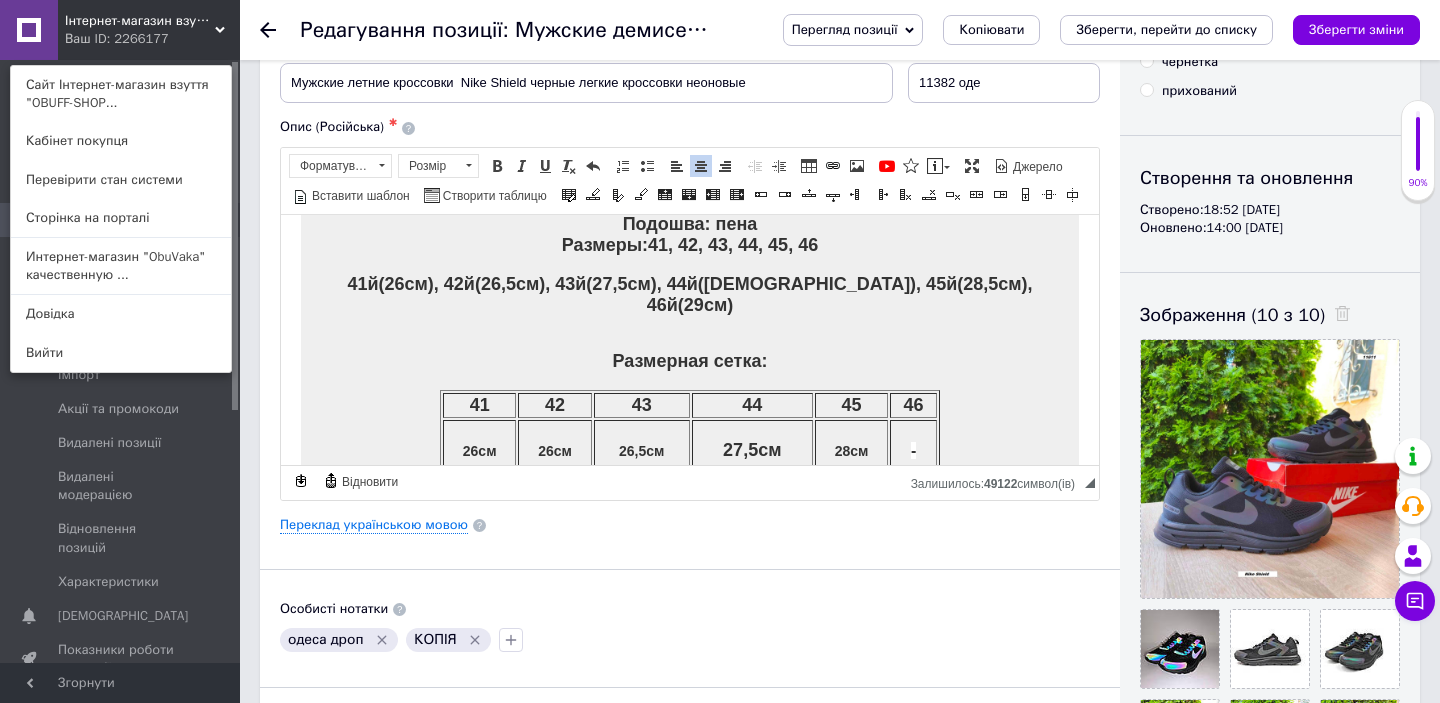 click on "41й(26см), 42й(26,5см), 43й(27,5см), 44й([DEMOGRAPHIC_DATA]), 45й (28,5см), 46й(29см)" at bounding box center (690, 294) 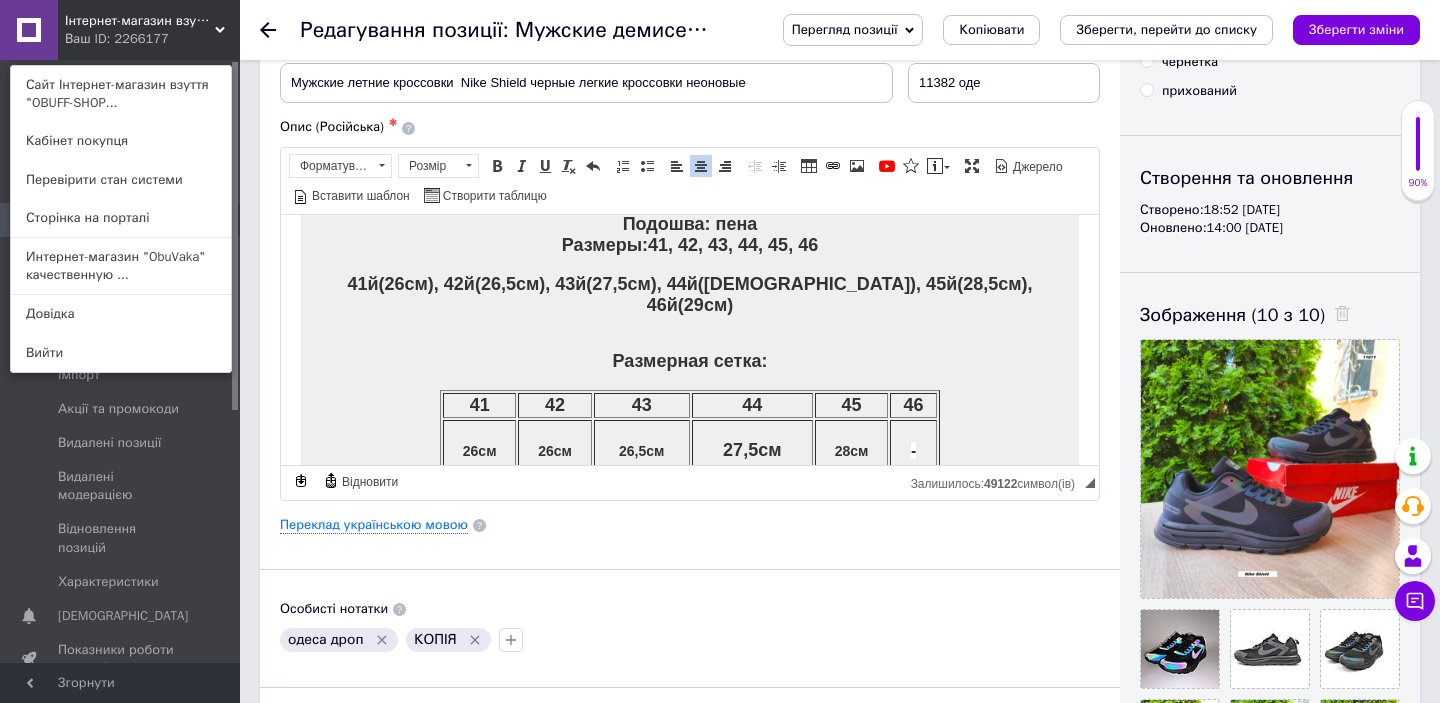 click on "41й(26см), 42й(26,5см), 43й(27,5см), 44й([DEMOGRAPHIC_DATA]), 45й (28,5см), 46й(29см)" at bounding box center [690, 294] 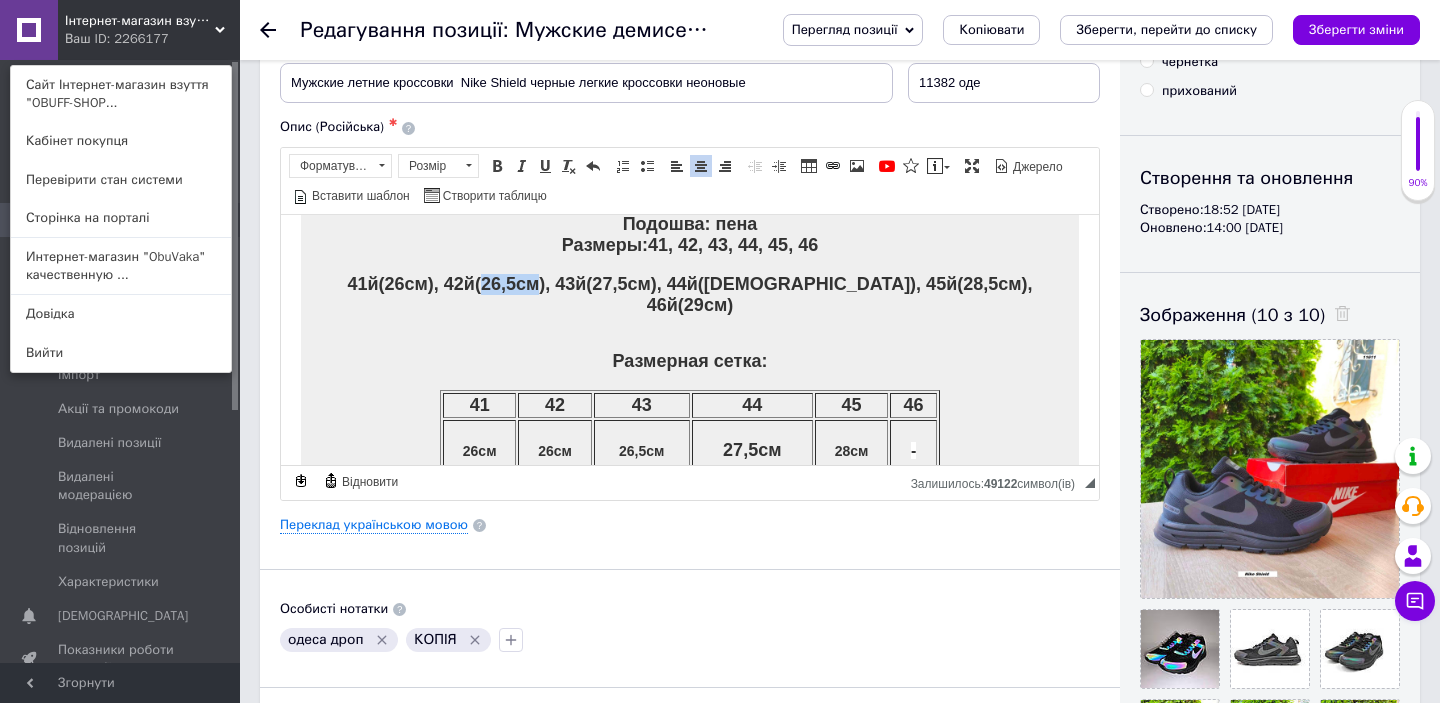 copy on "26,5см" 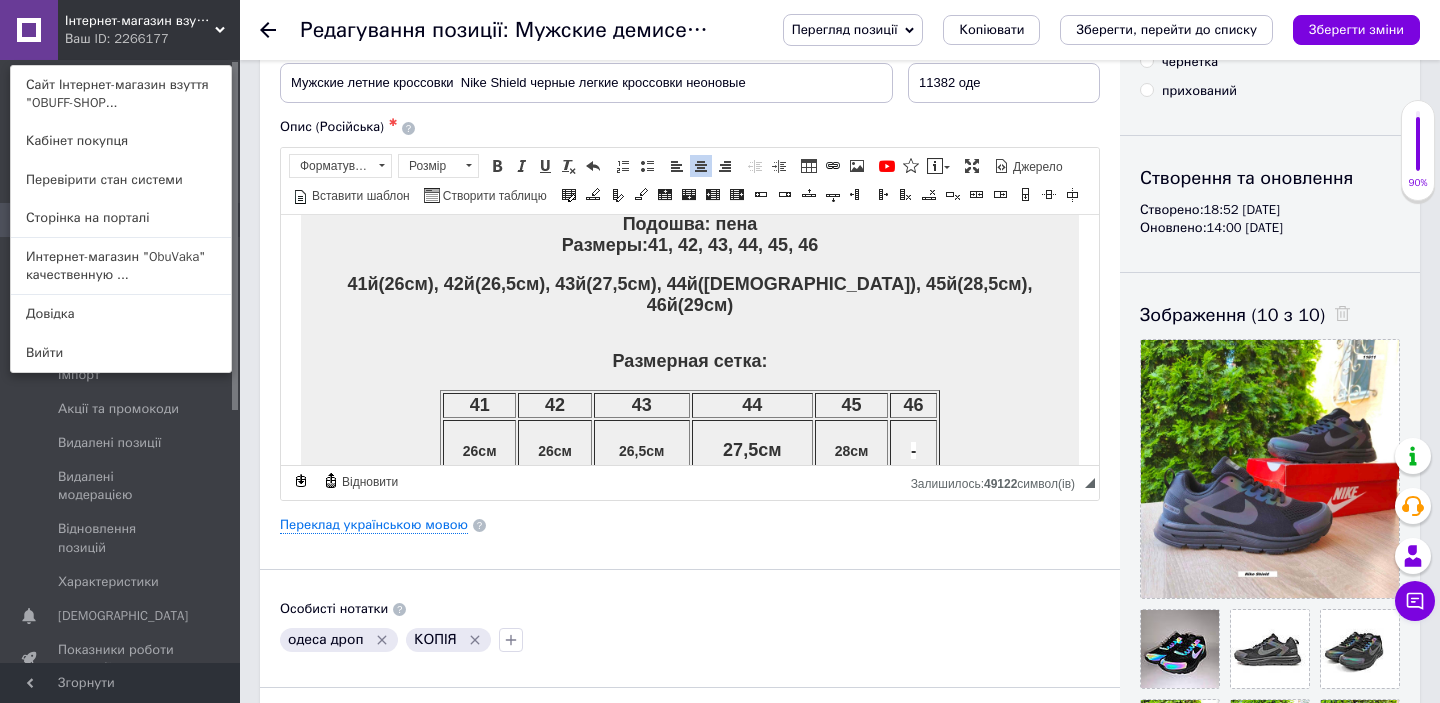 click on "26см" at bounding box center [554, 450] 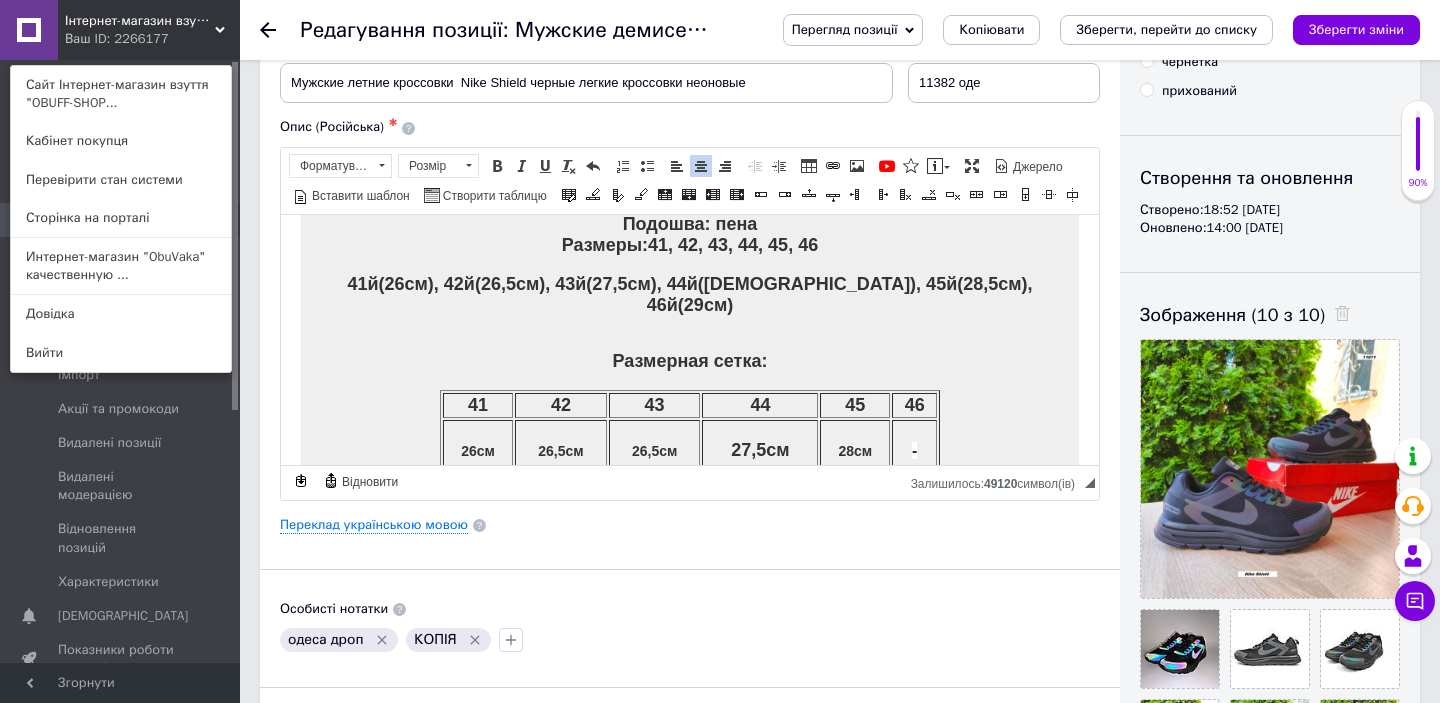 click on "41й(26см), 42й(26,5см), 43й(27,5см), 44й([DEMOGRAPHIC_DATA]), 45й (28,5см), 46й(29см)" at bounding box center (690, 294) 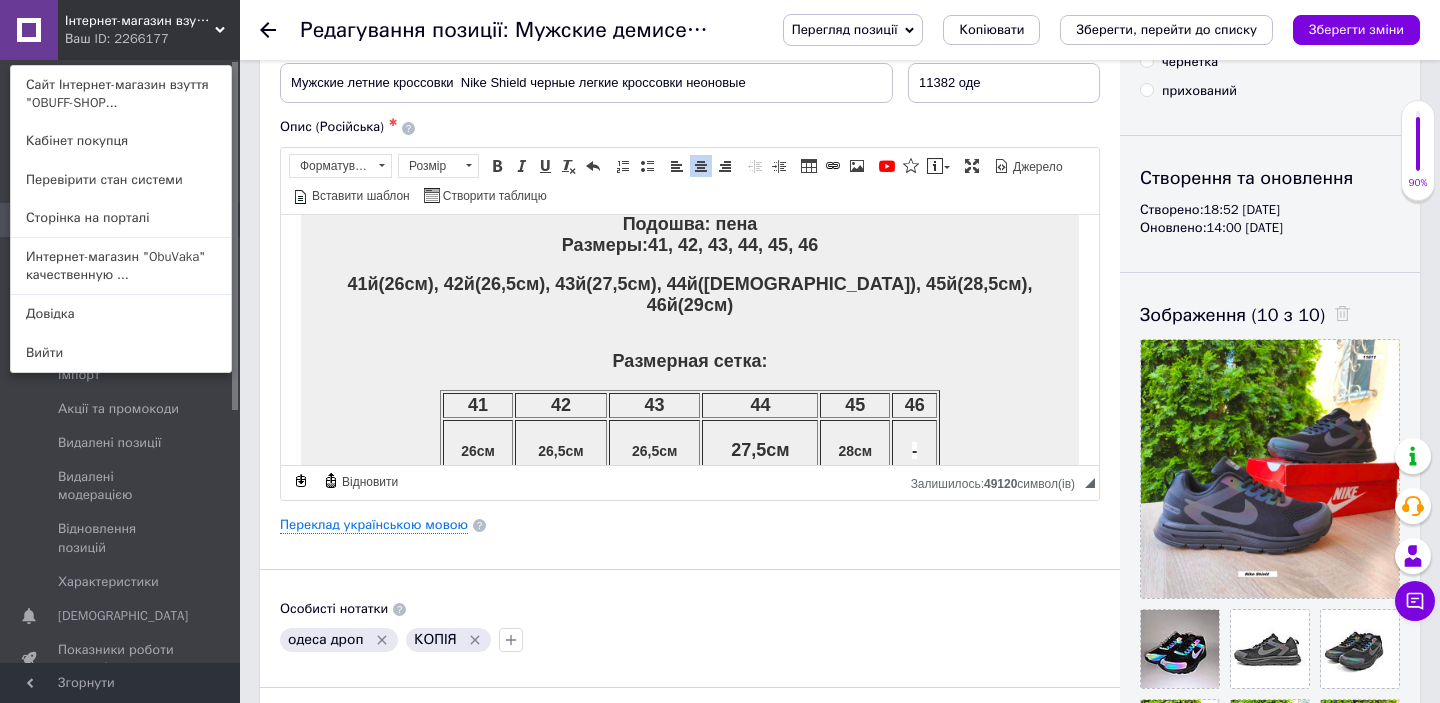 click on "41й(26см), 42й(26,5см), 43й(27,5см), 44й([DEMOGRAPHIC_DATA]), 45й (28,5см), 46й(29см)" at bounding box center [690, 294] 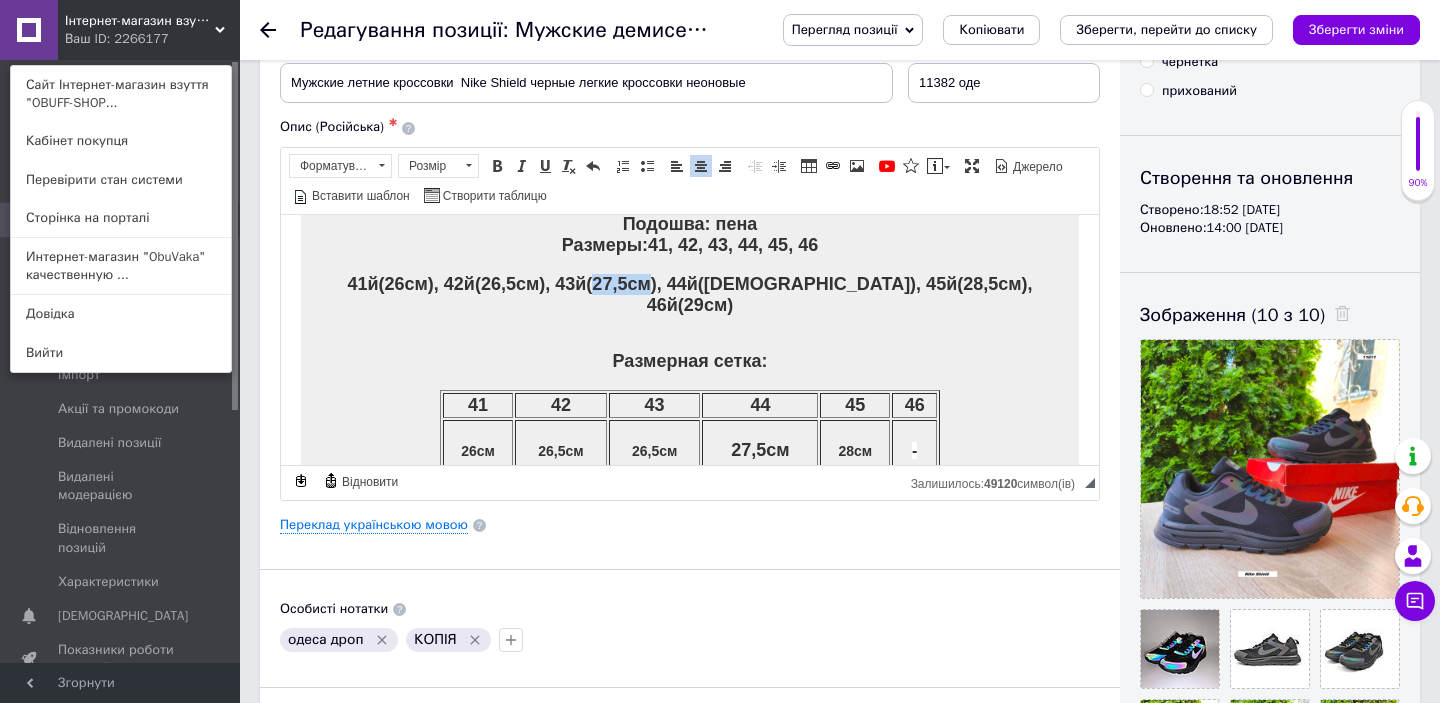copy on "27,5см" 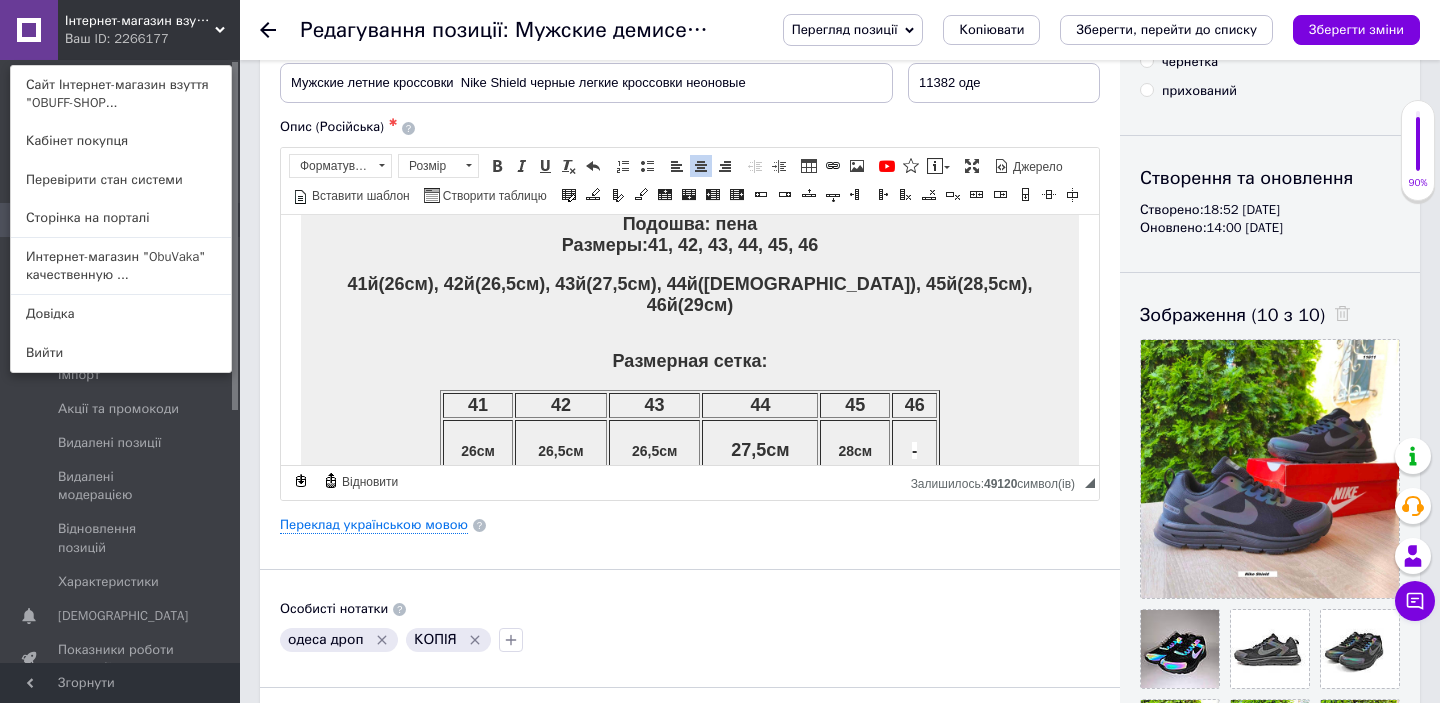 click on "26,5см" at bounding box center [654, 450] 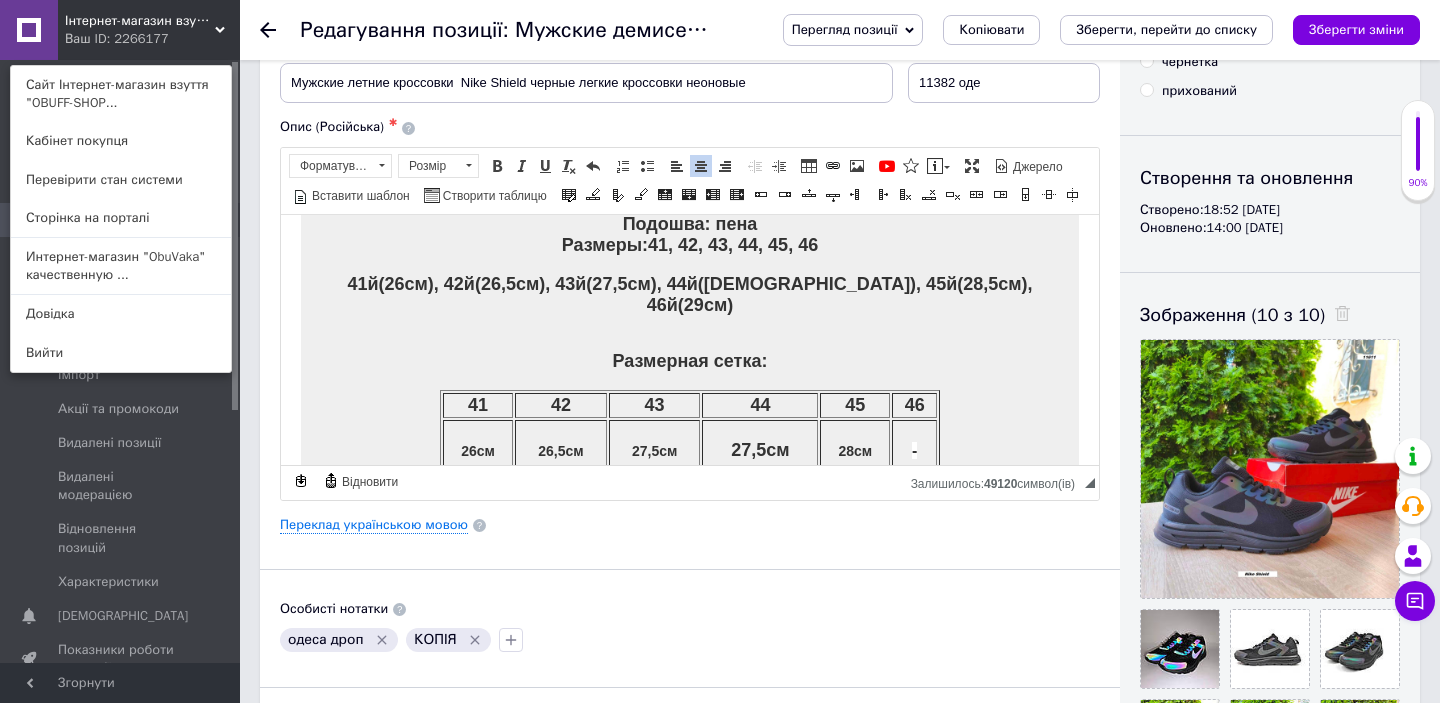 click on "41й(26см), 42й(26,5см), 43й(27,5см), 44й([DEMOGRAPHIC_DATA]), 45й (28,5см), 46й(29см)" at bounding box center [690, 294] 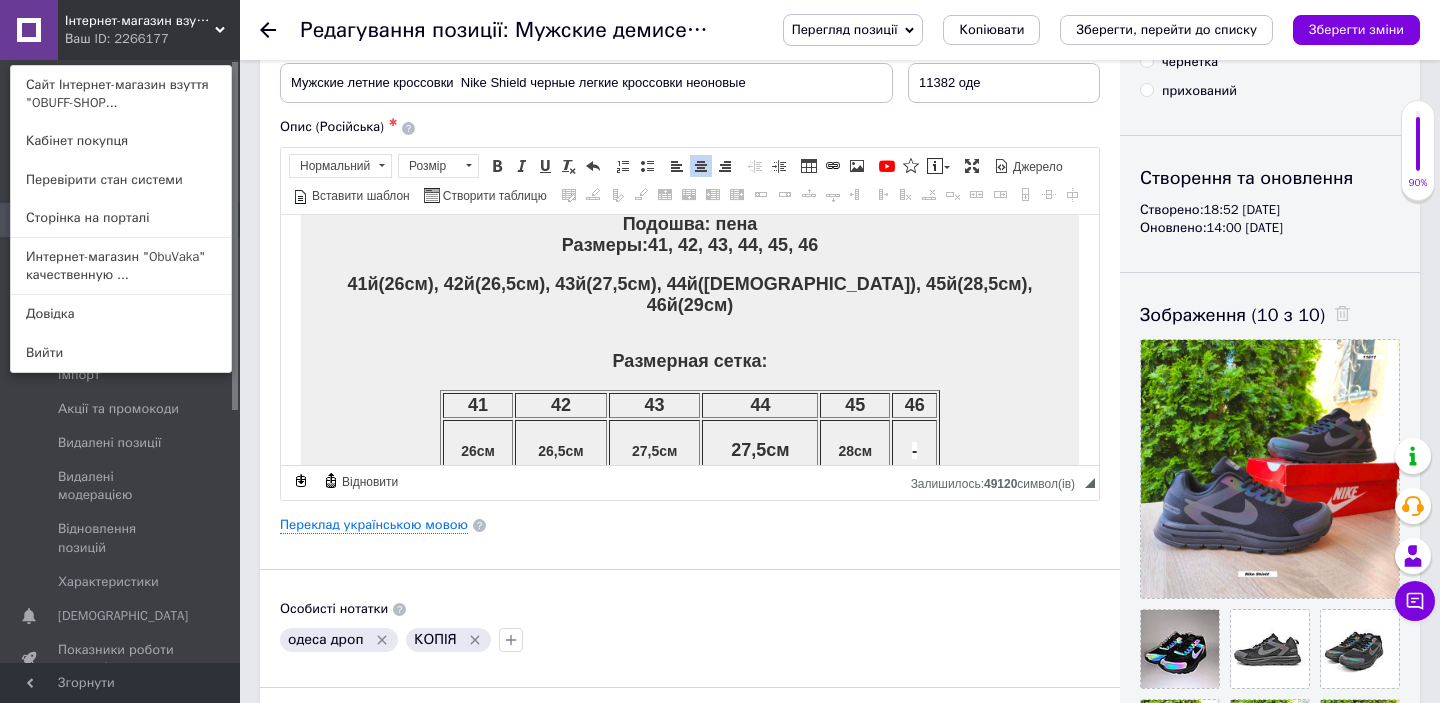 click on "41й(26см), 42й(26,5см), 43й(27,5см), 44й([DEMOGRAPHIC_DATA]), 45й (28,5см), 46й(29см)" at bounding box center [690, 294] 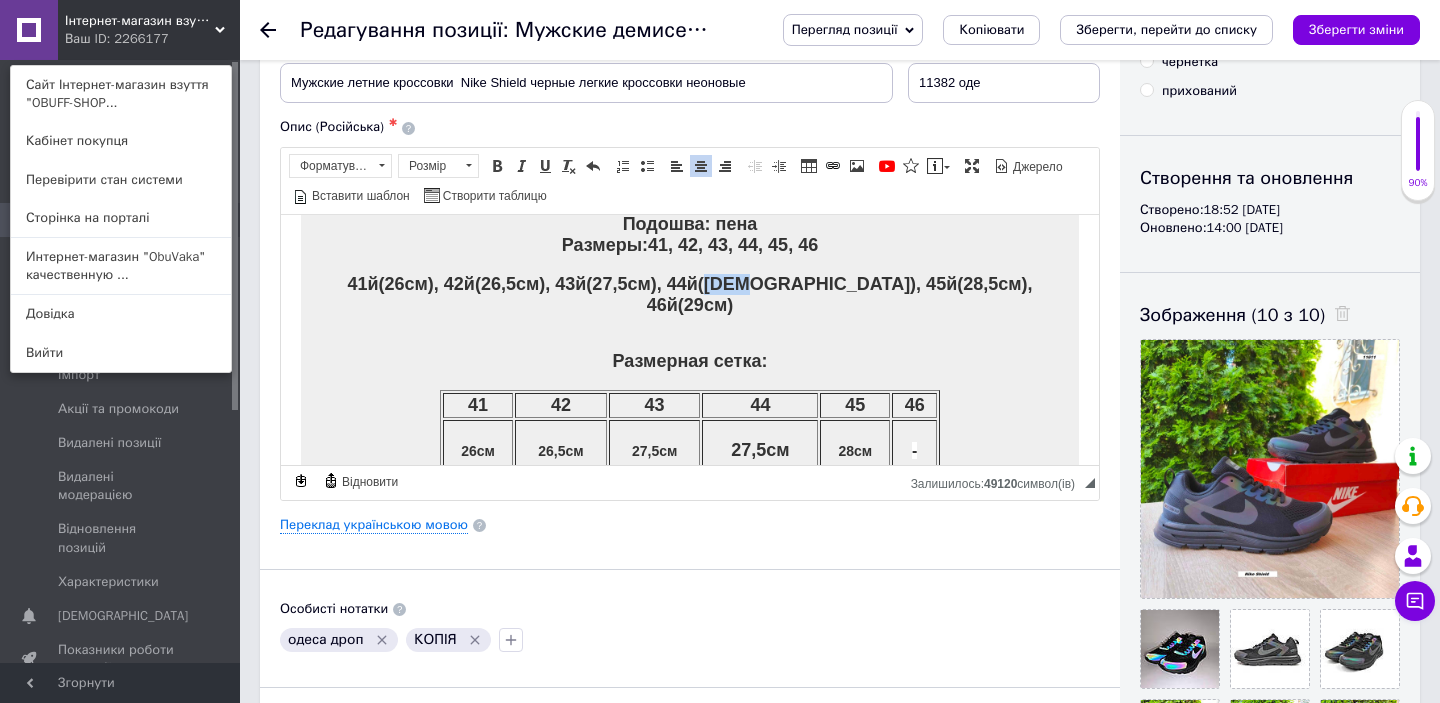 copy on "28см" 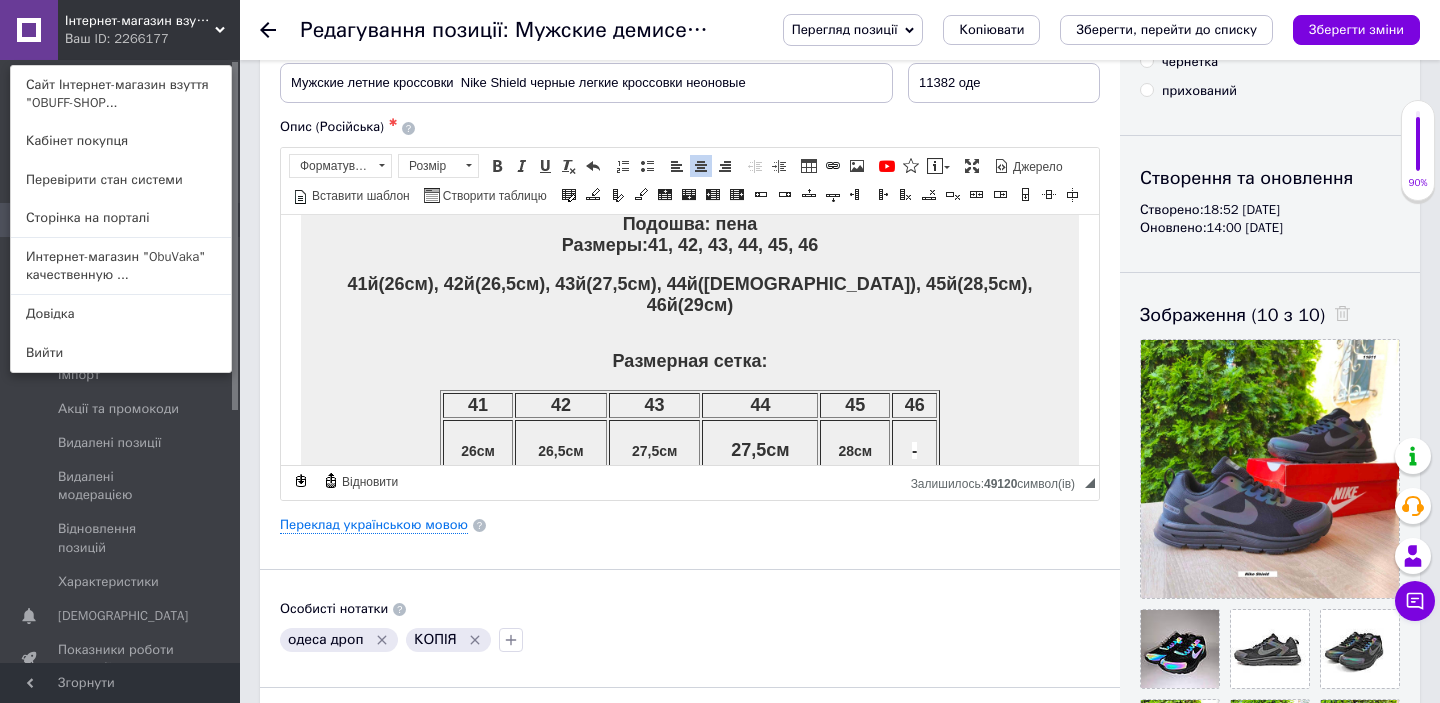 click on "27,5см" at bounding box center [760, 449] 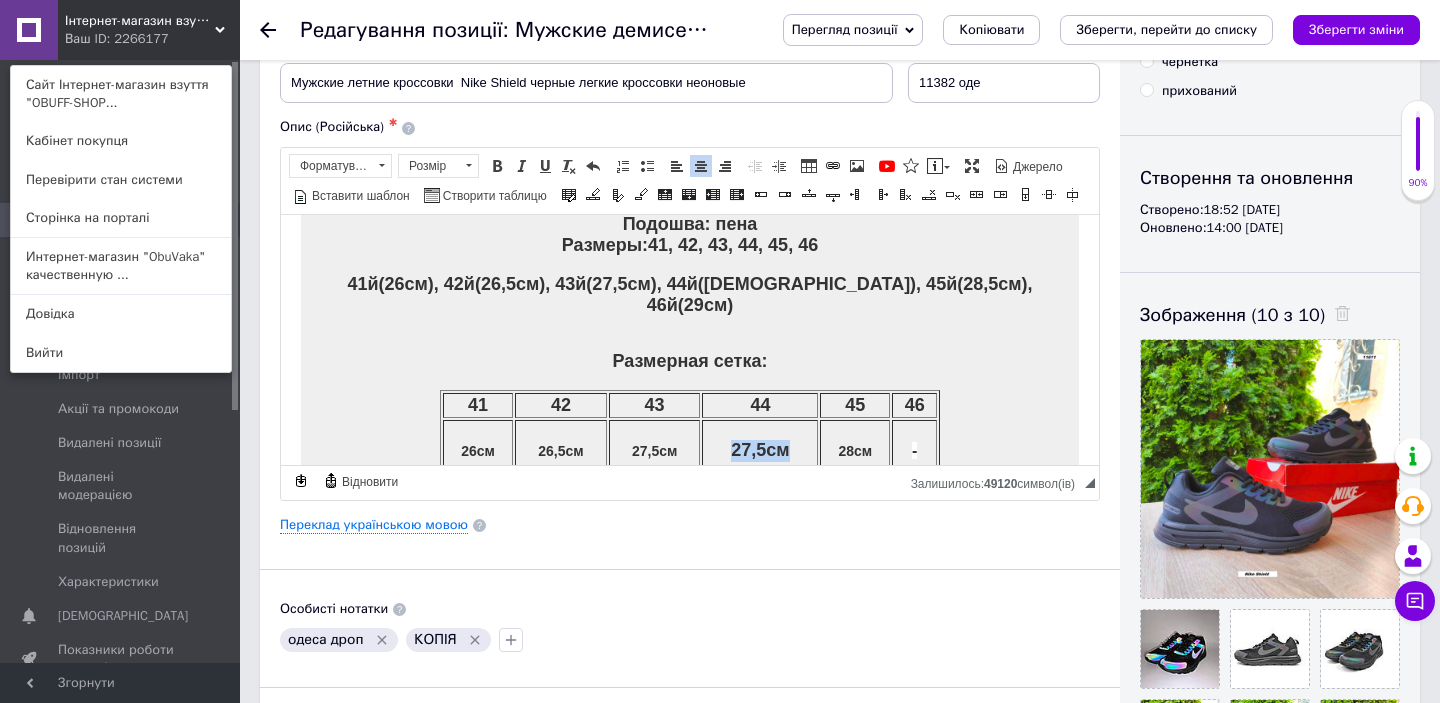 click on "27,5см" at bounding box center (760, 449) 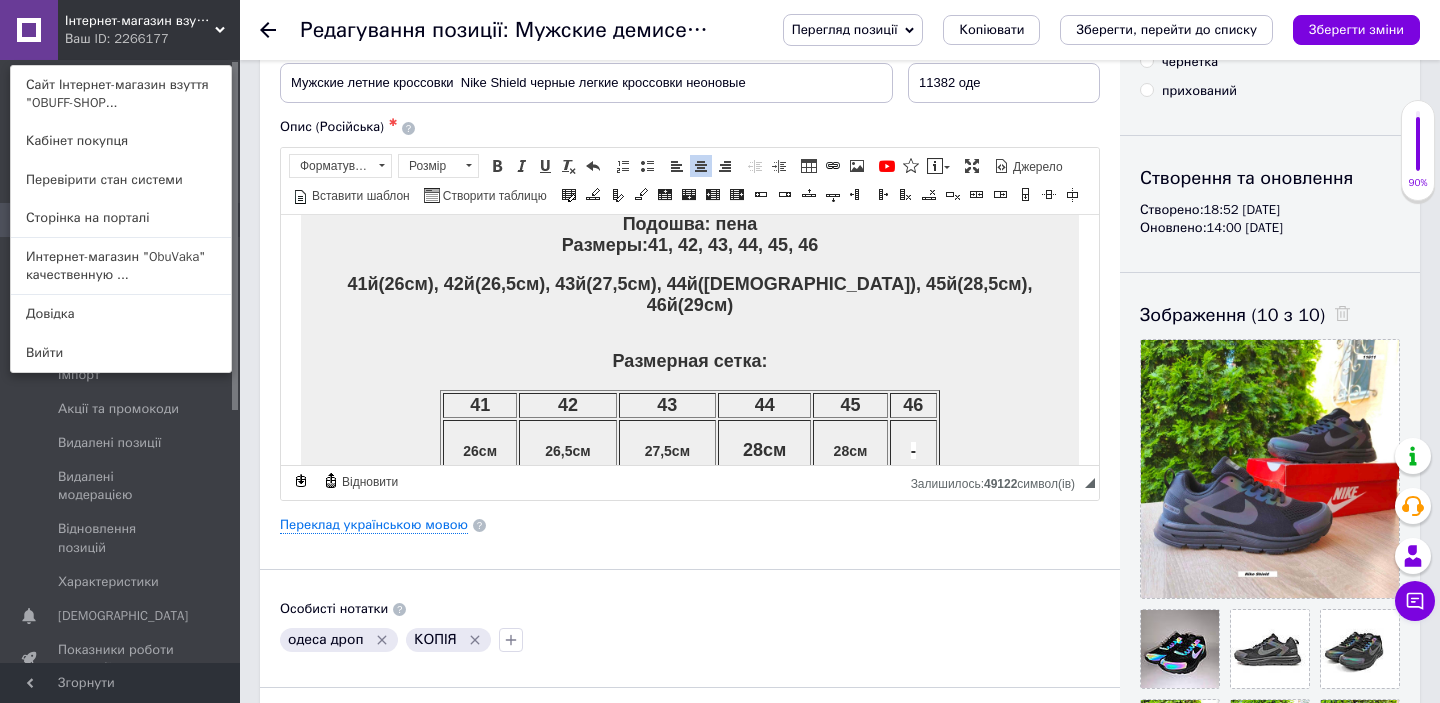 click on "41й(26см), 42й(26,5см), 43й(27,5см), 44й([DEMOGRAPHIC_DATA]), 45й (28,5см), 46й(29см)" at bounding box center [690, 294] 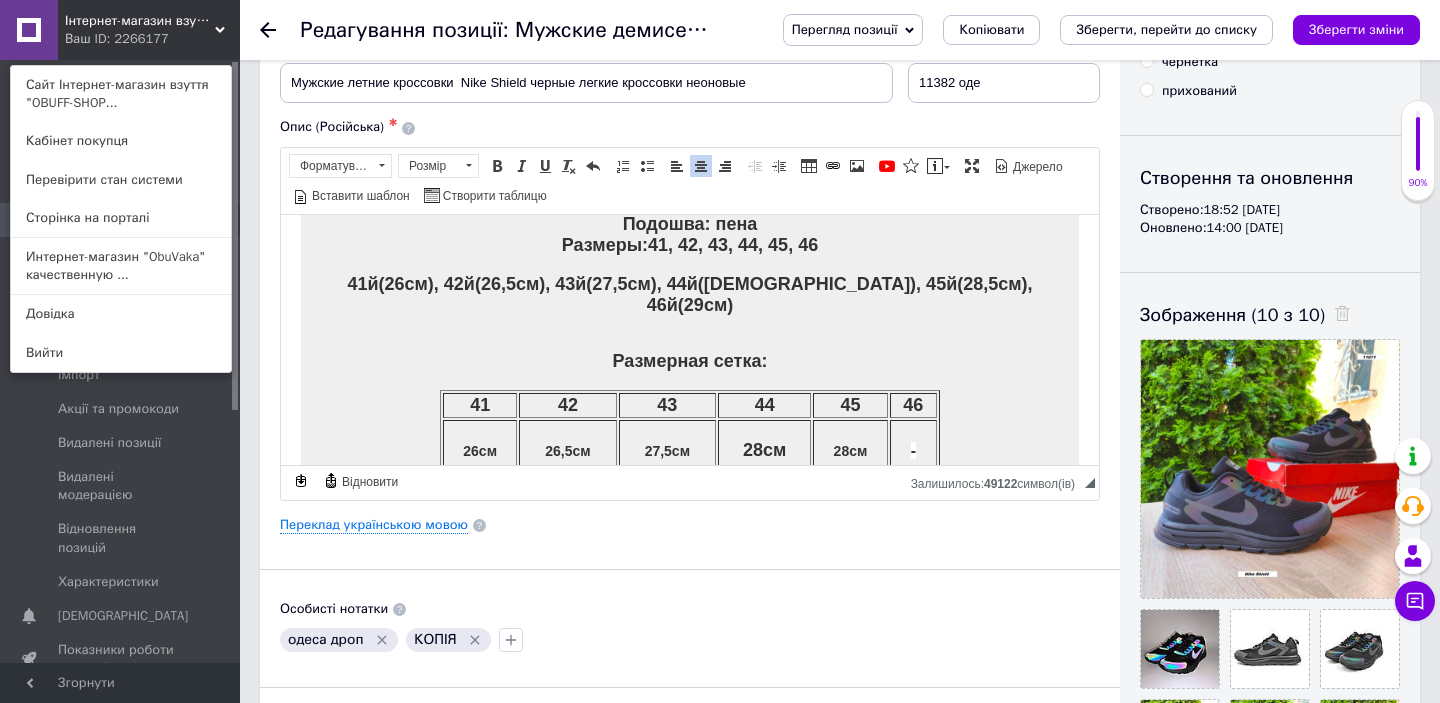 click on "41й(26см), 42й(26,5см), 43й(27,5см), 44й([DEMOGRAPHIC_DATA]), 45й (28,5см), 46й(29см)" at bounding box center (690, 294) 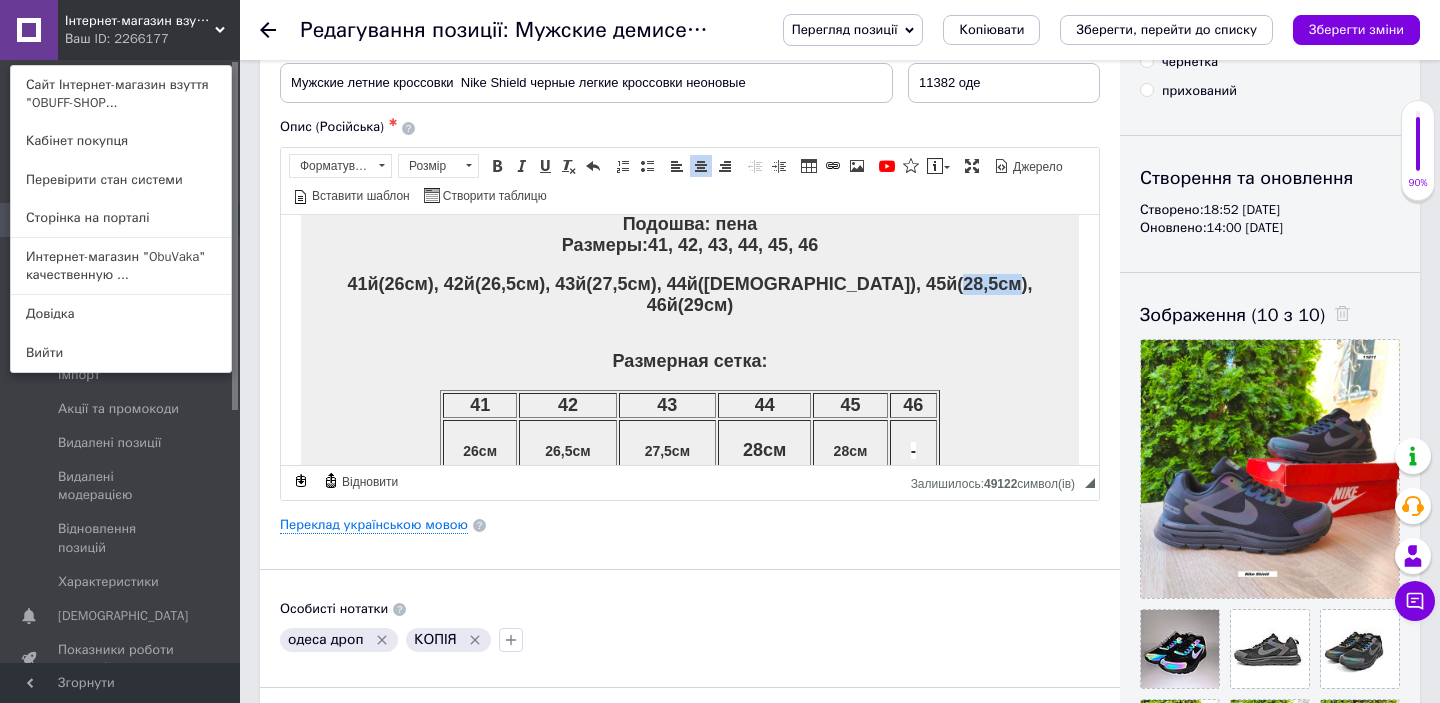 click on "41й(26см), 42й(26,5см), 43й(27,5см), 44й([DEMOGRAPHIC_DATA]), 45й (28,5см), 46й(29см)" at bounding box center (690, 294) 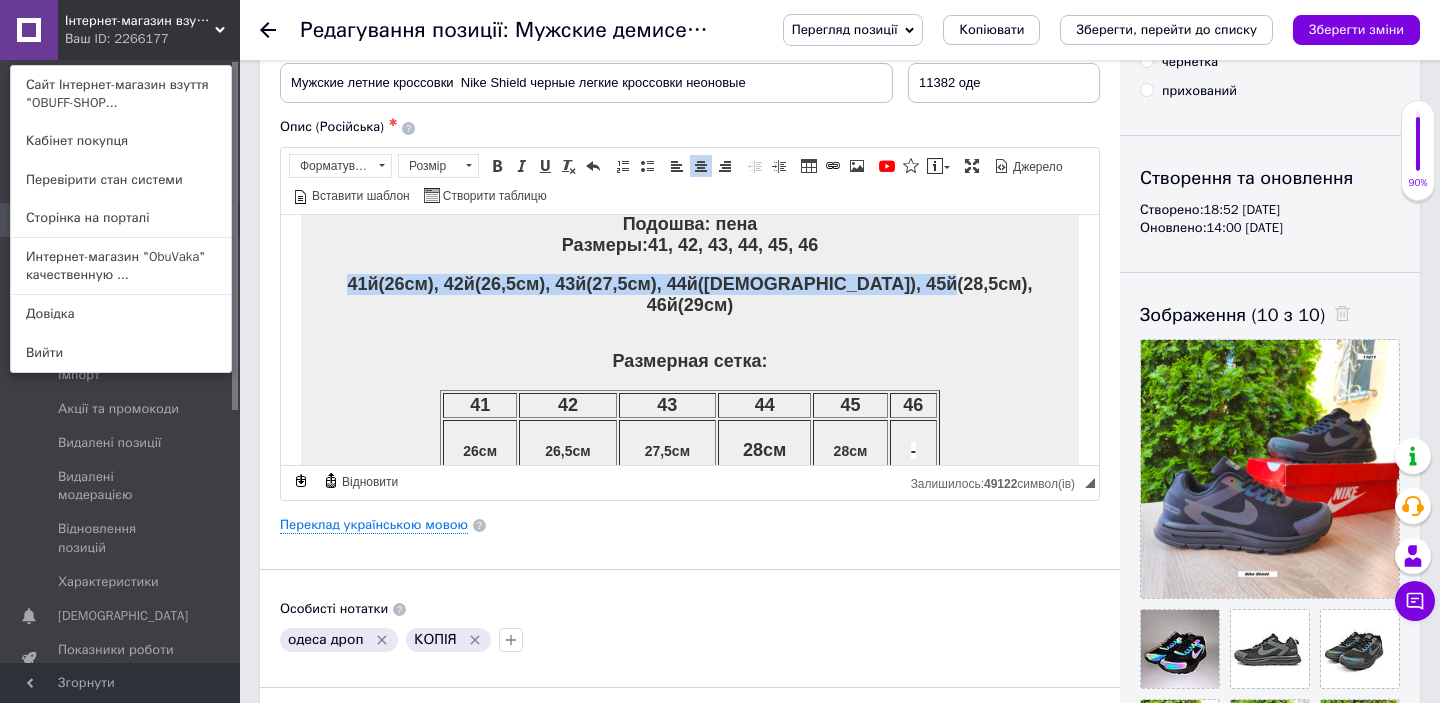 click on "41й(26см), 42й(26,5см), 43й(27,5см), 44й([DEMOGRAPHIC_DATA]), 45й (28,5см), 46й(29см)" at bounding box center [690, 294] 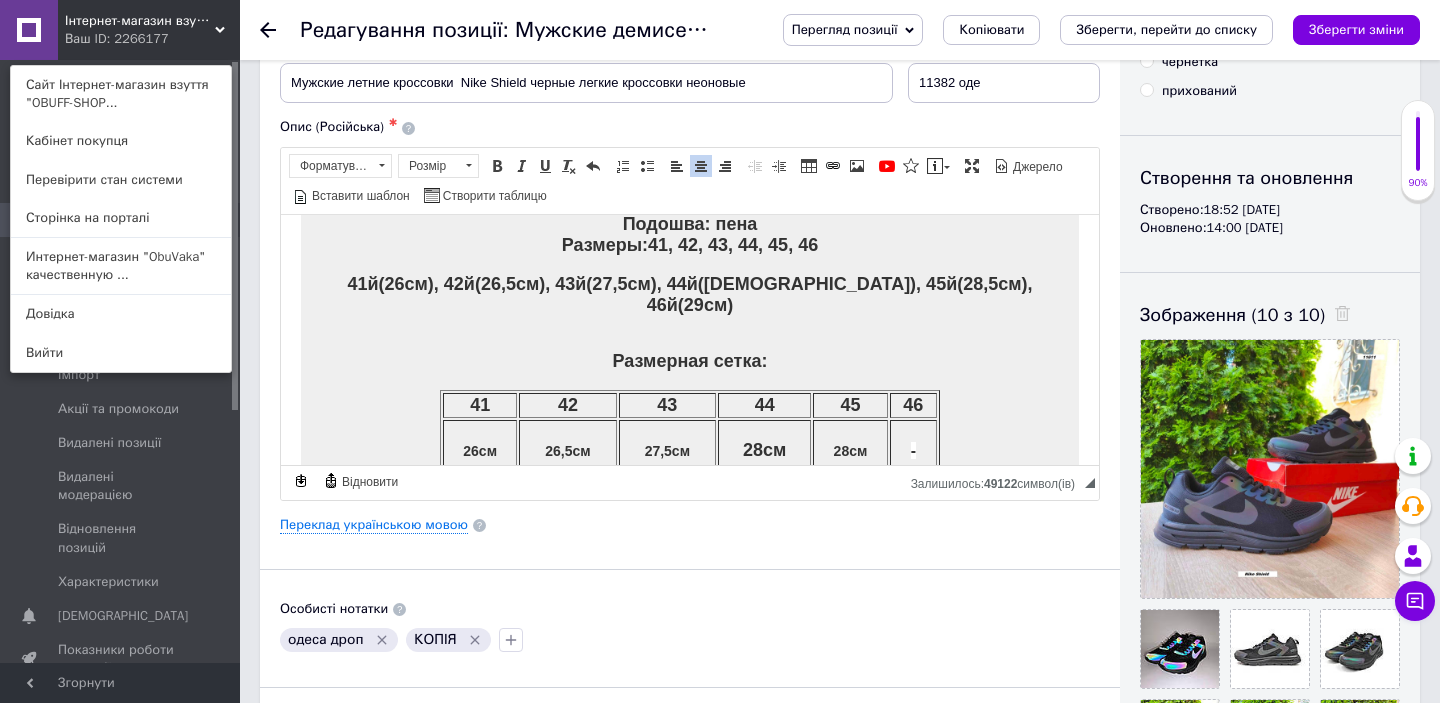click on "41й(26см), 42й(26,5см), 43й(27,5см), 44й([DEMOGRAPHIC_DATA]), 45й (28,5см), 46й(29см)" at bounding box center [690, 294] 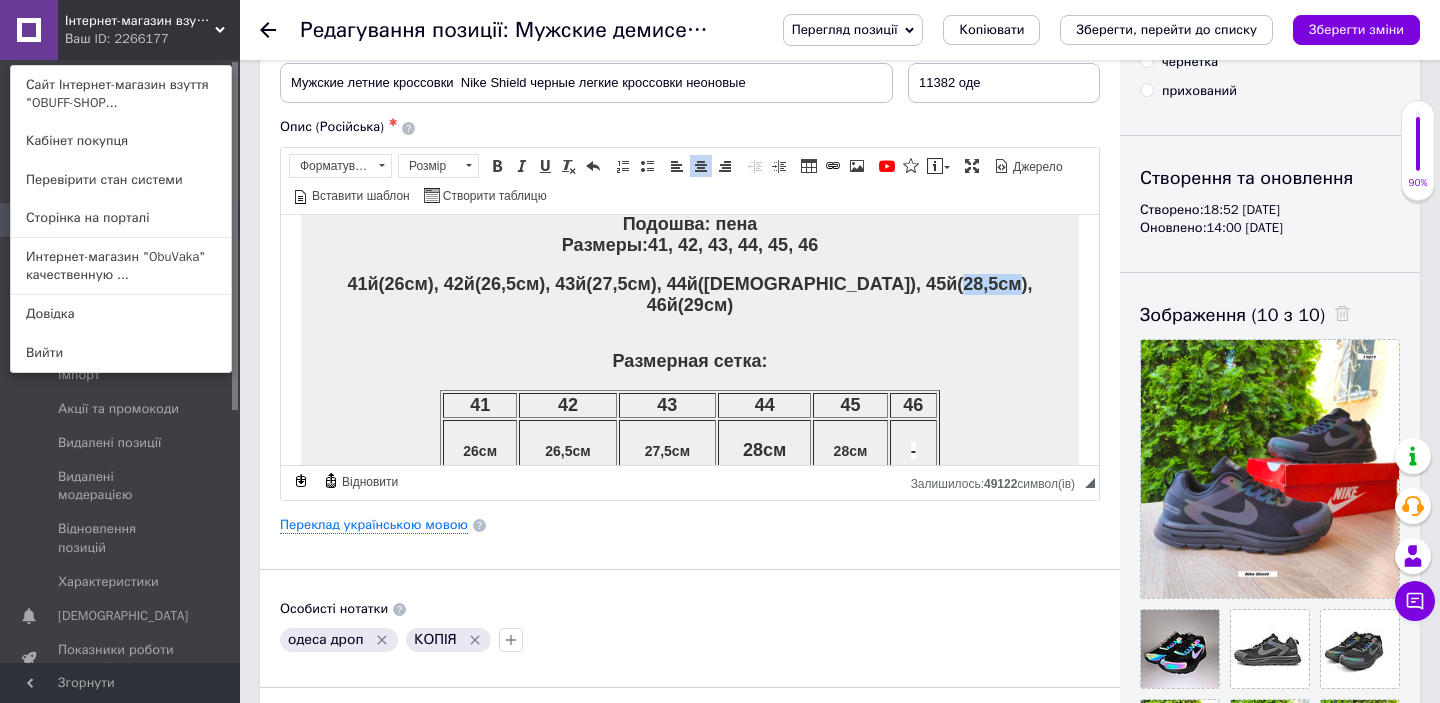 copy on "28,5см" 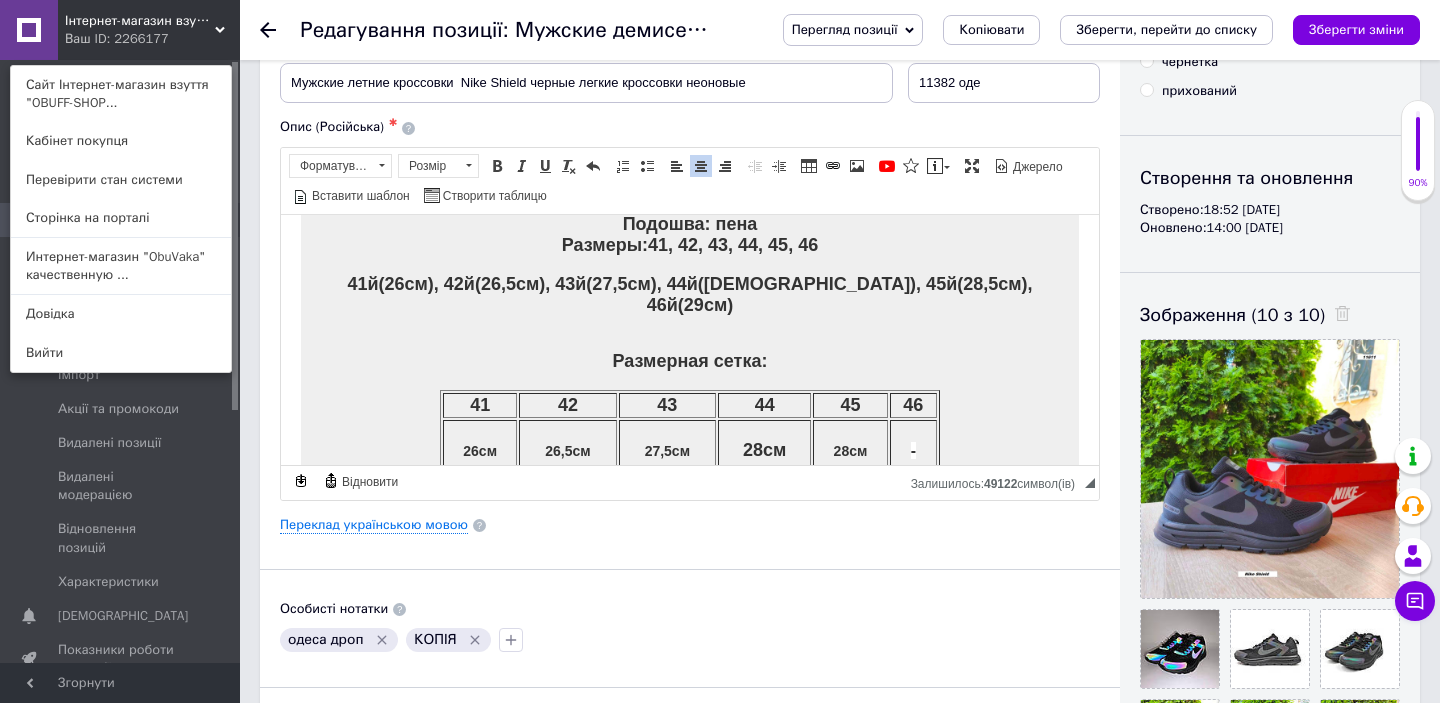 click on "28см" at bounding box center [851, 450] 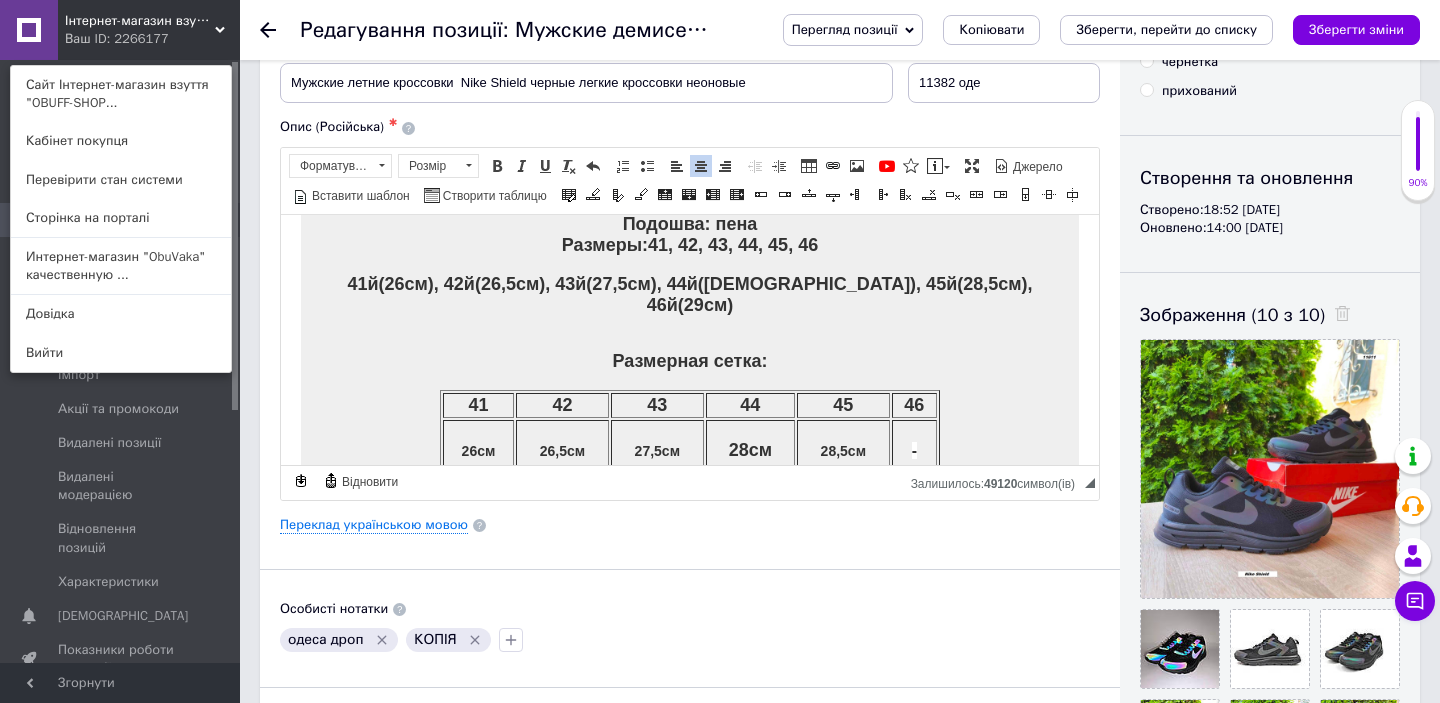 click on "41й(26см), 42й(26,5см), 43й(27,5см), 44й([DEMOGRAPHIC_DATA]), 45й (28,5см), 46й(29см)" at bounding box center [690, 294] 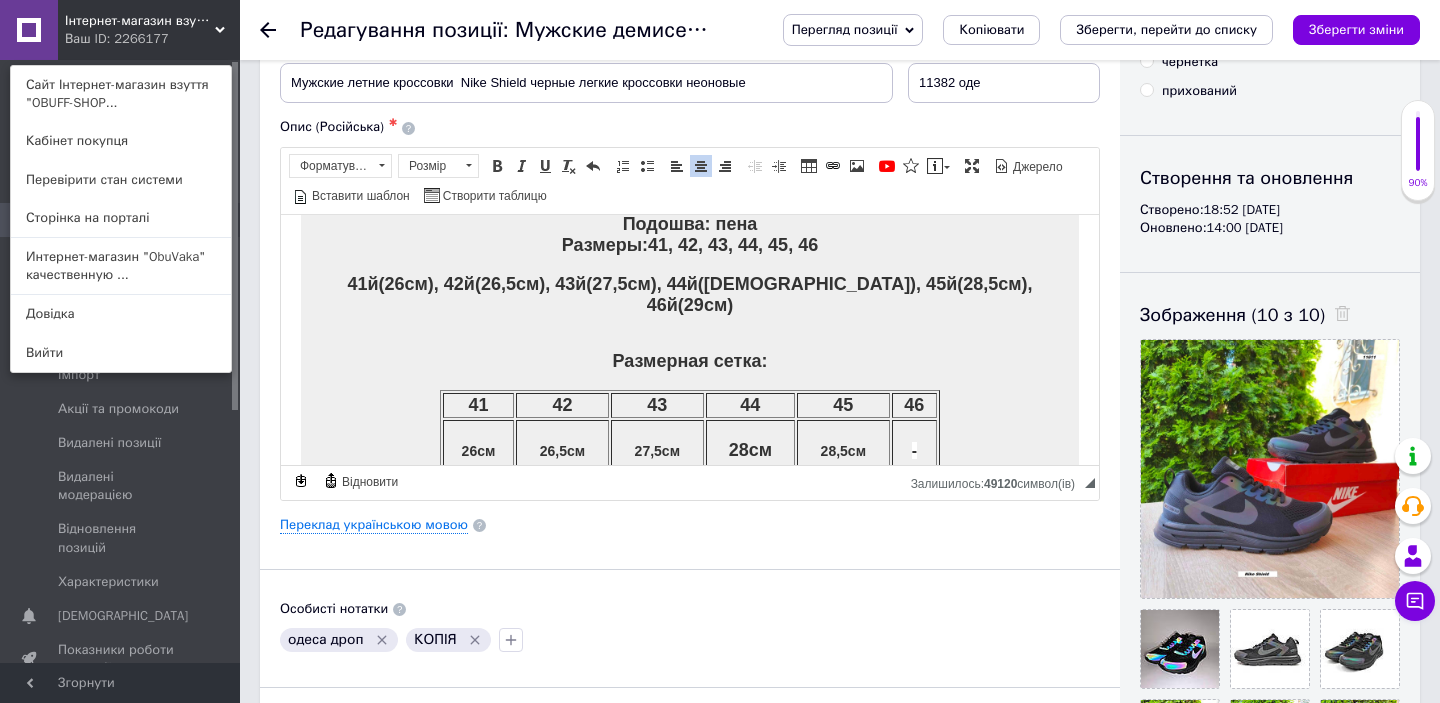 click on "41й(26см), 42й(26,5см), 43й(27,5см), 44й([DEMOGRAPHIC_DATA]), 45й (28,5см), 46й(29см)" at bounding box center (690, 294) 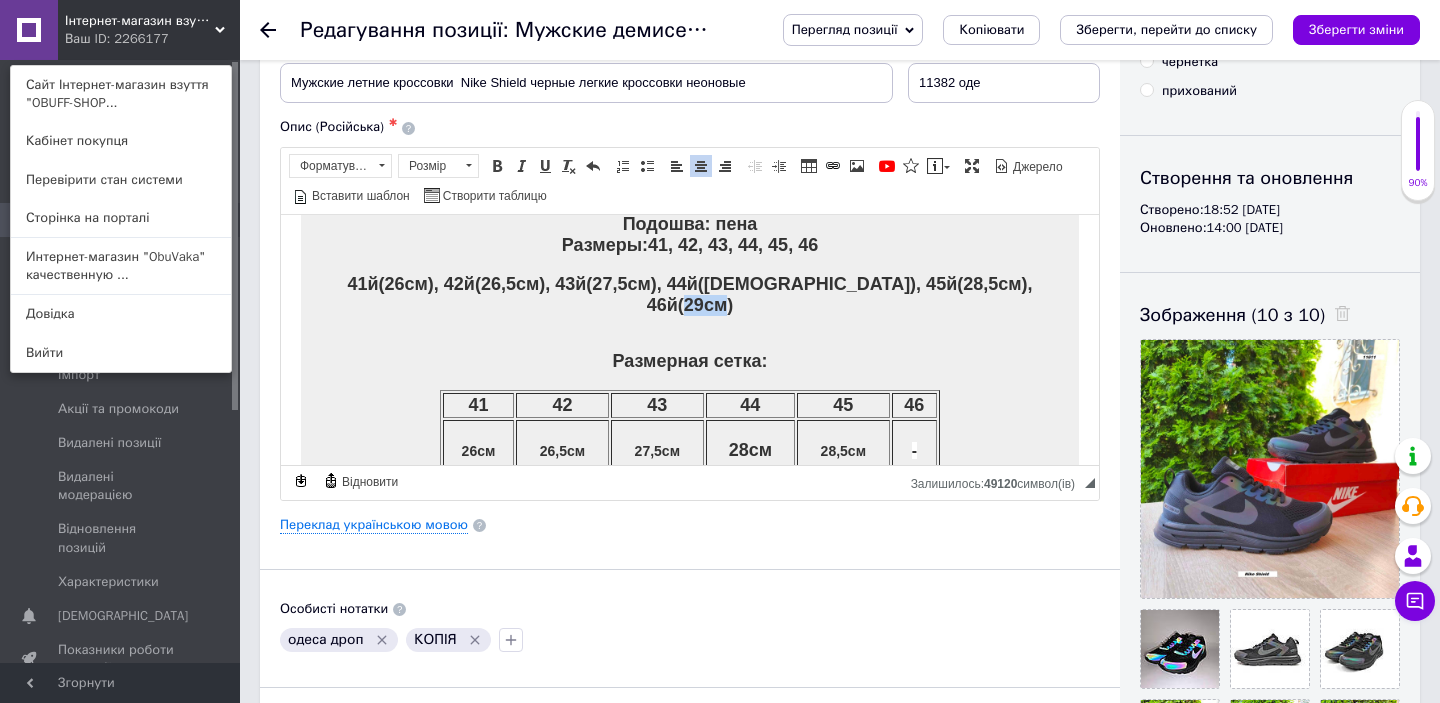 copy on "29см" 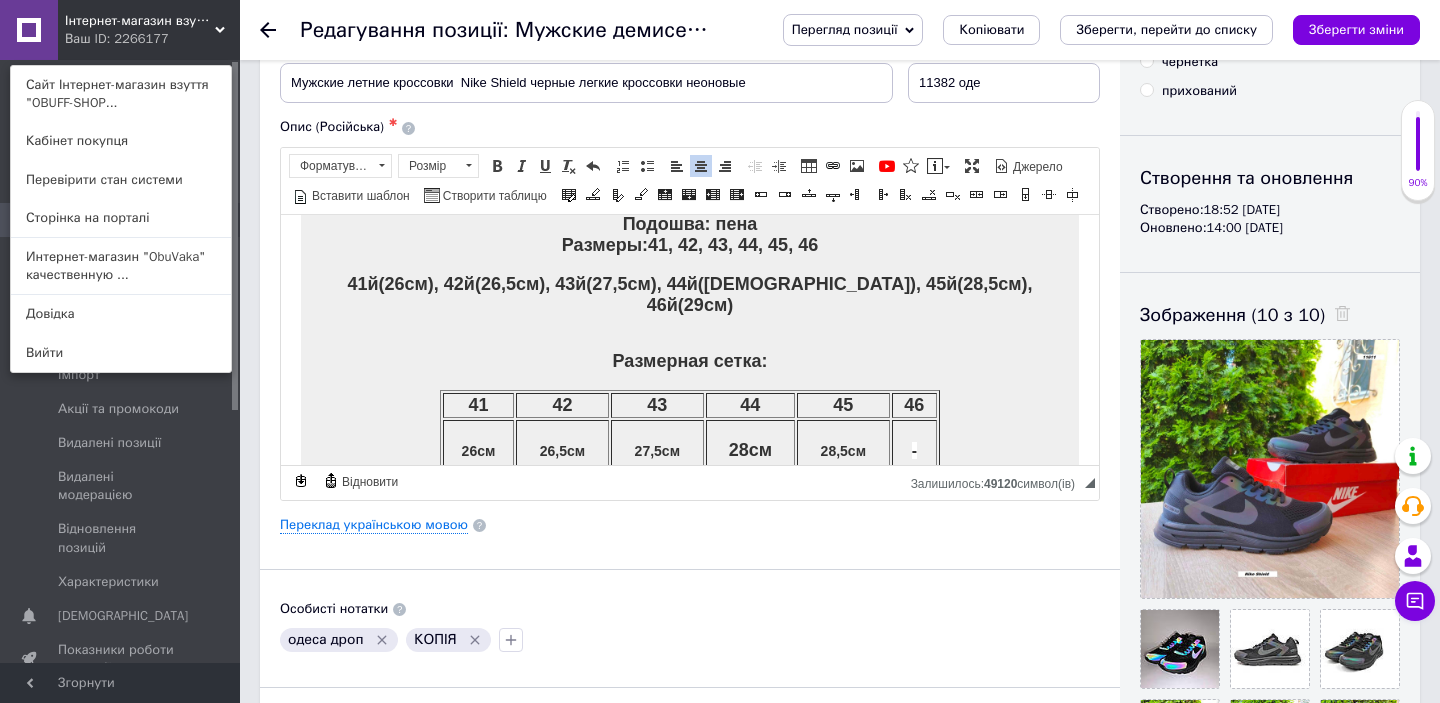 click on "-" at bounding box center (914, 449) 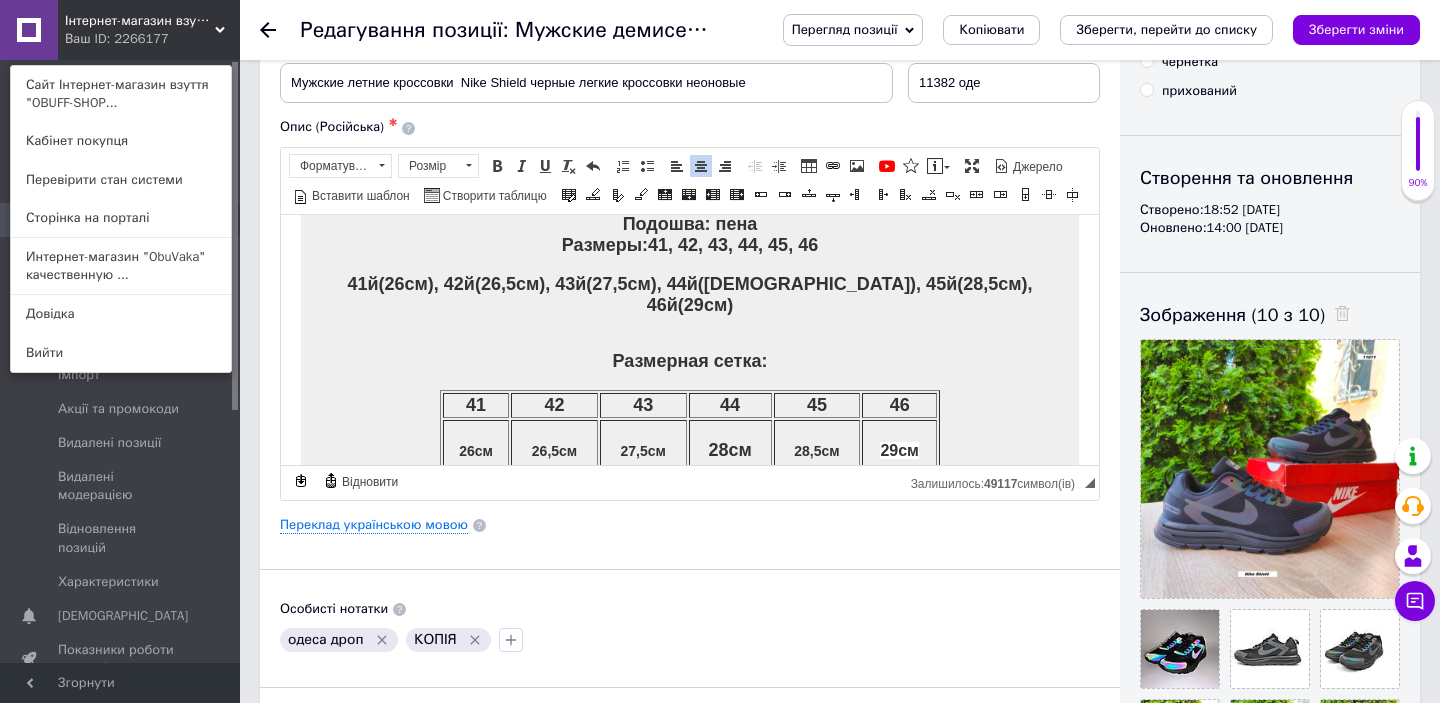 click on "46" at bounding box center [899, 404] 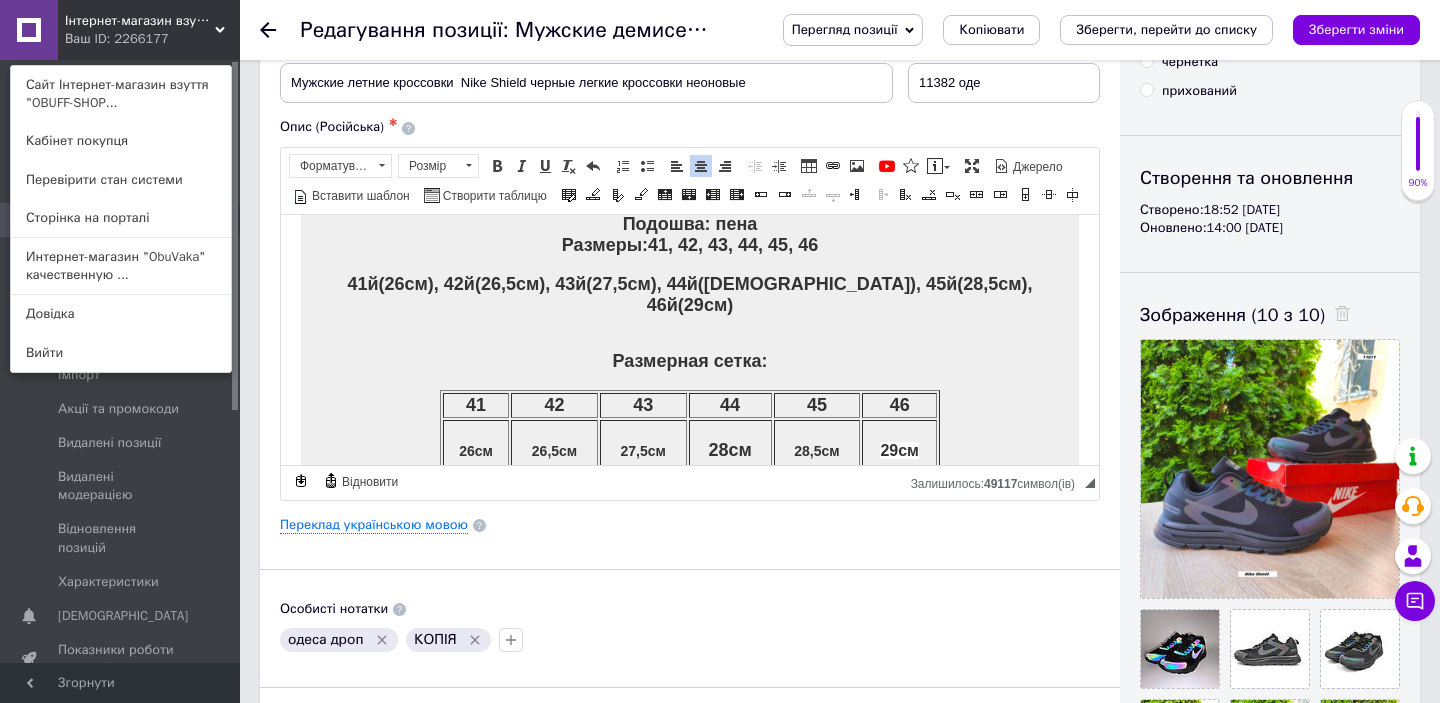click on "46" at bounding box center (899, 404) 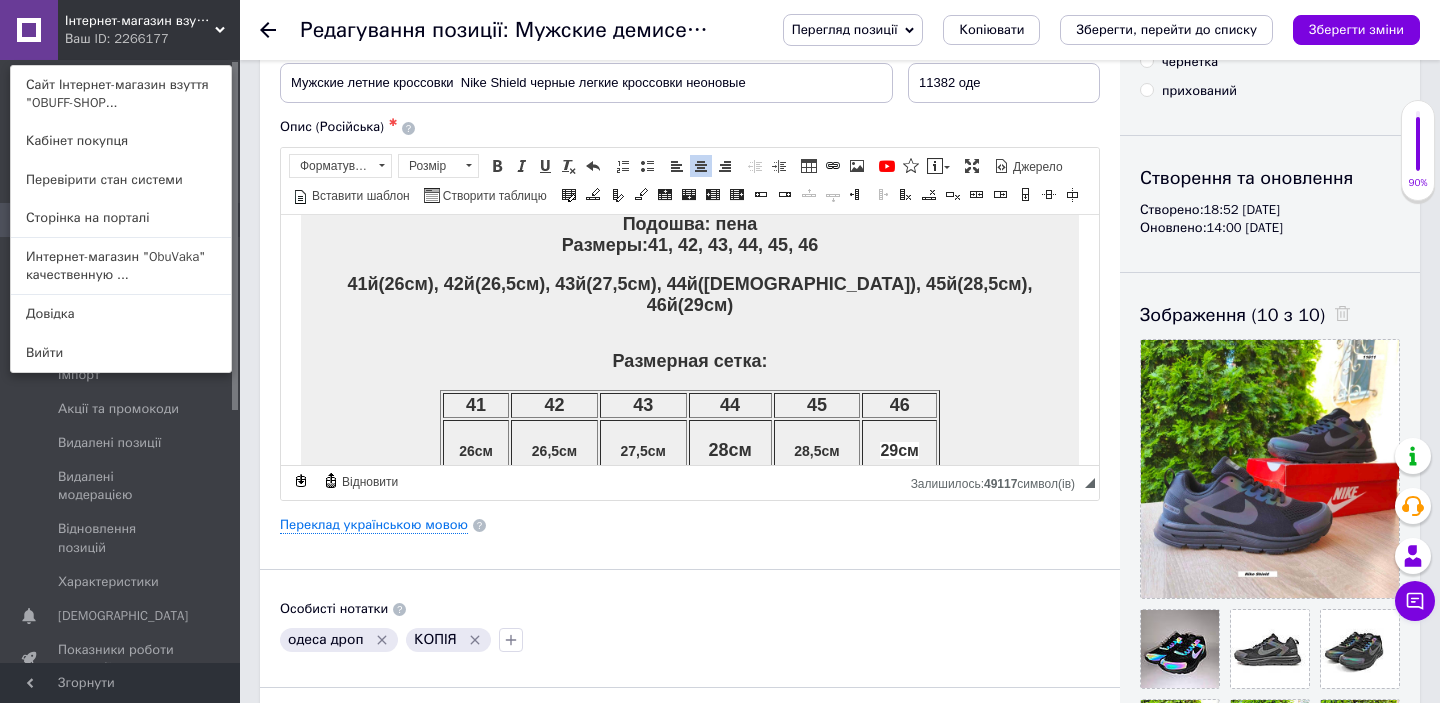 click on "45" at bounding box center [817, 404] 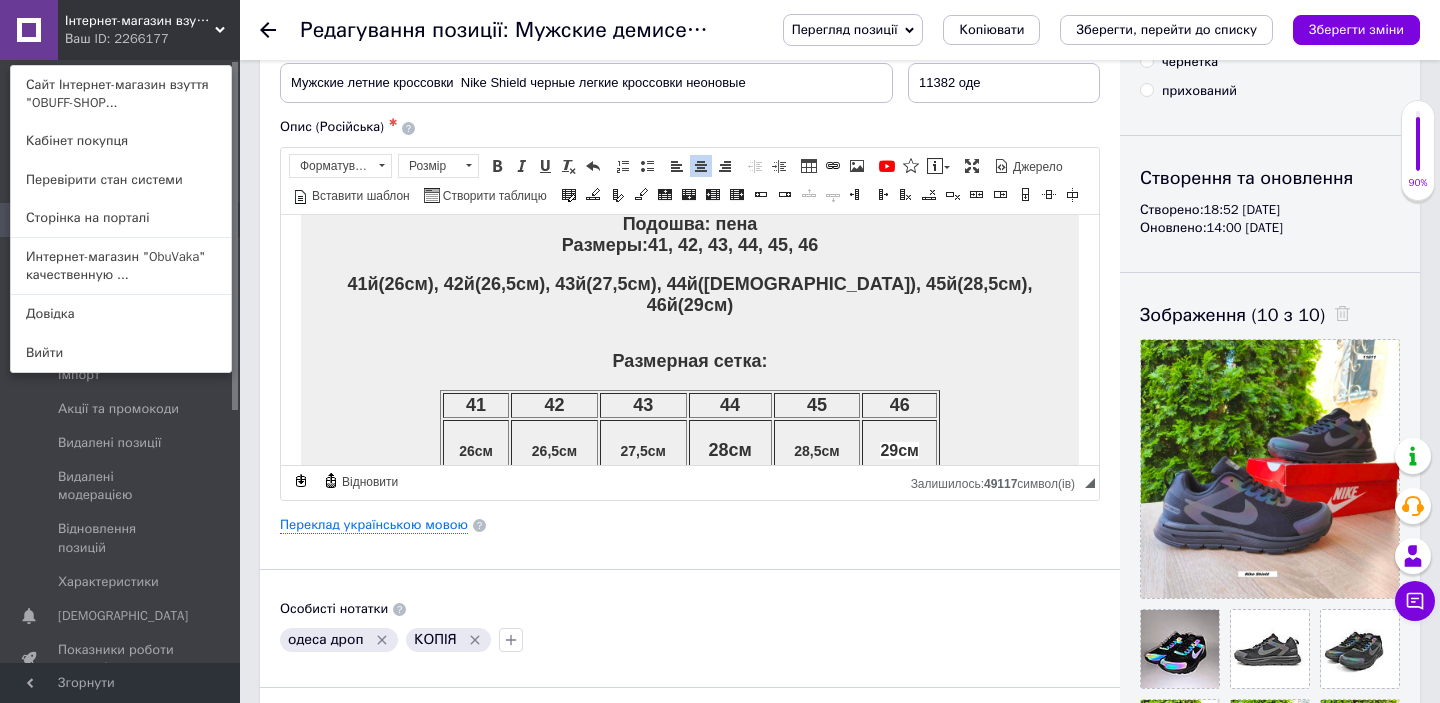 click on "45" at bounding box center (817, 404) 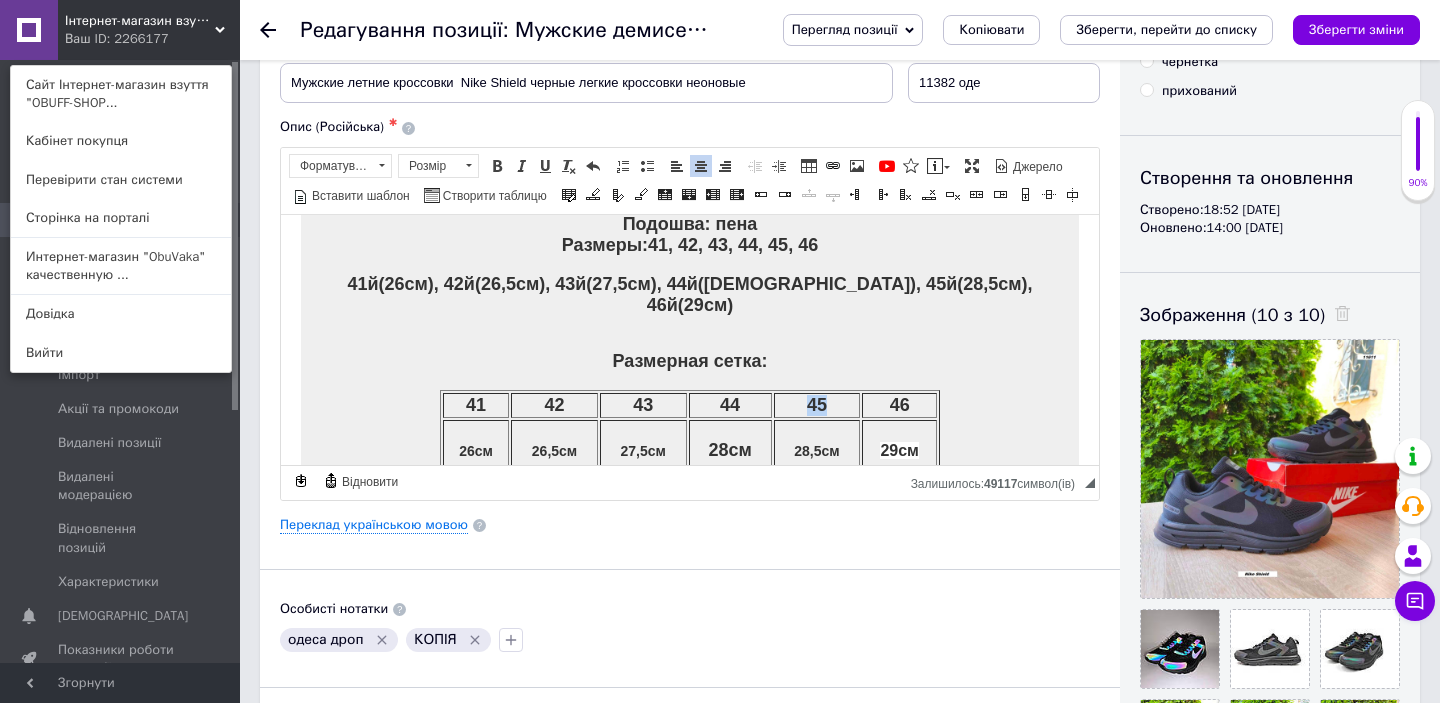 click on "28,5см" at bounding box center [817, 450] 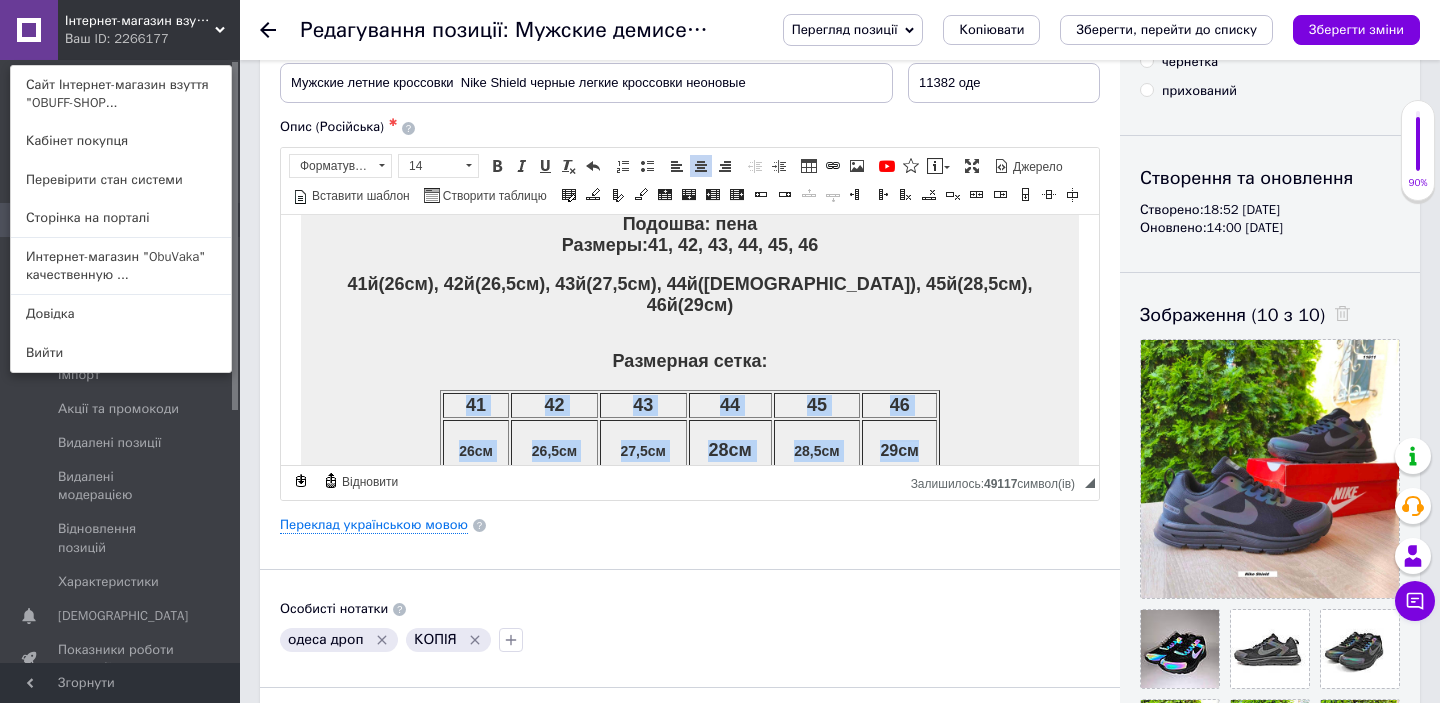 drag, startPoint x: 930, startPoint y: 430, endPoint x: 452, endPoint y: 379, distance: 480.713 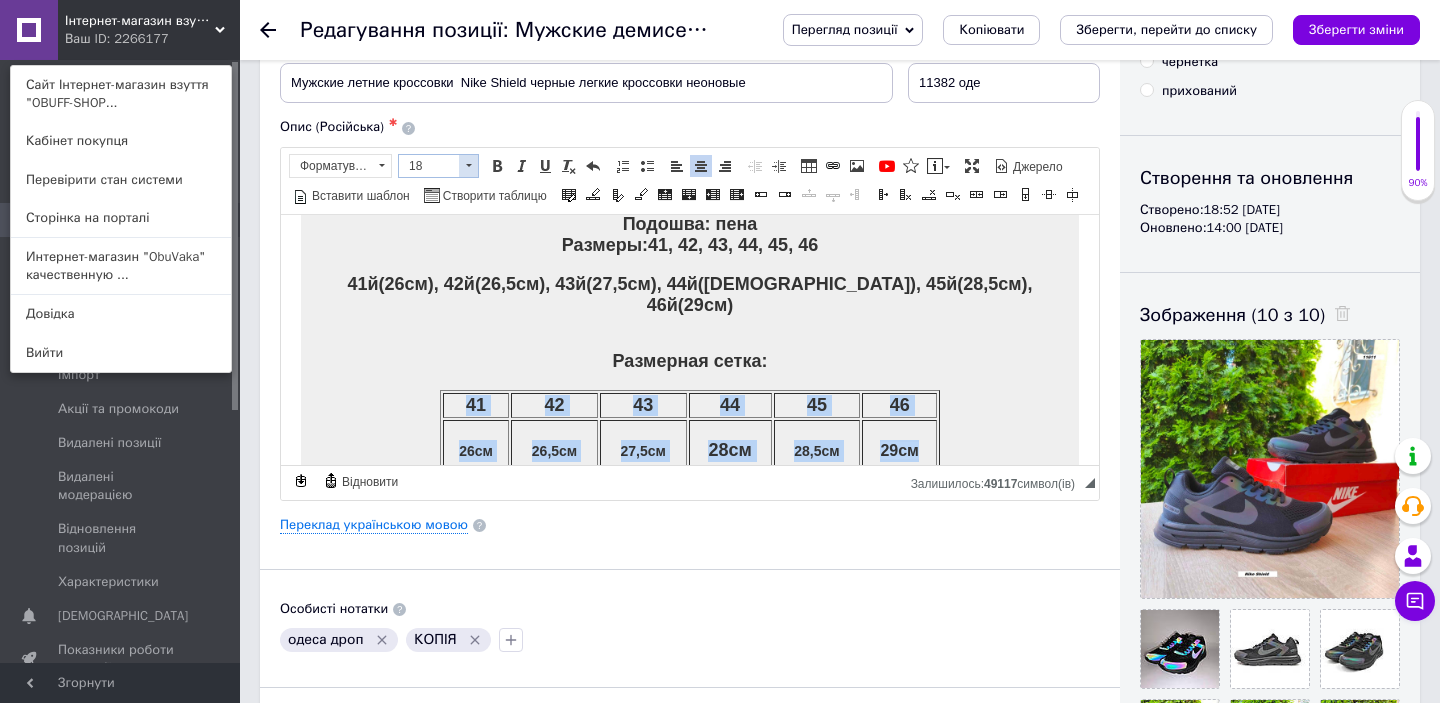 click at bounding box center [468, 166] 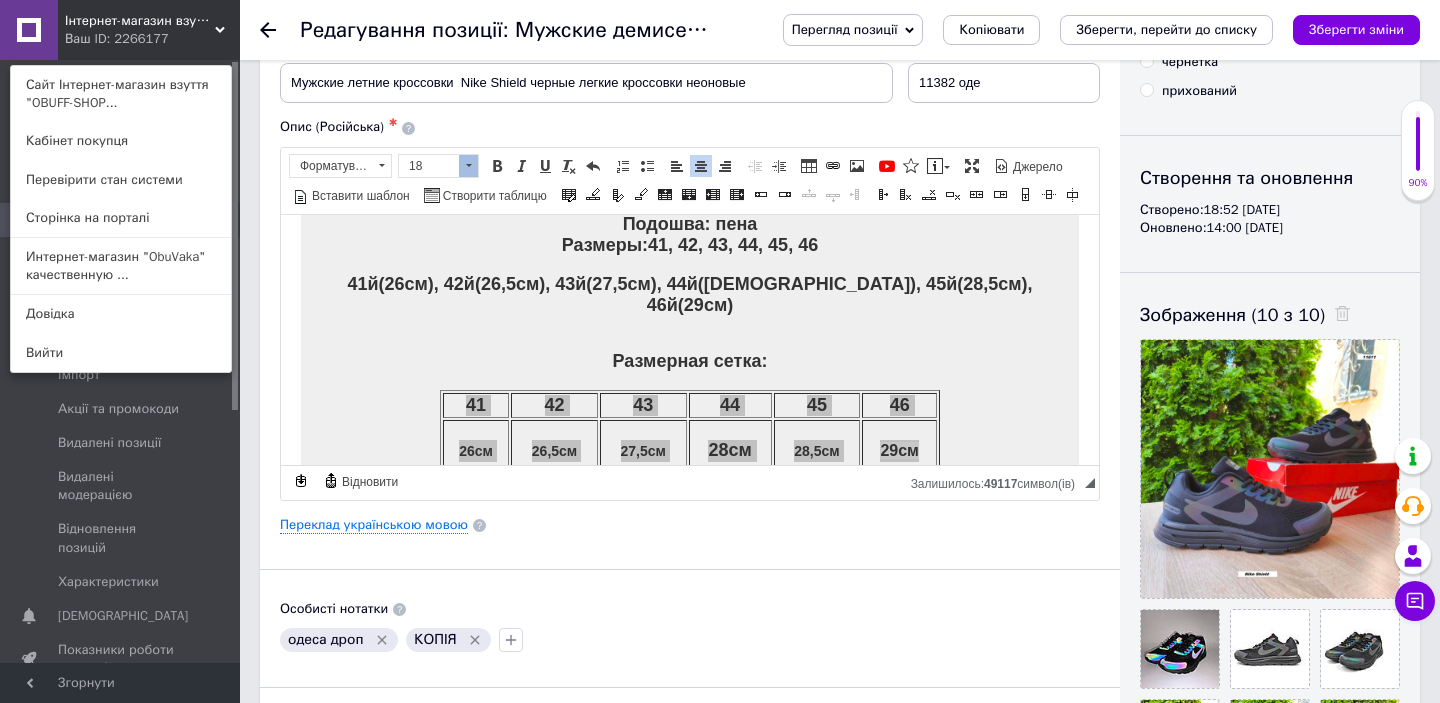 scroll, scrollTop: 150, scrollLeft: 0, axis: vertical 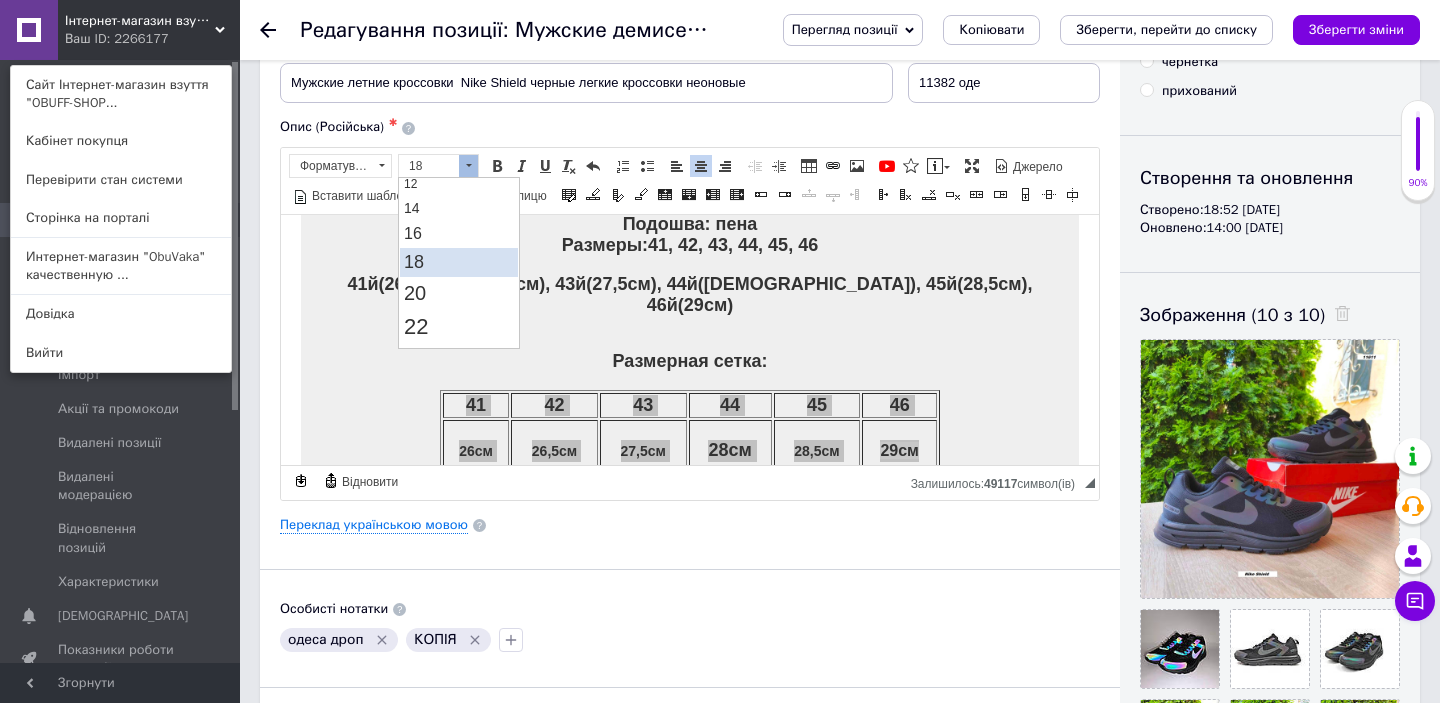 click on "18" at bounding box center (459, 261) 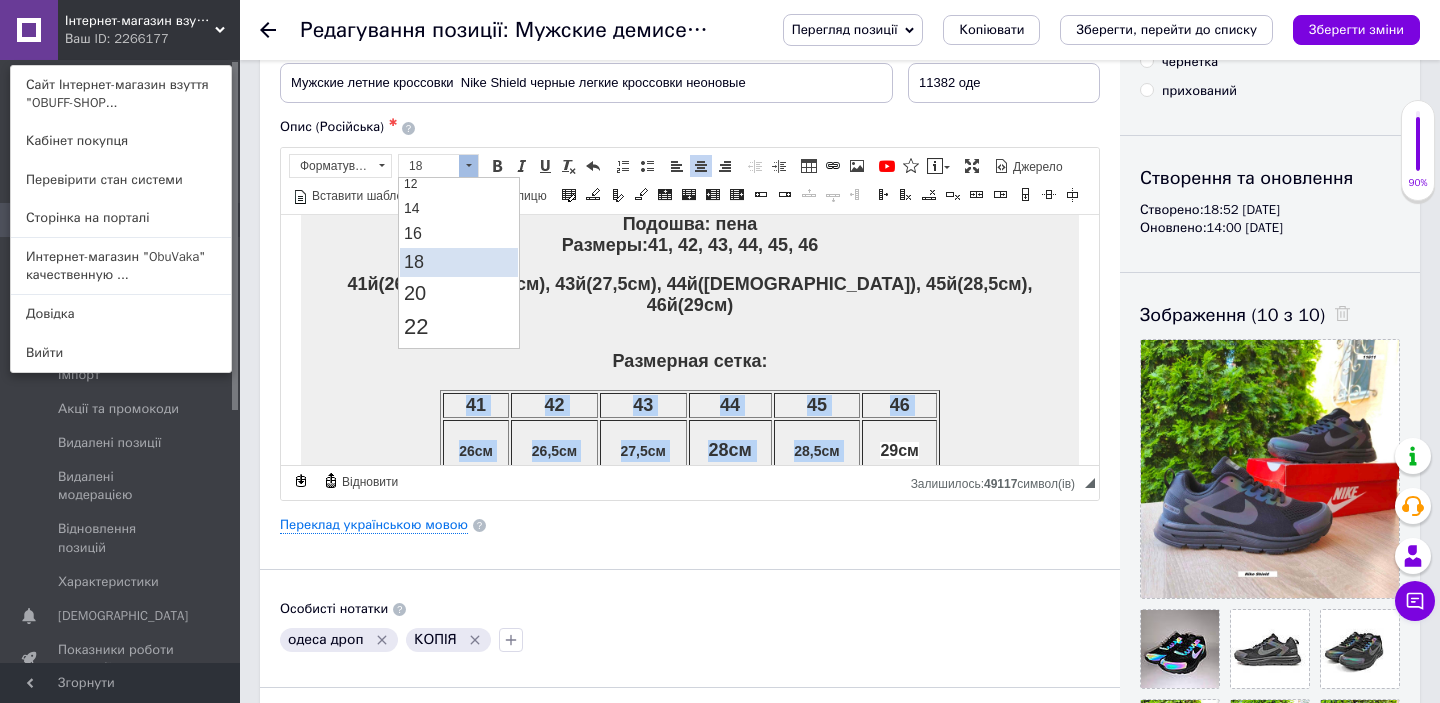 scroll, scrollTop: 0, scrollLeft: 0, axis: both 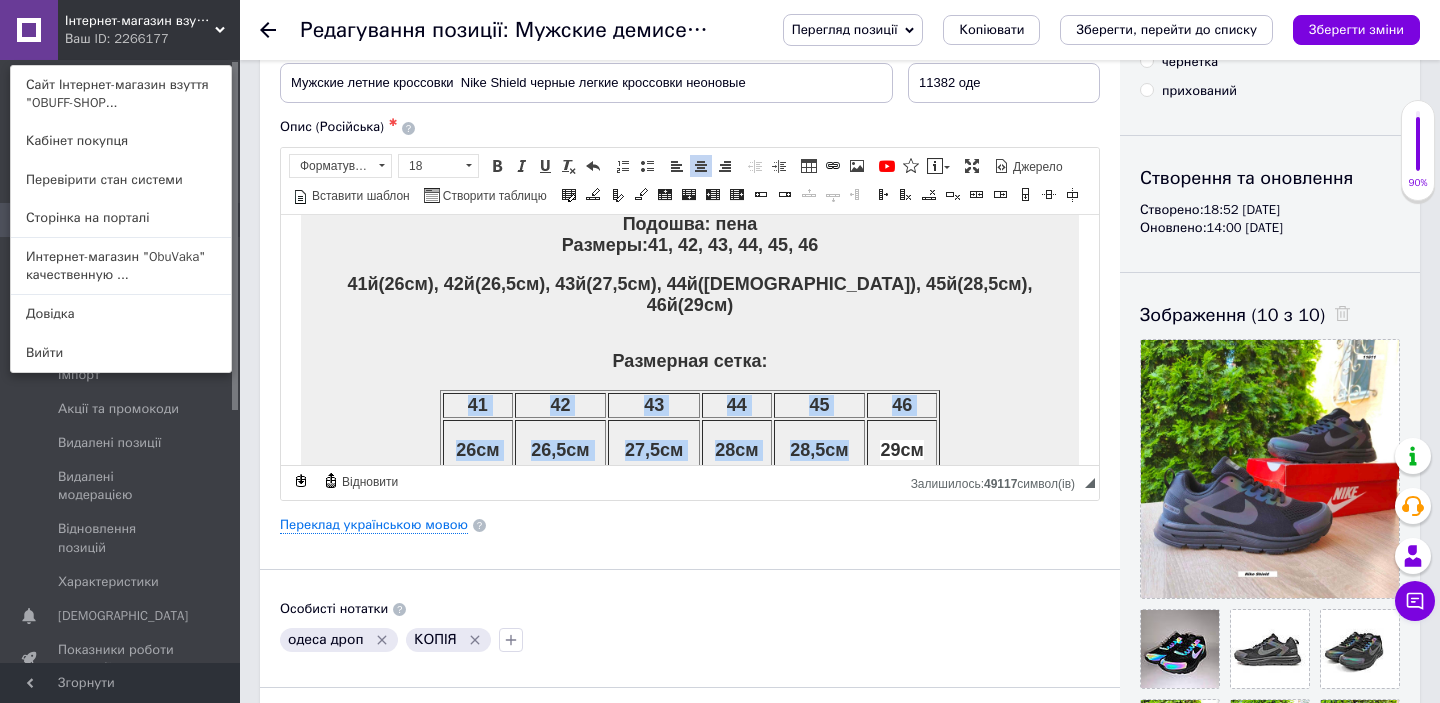 click on "28см" at bounding box center (737, 449) 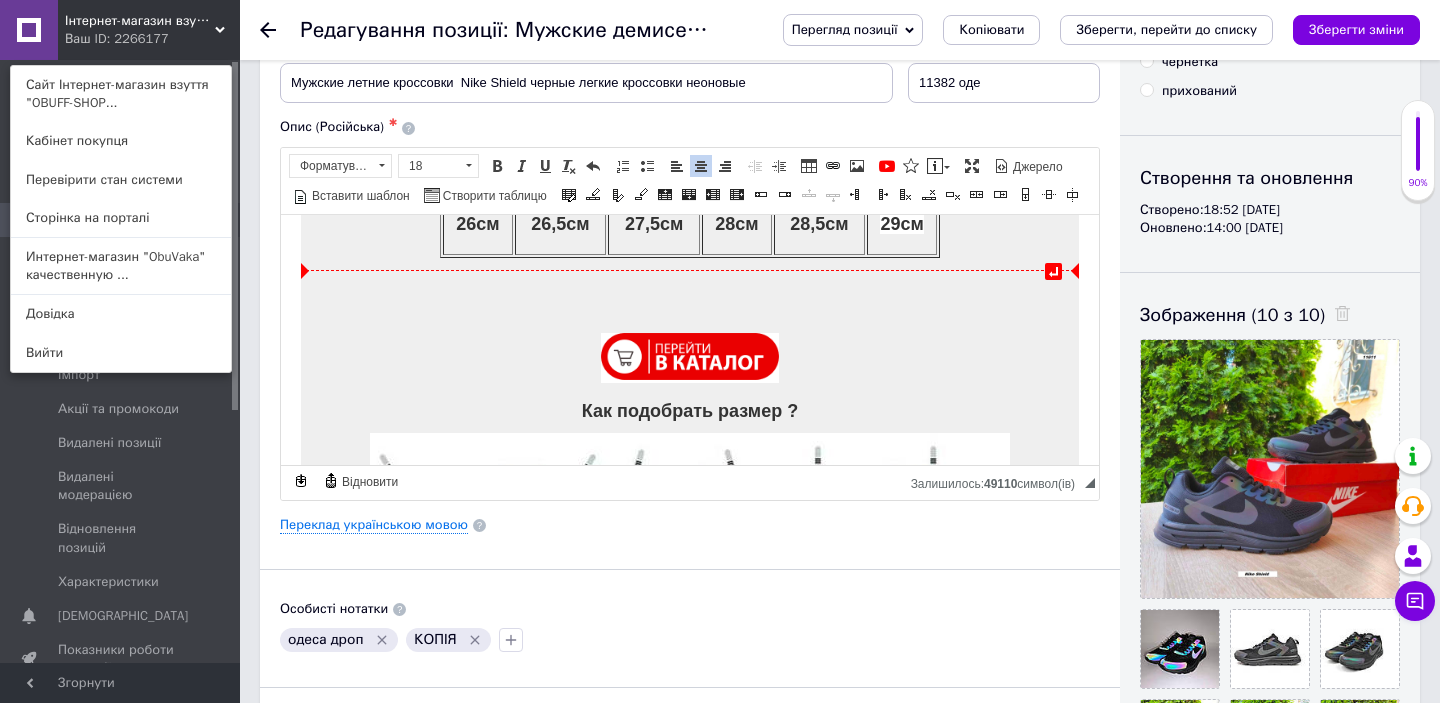 click on "Как подобрать размер ?  Качественная обувь по доступным ценам  Возврат / обмен товара в течение 14-и дней   Оплата покупки при получении" at bounding box center [690, 538] 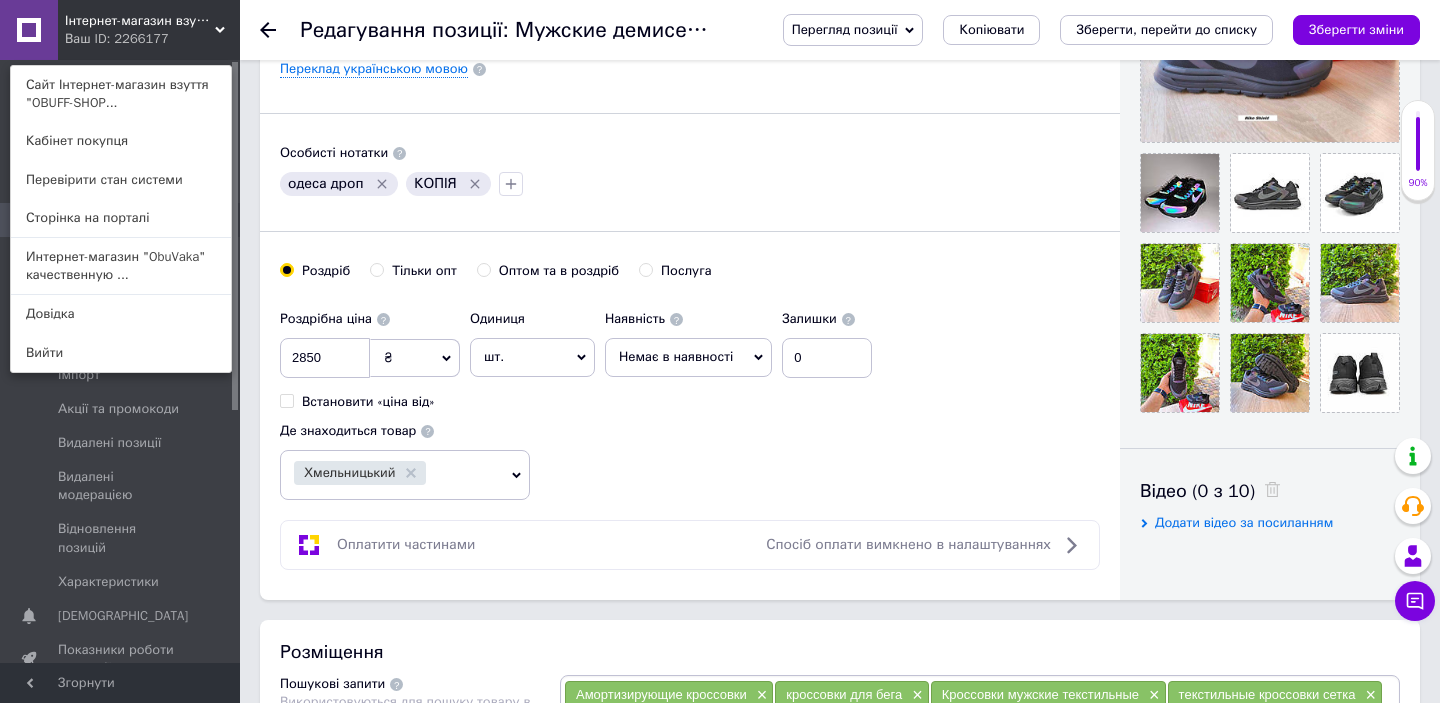 scroll, scrollTop: 598, scrollLeft: 0, axis: vertical 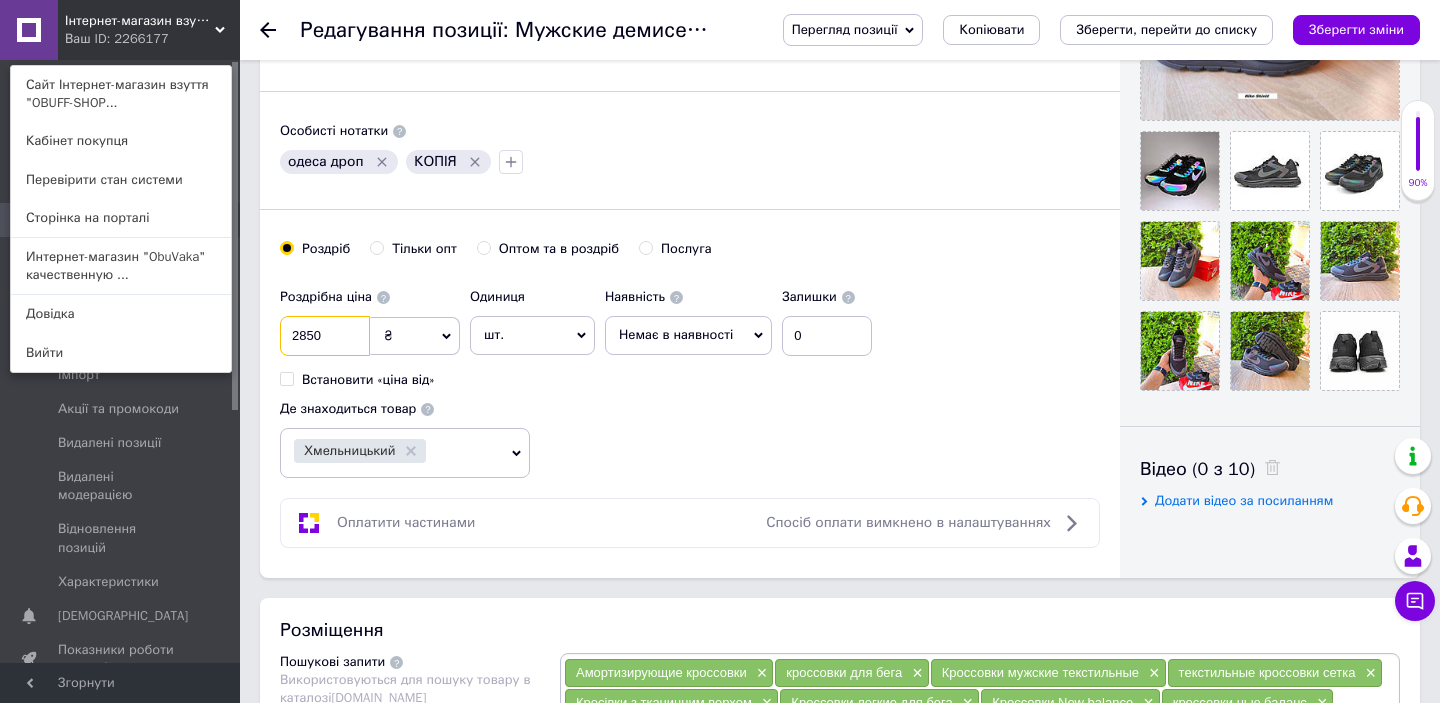 click on "2850" at bounding box center [325, 336] 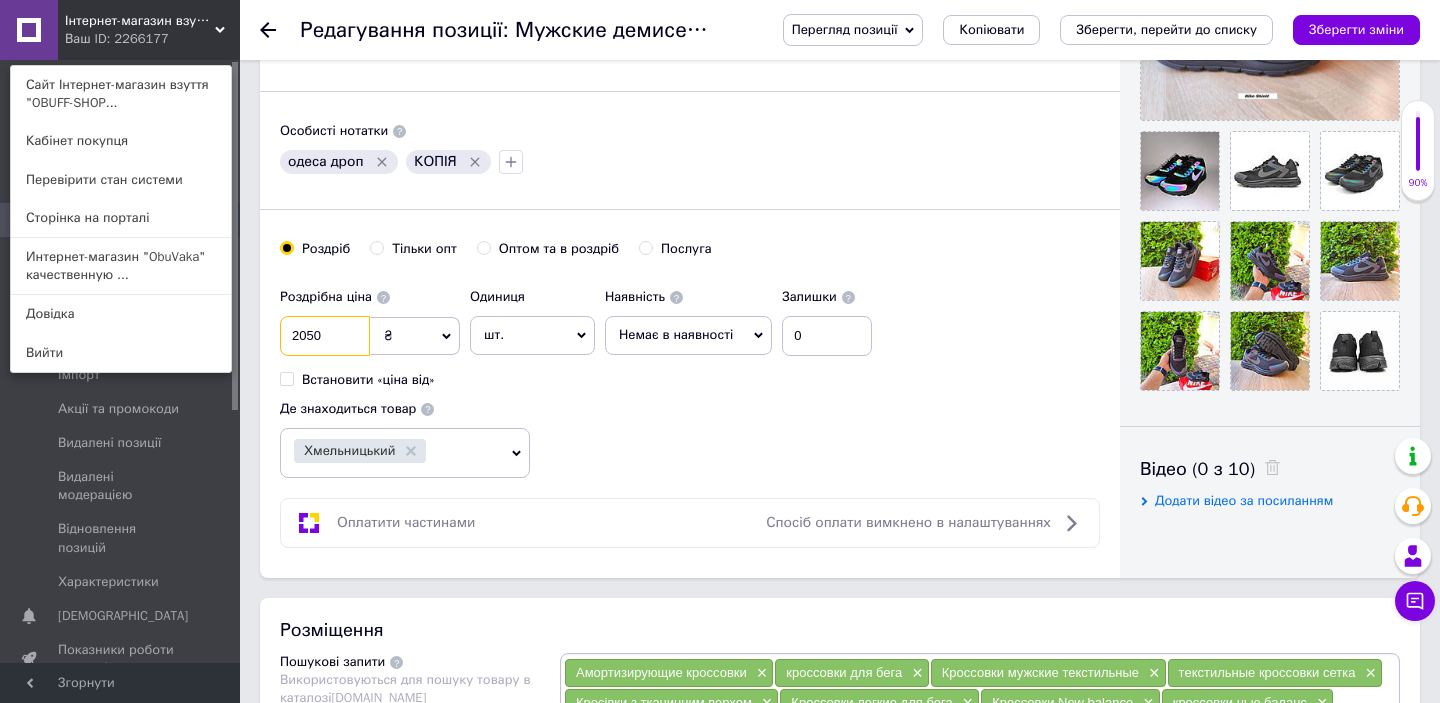 type on "2050" 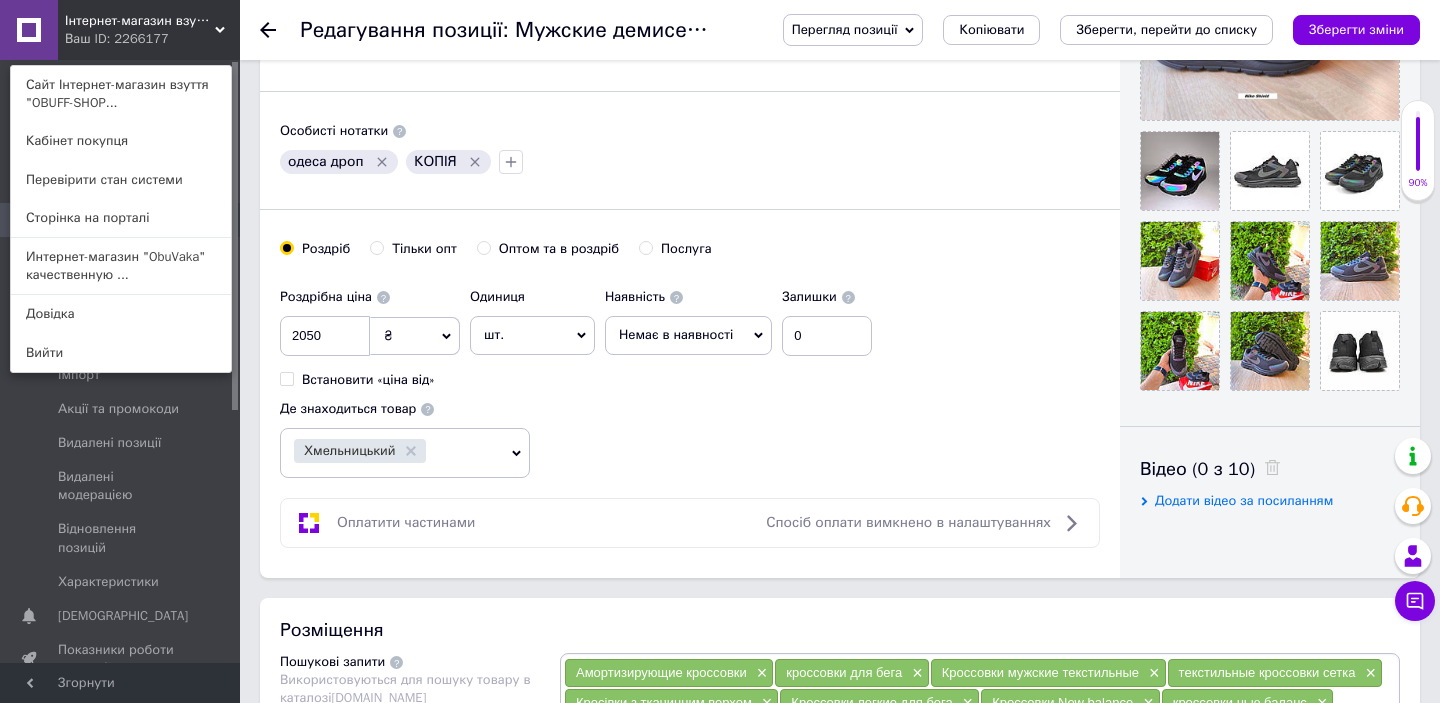 click on "Немає в наявності" at bounding box center (688, 335) 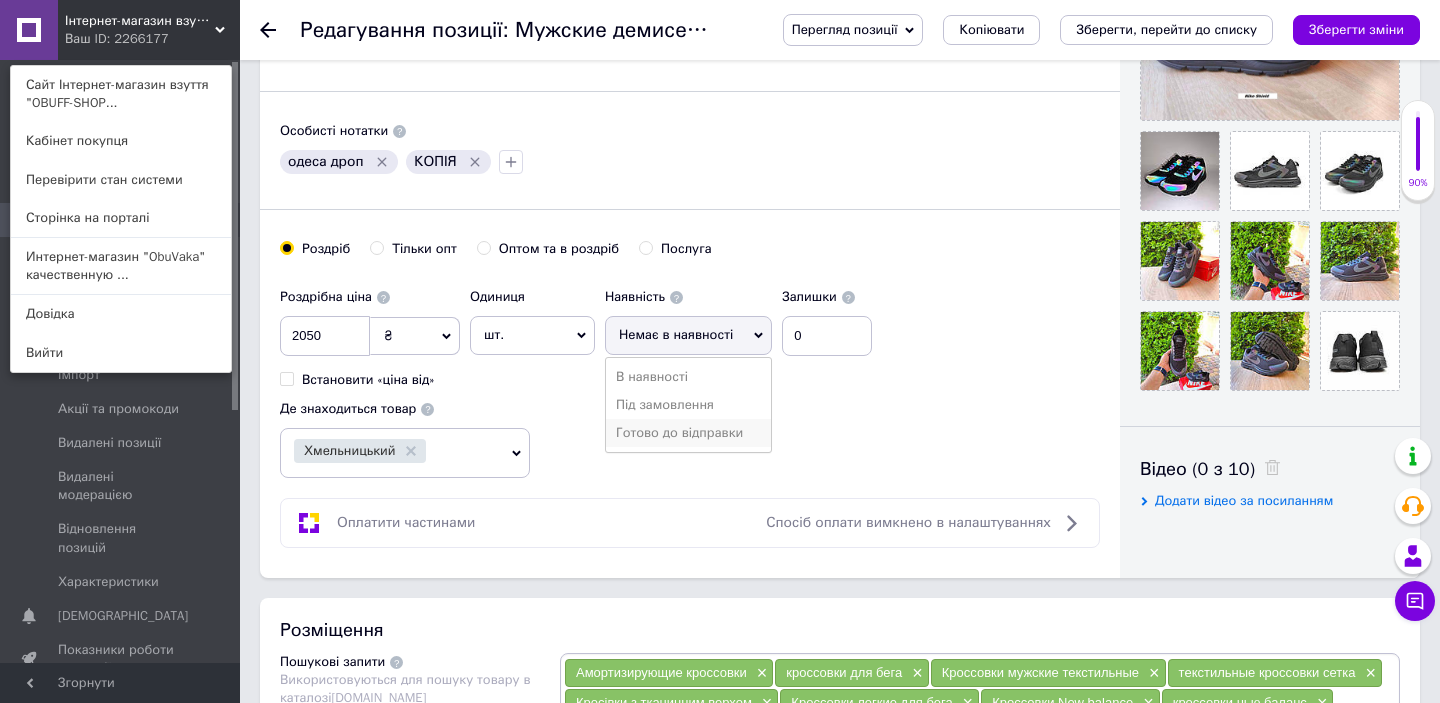 click on "Готово до відправки" at bounding box center [688, 433] 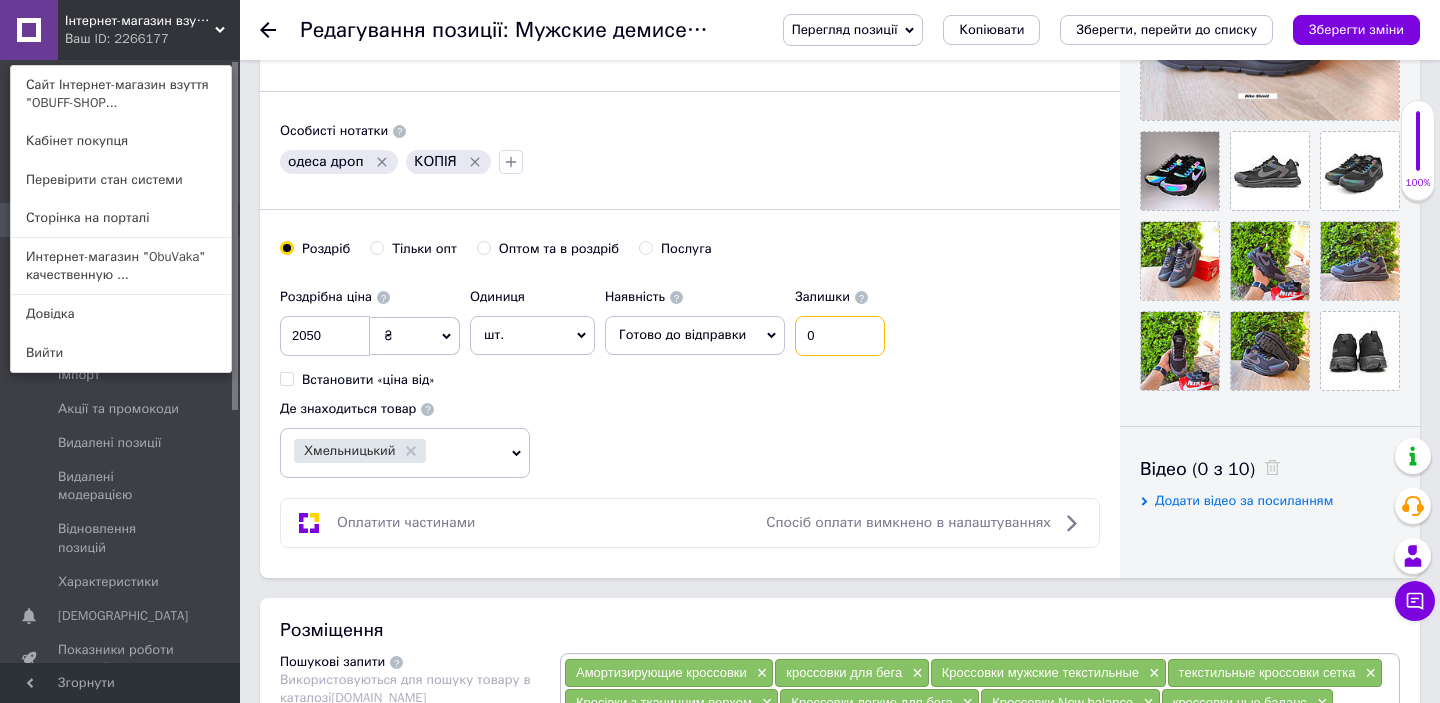 click on "0" at bounding box center (840, 336) 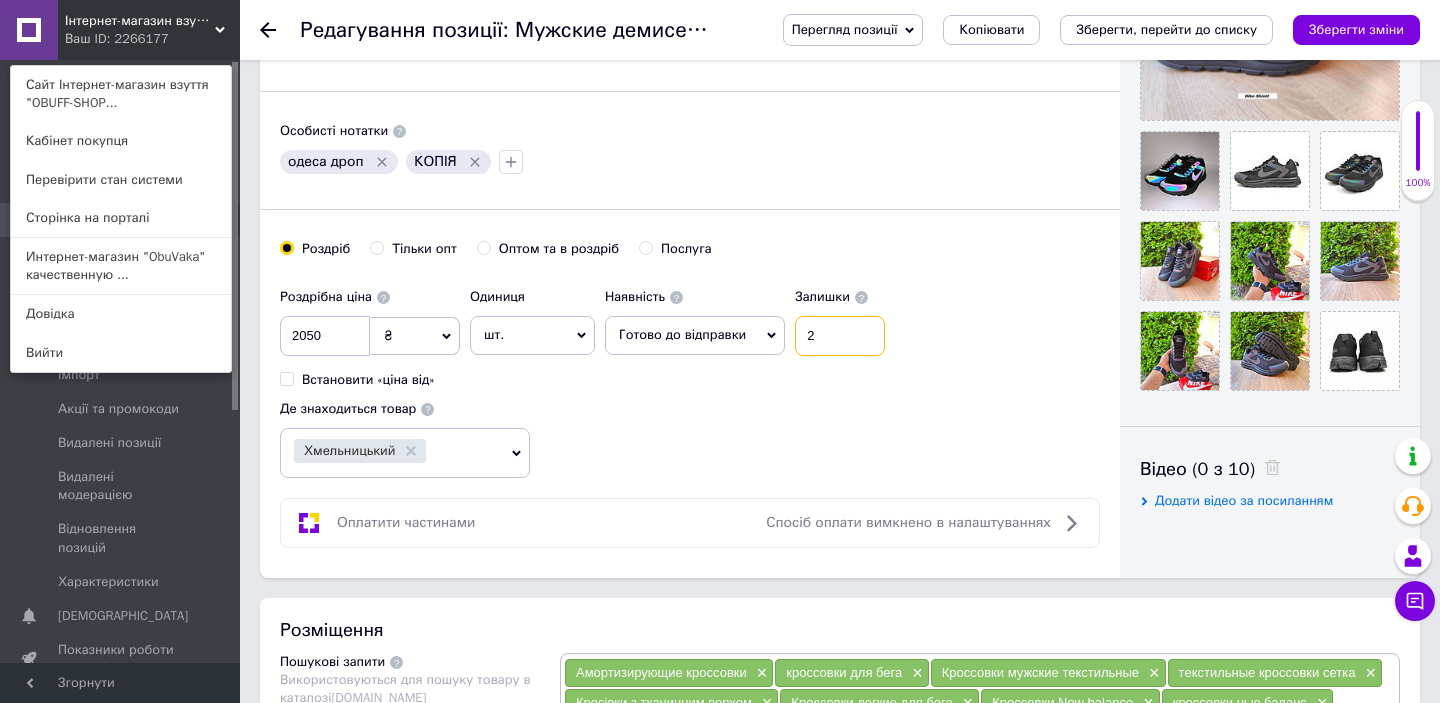 type on "2" 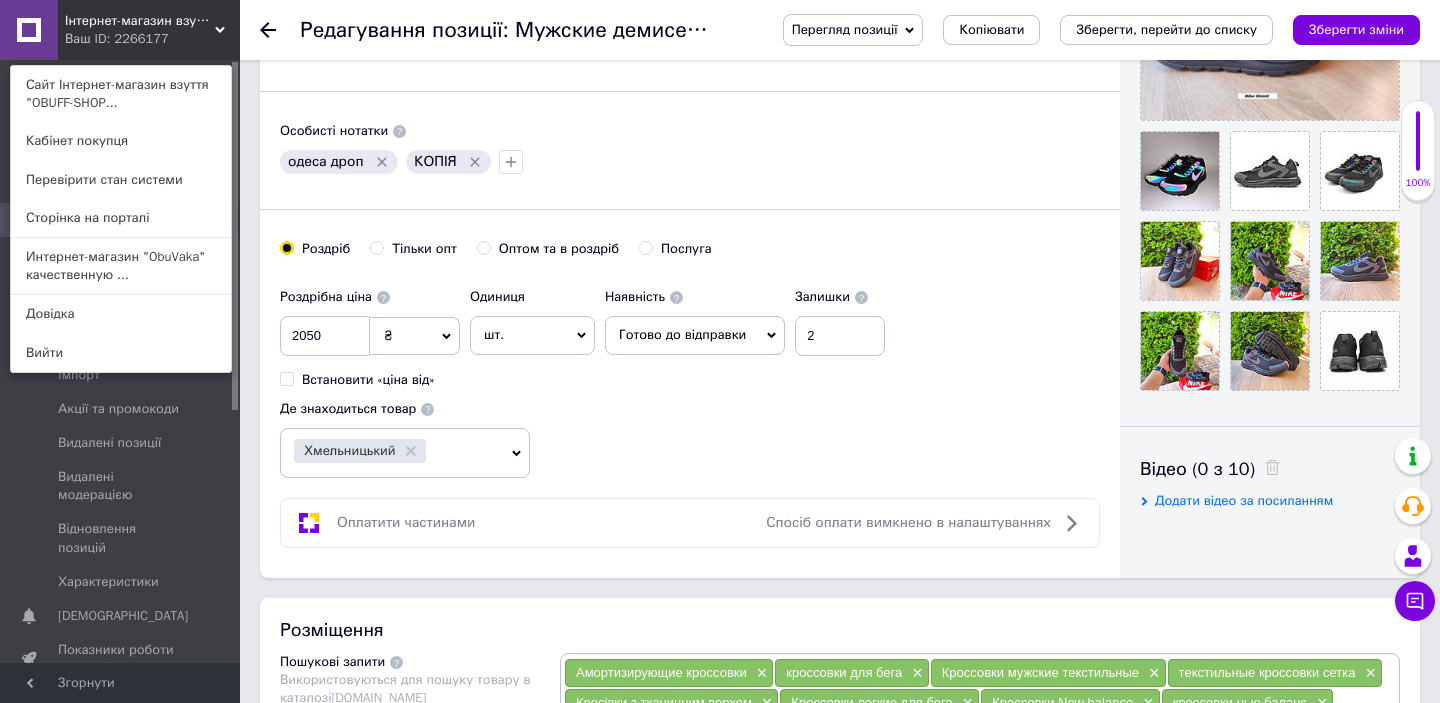 click on "Роздрібна ціна 2050 ₴ $ EUR CHF GBP ¥ PLN ₸ MDL HUF KGS CNY TRY KRW lei Встановити «ціна від» Одиниця шт. Популярне комплект упаковка кв.м пара м кг пог.м послуга т а автоцистерна ампула б балон банка блістер бобіна бочка [PERSON_NAME] бухта в ват виїзд відро г г га година гр/кв.м гігакалорія д дав два місяці день доба доза є єврокуб з зміна к кВт каністра карат кв.дм кв.м кв.см кв.фут квартал кг кг/кв.м км колесо комплект коробка куб.дм куб.м л л лист м м мВт мл мм моток місяць мішок н набір номер о об'єкт од. п палетомісце пара партія пач пог.м послуга посівна одиниця птахомісце півроку пігулка" at bounding box center (690, 378) 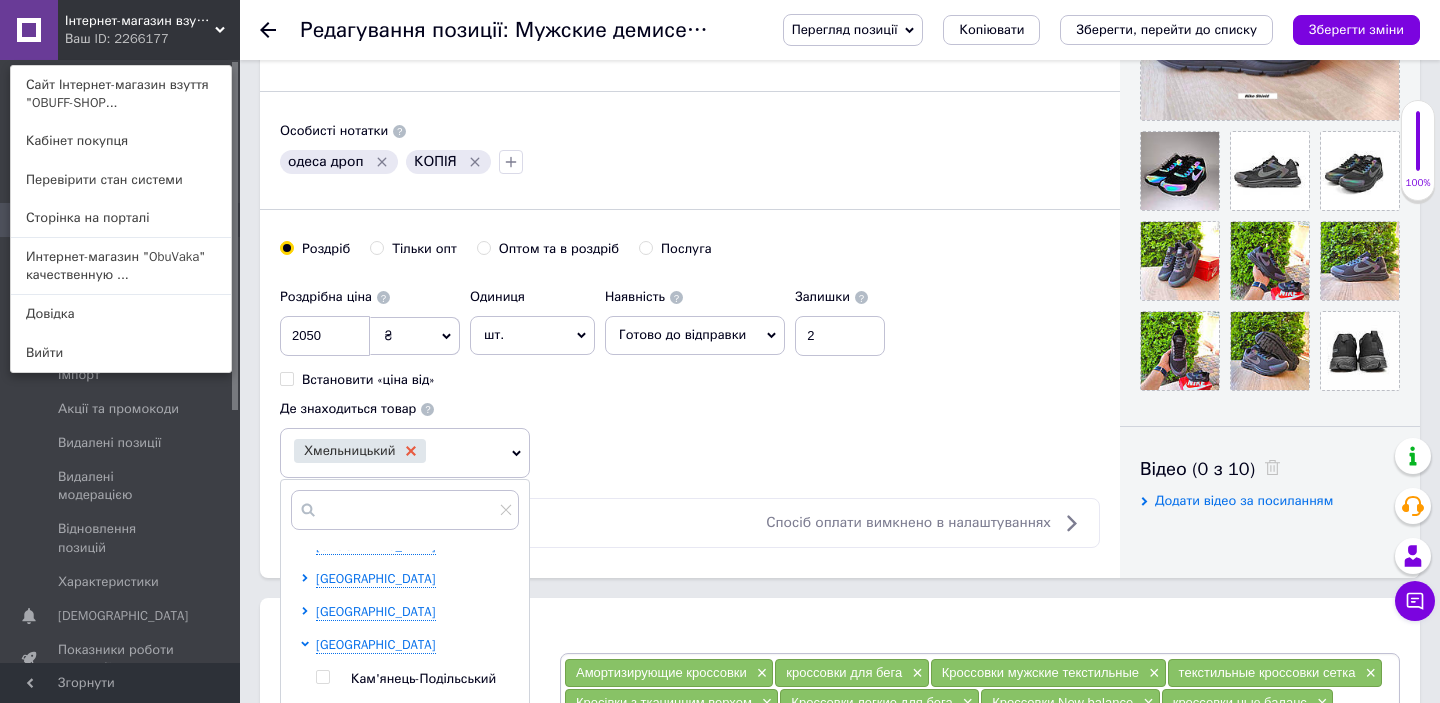 click 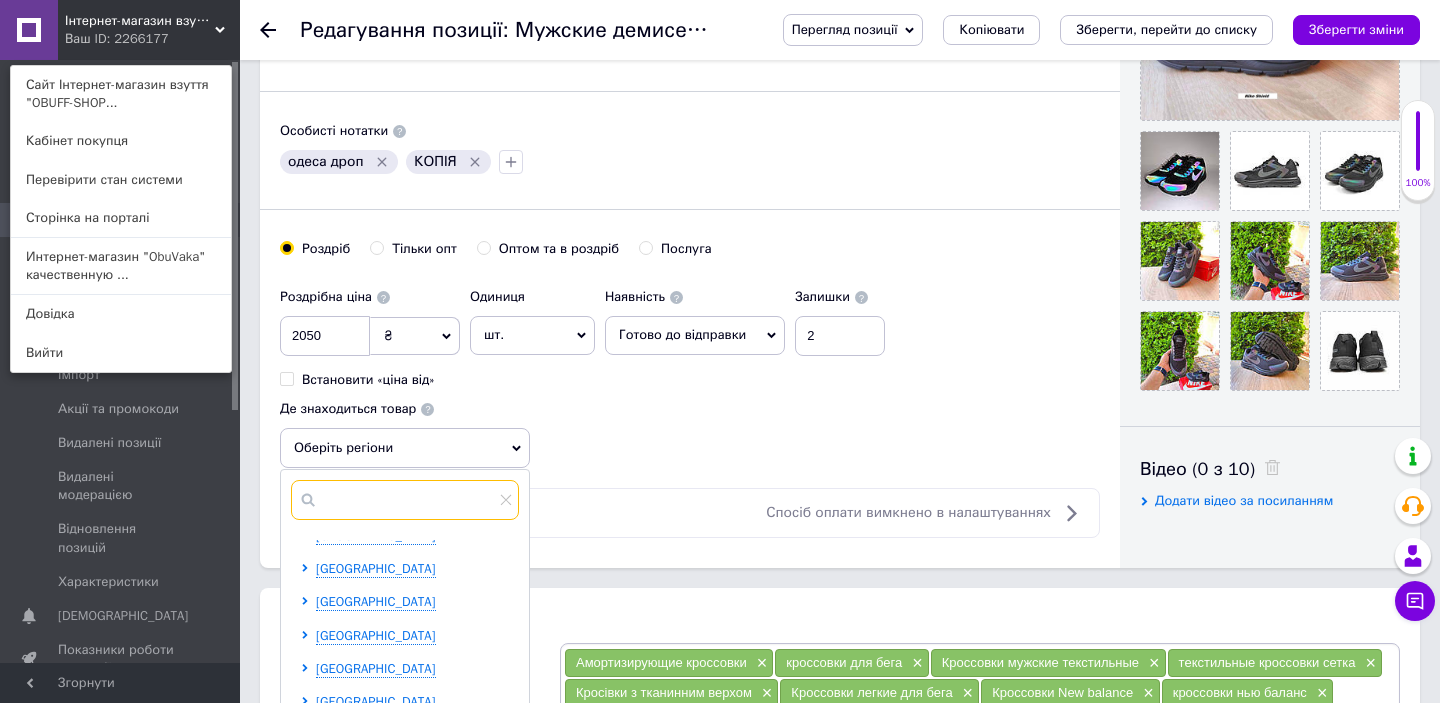 click at bounding box center [405, 500] 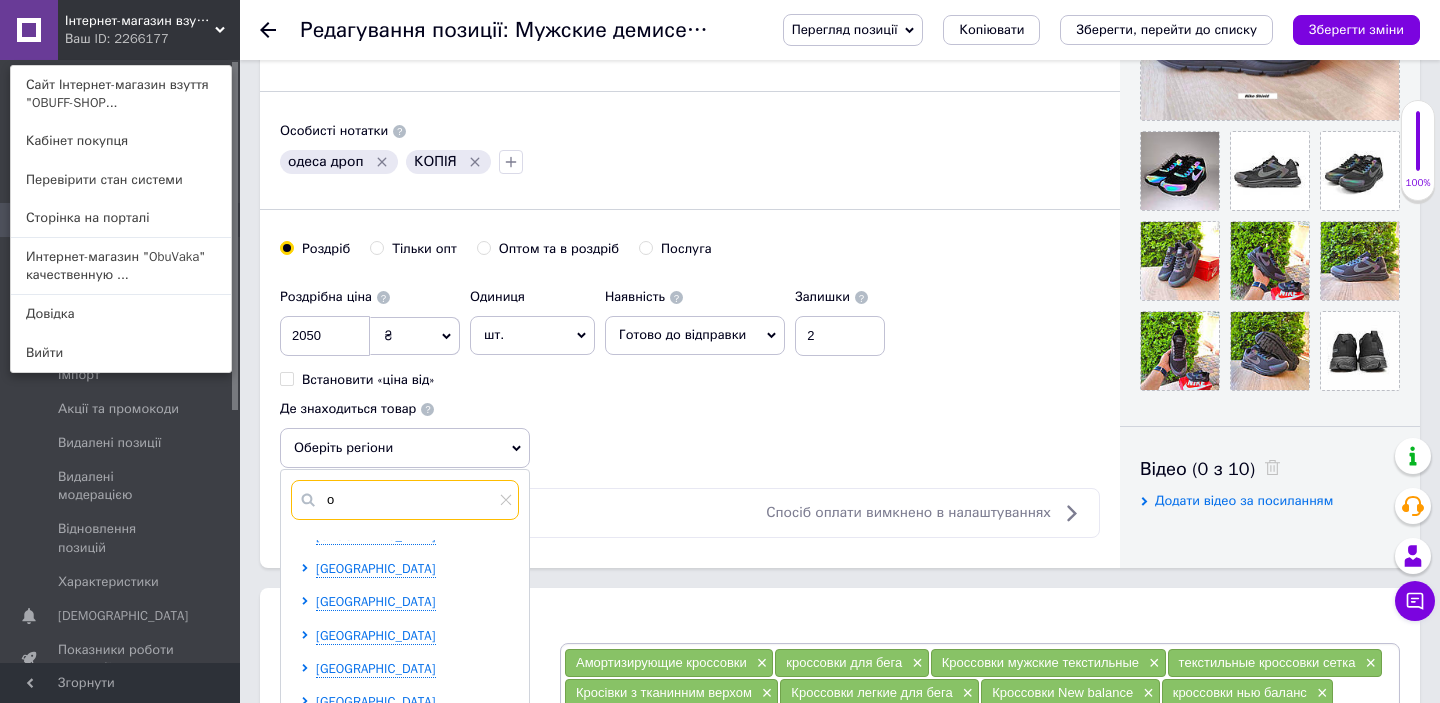scroll, scrollTop: 0, scrollLeft: 0, axis: both 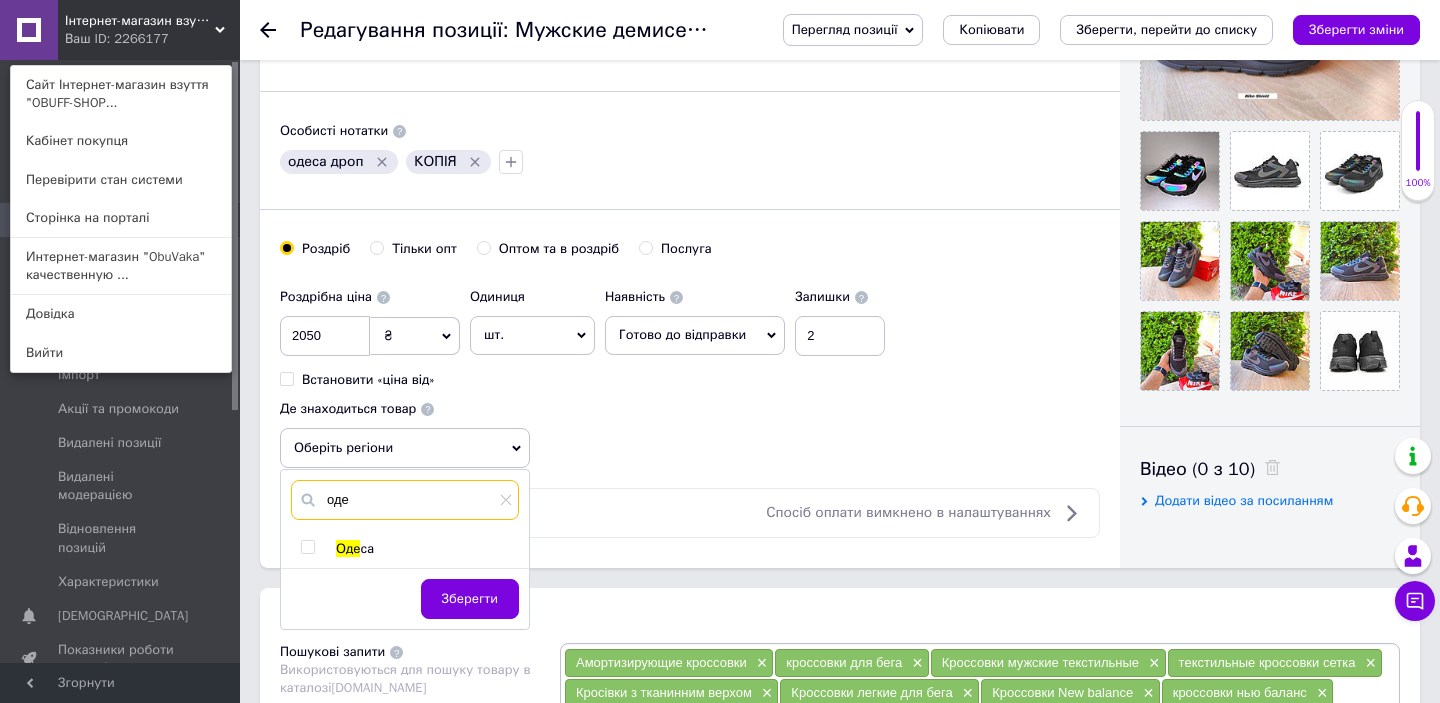 type on "оде" 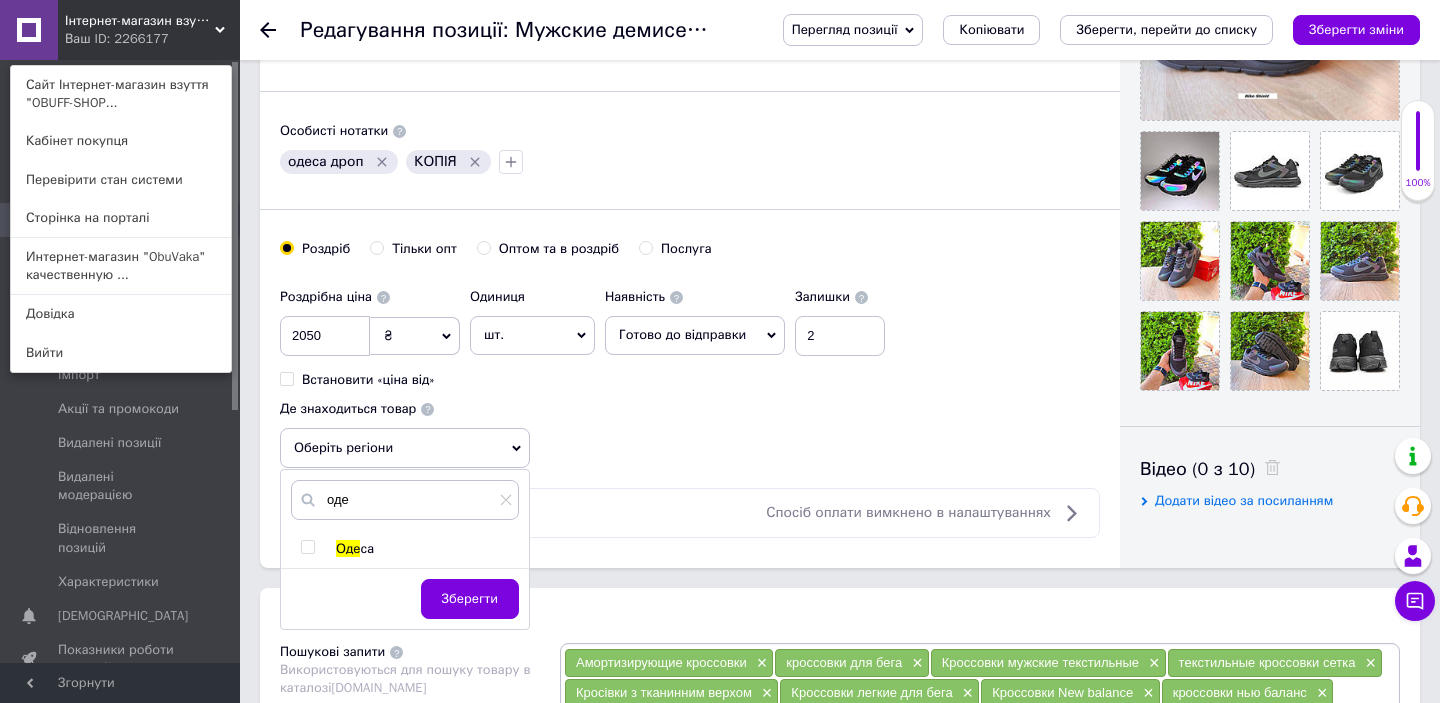 click at bounding box center (307, 547) 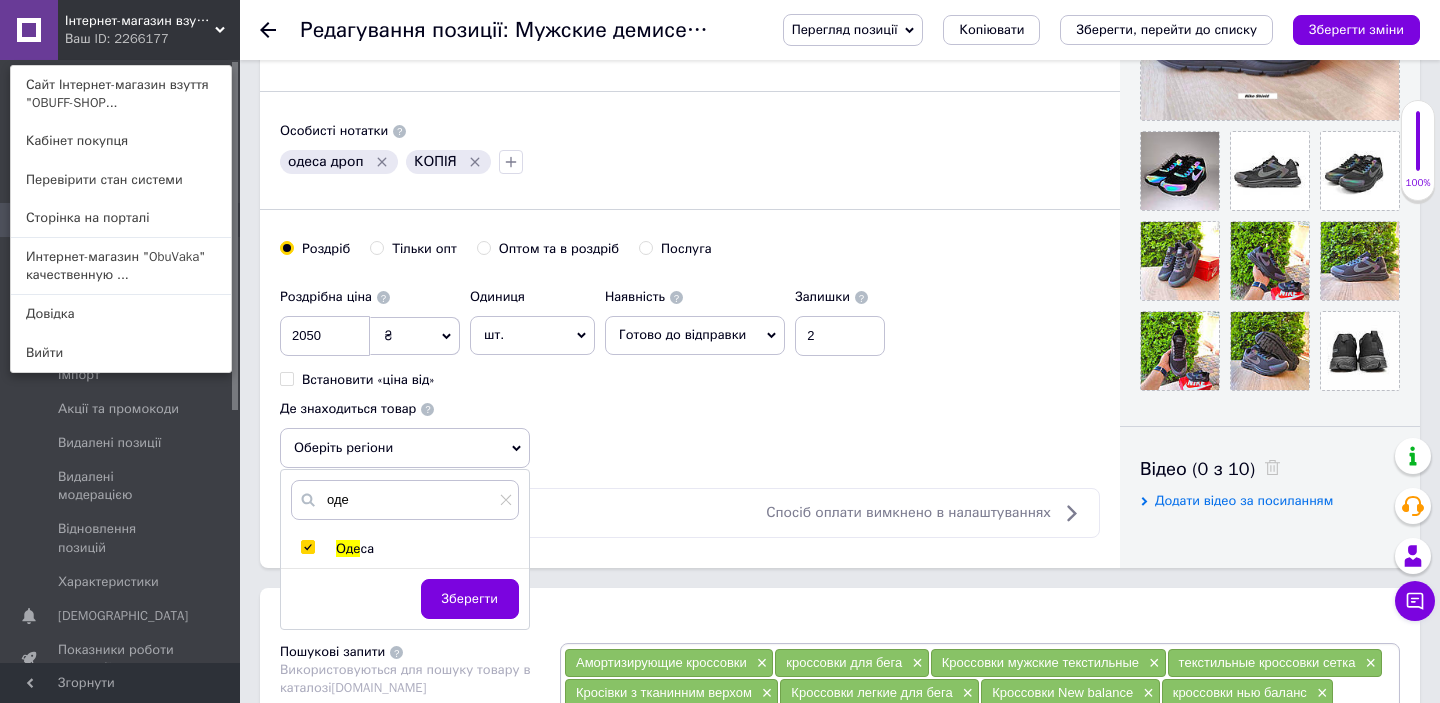 checkbox on "true" 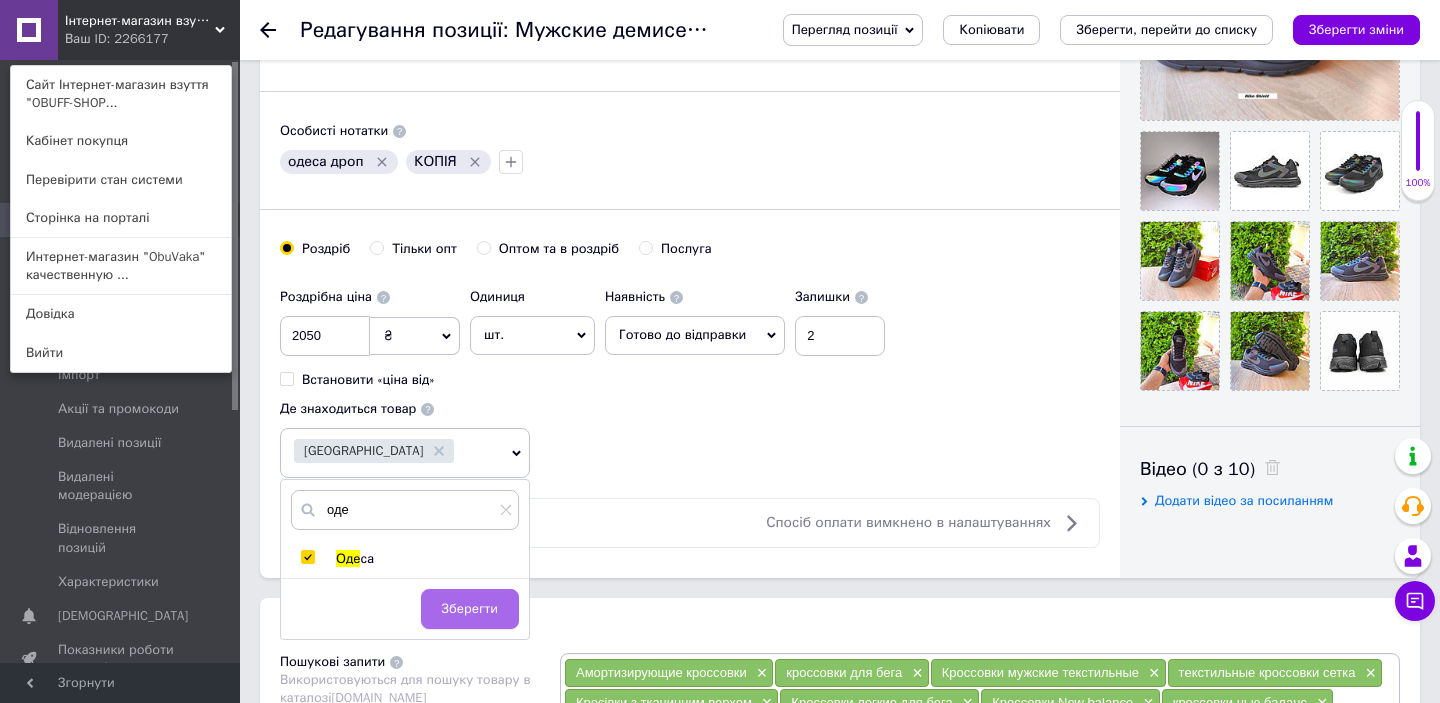 click on "Зберегти" at bounding box center [470, 609] 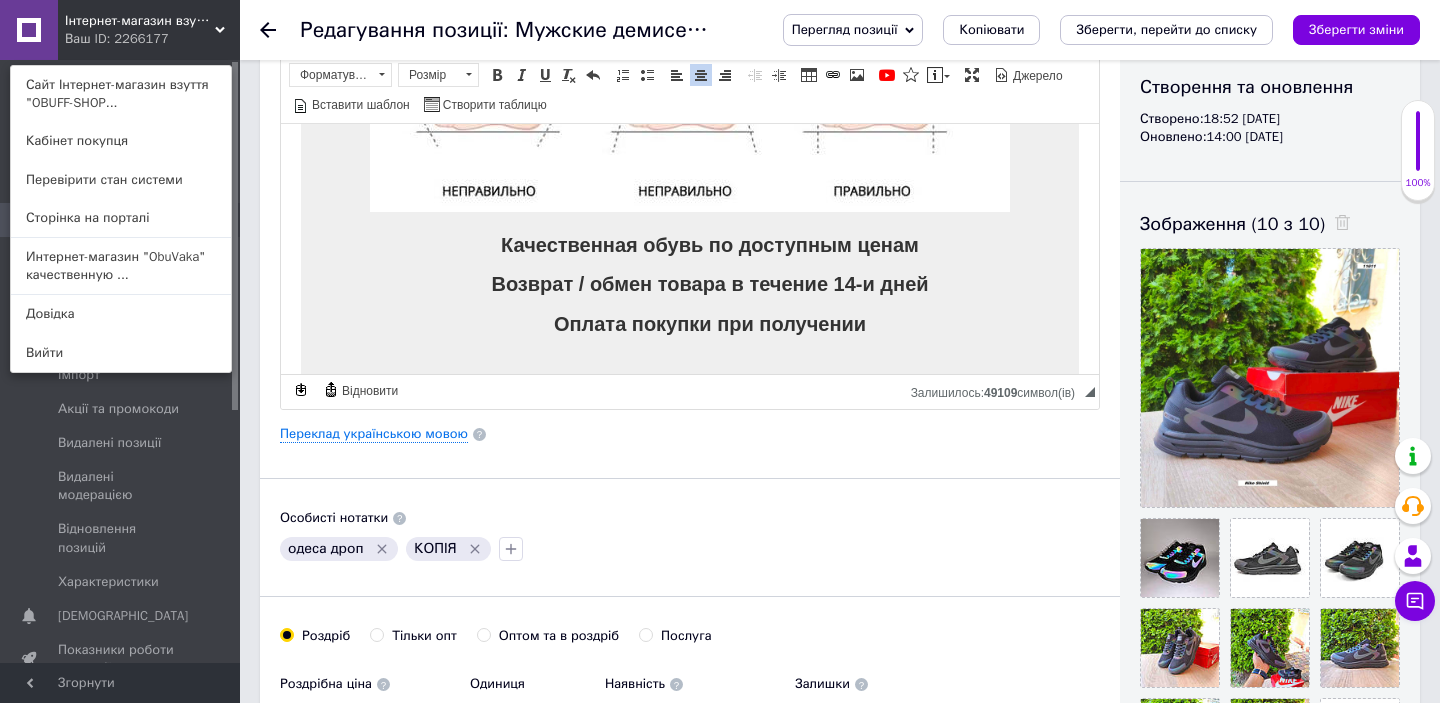 scroll, scrollTop: 0, scrollLeft: 0, axis: both 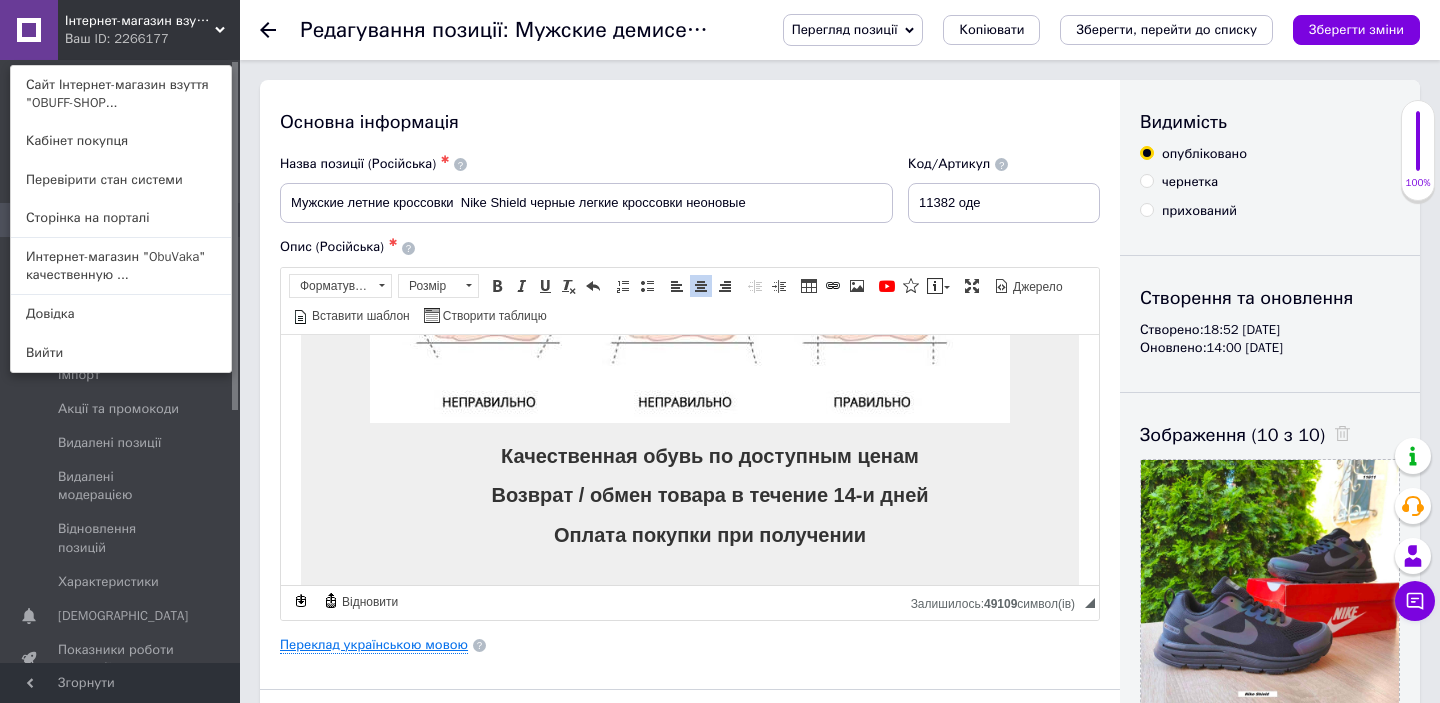 click on "Переклад українською мовою" at bounding box center [374, 645] 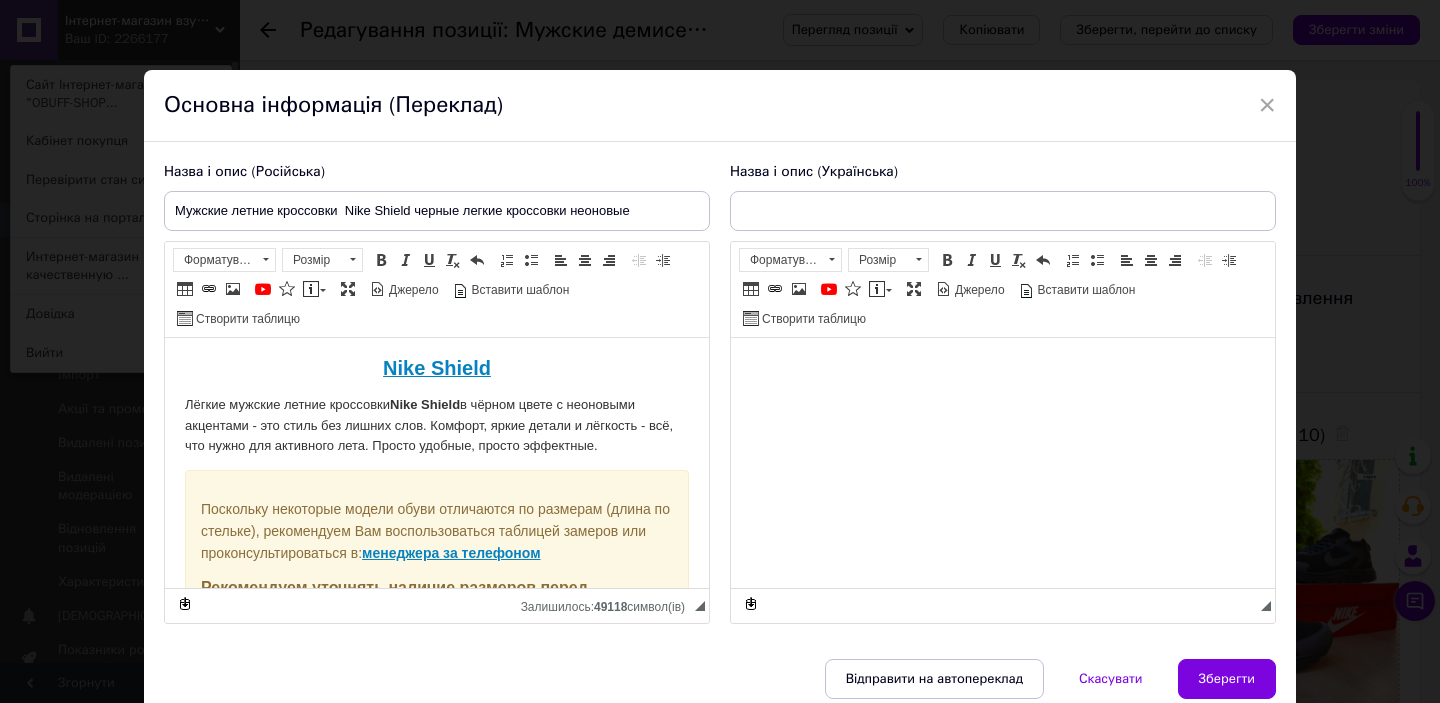 scroll, scrollTop: 0, scrollLeft: 0, axis: both 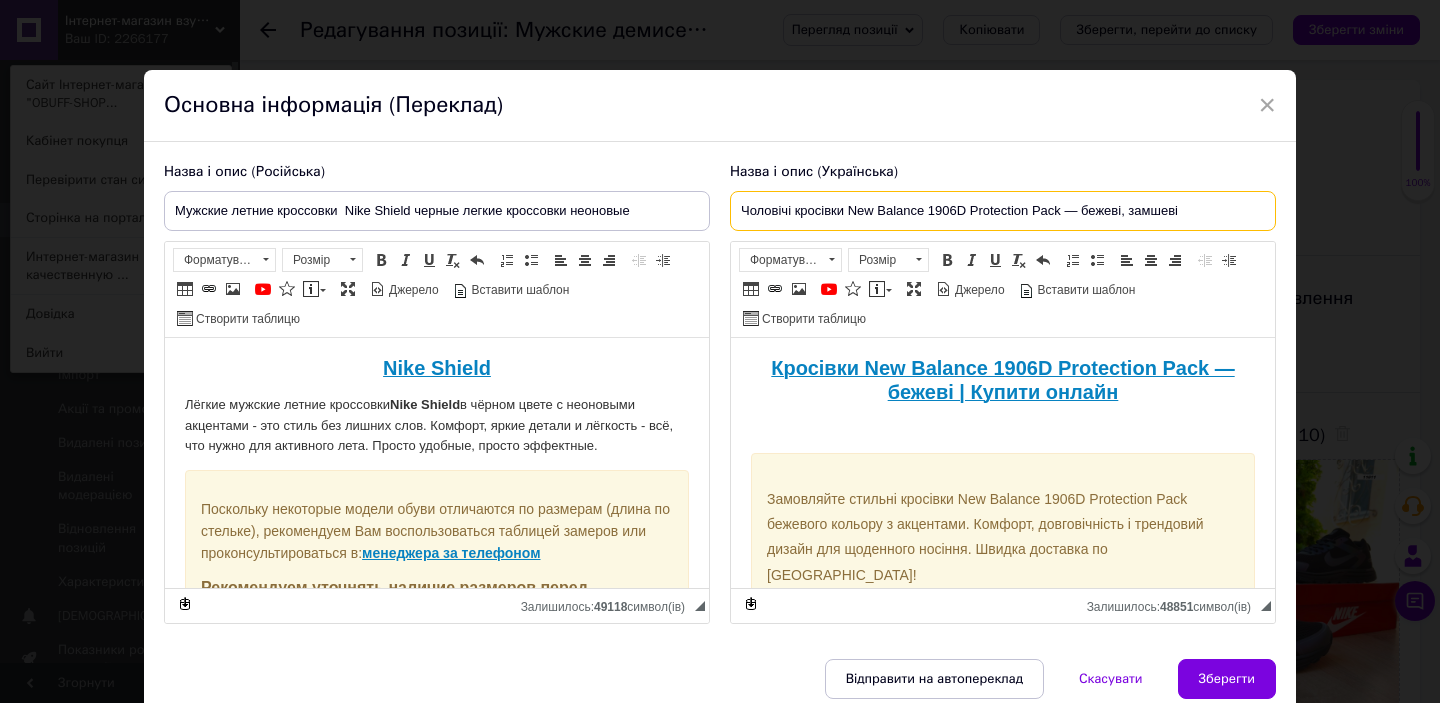 click on "Чоловічі кросівки New Balance 1906D Protection Pack — бежеві, замшеві" at bounding box center (1003, 211) 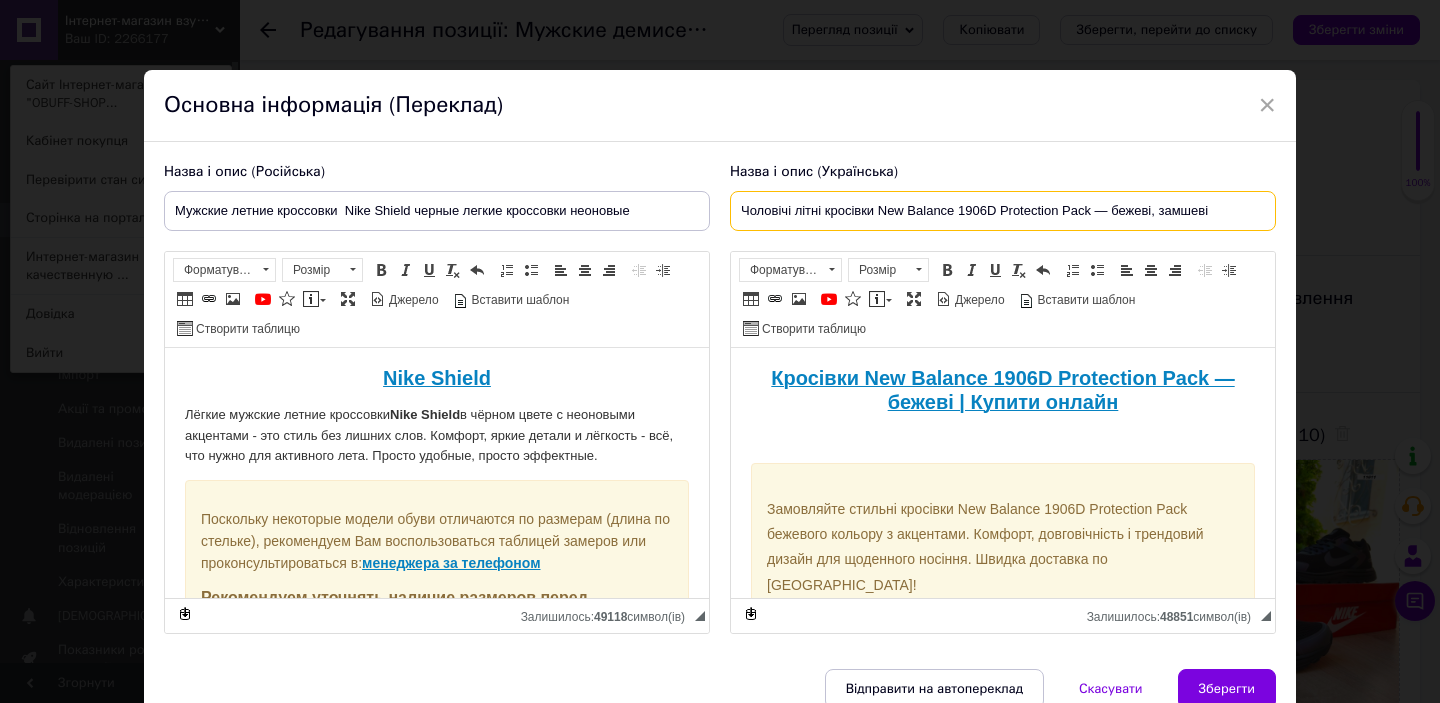 drag, startPoint x: 789, startPoint y: 211, endPoint x: 870, endPoint y: 214, distance: 81.055534 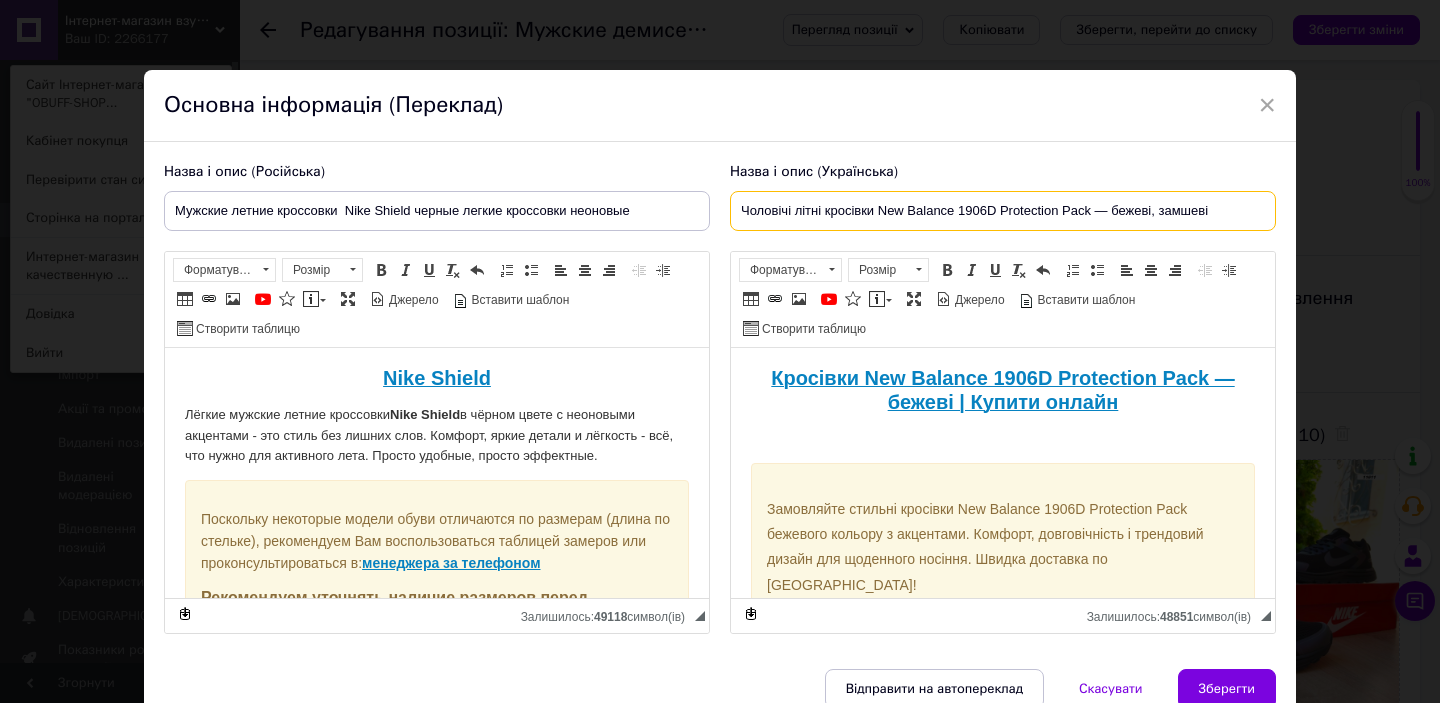 click on "Чоловічі літні кросівки New Balance 1906D Protection Pack — бежеві, замшеві" at bounding box center (1003, 211) 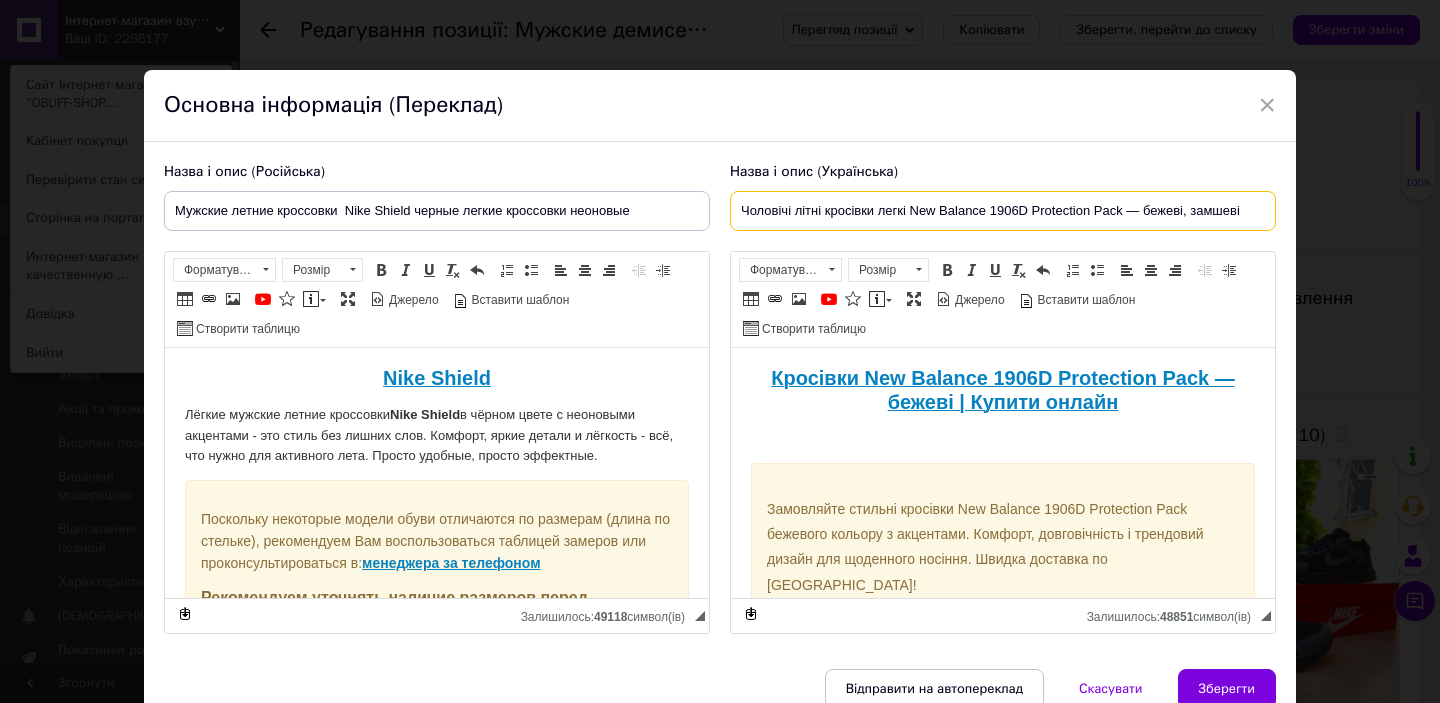 paste on "кросівки" 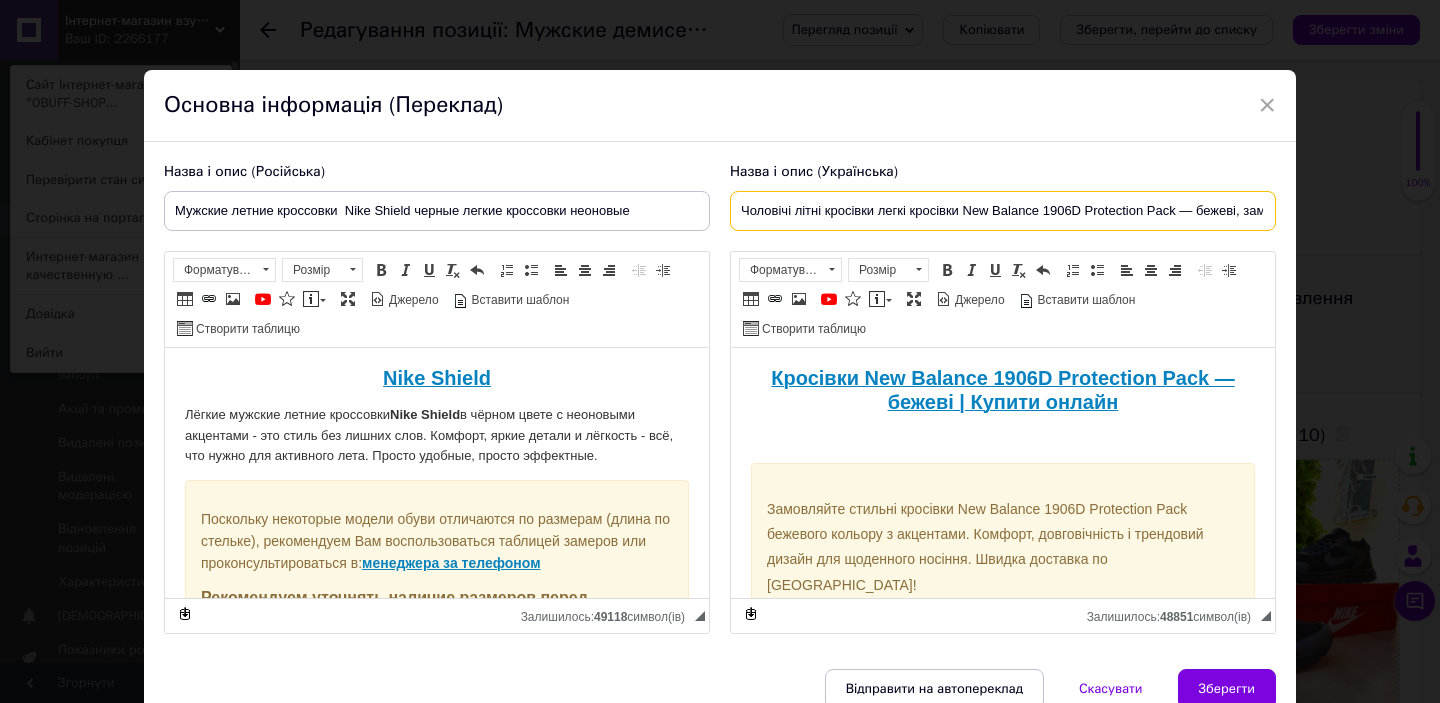 scroll, scrollTop: 0, scrollLeft: 32, axis: horizontal 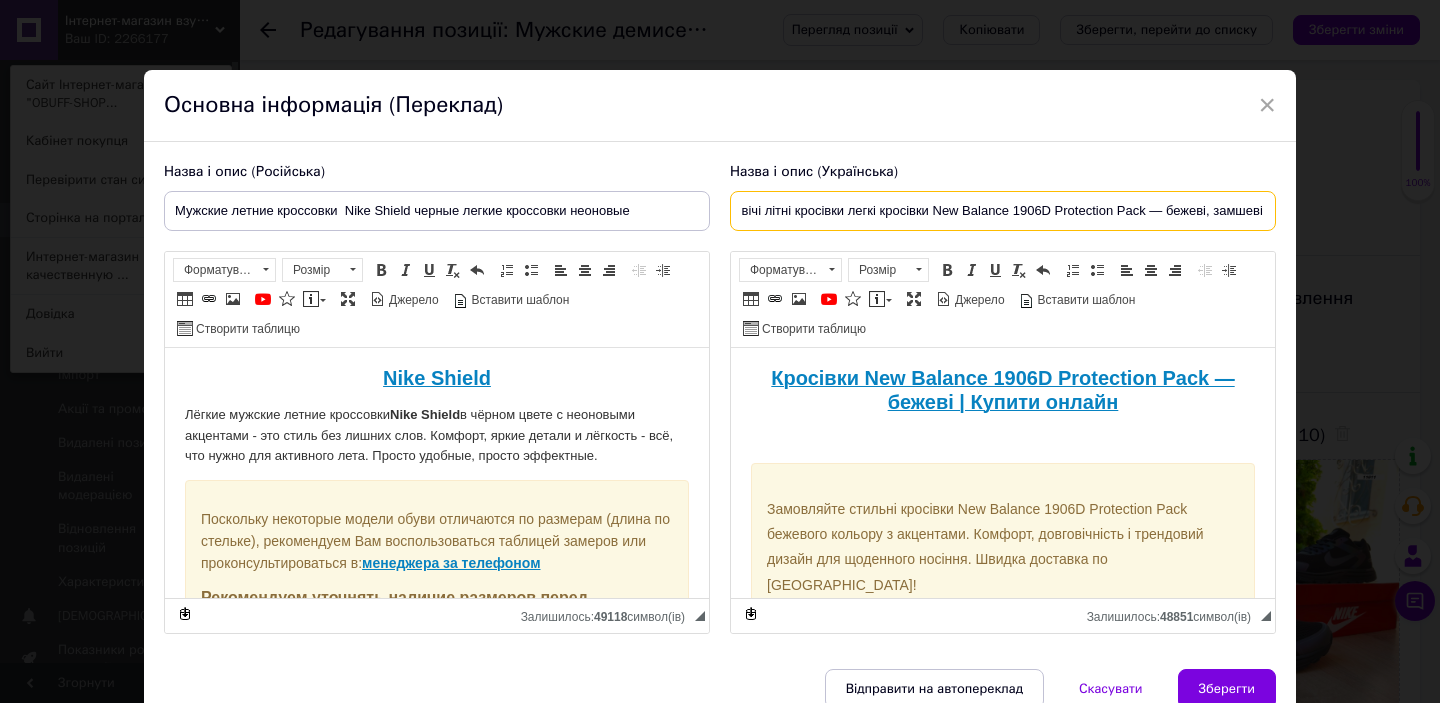 drag, startPoint x: 929, startPoint y: 212, endPoint x: 1259, endPoint y: 213, distance: 330.00153 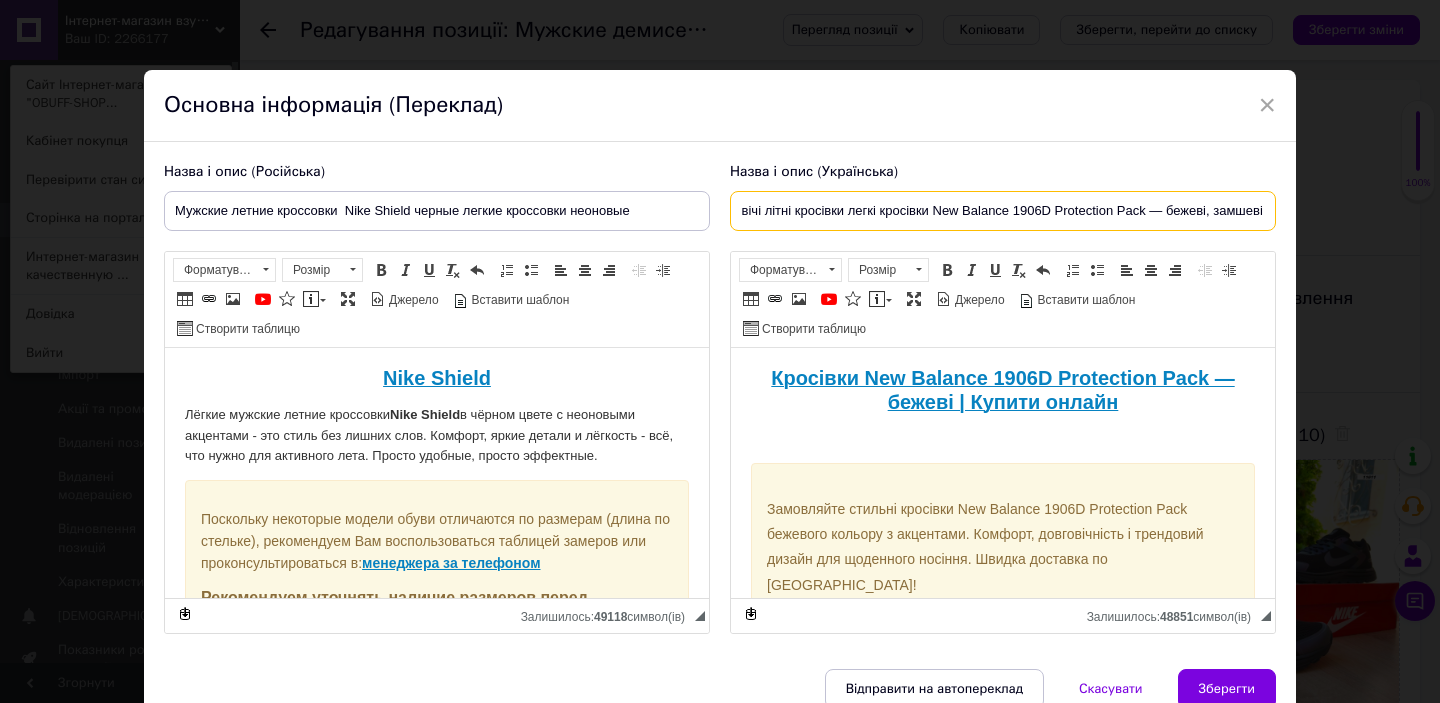 click on "Чоловічі літні кросівки легкі кросівки New Balance 1906D Protection Pack — бежеві, замшеві" at bounding box center (1003, 211) 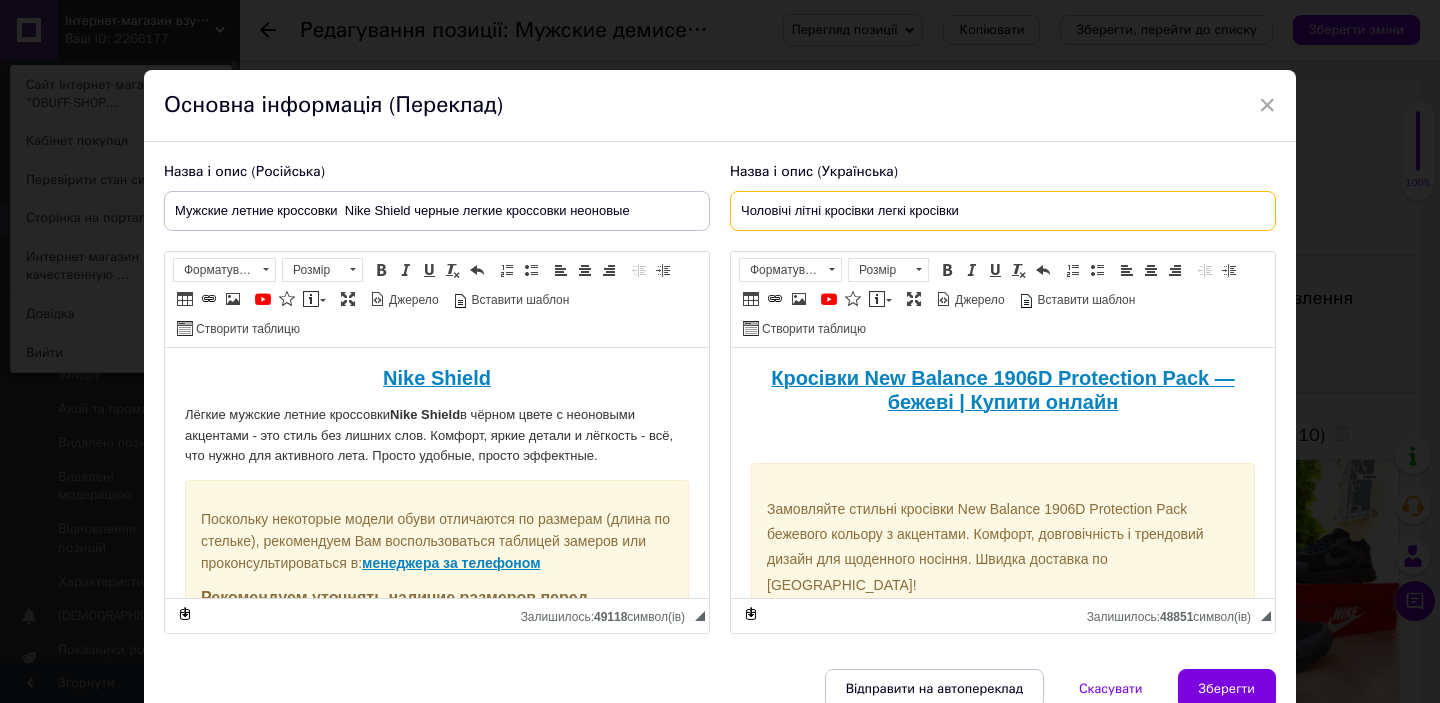 scroll, scrollTop: 0, scrollLeft: 0, axis: both 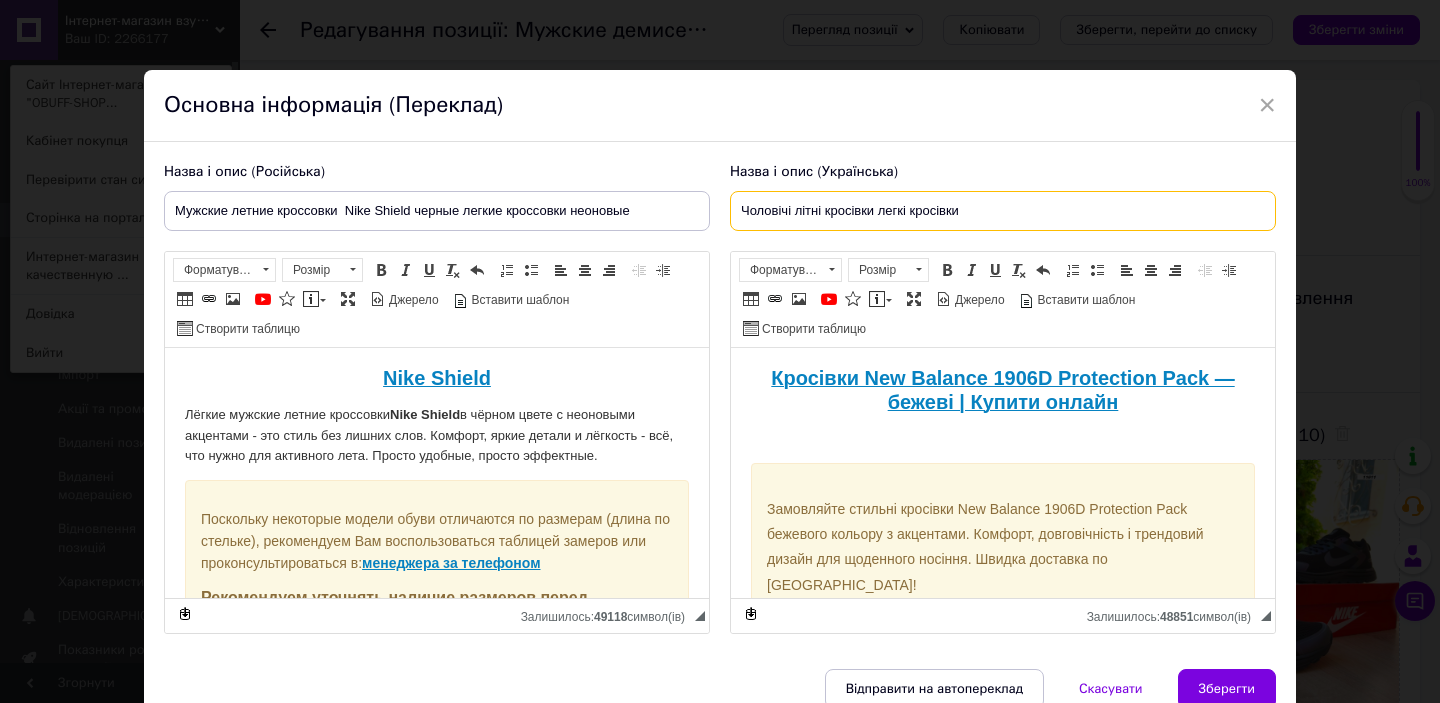 type on "Чоловічі літні кросівки легкі кросівки" 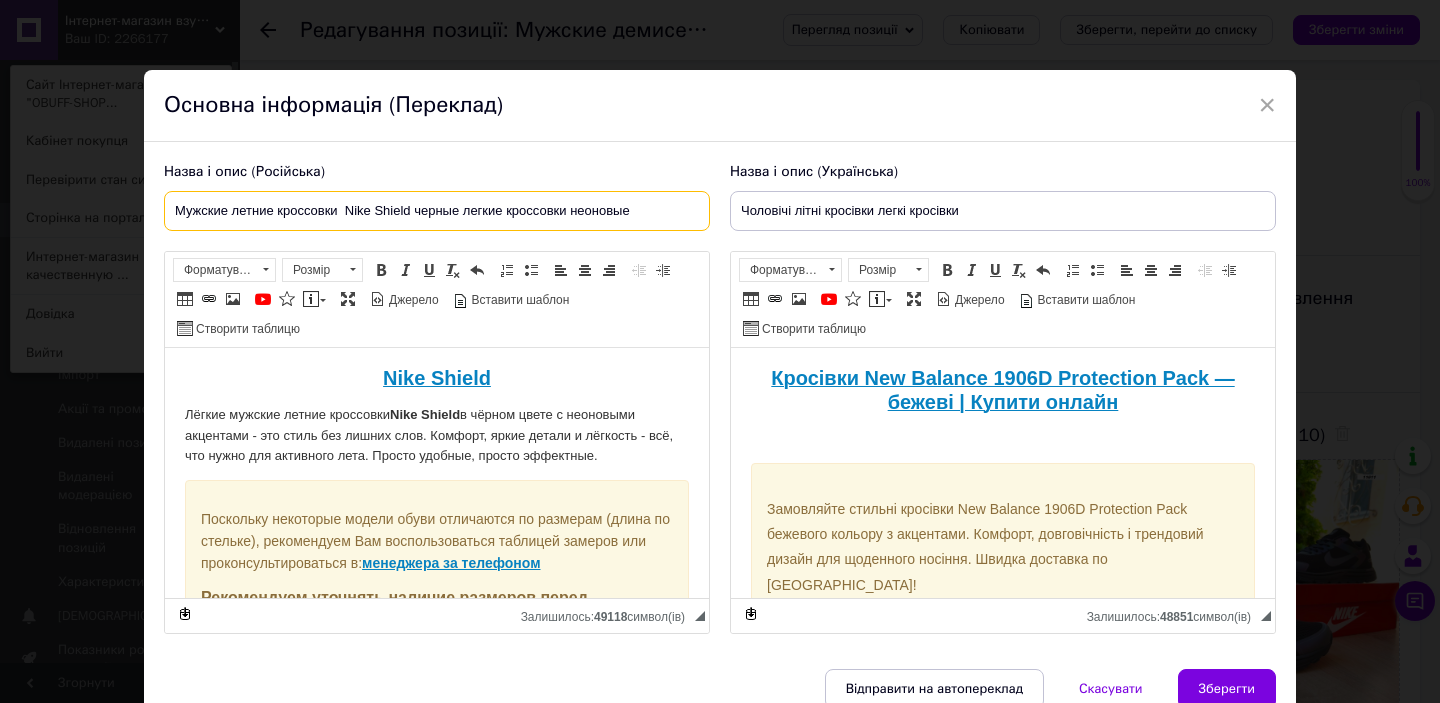 click on "Мужские летние кроссовки  Nіke Shield черные легкие кроссовки неоновые" at bounding box center (437, 211) 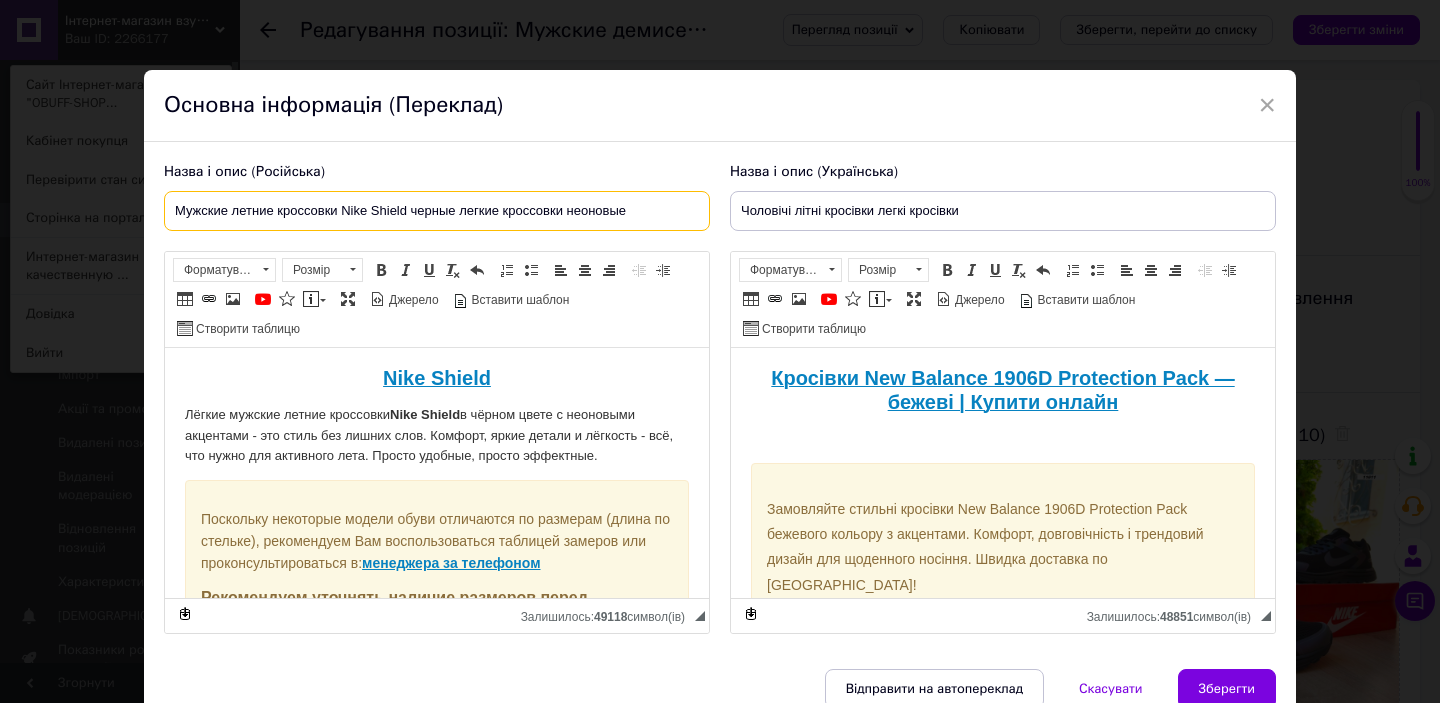 drag, startPoint x: 342, startPoint y: 214, endPoint x: 404, endPoint y: 214, distance: 62 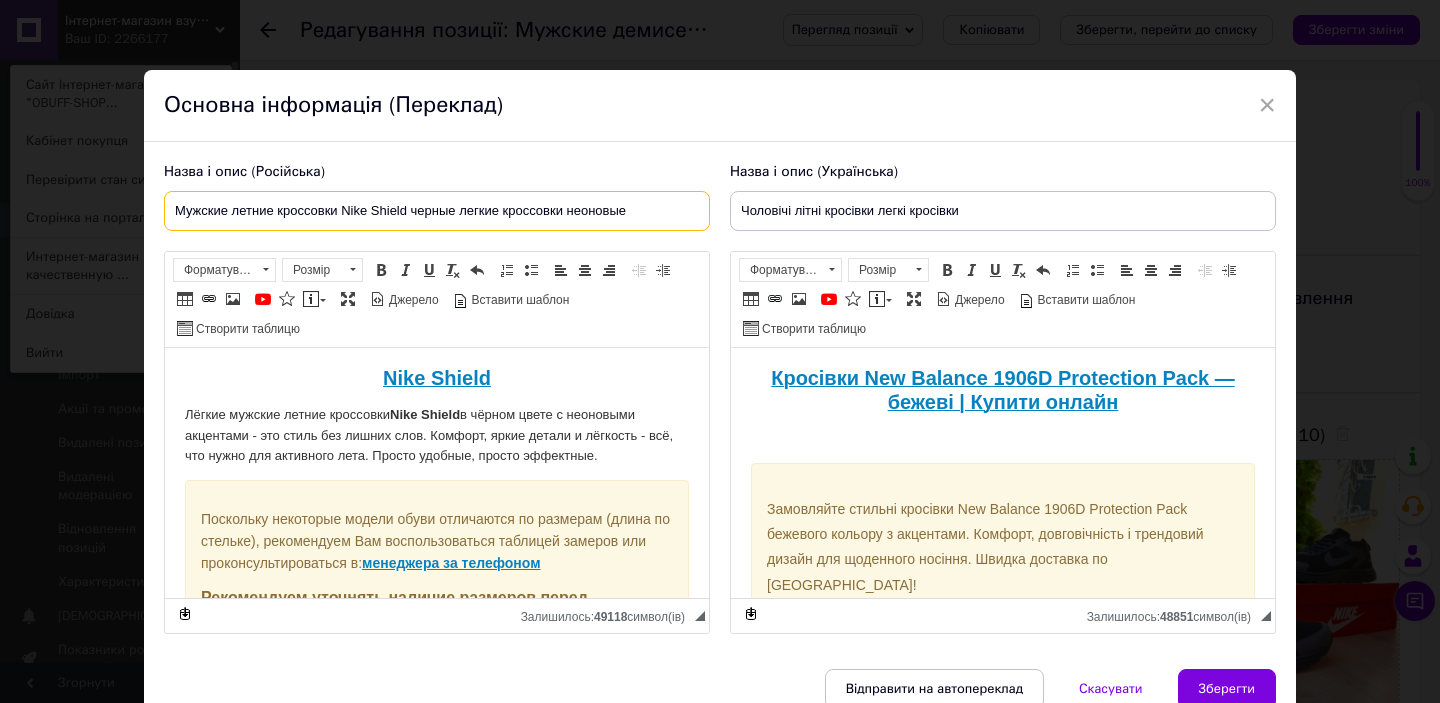 click on "Мужские летние кроссовки Nіke Shield черные легкие кроссовки неоновые" at bounding box center [437, 211] 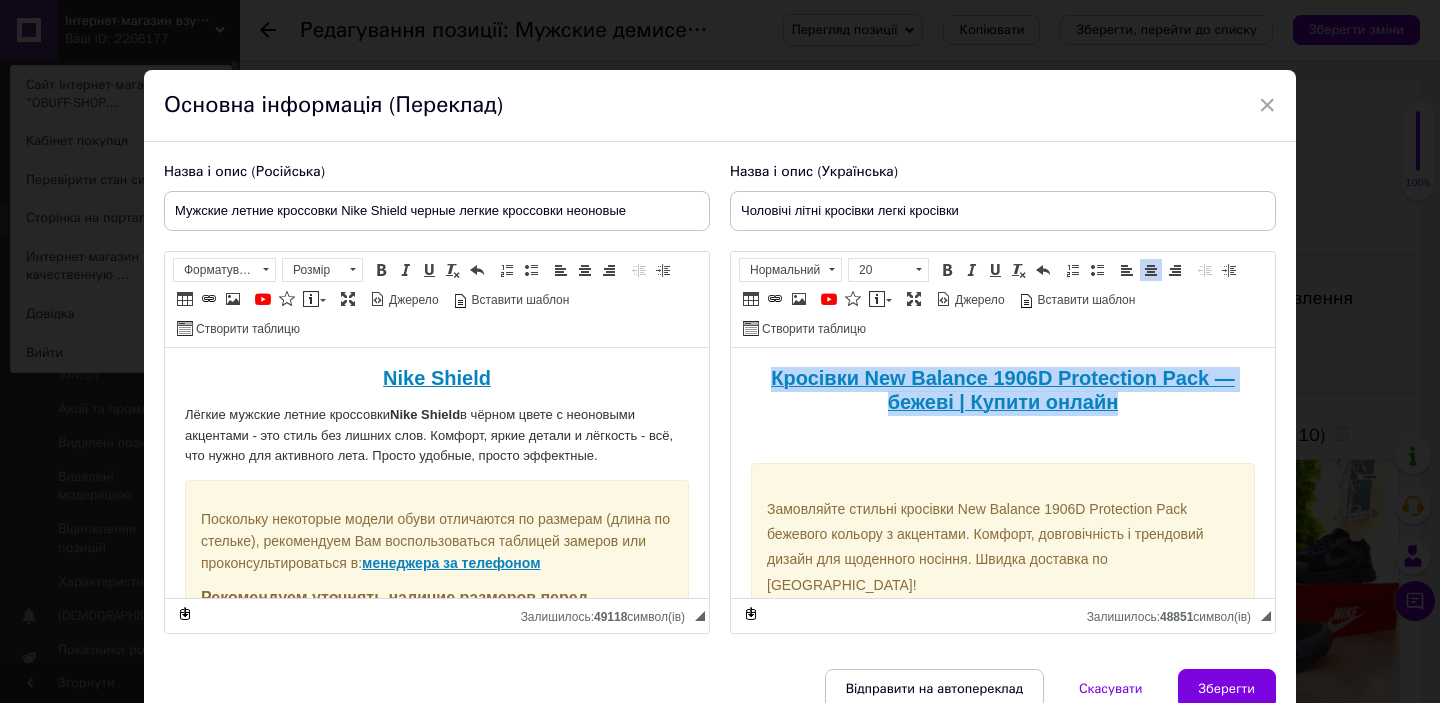 drag, startPoint x: 1156, startPoint y: 417, endPoint x: 733, endPoint y: 380, distance: 424.6151 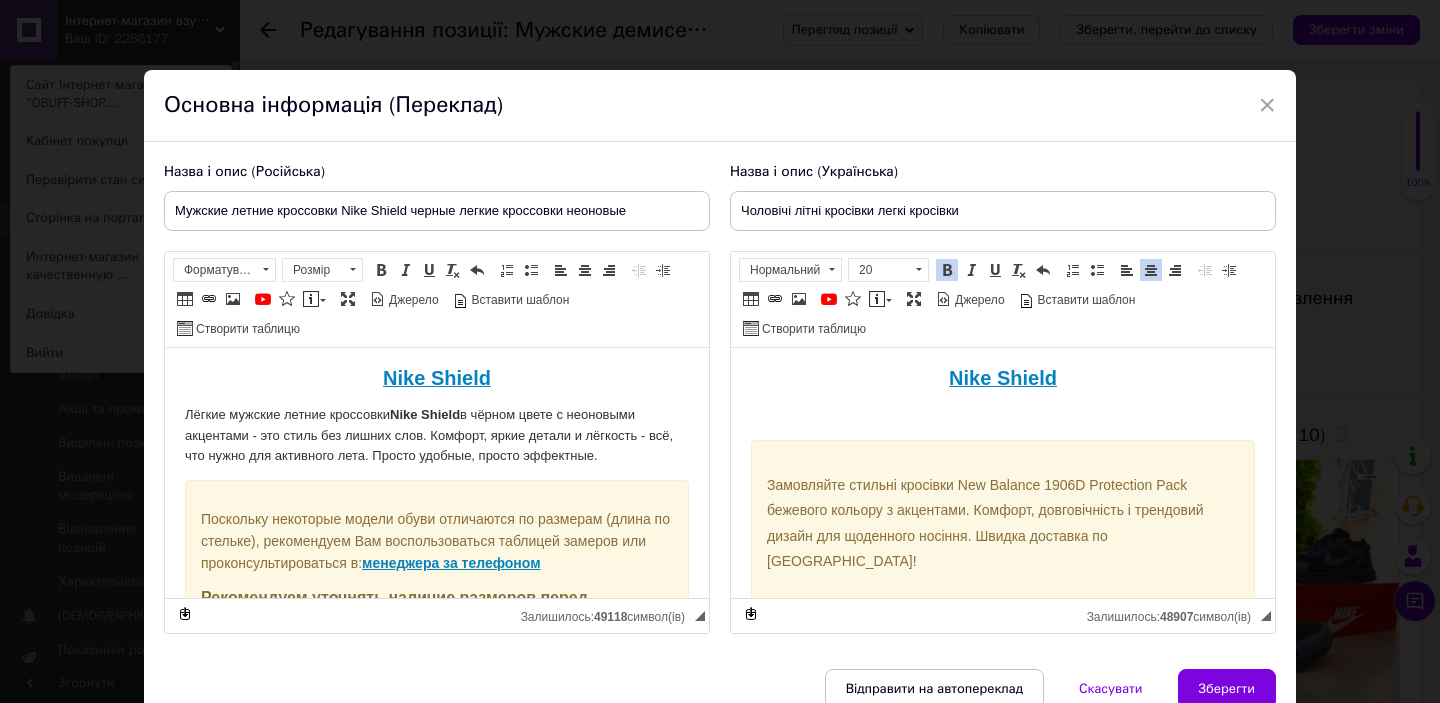click on "Чоловічі літні кросівки легкі кросівки" at bounding box center [1003, 211] 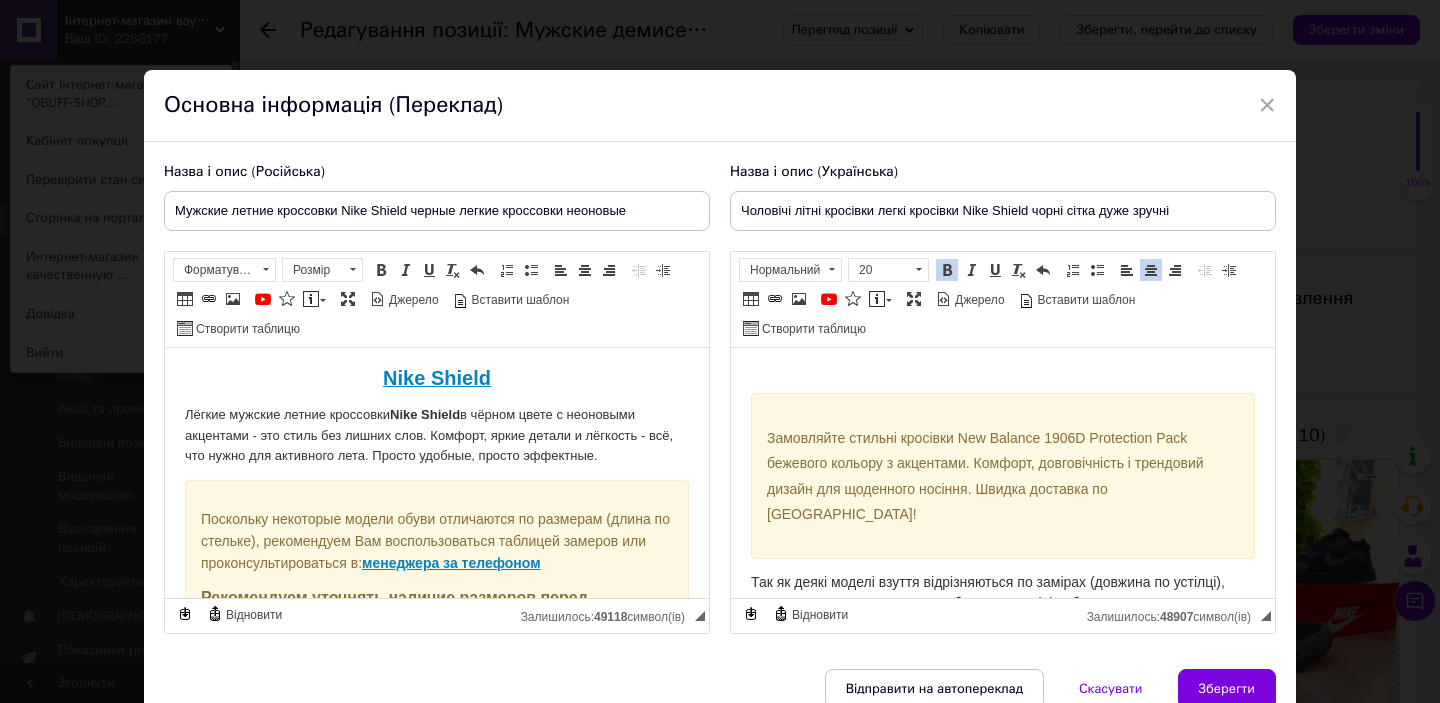scroll, scrollTop: 58, scrollLeft: 0, axis: vertical 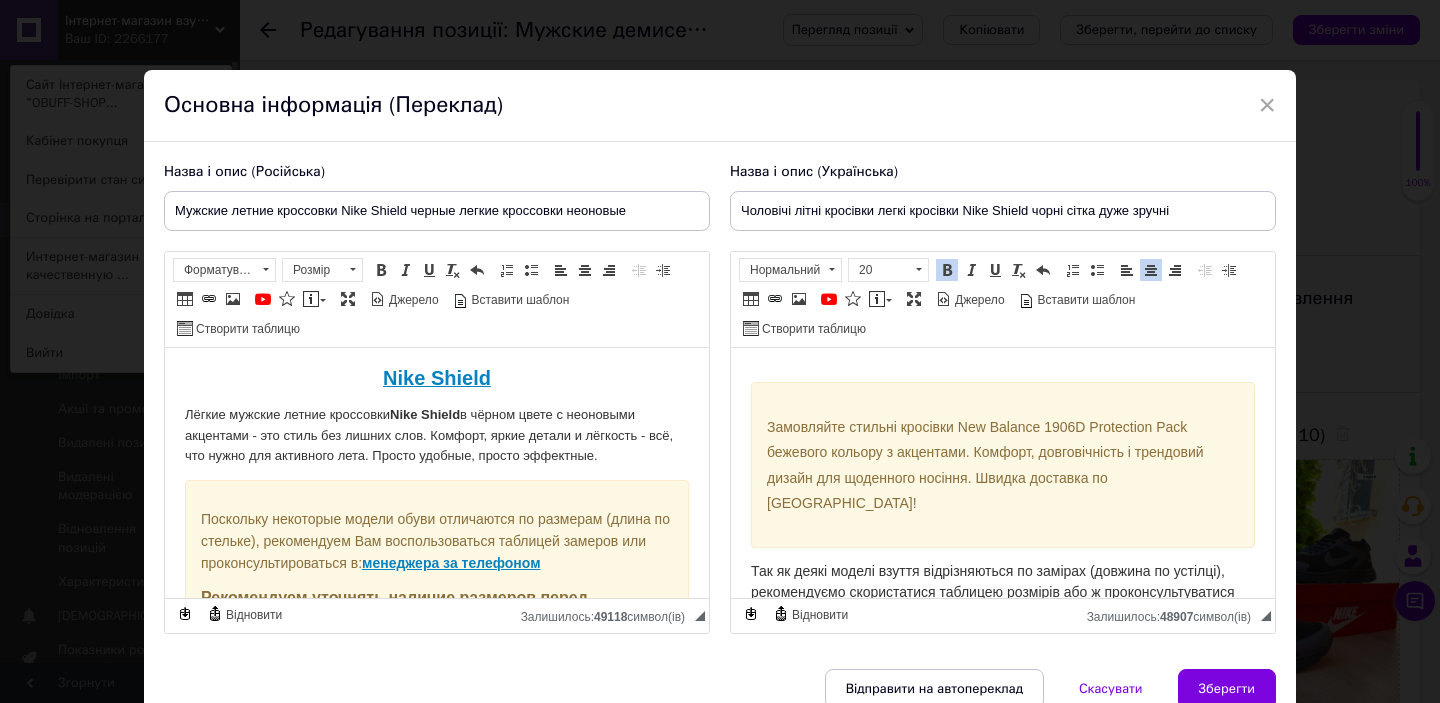 type on "Чоловічі літні кросівки легкі кросівки Nіke Shield чорні сітка дуже зручні" 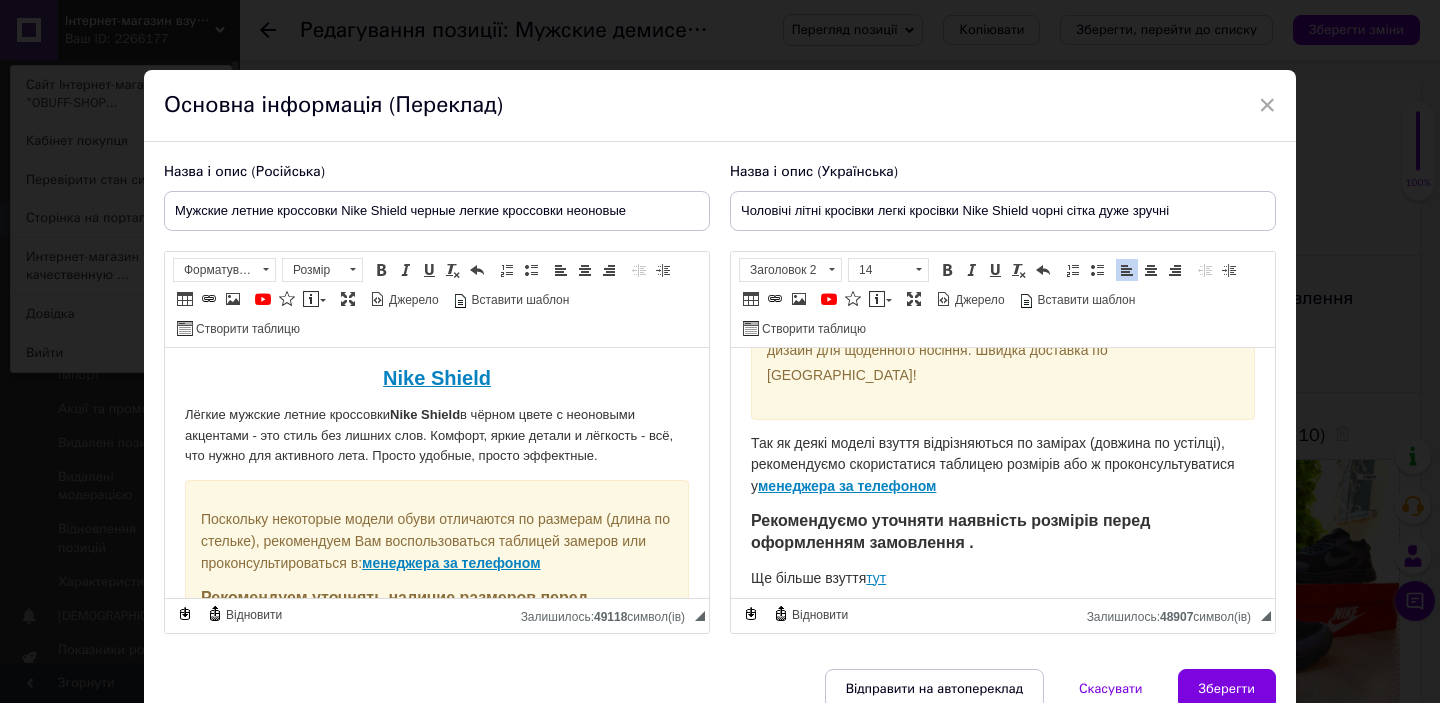 scroll, scrollTop: 187, scrollLeft: 0, axis: vertical 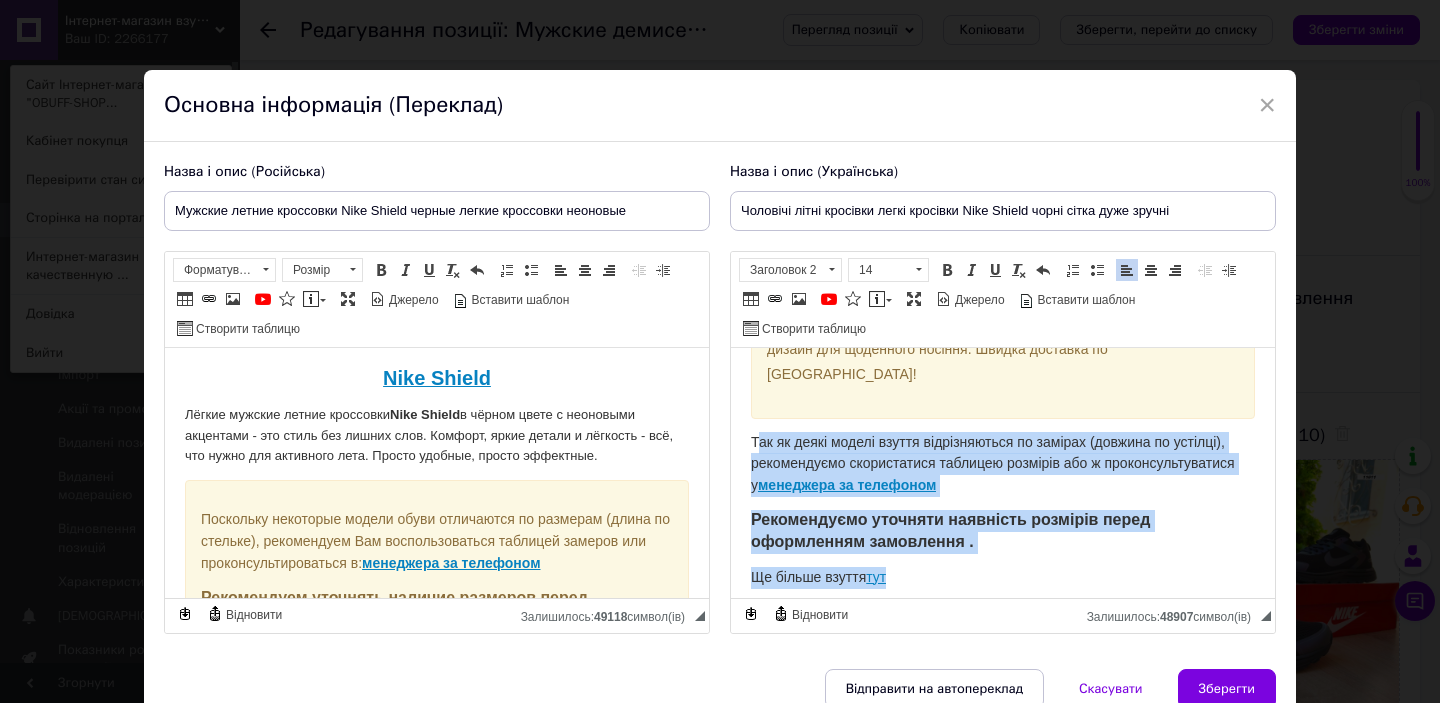 drag, startPoint x: 919, startPoint y: 547, endPoint x: 730, endPoint y: 401, distance: 238.8242 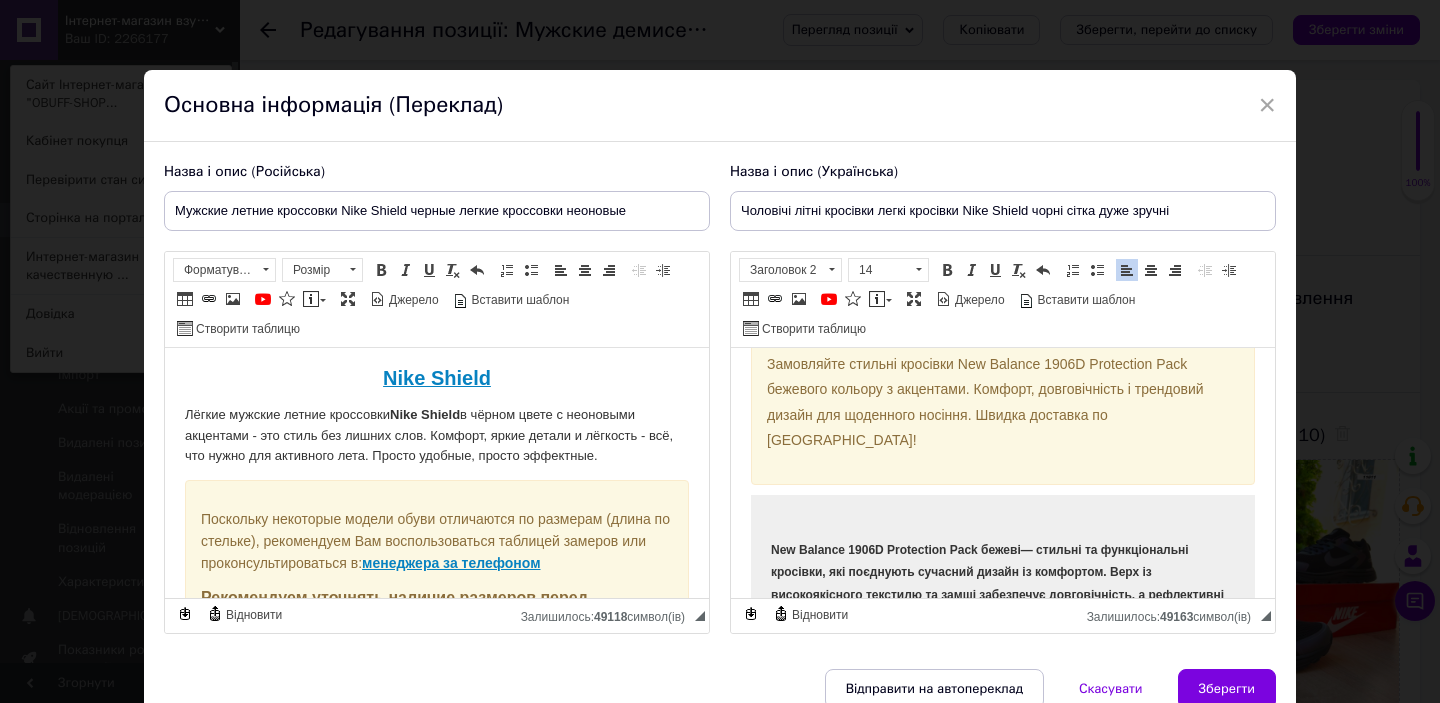 scroll, scrollTop: 97, scrollLeft: 0, axis: vertical 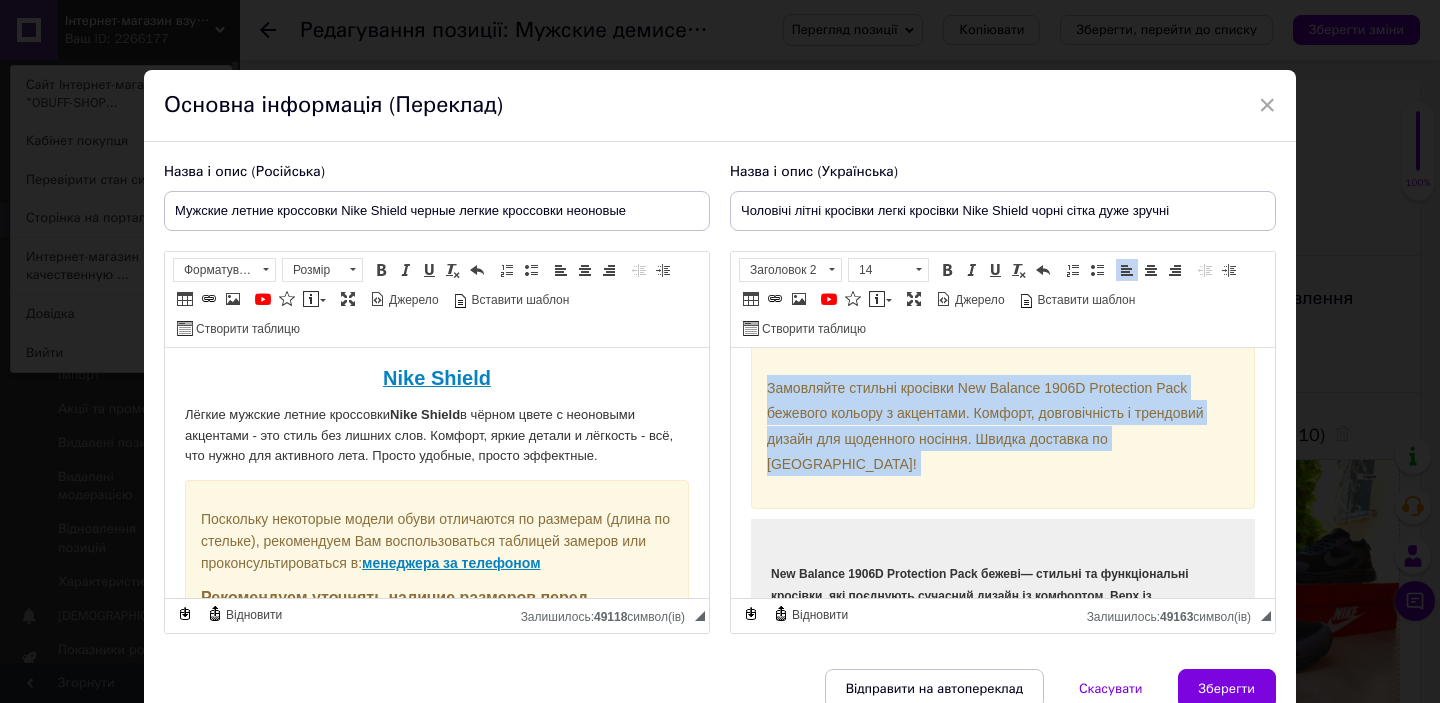 drag, startPoint x: 1194, startPoint y: 436, endPoint x: 753, endPoint y: 381, distance: 444.41647 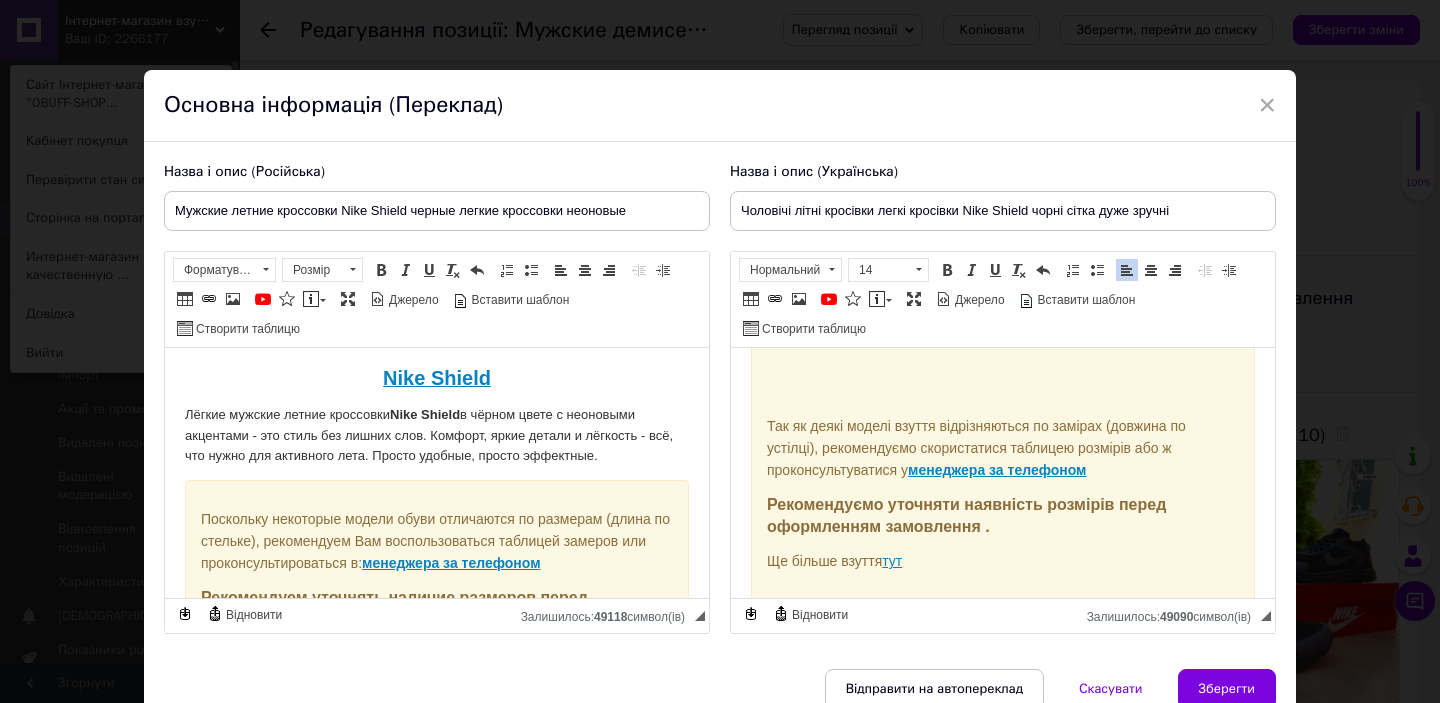 scroll, scrollTop: 25, scrollLeft: 0, axis: vertical 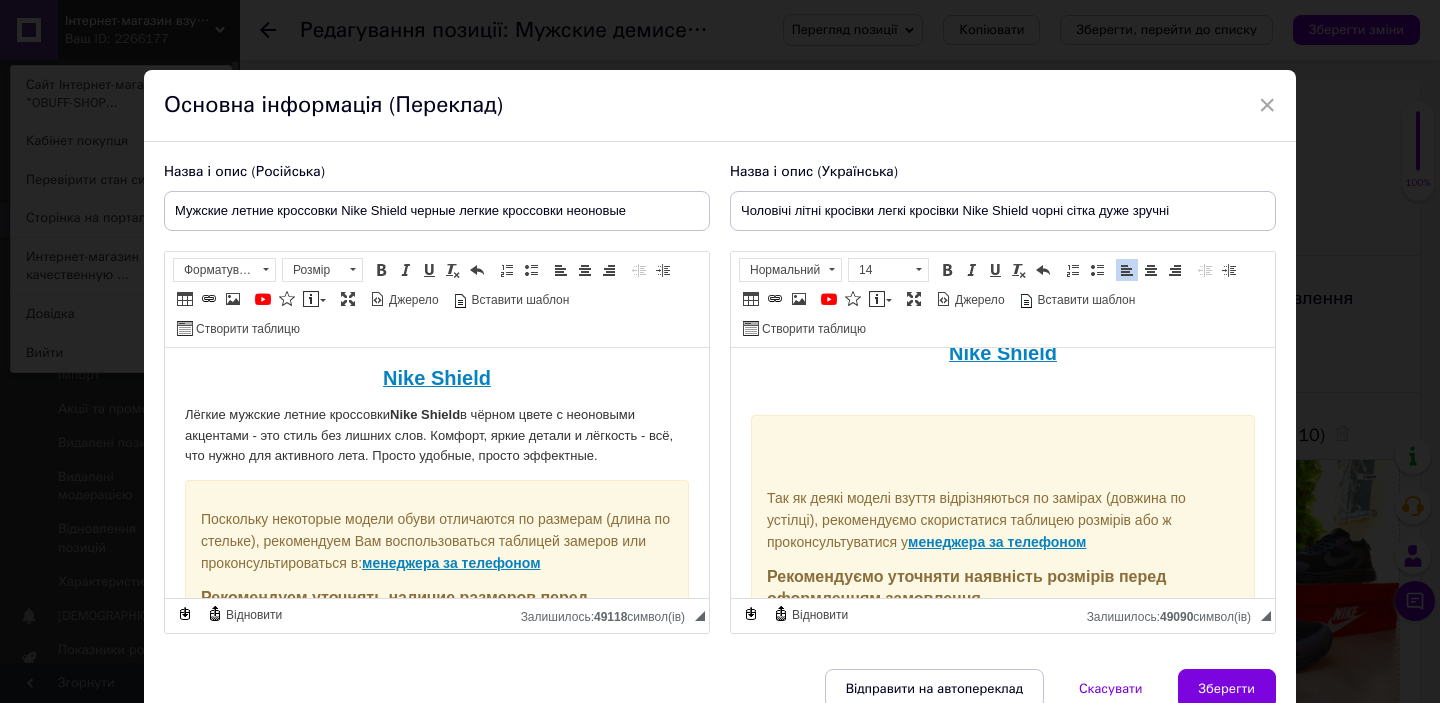 click at bounding box center (1003, 459) 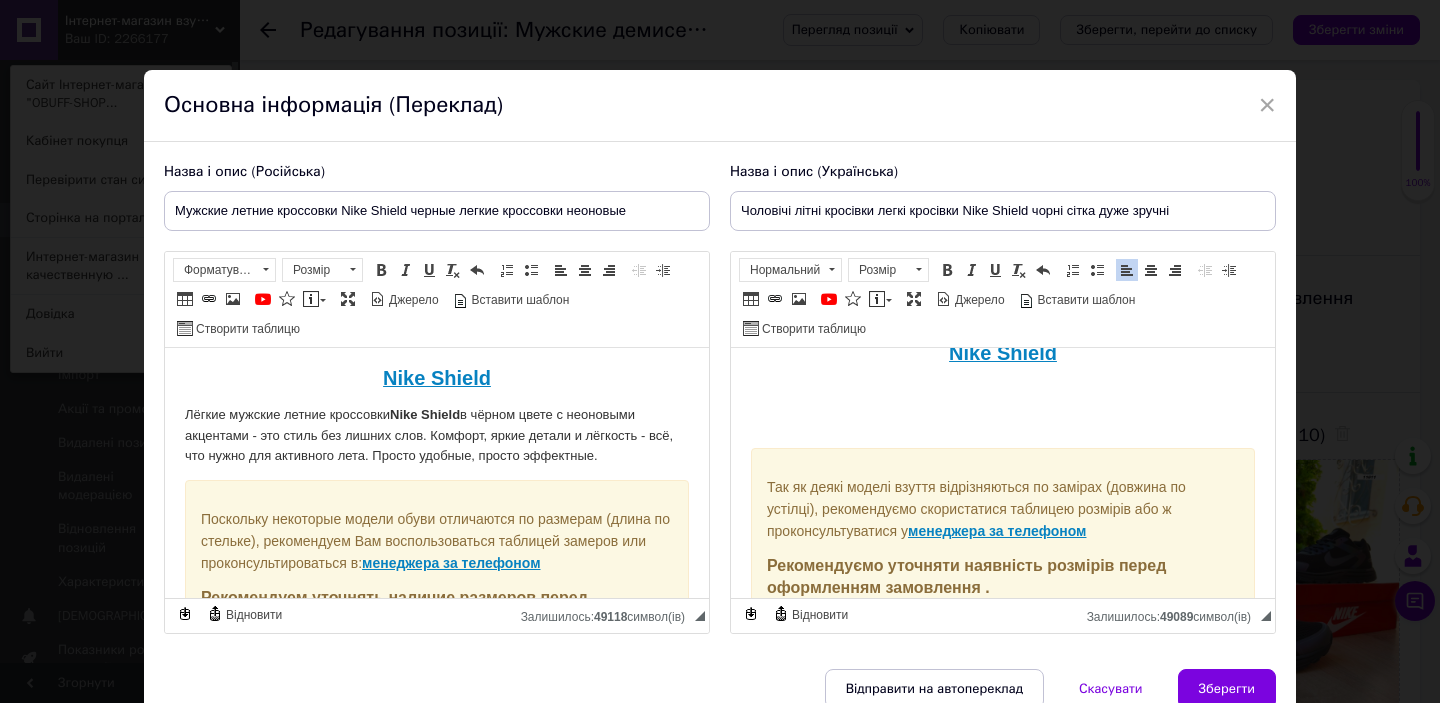 paste 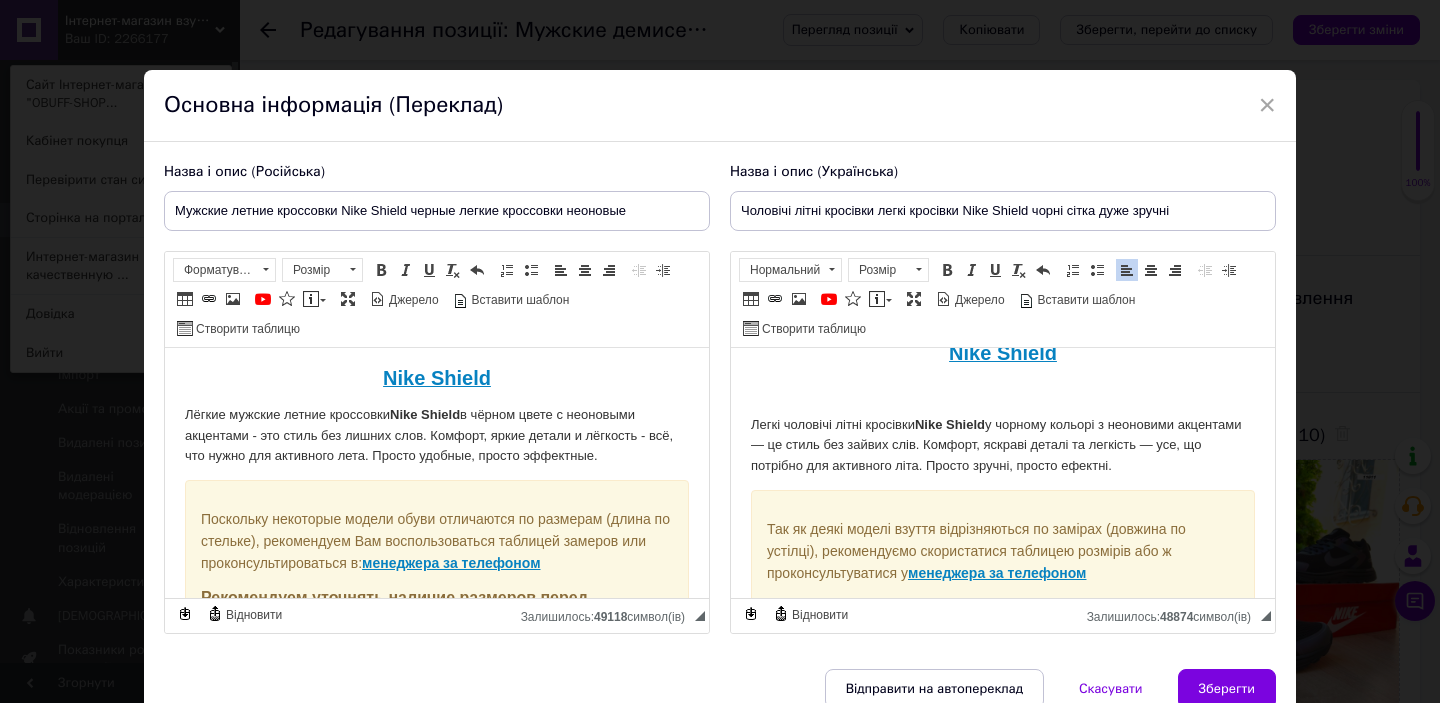 click on "Легкі чоловічі літні кросівки  Nike Shield  у чорному кольорі з неоновими акцентами — це стиль без зайвих слів. Комфорт, яскраві деталі та легкість — усе, що потрібно для активного літа. Просто зручні, просто ефектні. Так як деякі моделі взуття відрізняються по замірах (довжина по устілці), рекомендуємо скористатися таблицею розмірів або ж проконсультуватися у  менеджера за телефоном Рекомендуємо уточняти наявність розмірів перед оформленням замовлення . Ще більше взуття   тут New Balance 1906D Protection Pack бежеві  Виробник: [GEOGRAPHIC_DATA]  Верх: замша/текстиль Розміри:  41 42 43" at bounding box center [1003, 1064] 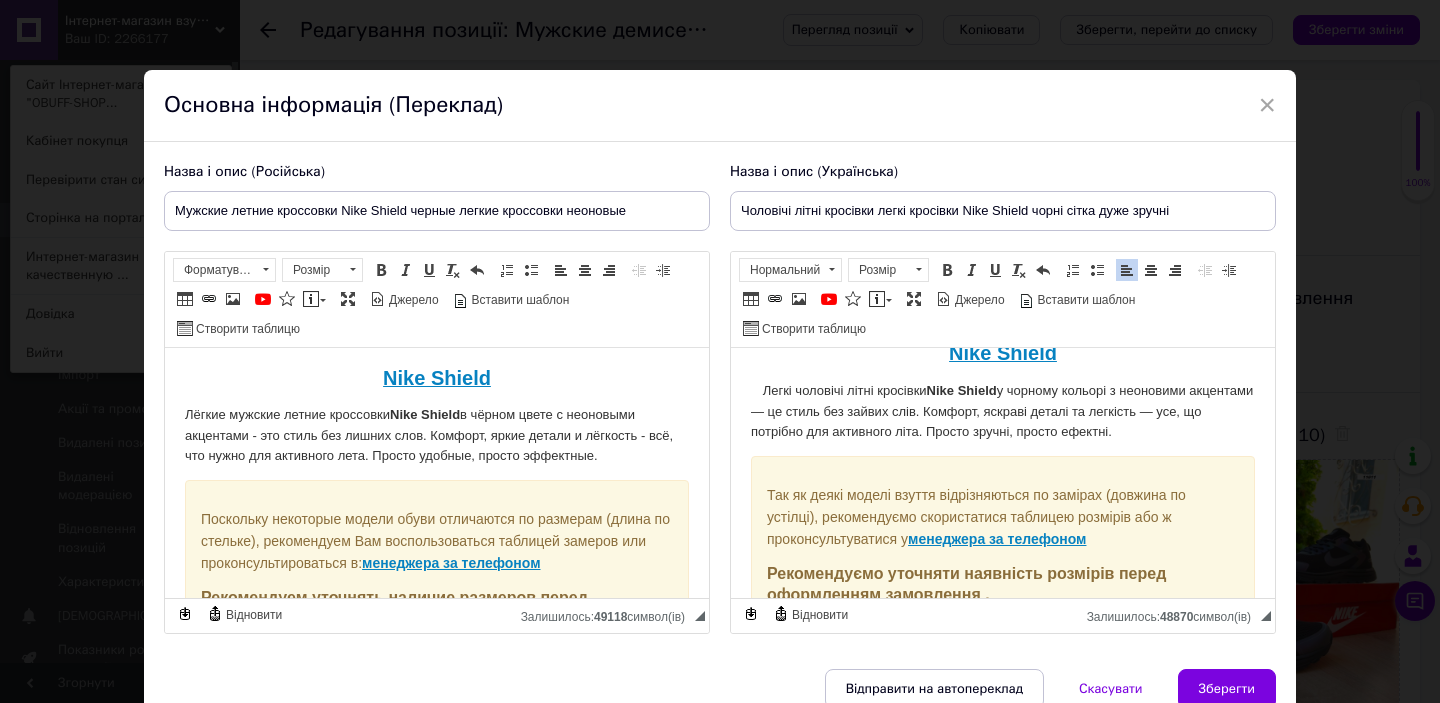 click on "​​​​​​​ Легкі чоловічі літні кросівки  Nike Shield  у чорному кольорі з неоновими акцентами — це стиль без зайвих слів. Комфорт, яскраві деталі та легкість — усе, що потрібно для активного літа. Просто зручні, просто ефектні." at bounding box center [1003, 411] 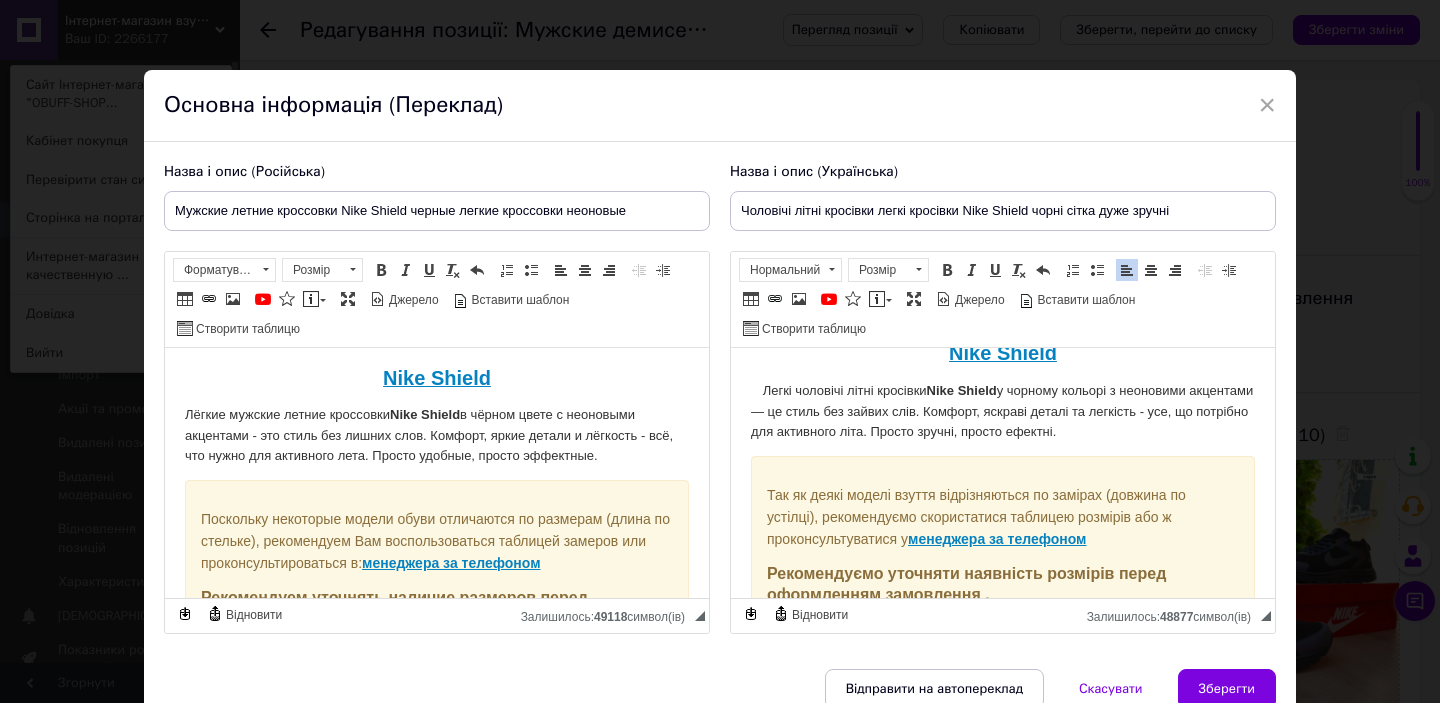 click on "Легкі чоловічі літні кросівки  Nike Shield  у чорному кольорі з неоновими акцентами — це стиль без зайвих слів. Комфорт, яскраві деталі та легкість - усе, що потрібно для активного літа. Просто зручні, просто ефектні." at bounding box center (1003, 411) 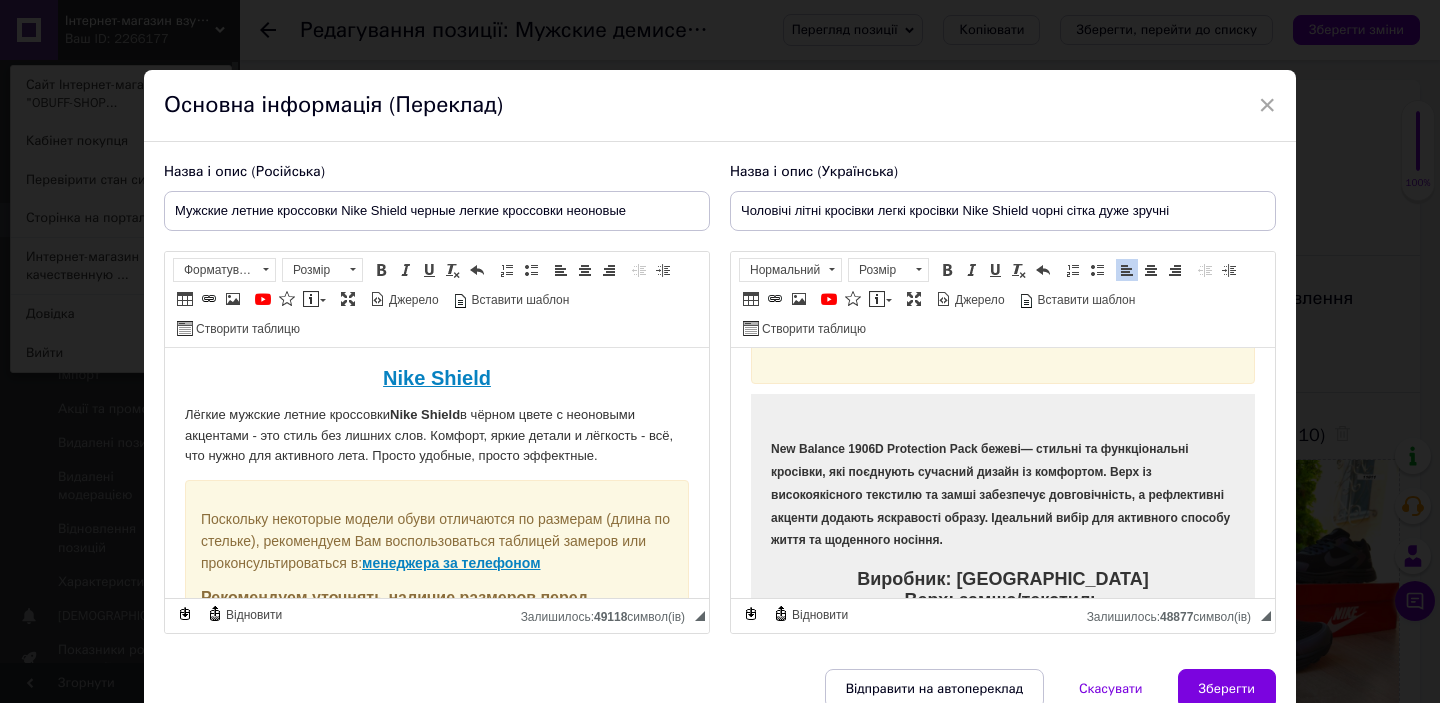 scroll, scrollTop: 325, scrollLeft: 0, axis: vertical 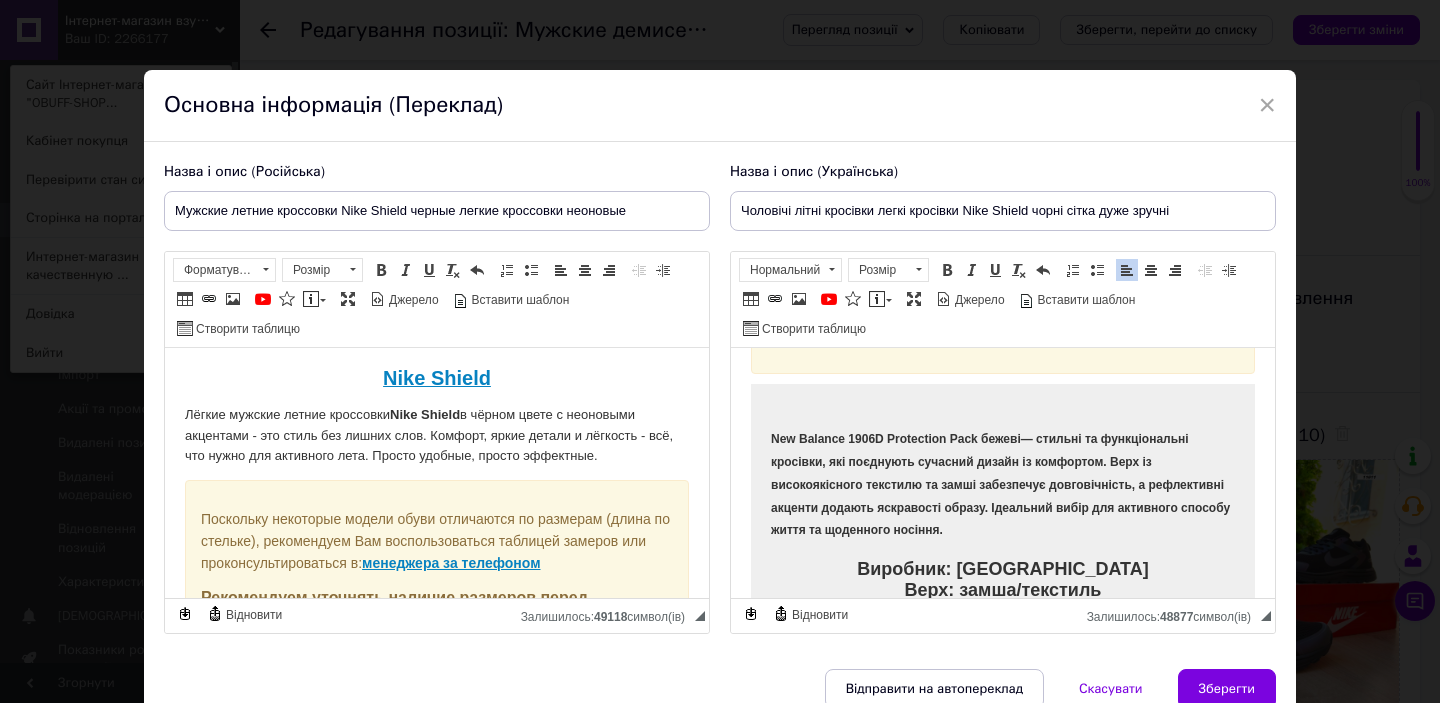 drag, startPoint x: 952, startPoint y: 534, endPoint x: 760, endPoint y: 429, distance: 218.83556 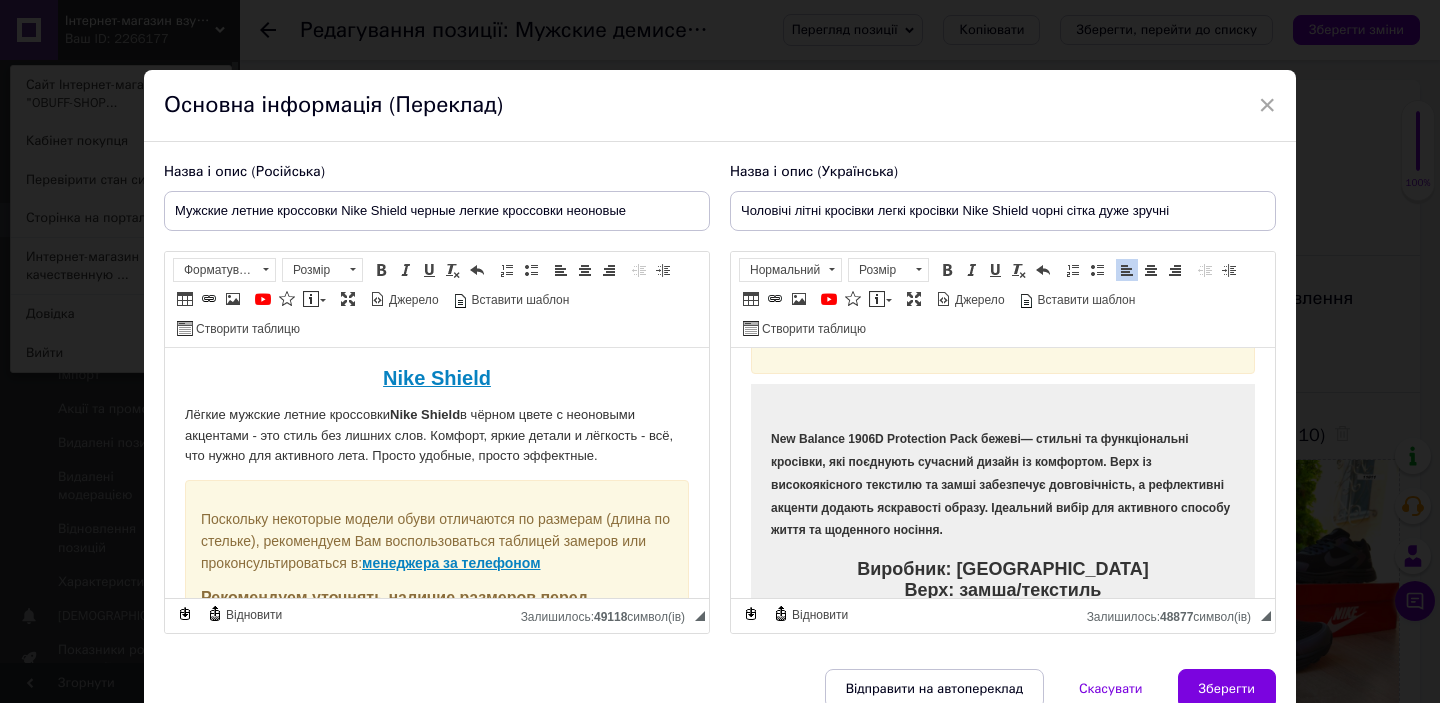 click on "New Balance 1906D Protection Pack бежеві   — стильні та функціональні кросівки, які поєднують сучасний дизайн із комфортом. Верх із високоякісного текстилю та замші забезпечує довговічність, а рефлективні акценти додають яскравості образу. Ідеальний вибір для активного способу життя та щоденного носіння. Виробник: Китай  Верх: замша/текстиль Підошва: резина Розміри:  41, 42, 43, 44, 45 (маломірять) [PERSON_NAME]: 41 42 43 44 45 46 25,5см 26см 26,5см 27,5см 28см -" at bounding box center (1003, 649) 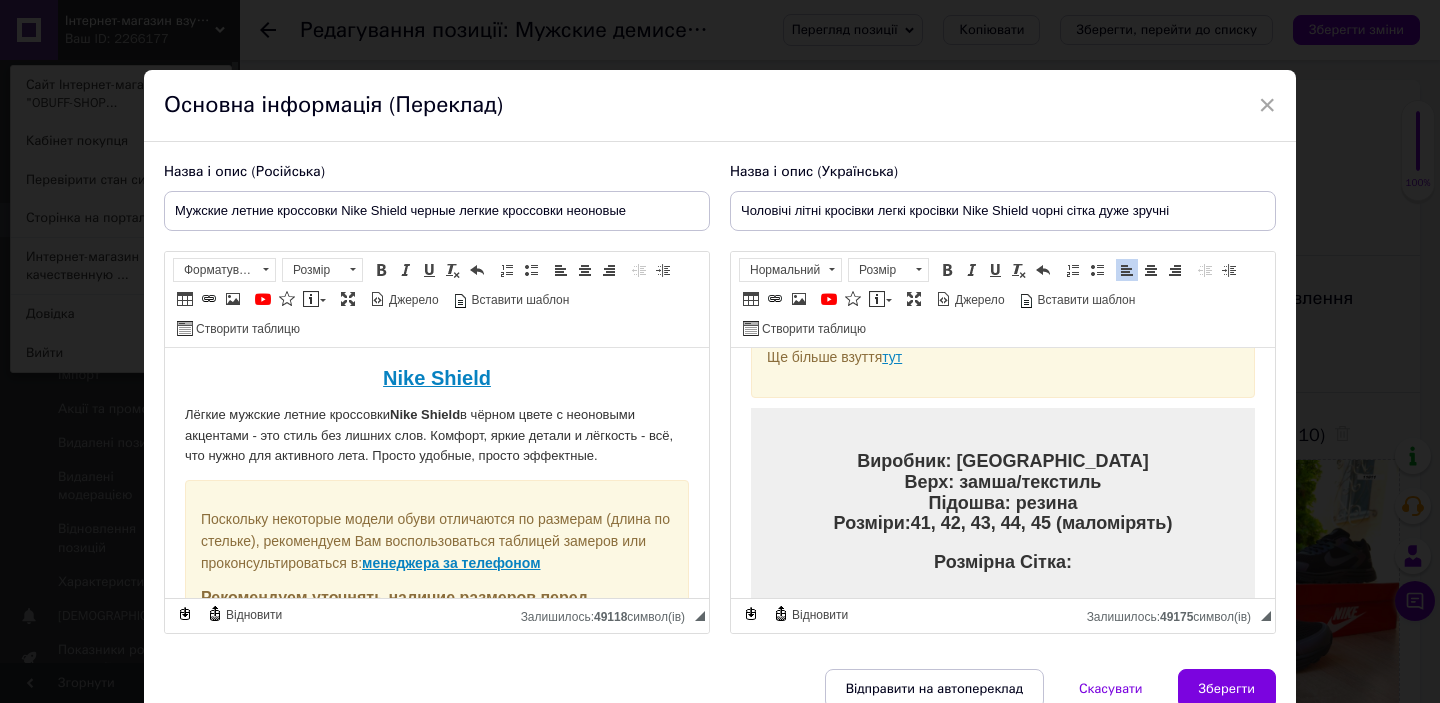 scroll, scrollTop: 344, scrollLeft: 0, axis: vertical 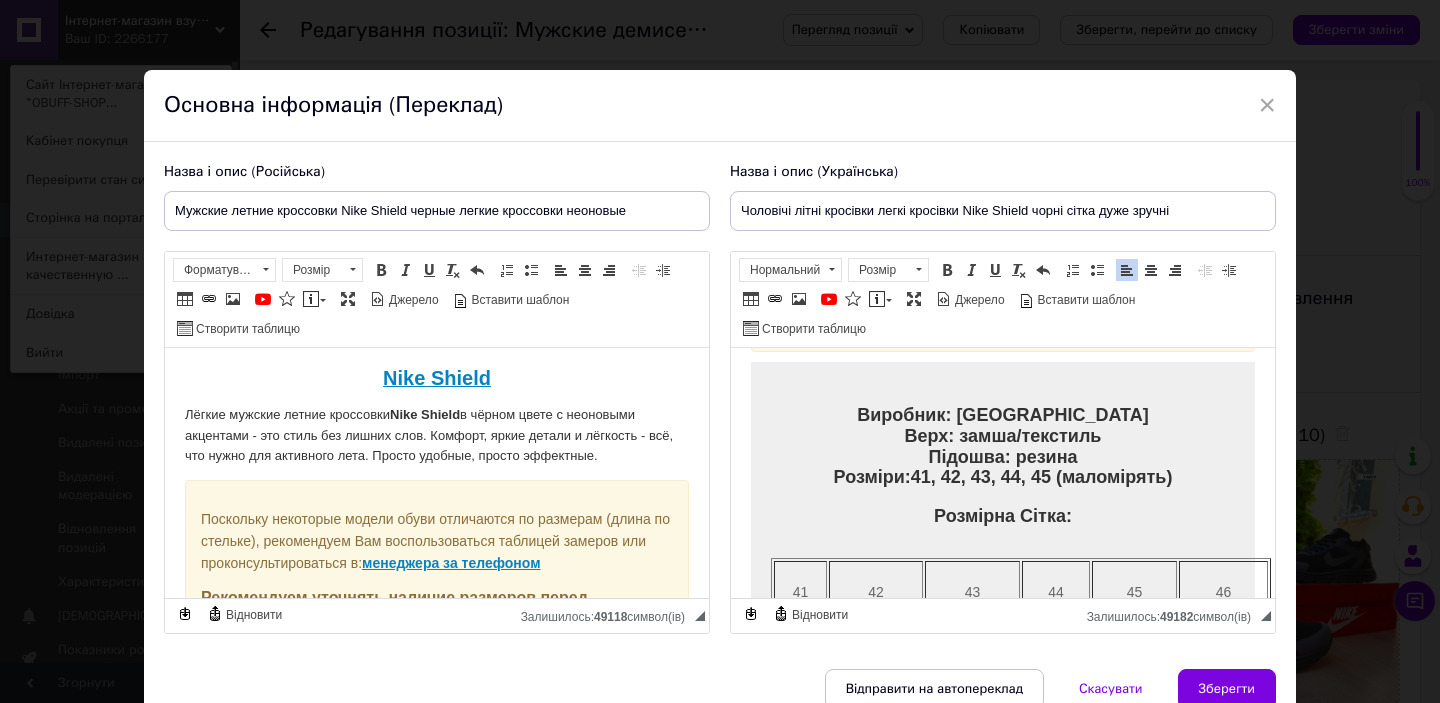 click on "Виробник: Китай  Верх: замша/текстиль Підошва: резина Розміри:  41, 42, 43, 44, 45 (маломірять)" at bounding box center [1003, 446] 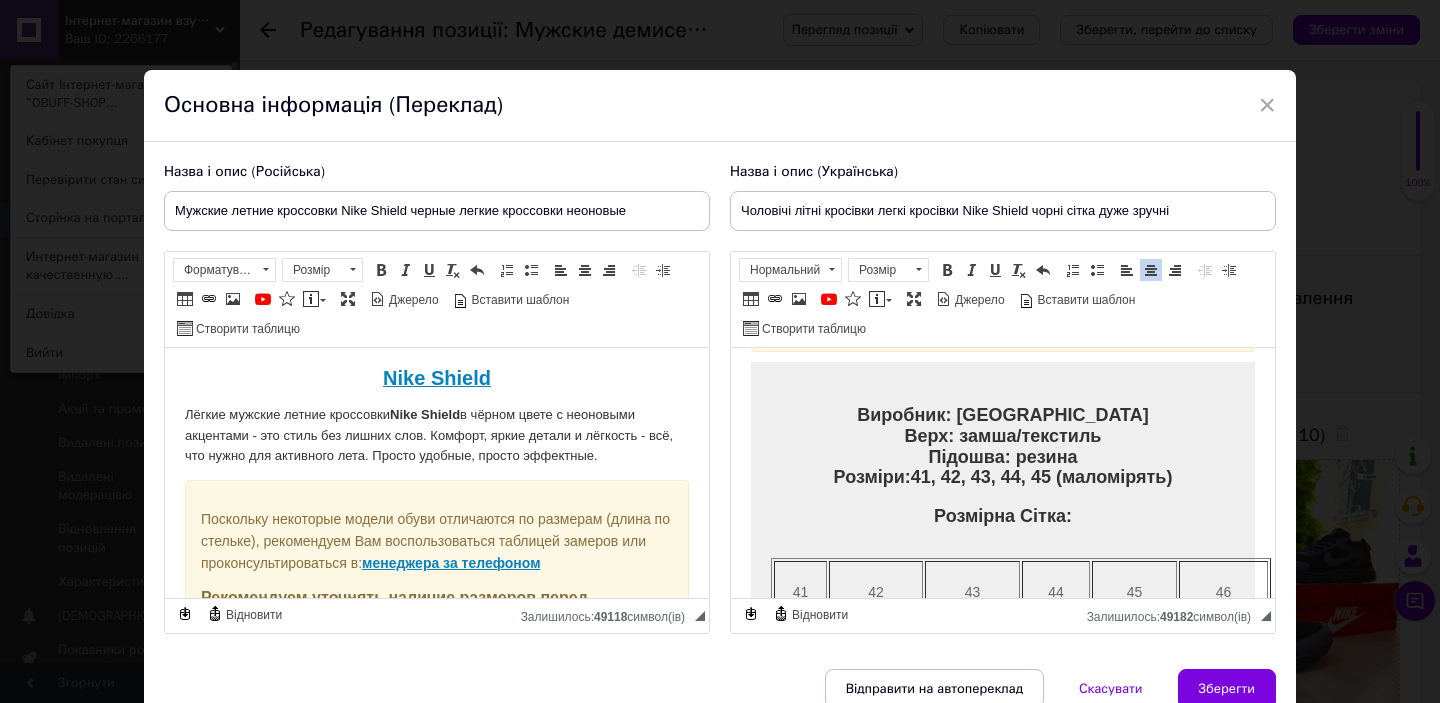 click on "Виробник: Китай  Верх: замша/текстиль Підошва: резина Розміри:  41, 42, 43, 44, 45 (маломірять)" at bounding box center (1003, 446) 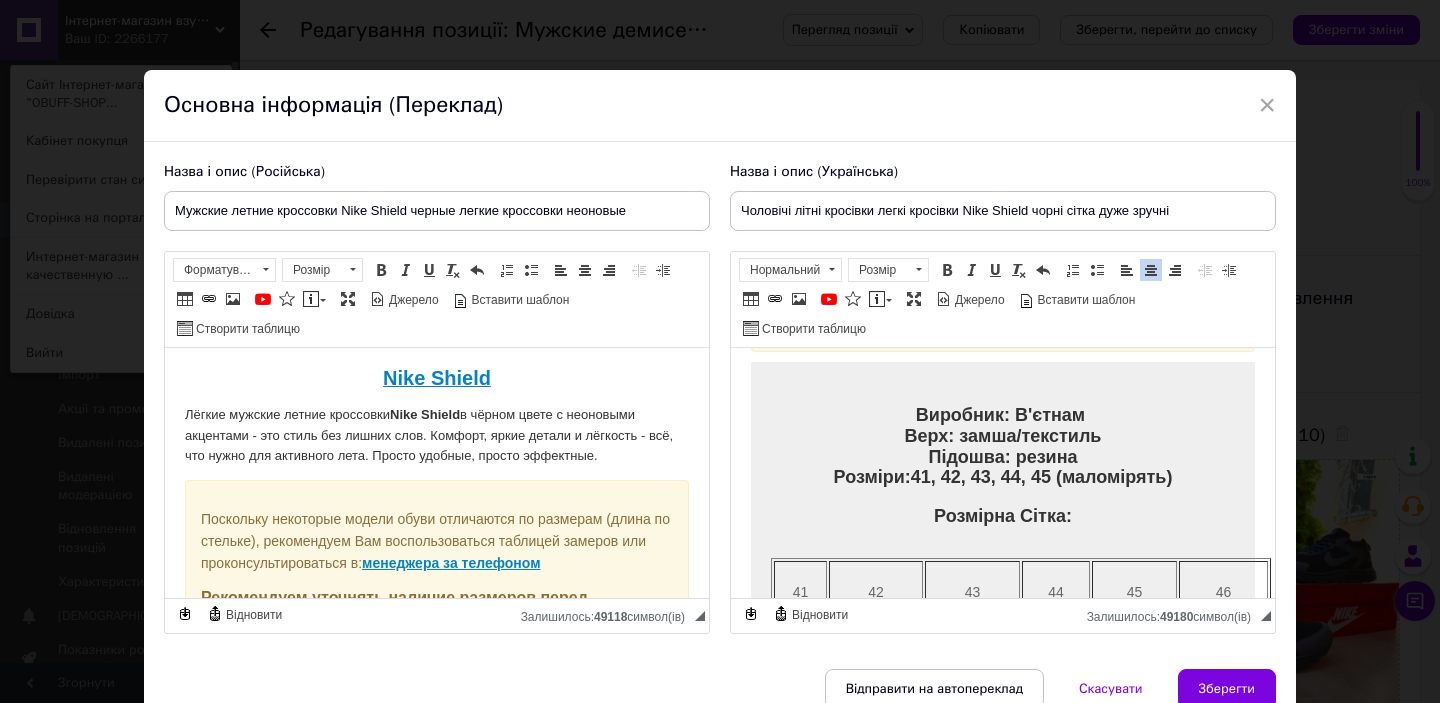click on "Виробник: В'єтнам   Верх: замша/текстиль Підошва: резина Розміри:  41, 42, 43, 44, 45 (маломірять)" at bounding box center (1003, 446) 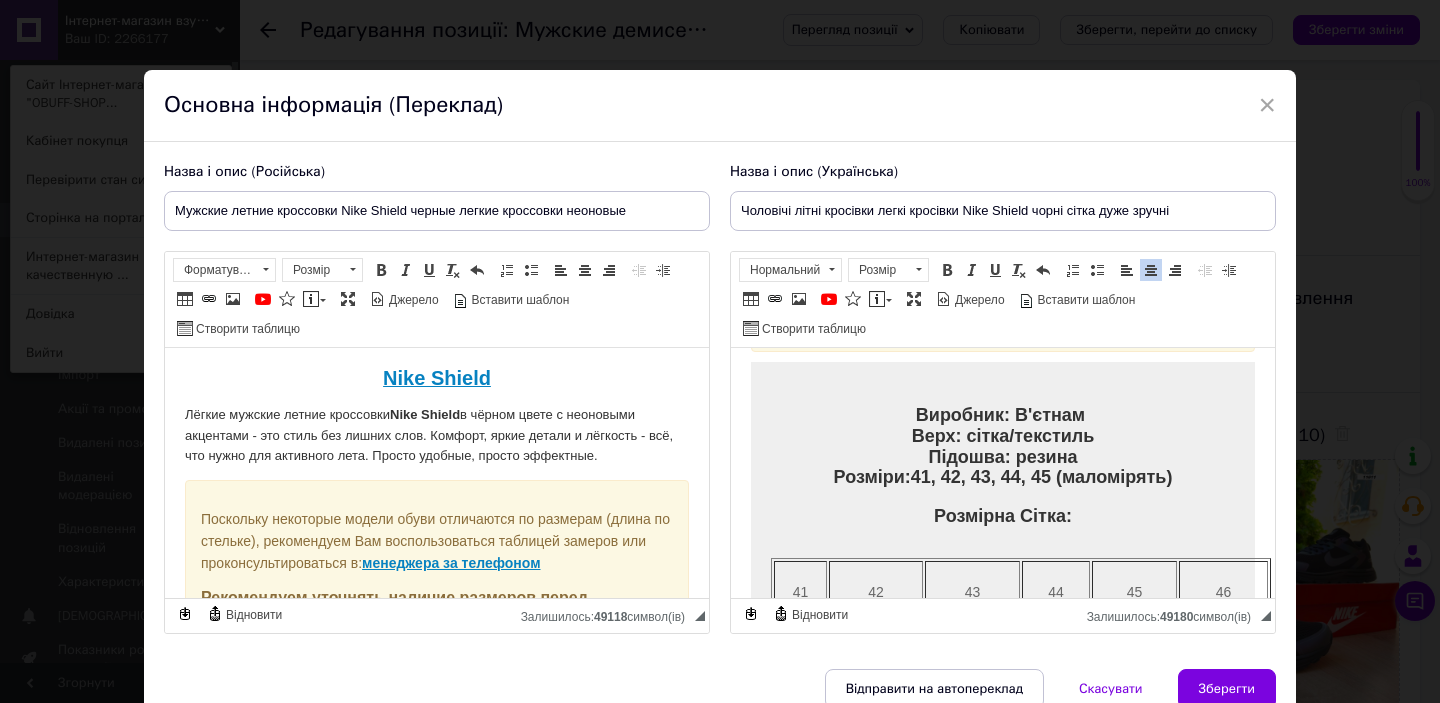 click on "Виробник: В'єтнам   Верх: сітка/текстиль Підошва: резина Розміри:  41, 42, 43, 44, 45 (маломірять)" at bounding box center (1003, 446) 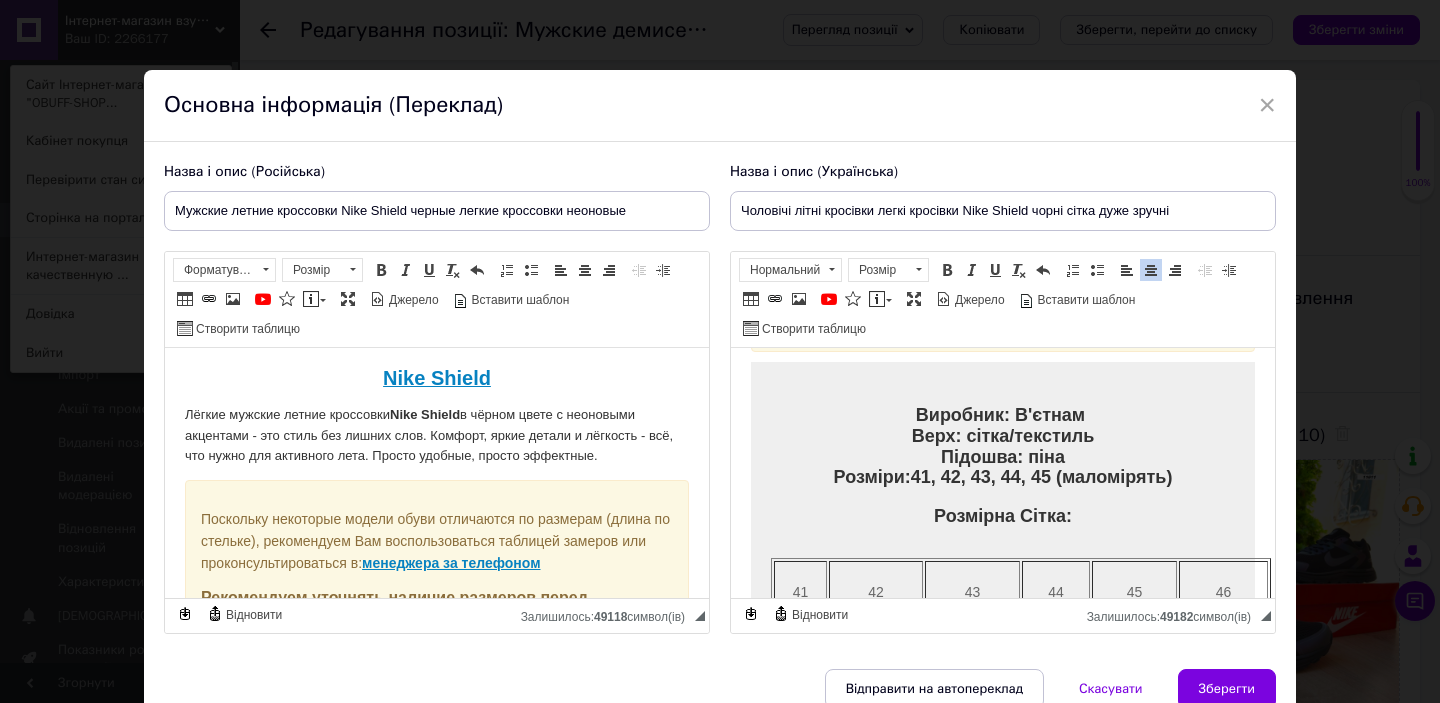 click on "Виробник: В'єтнам   Верх: сітка/текстиль Підошва: [PERSON_NAME]:  41, 42, 43, 44, 45 (маломірять) [PERSON_NAME]: 41 42 43 44 45 46 25,5см 26см 26,5см 27,5см 28см -" at bounding box center (1003, 561) 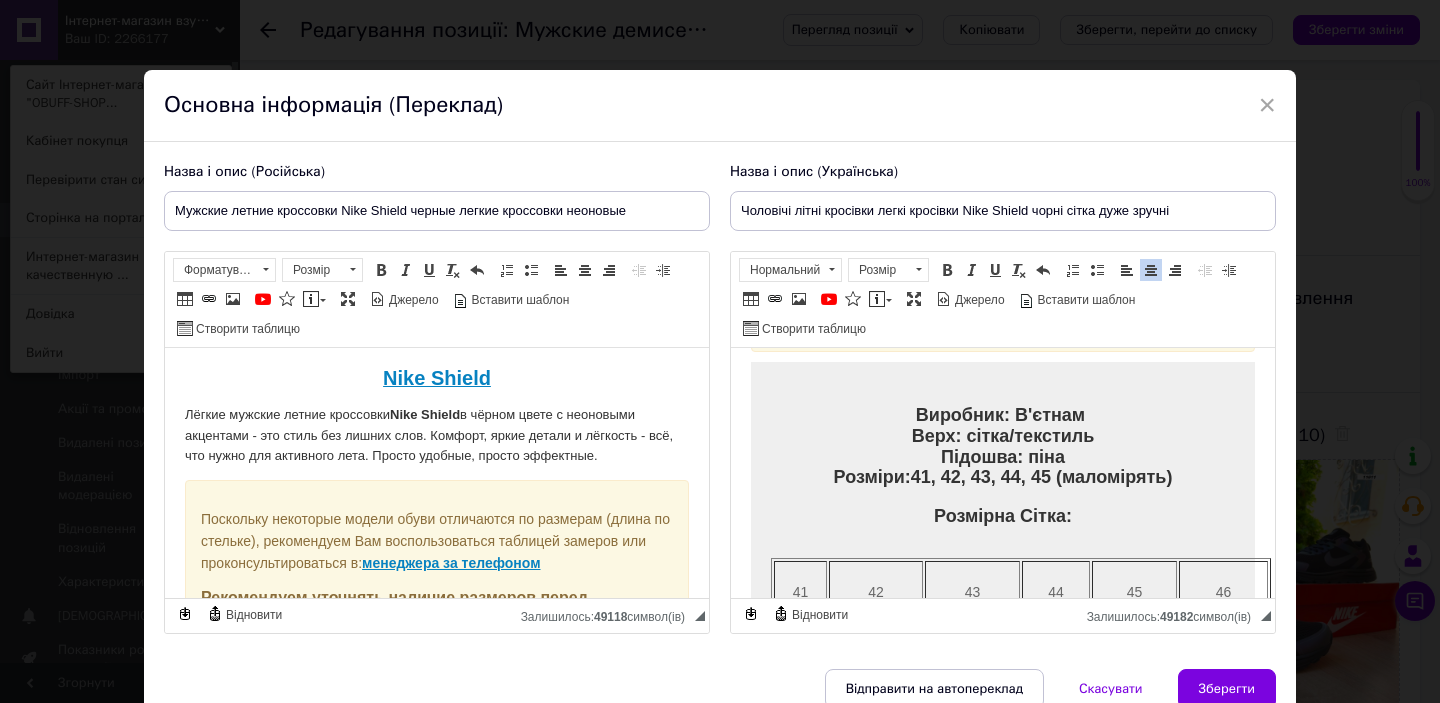 click on "41, 42, 43, 44, 45 (маломірять)" at bounding box center (1042, 477) 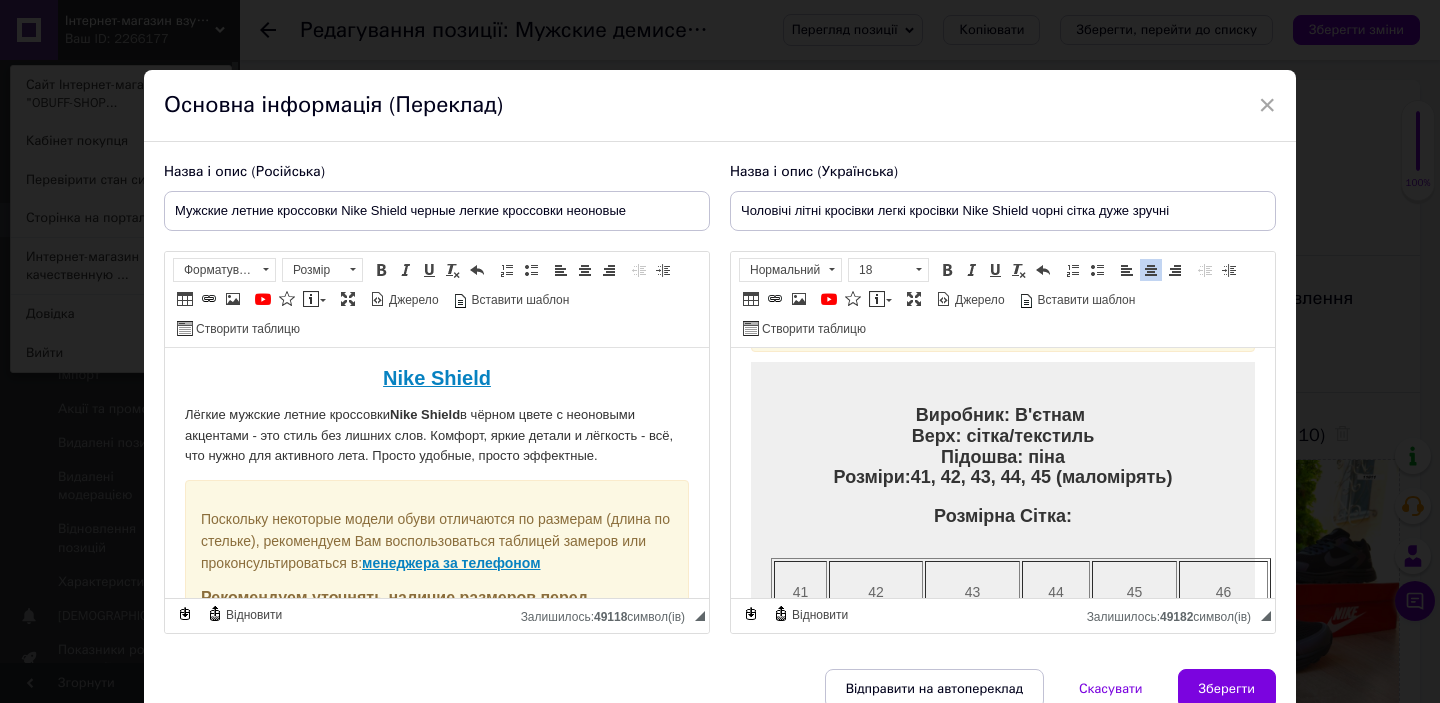 click on "41, 42, 43, 44, 45 (маломірять)" at bounding box center (1042, 477) 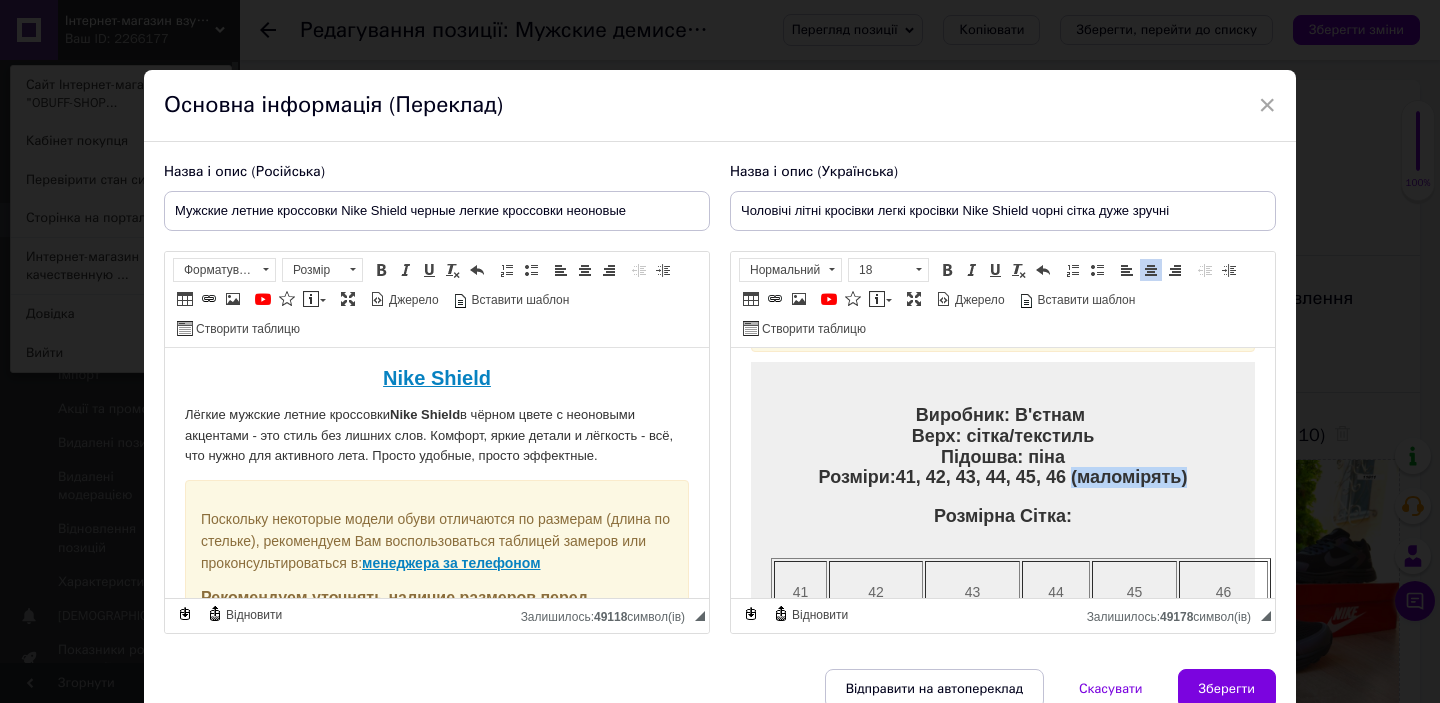 drag, startPoint x: 1072, startPoint y: 474, endPoint x: 1193, endPoint y: 474, distance: 121 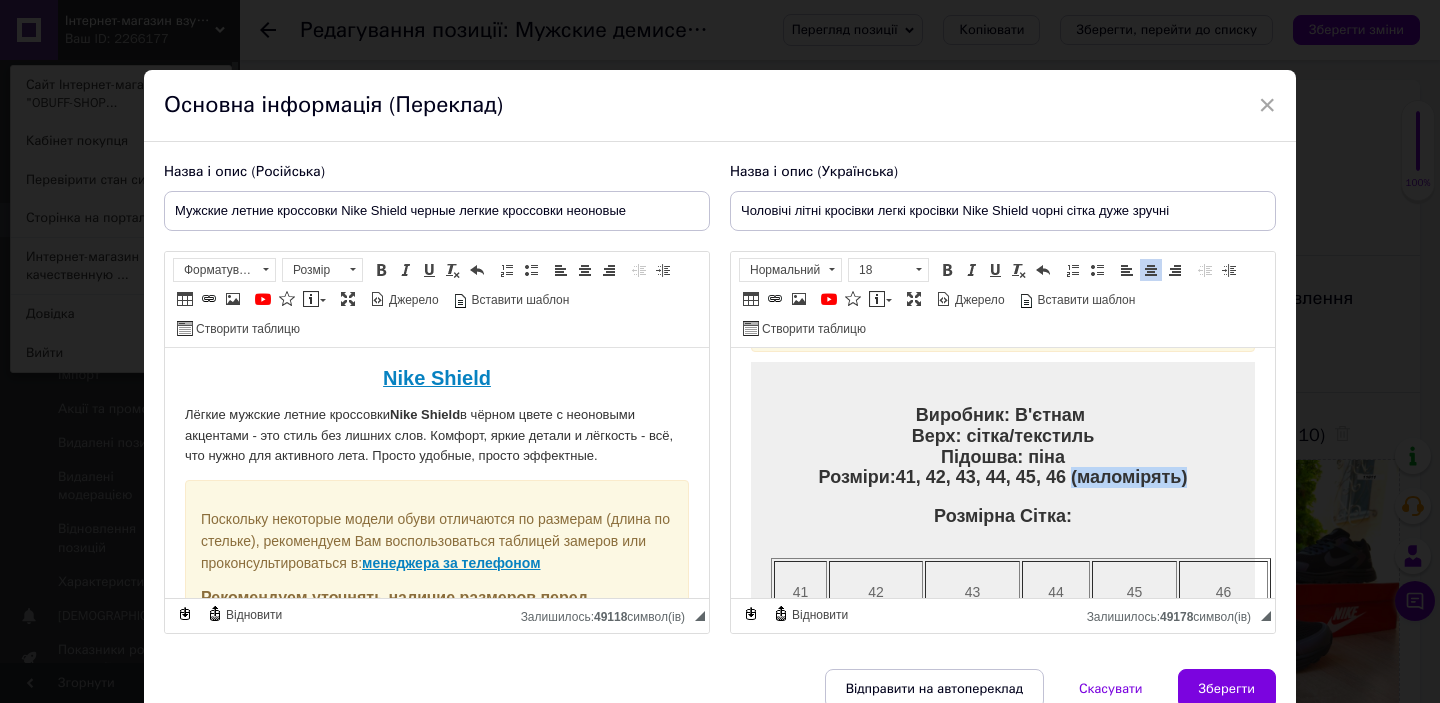 click on "Виробник: В'єтнам   Верх: сітка/текстиль Підошва: [PERSON_NAME]:  41, 42, 43, 44, 45, 46 (маломірять)" at bounding box center (1003, 446) 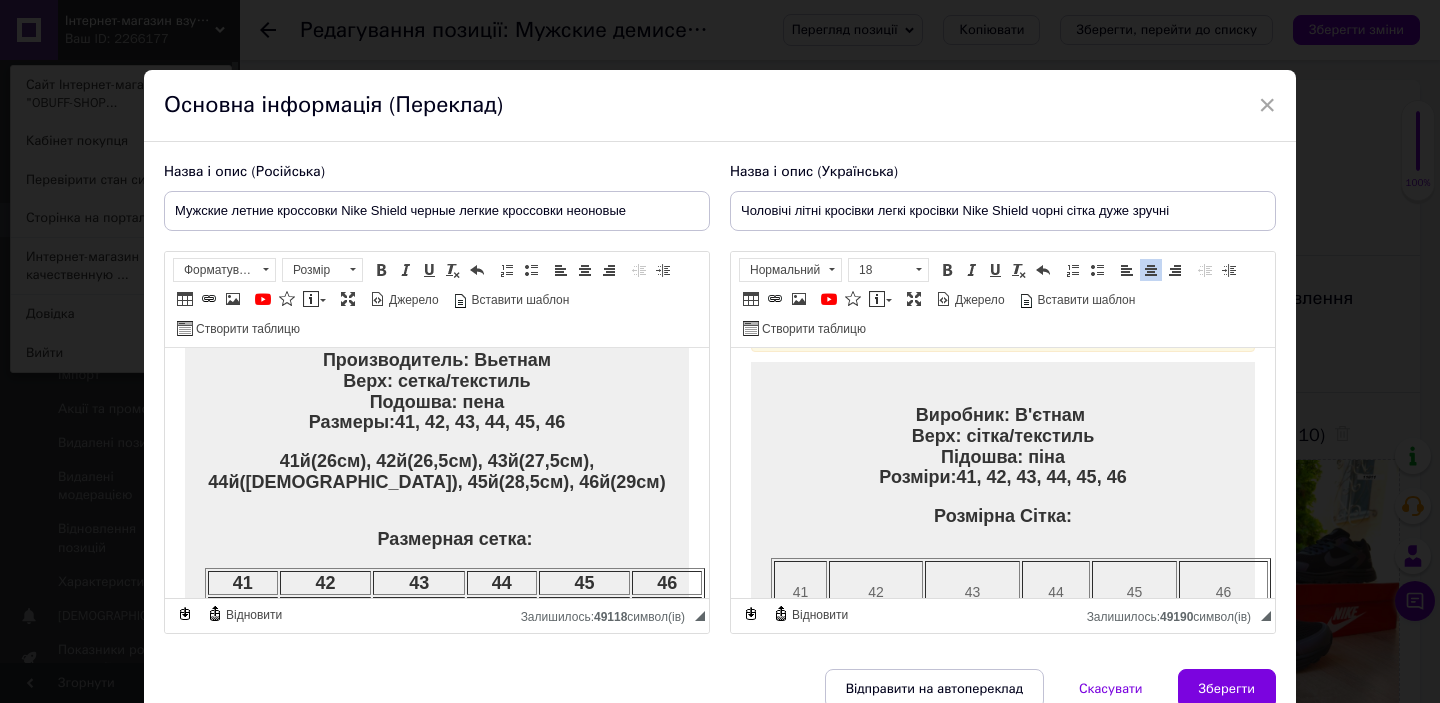 scroll, scrollTop: 401, scrollLeft: 0, axis: vertical 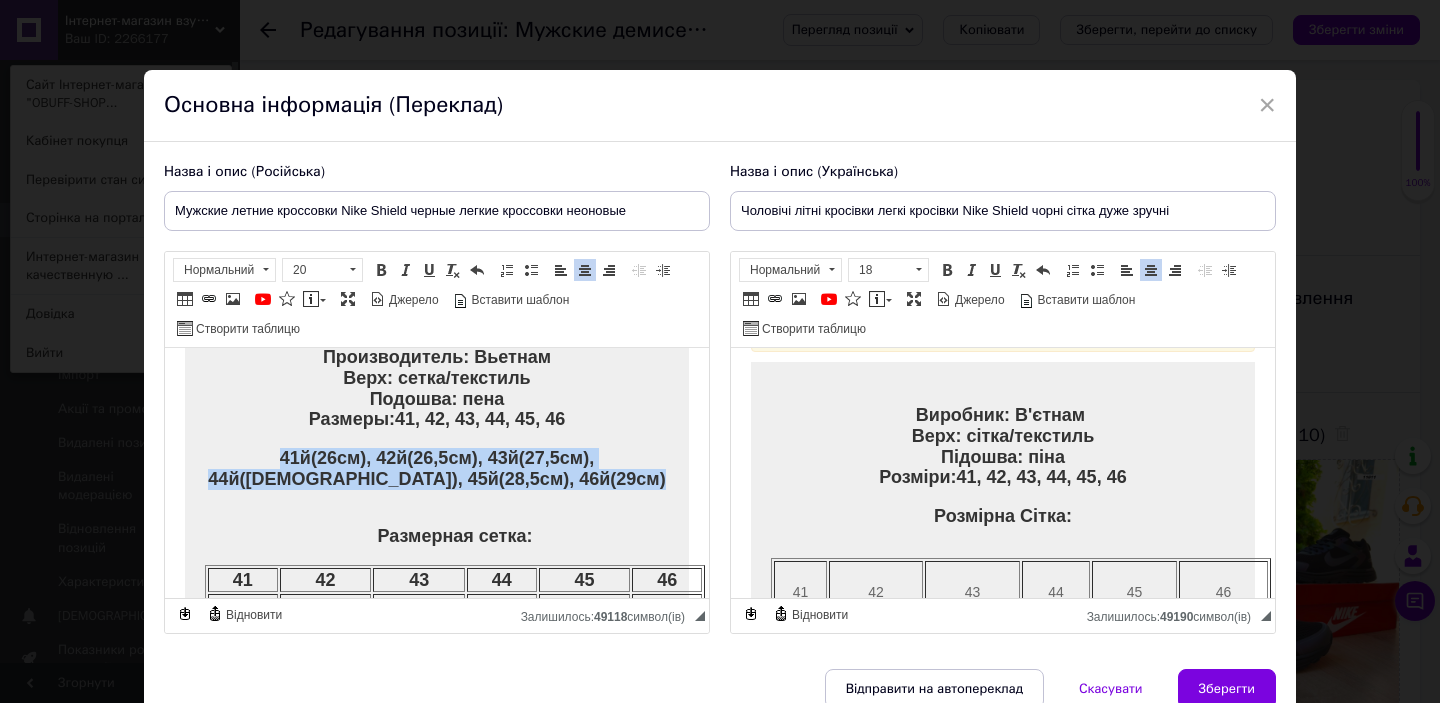 drag, startPoint x: 582, startPoint y: 489, endPoint x: 216, endPoint y: 439, distance: 369.3995 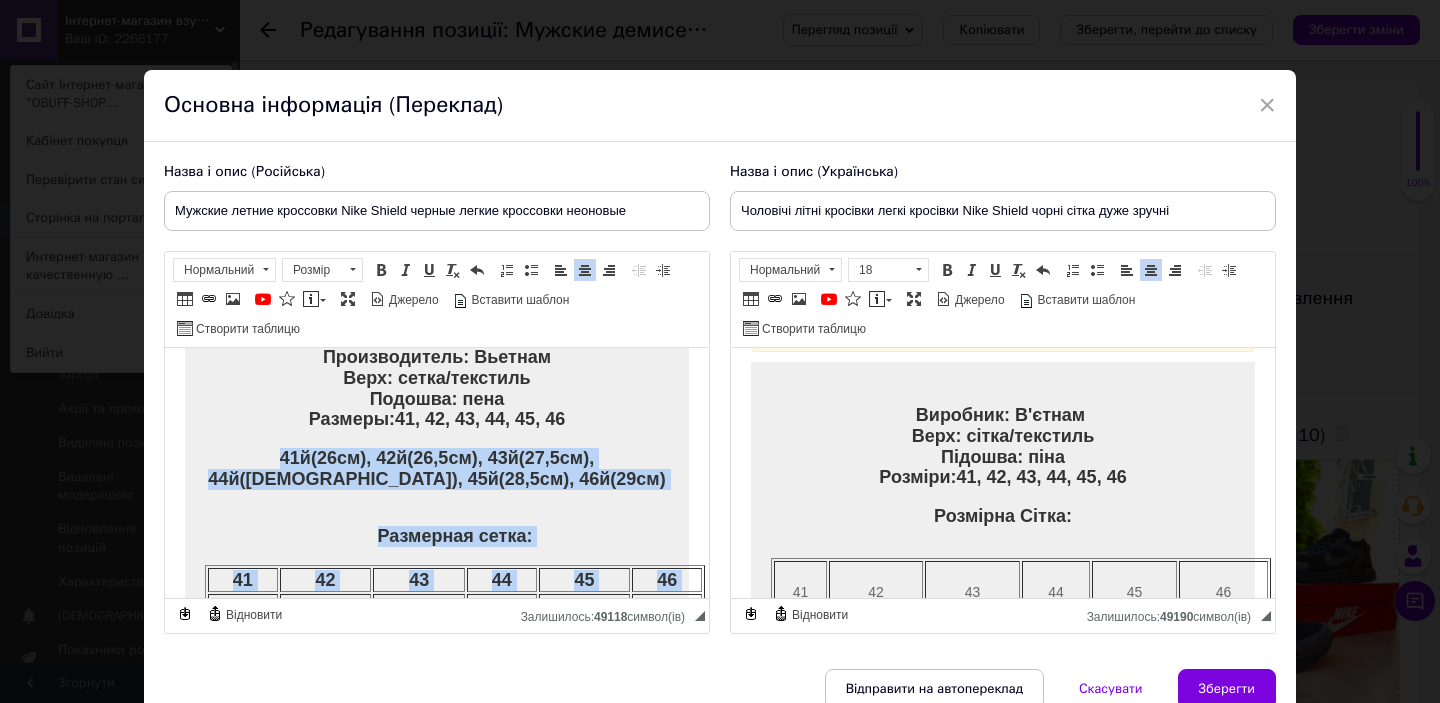 click on "Размерная сетка:" at bounding box center (455, 536) 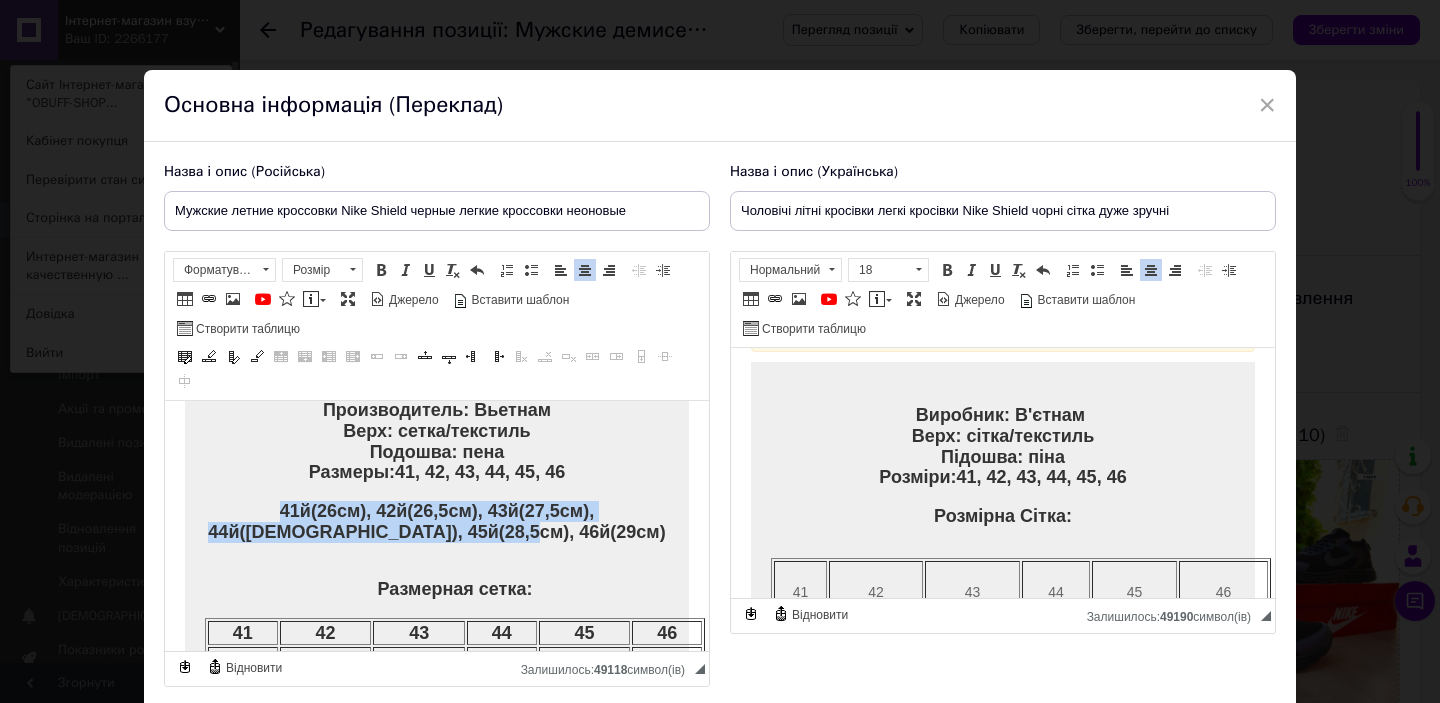 drag, startPoint x: 541, startPoint y: 536, endPoint x: 199, endPoint y: 516, distance: 342.5843 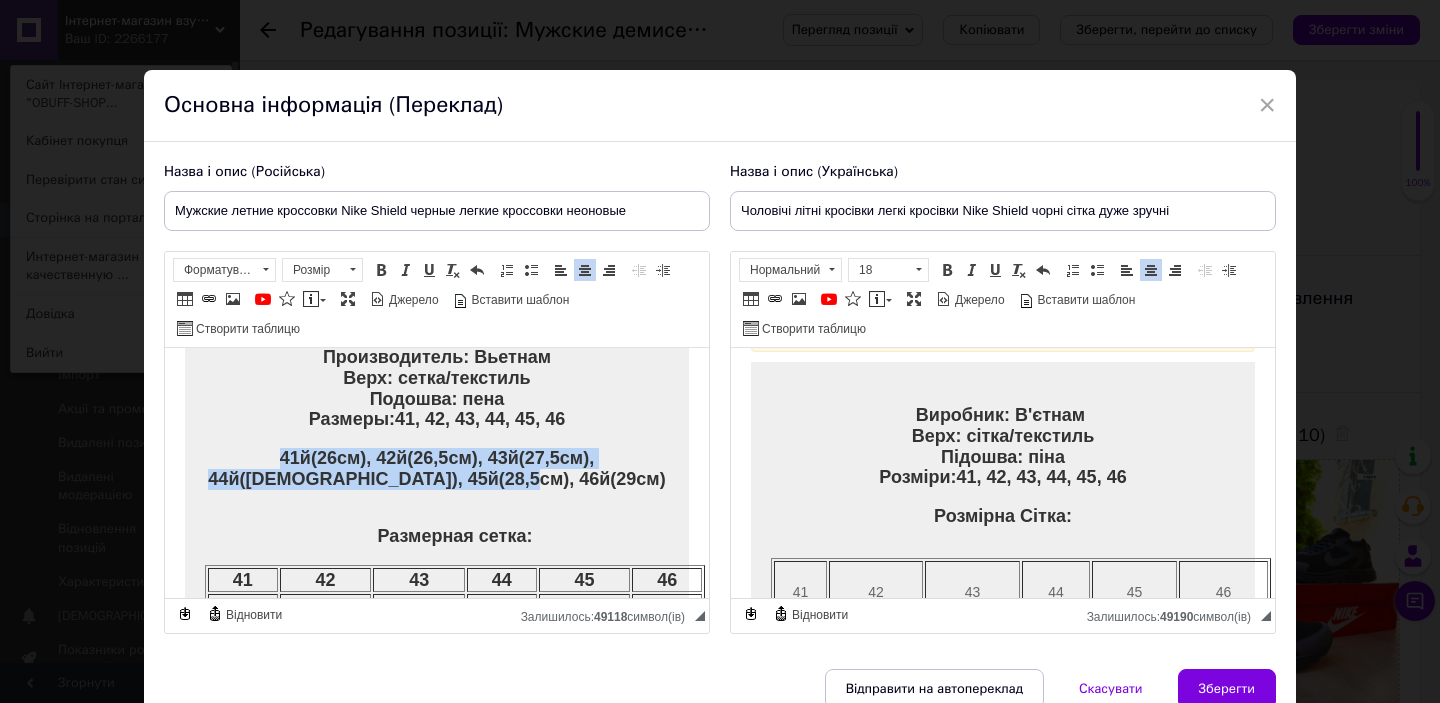 copy on "41й(26см), 42й(26,5см), 43й(27,5см), 44й([DEMOGRAPHIC_DATA]), 45й(28,5см), 46й(29см)" 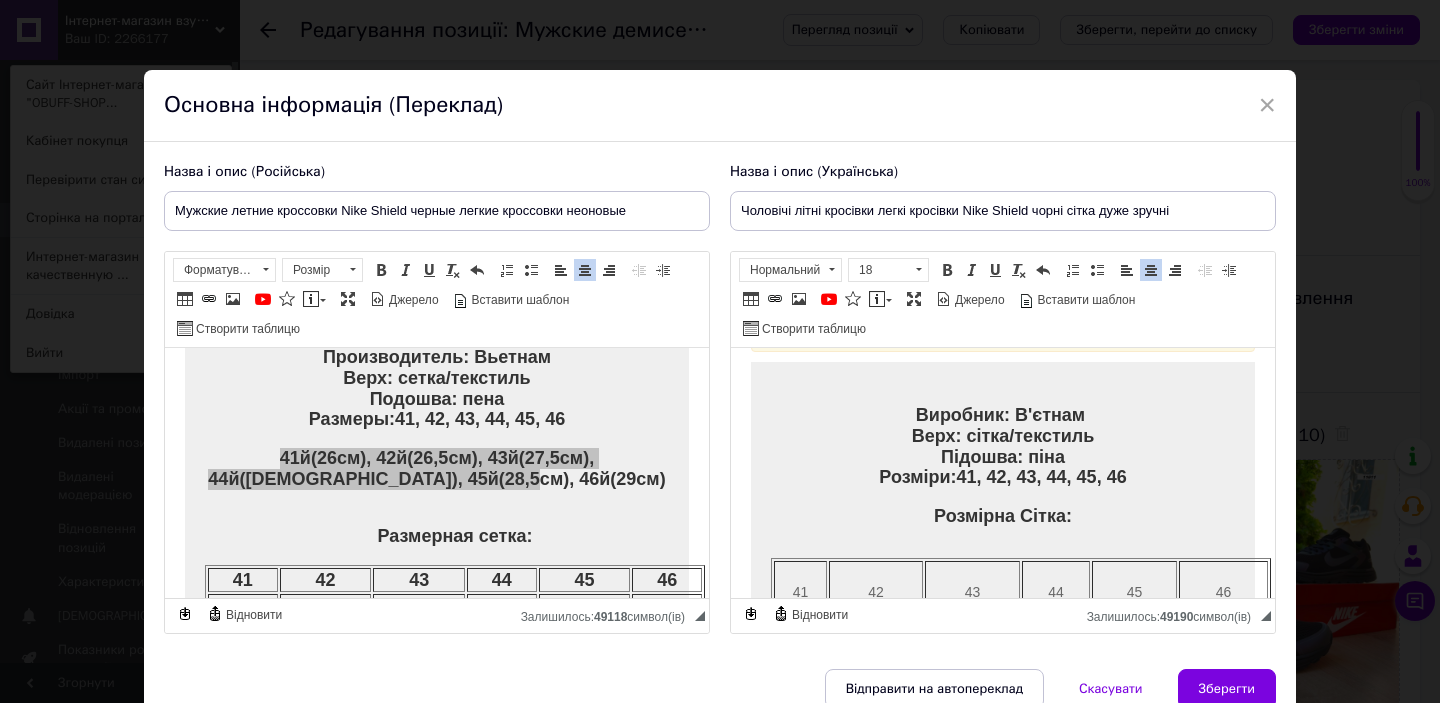 click on "Виробник: В'єтнам   Верх: сітка/текстиль Підошва: [PERSON_NAME]:  41, 42, 43, 44, 45, 46" at bounding box center (1003, 446) 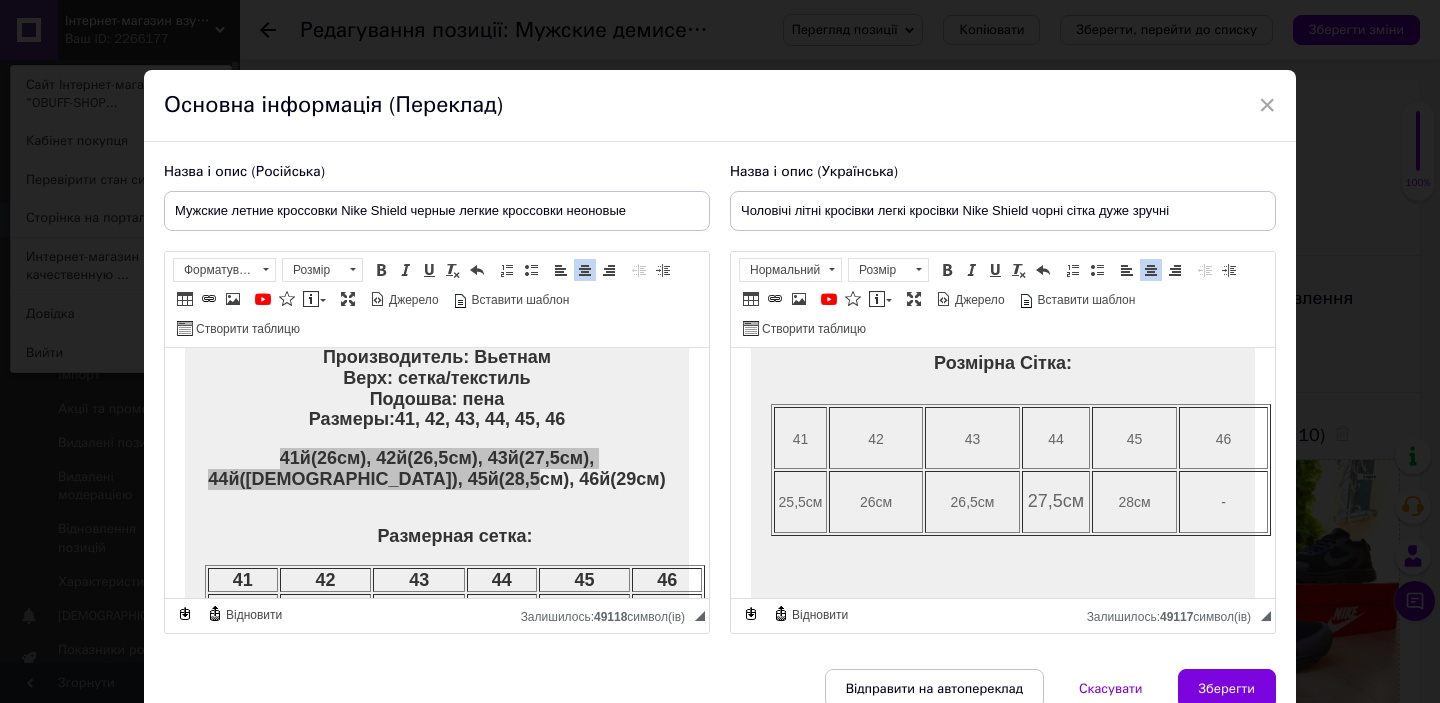 scroll, scrollTop: 461, scrollLeft: 0, axis: vertical 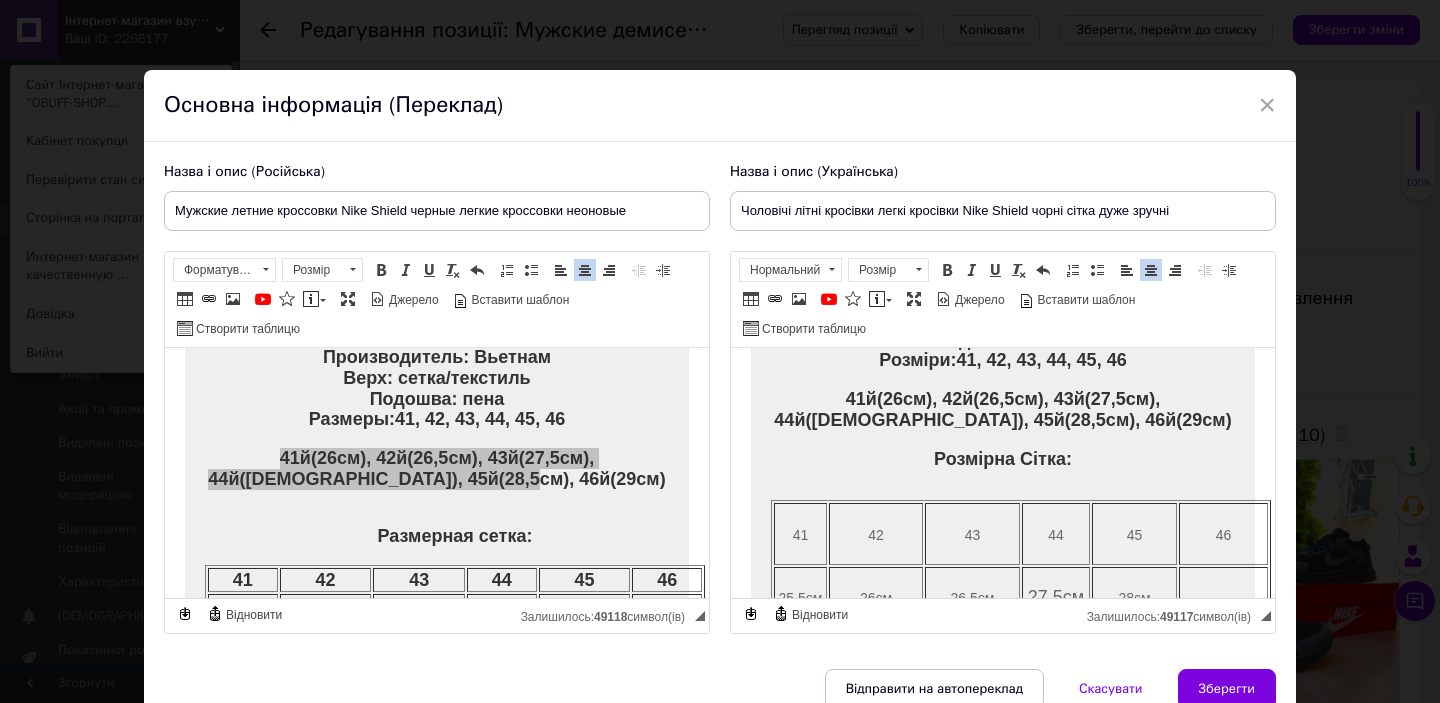 click on "41й(26см), 42й(26,5см), 43й(27,5см), 44й([DEMOGRAPHIC_DATA]), 45й(28,5см), 46й(29см)" at bounding box center [1003, 410] 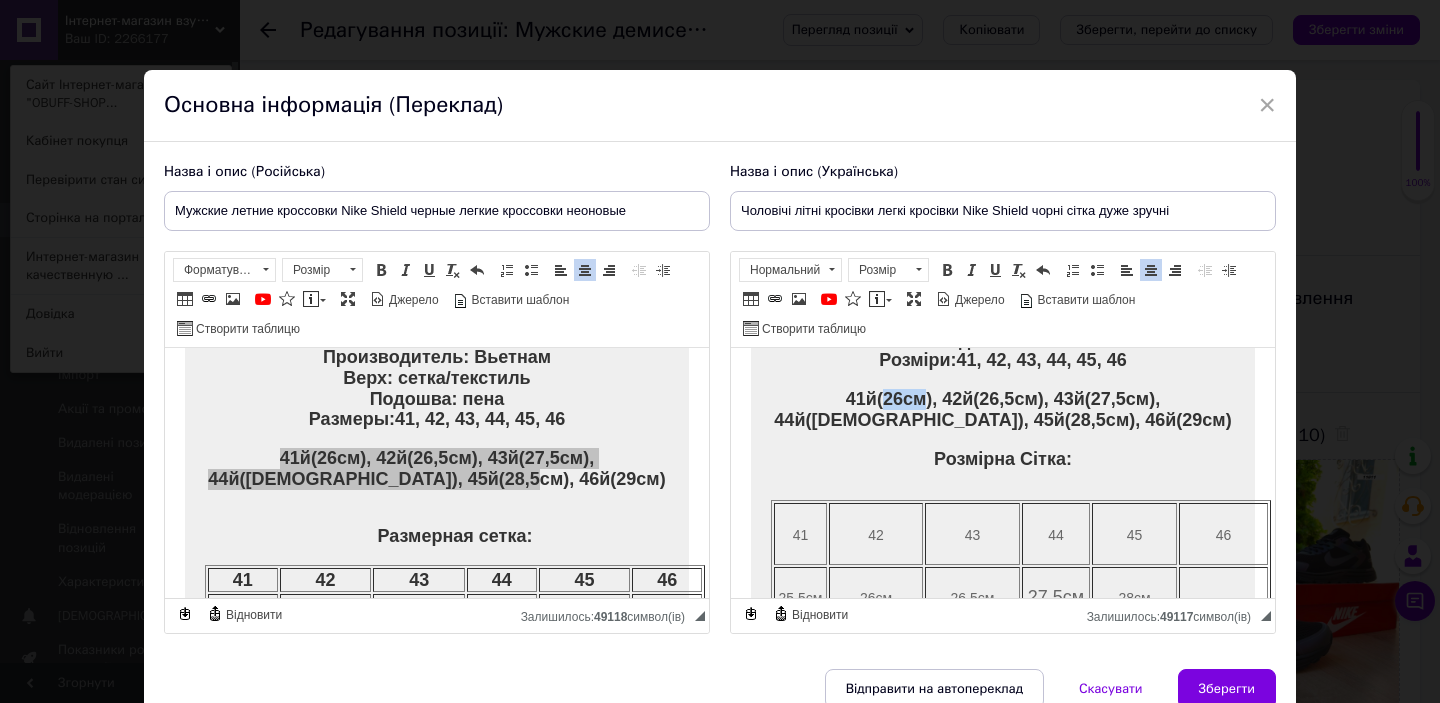 copy on "26см" 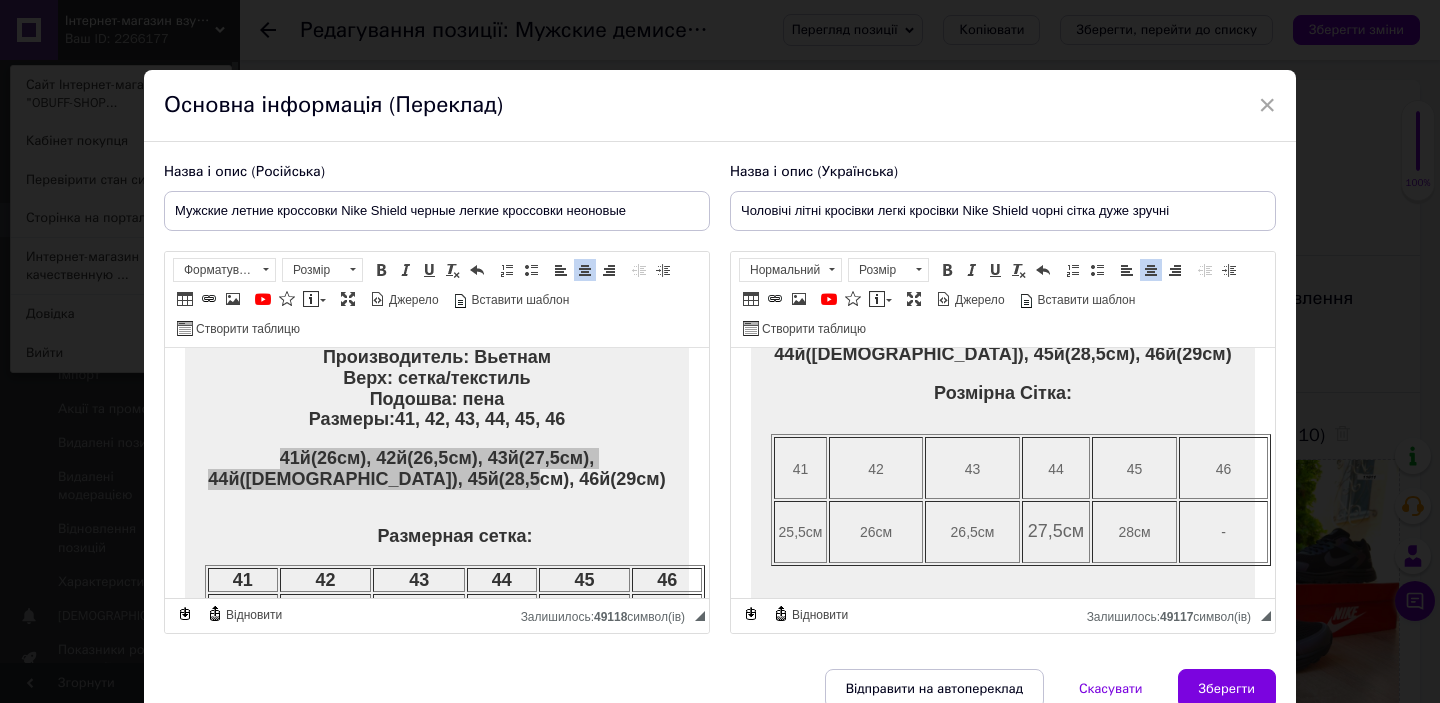 scroll, scrollTop: 546, scrollLeft: 0, axis: vertical 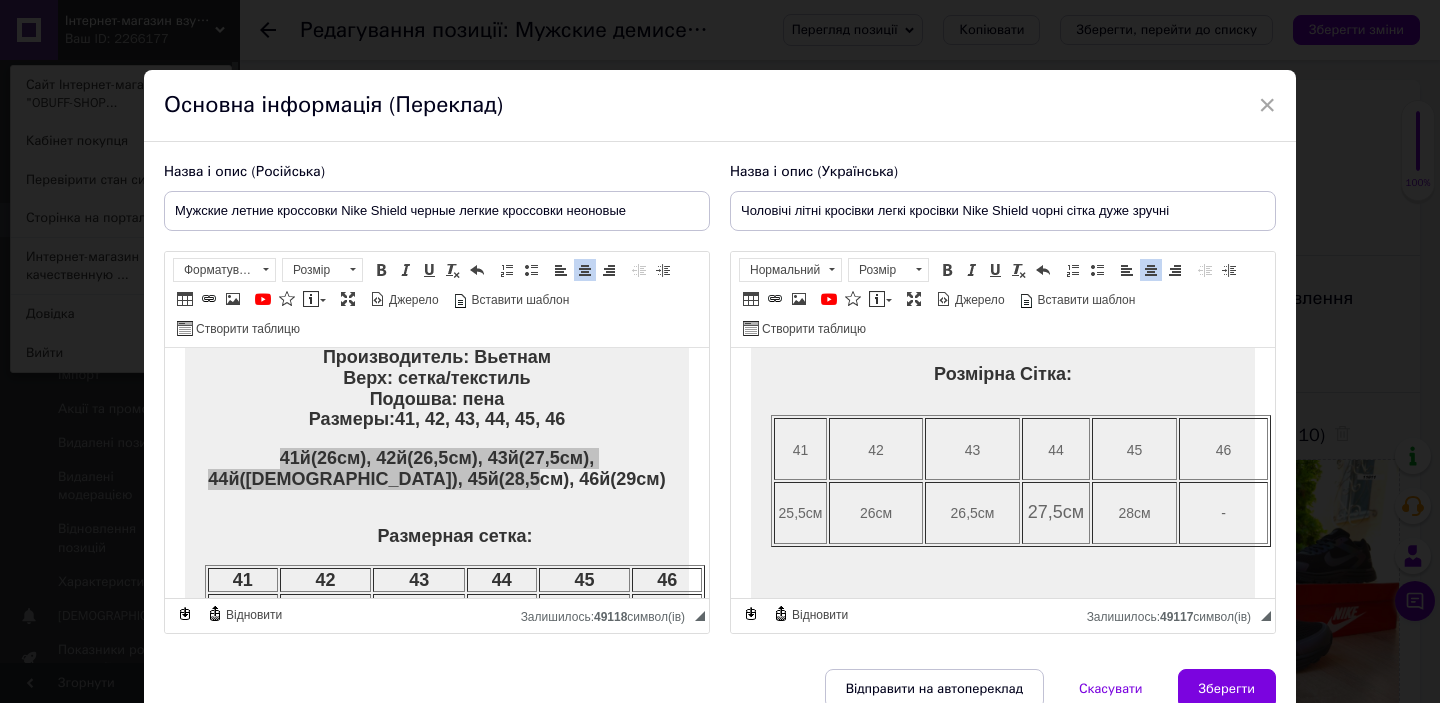 click on "25,5см" at bounding box center (801, 513) 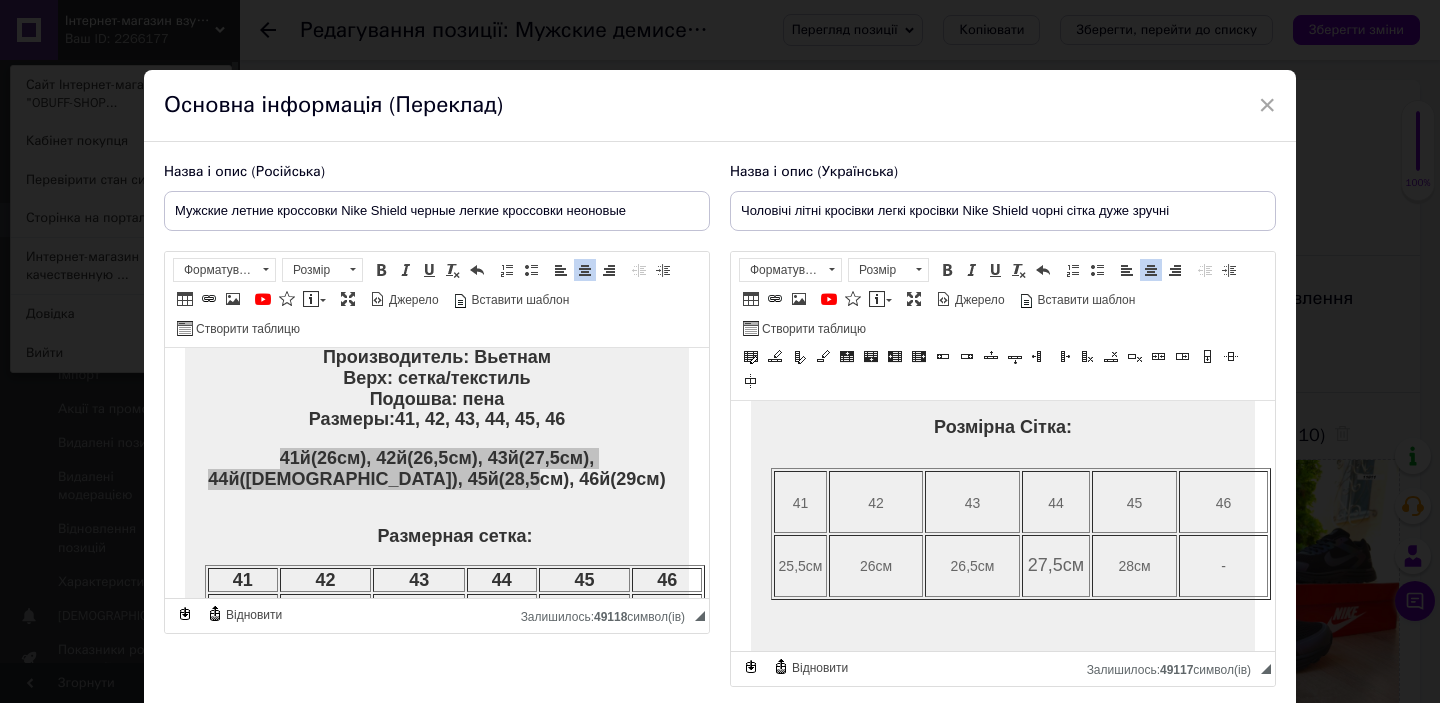 click on "41" at bounding box center [801, 503] 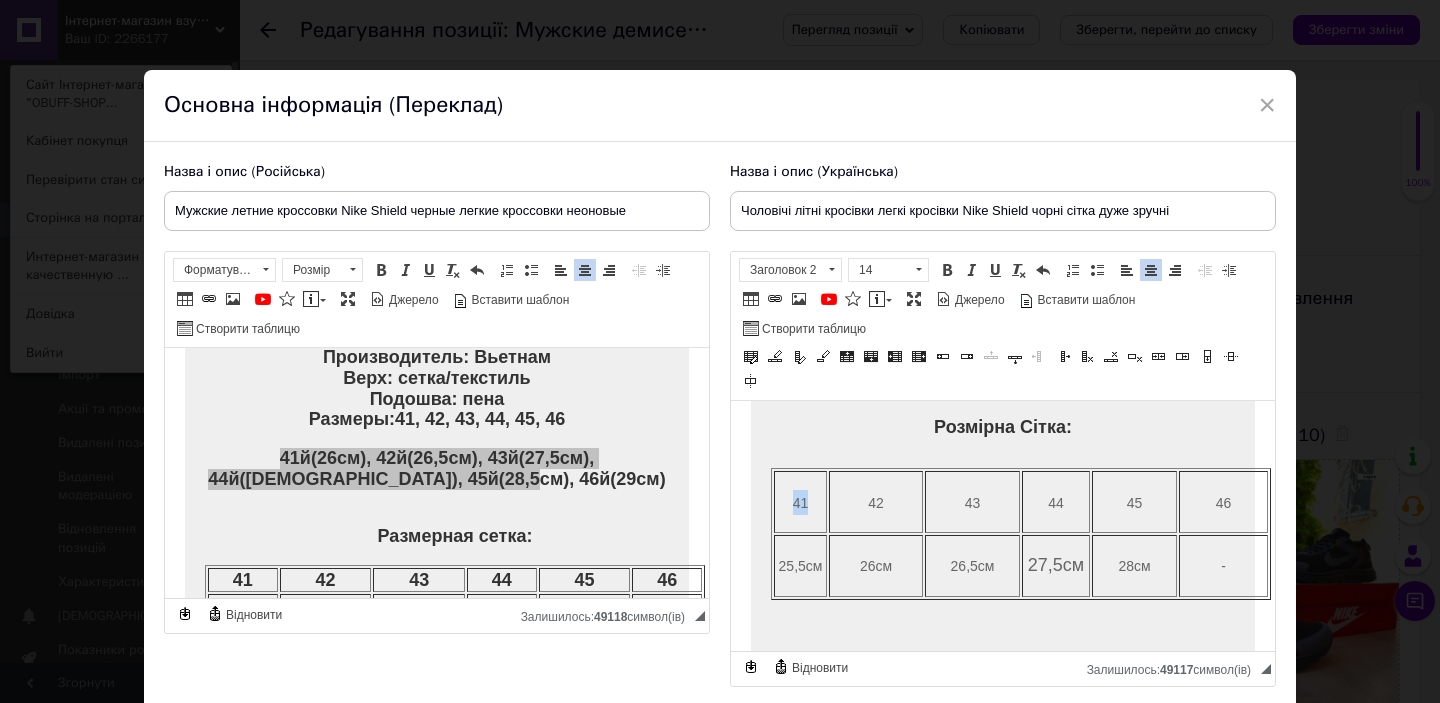 click on "25,5см" at bounding box center [801, 566] 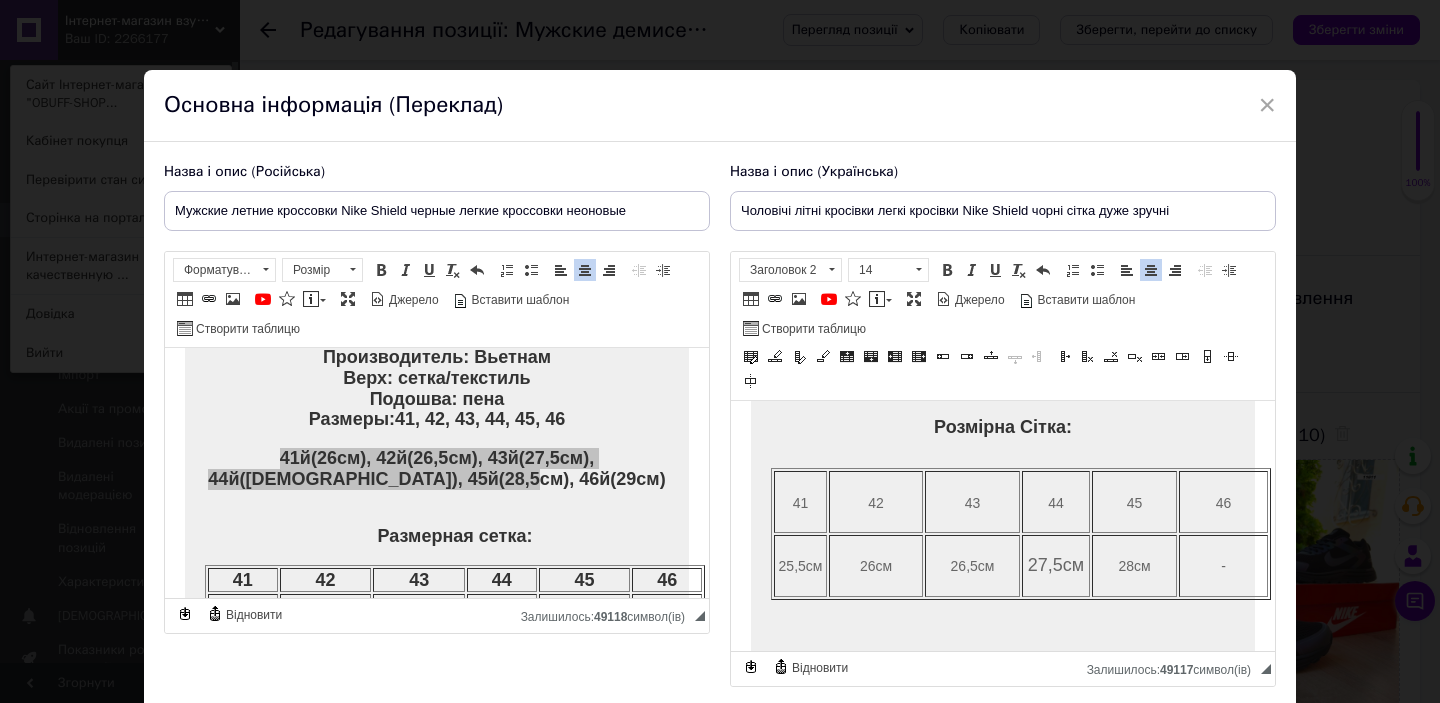 click on "25,5см" at bounding box center [801, 566] 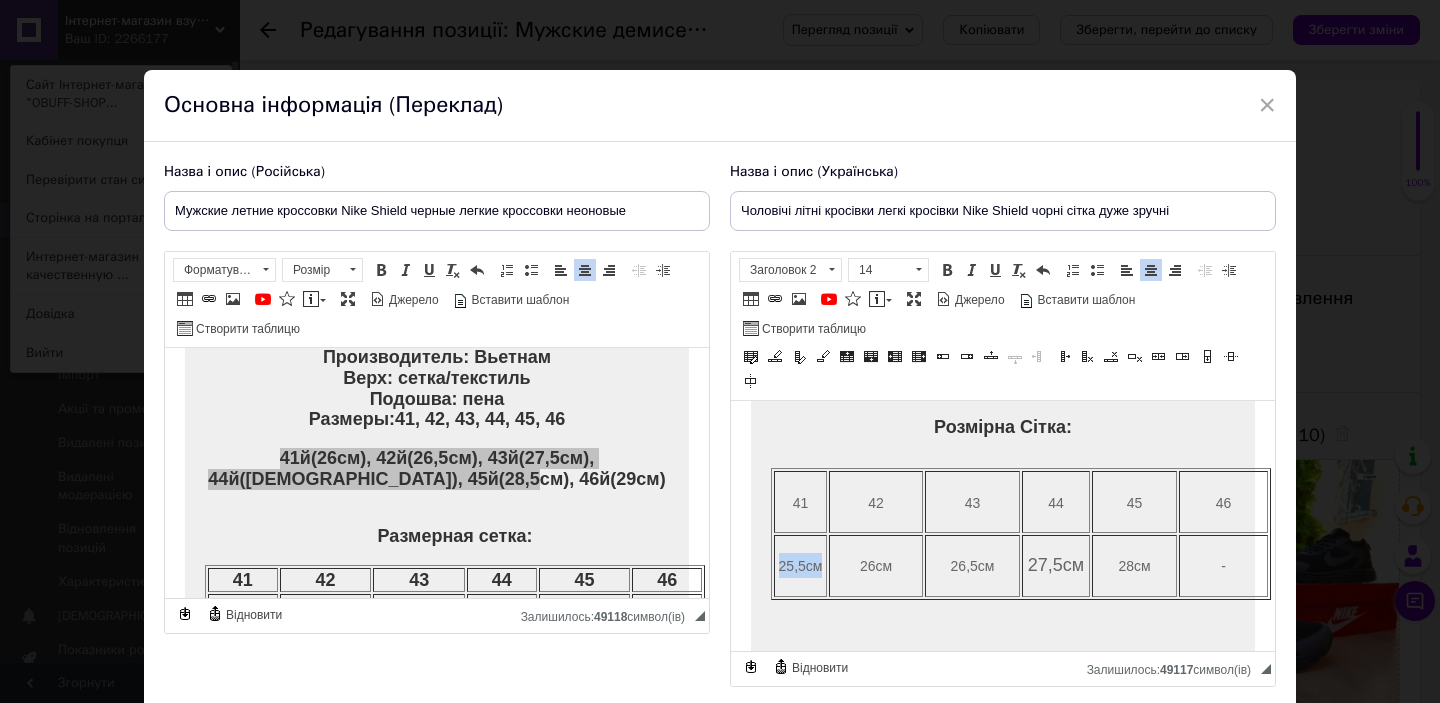 click on "25,5см" at bounding box center [801, 566] 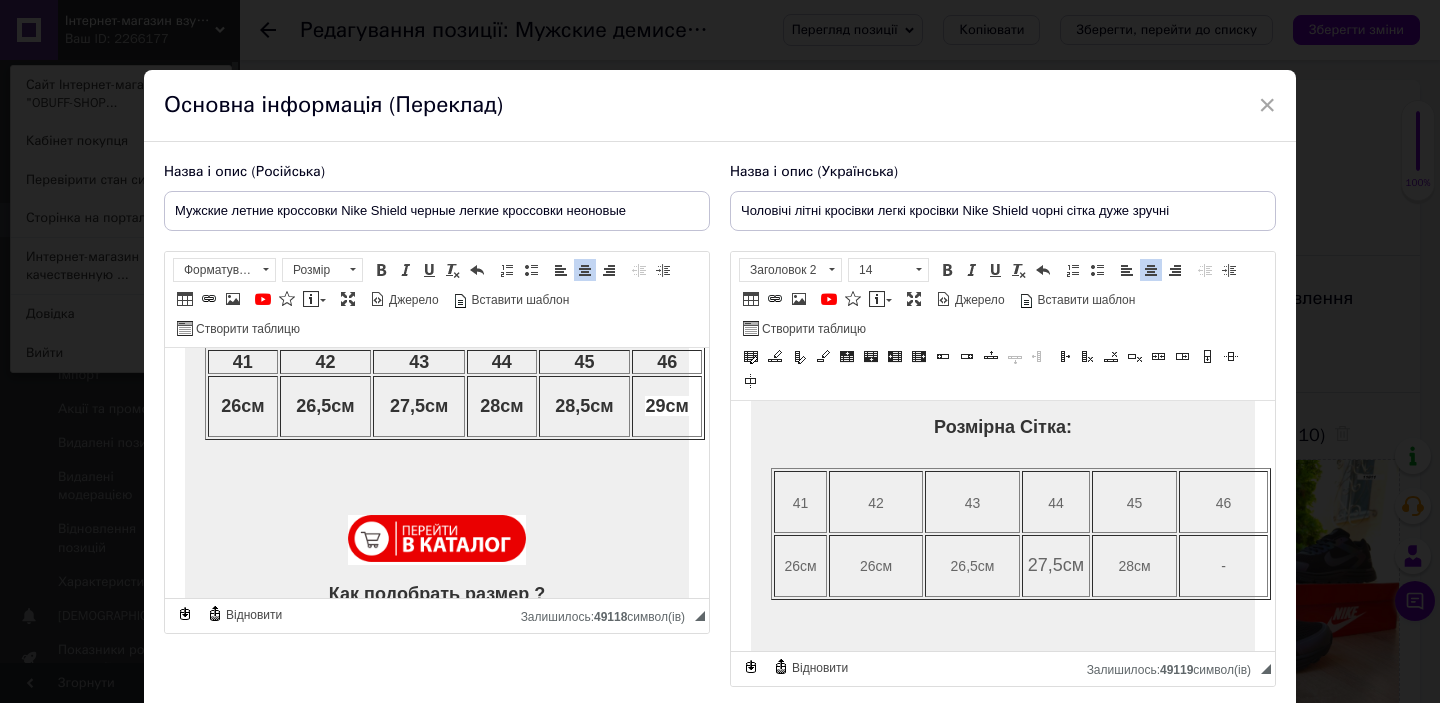scroll, scrollTop: 625, scrollLeft: 0, axis: vertical 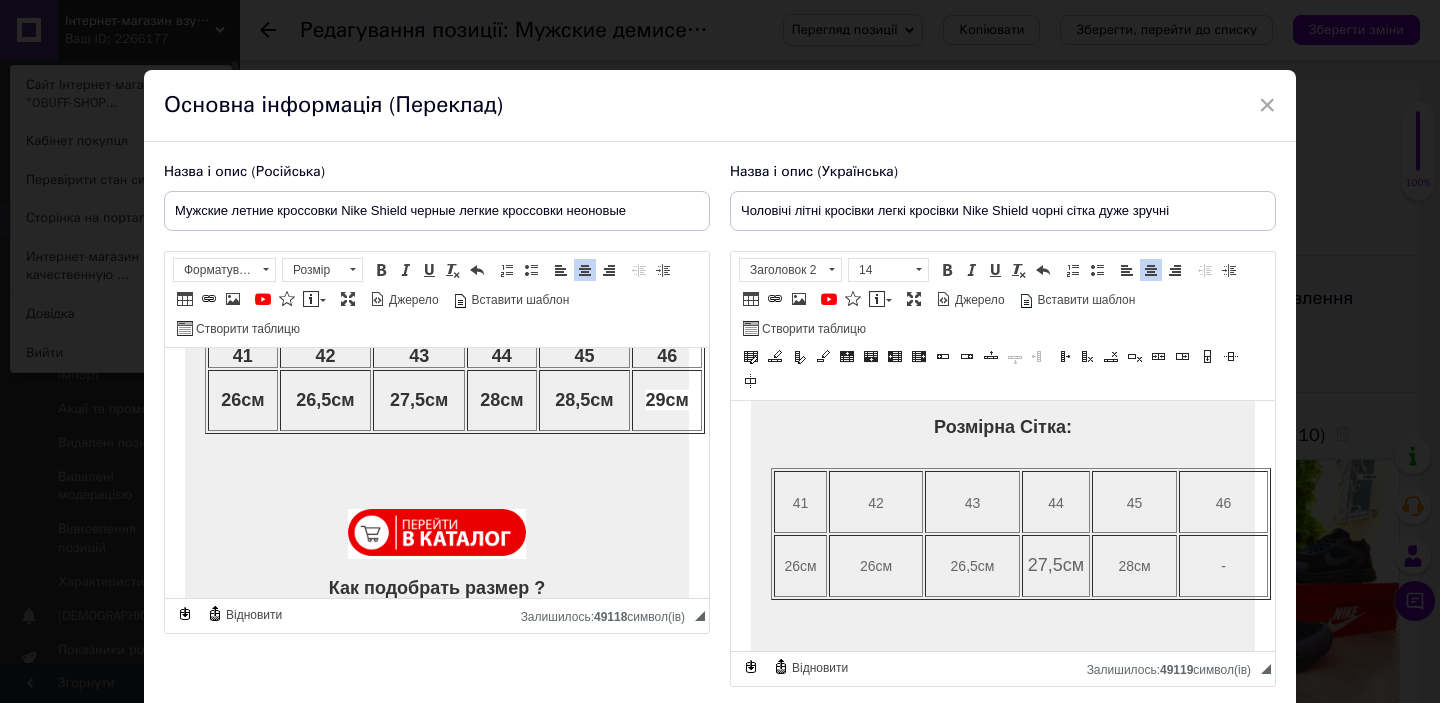 click on "26,5см" at bounding box center (325, 400) 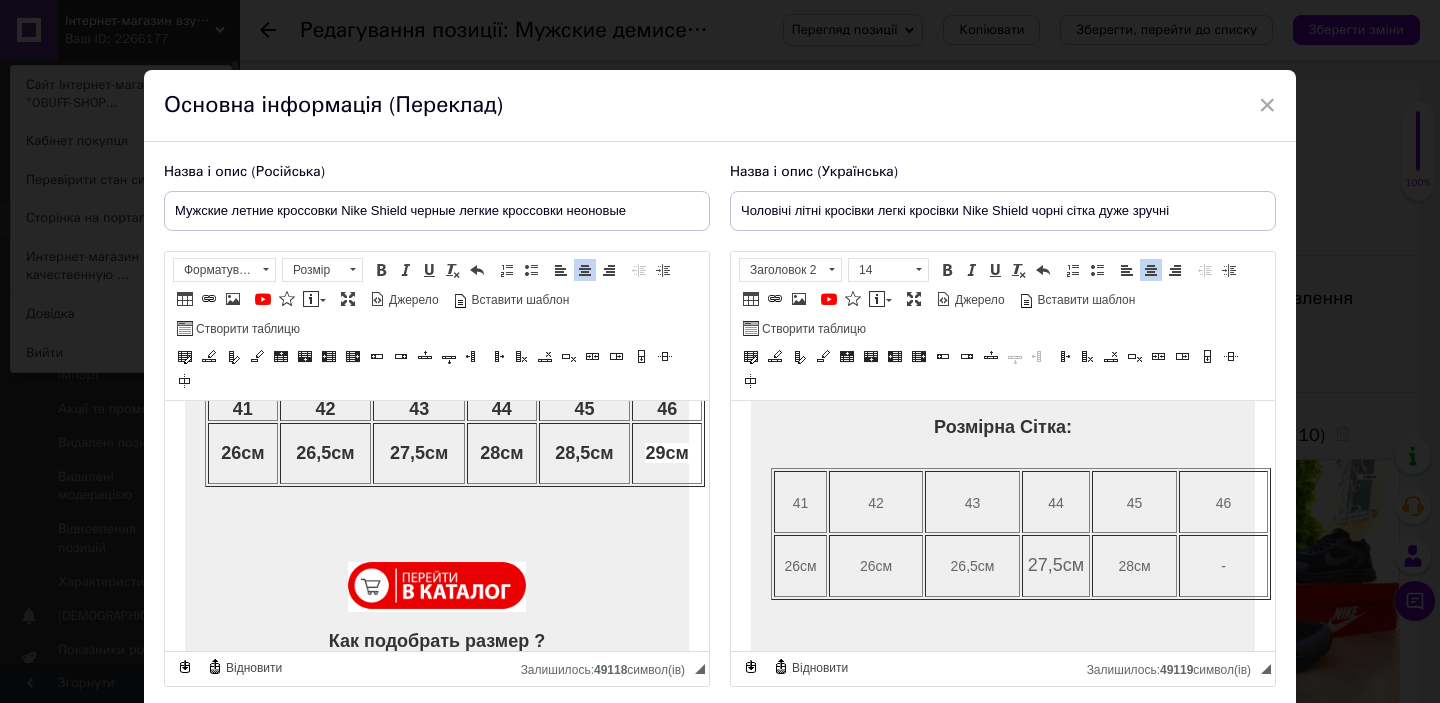 click on "Панель інструментів редактора Форматування Форматування Розмір Розмір   Жирний  Сполучення клавіш Command+B   Курсив  Сполучення клавіш Command+I   Підкреслений  Сполучення клавіш Command+U   Видалити форматування   Повернути  Сполучення клавіш Command+Z   Вставити/видалити нумерований список   Вставити/видалити маркований список   По лівому краю   По центру   По правому краю   Зменшити відступ   Збільшити відступ   Таблиця   Вставити/Редагувати посилання  Сполучення клавіш Command+L   Зображення   YouTube   {label}   Вставити повідомлення   Максимізувати   [PERSON_NAME]       {label}" at bounding box center [437, 326] 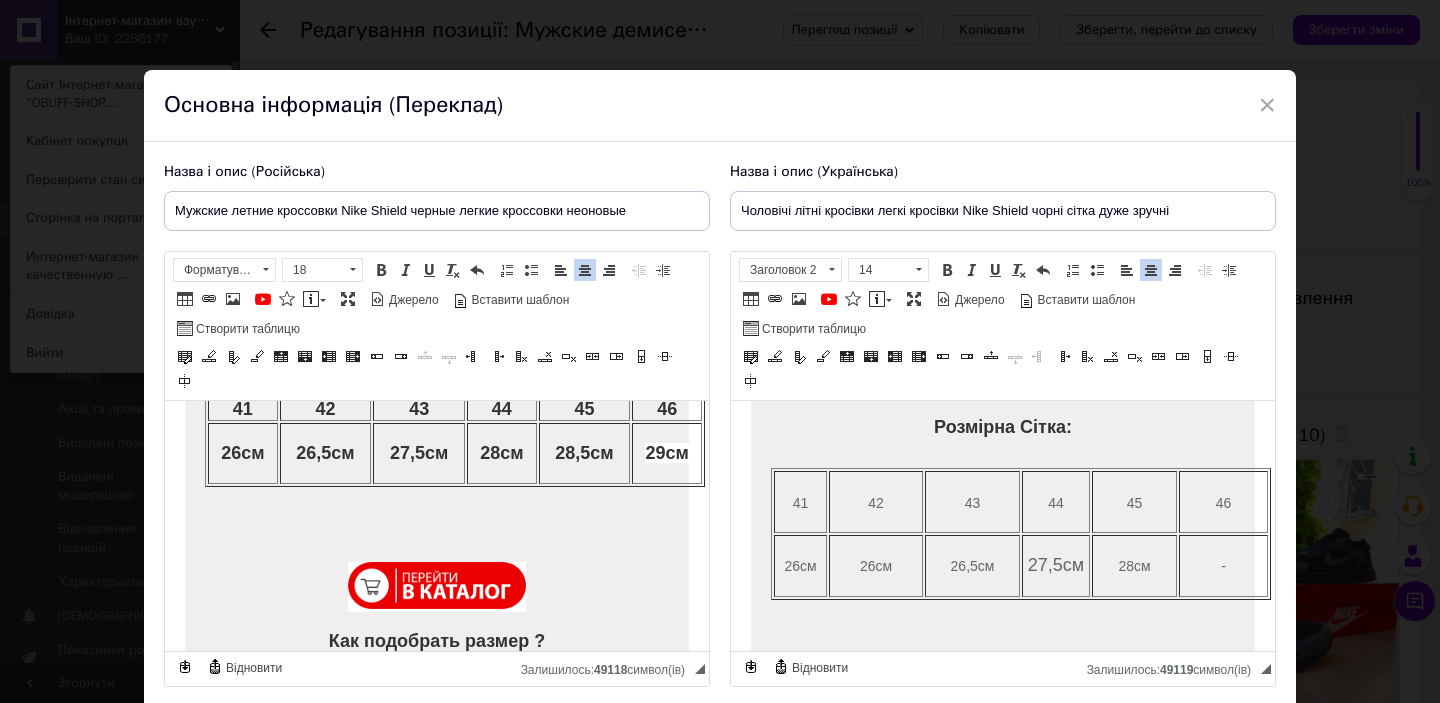 click on "26,5см" at bounding box center [325, 453] 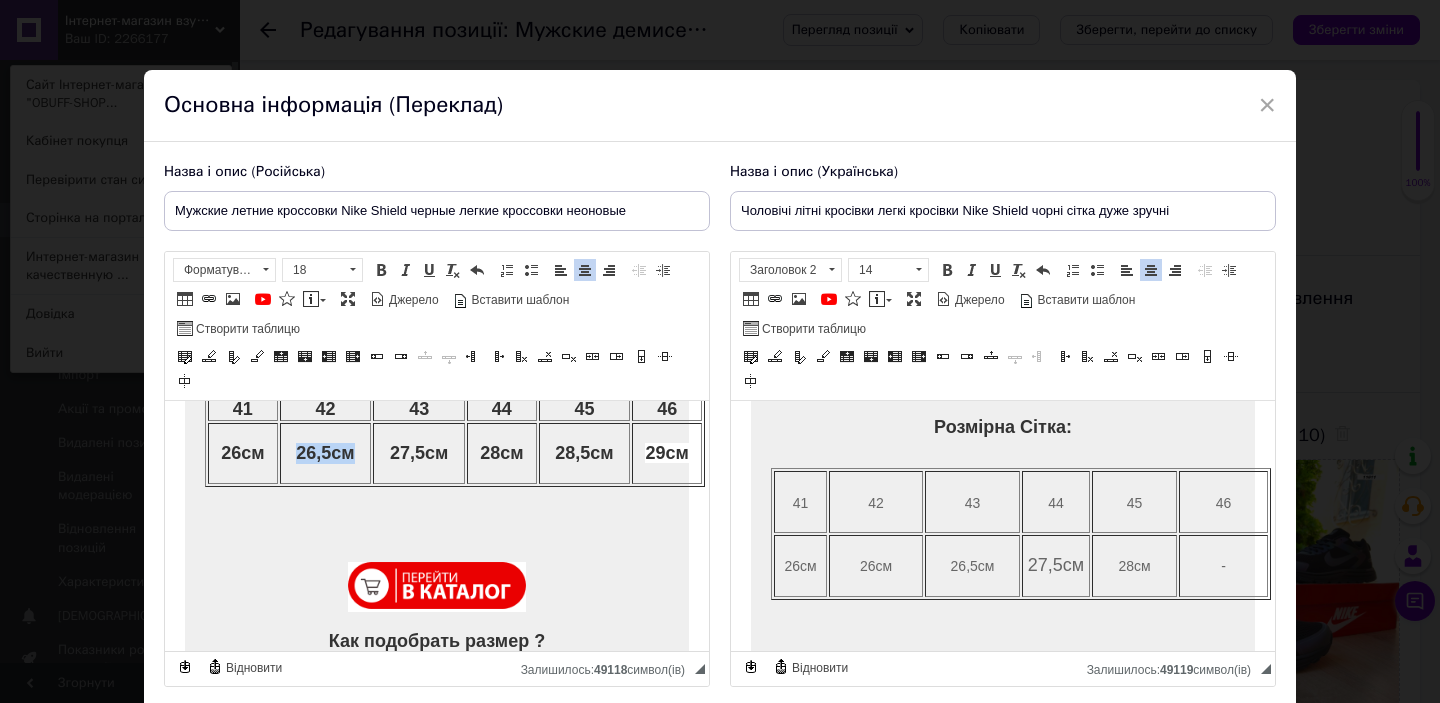 click on "26,5см" at bounding box center (325, 453) 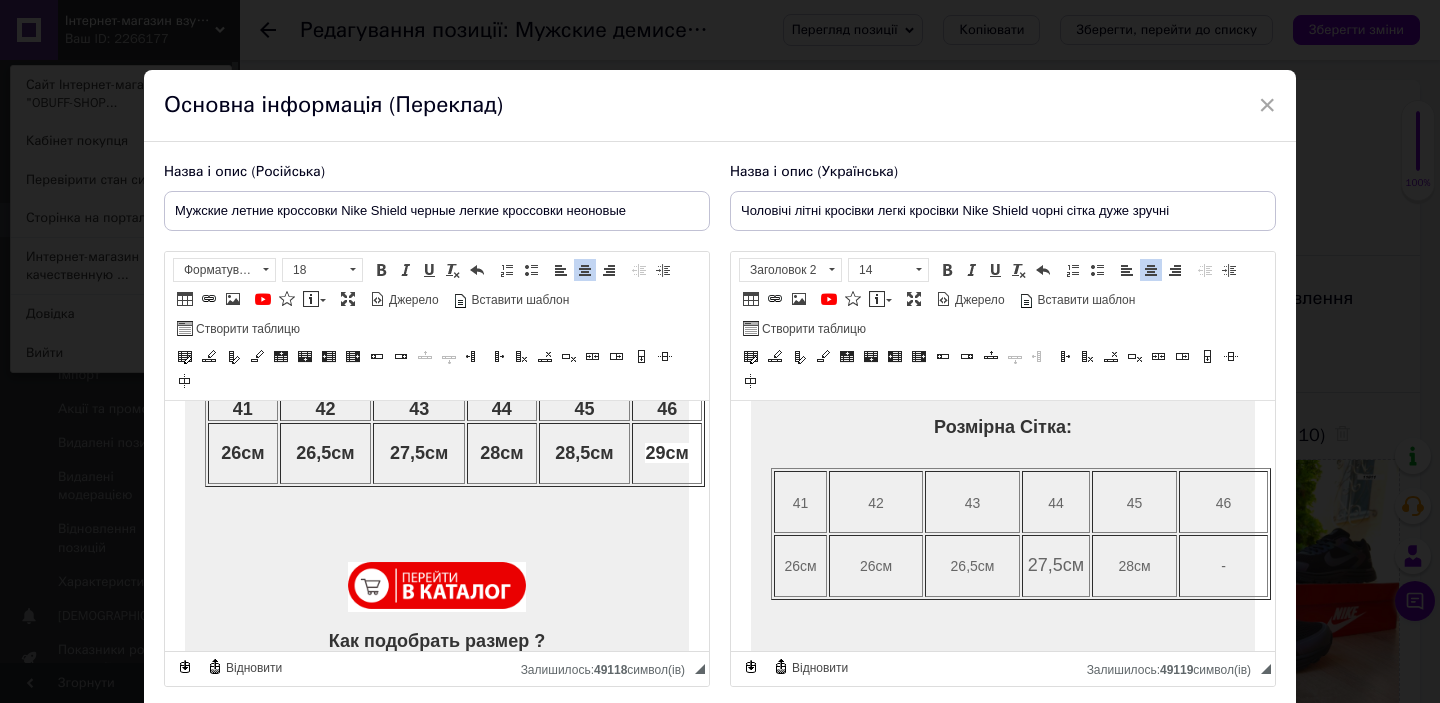 click on "26см" at bounding box center [876, 566] 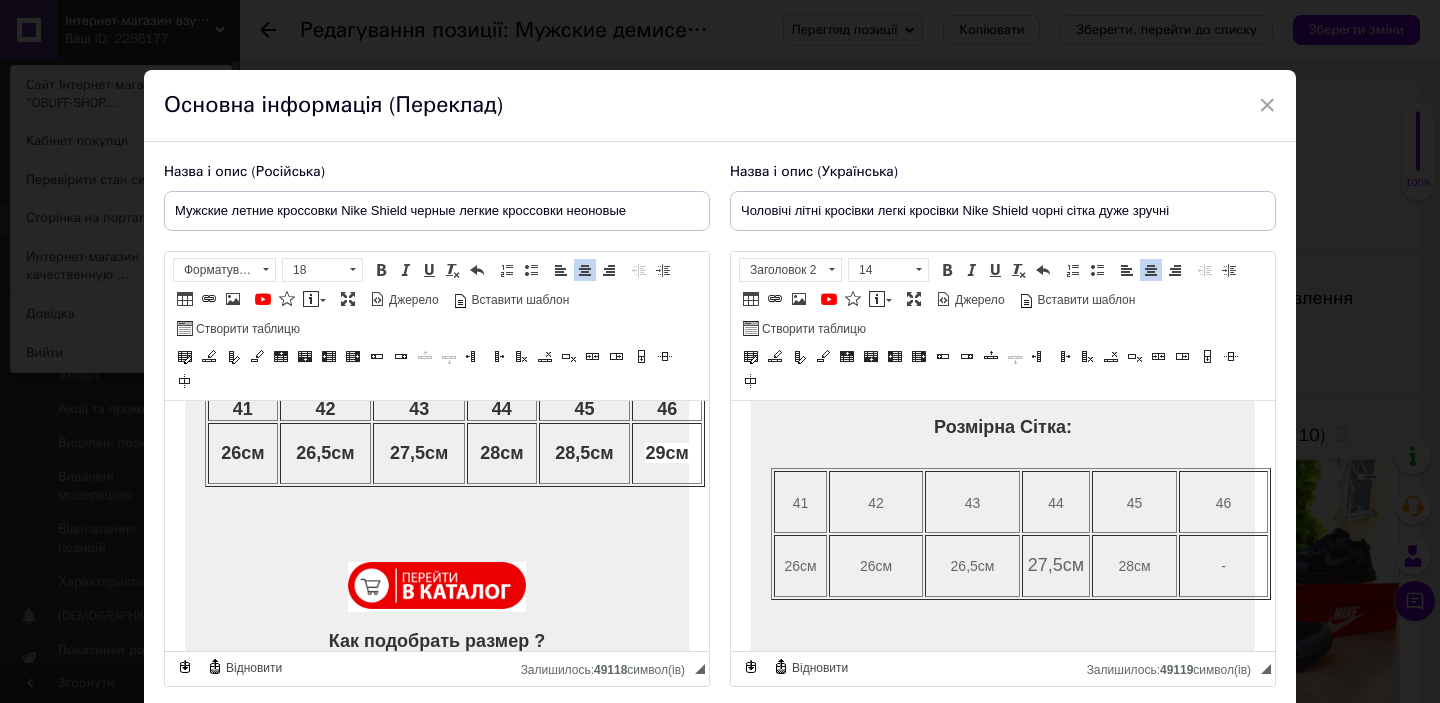 click on "26см" at bounding box center (876, 566) 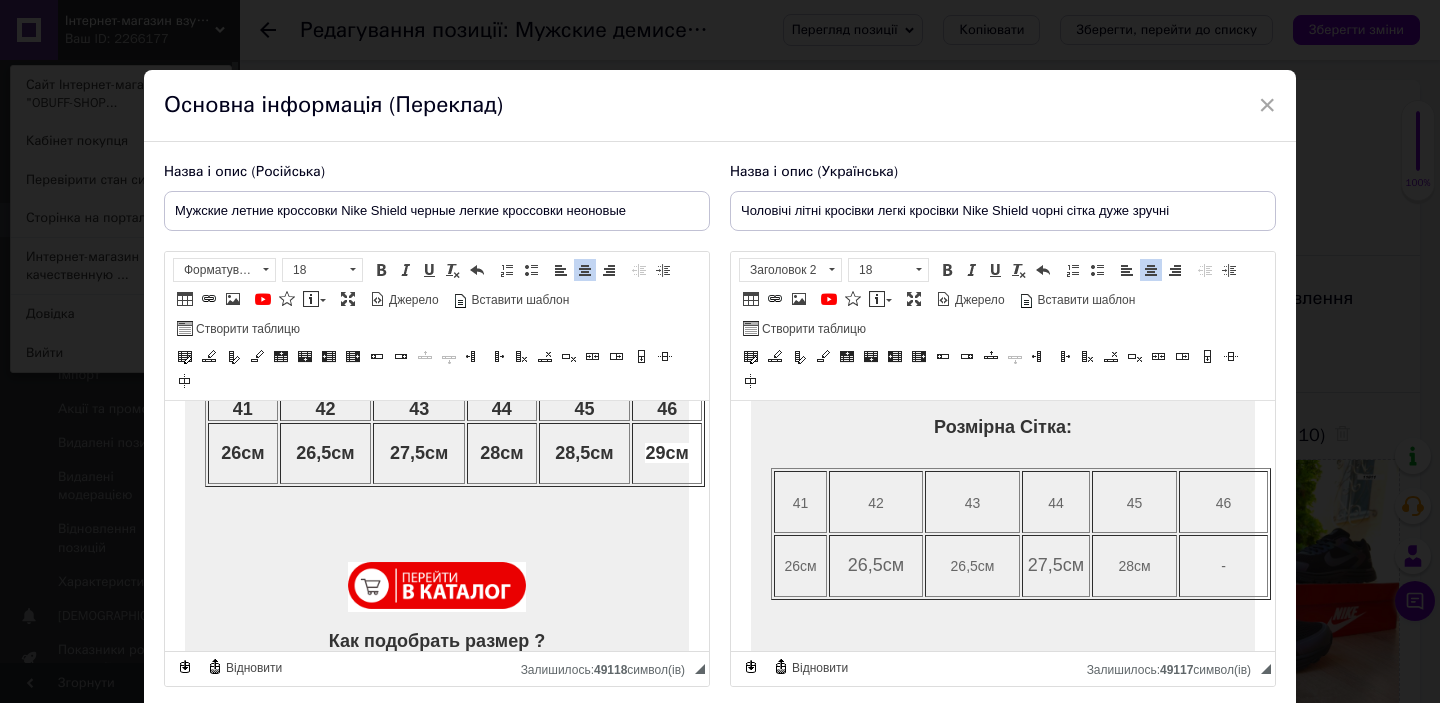 click on "27,5см" at bounding box center [419, 453] 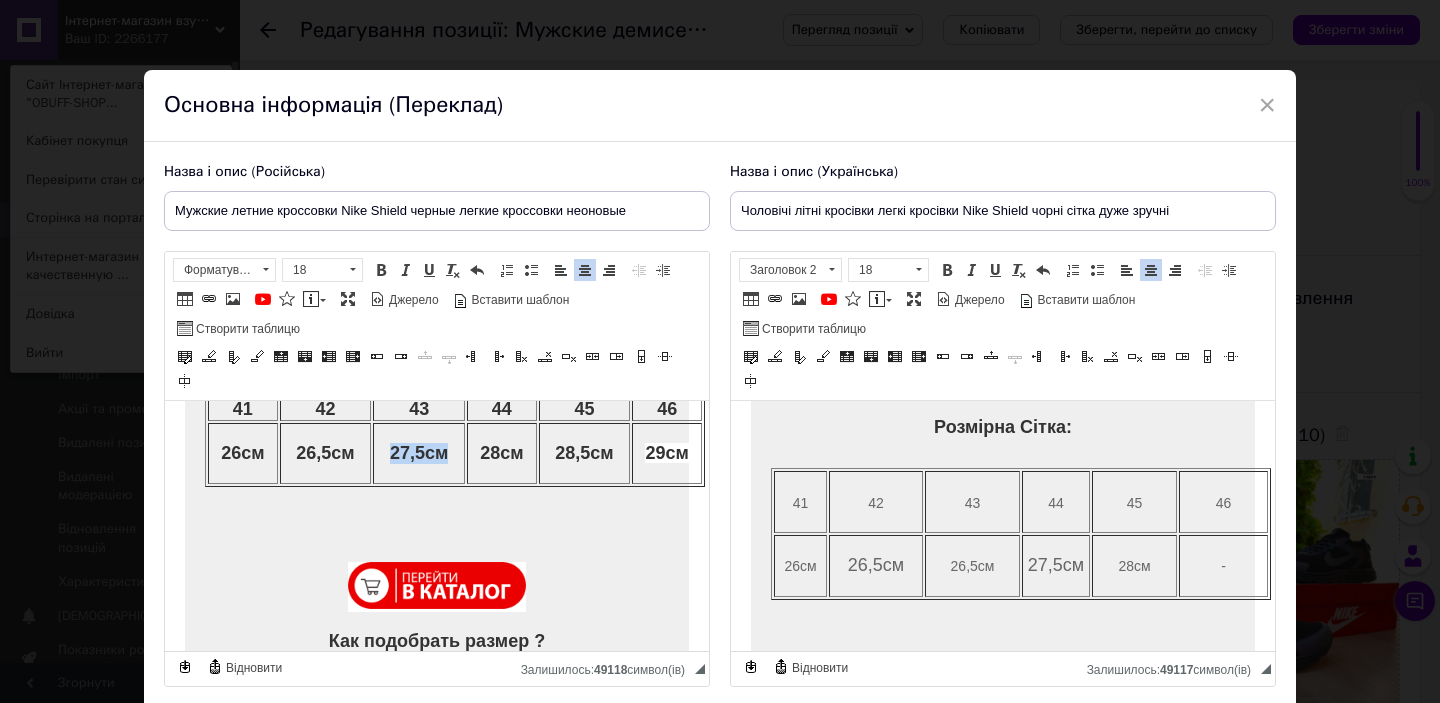 click on "27,5см" at bounding box center (419, 453) 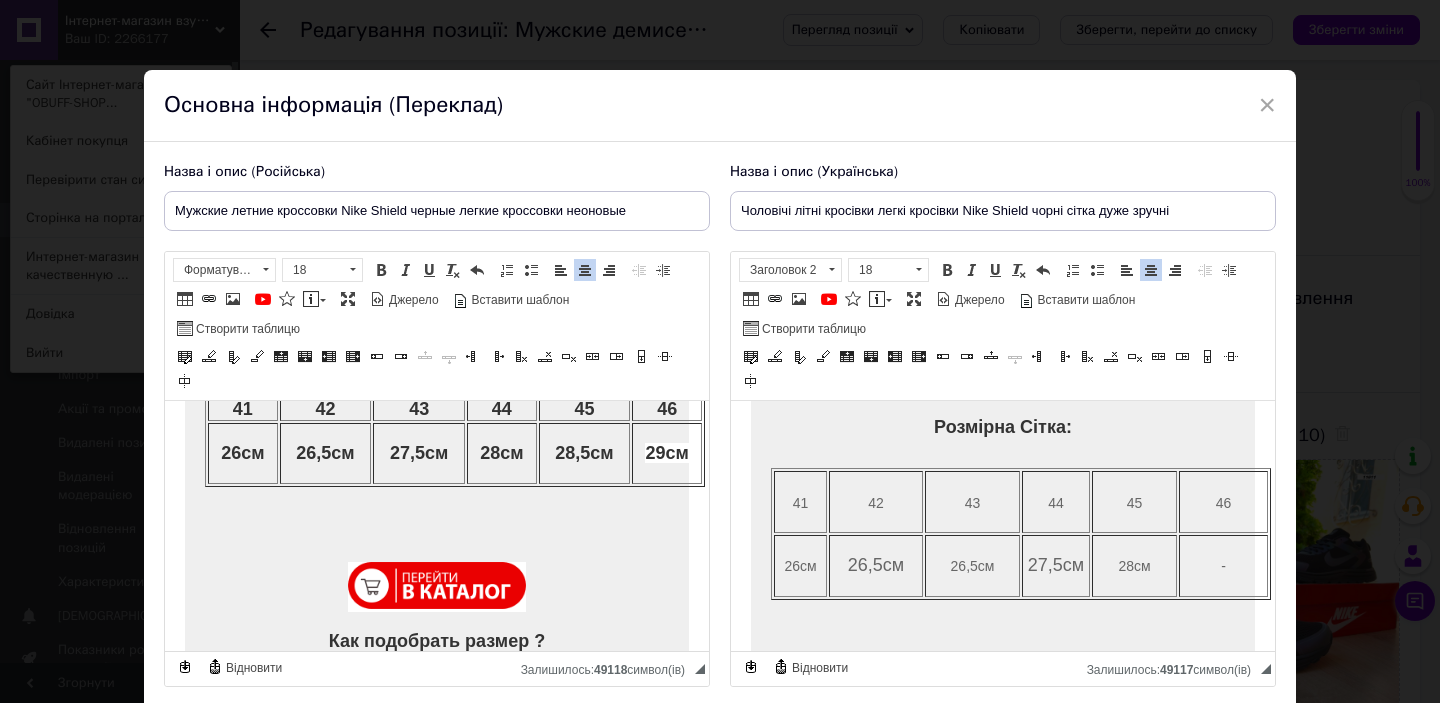 click on "26,5см" at bounding box center (973, 566) 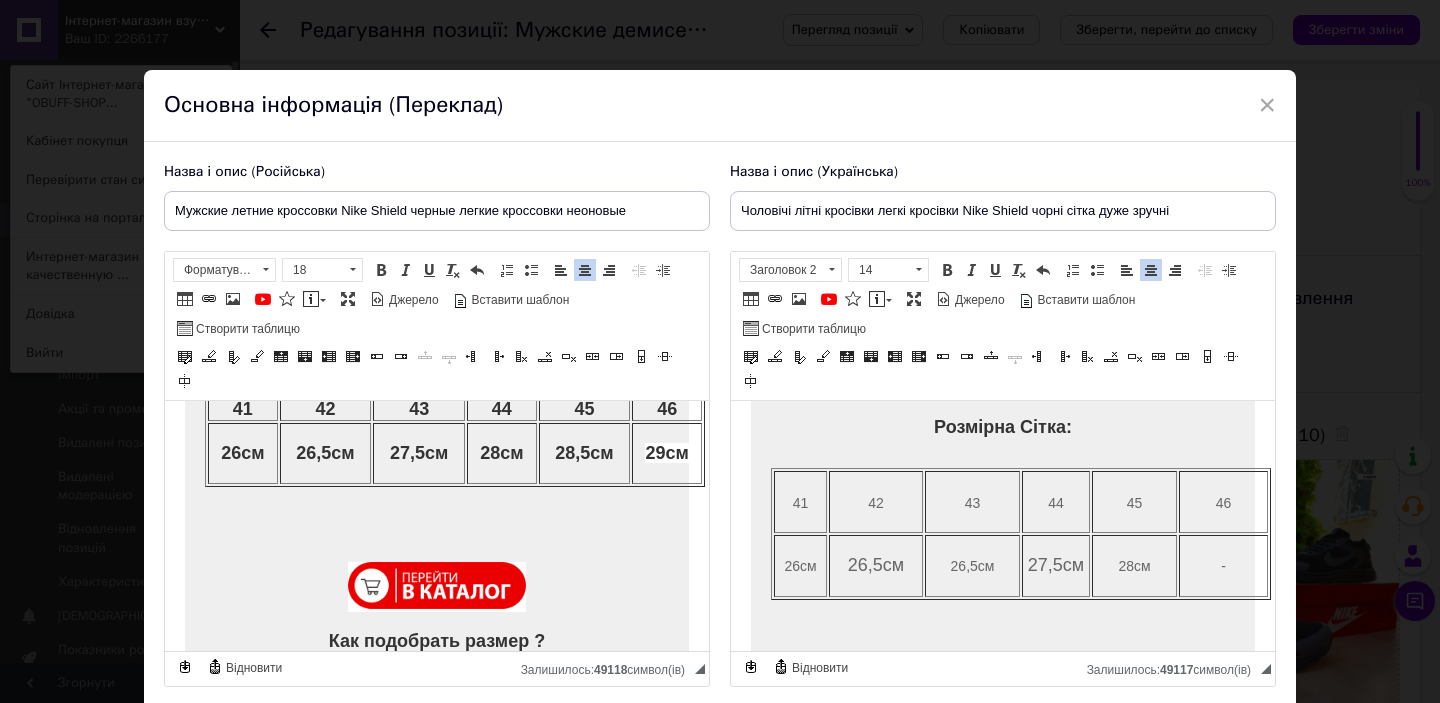 click on "26,5см" at bounding box center [973, 566] 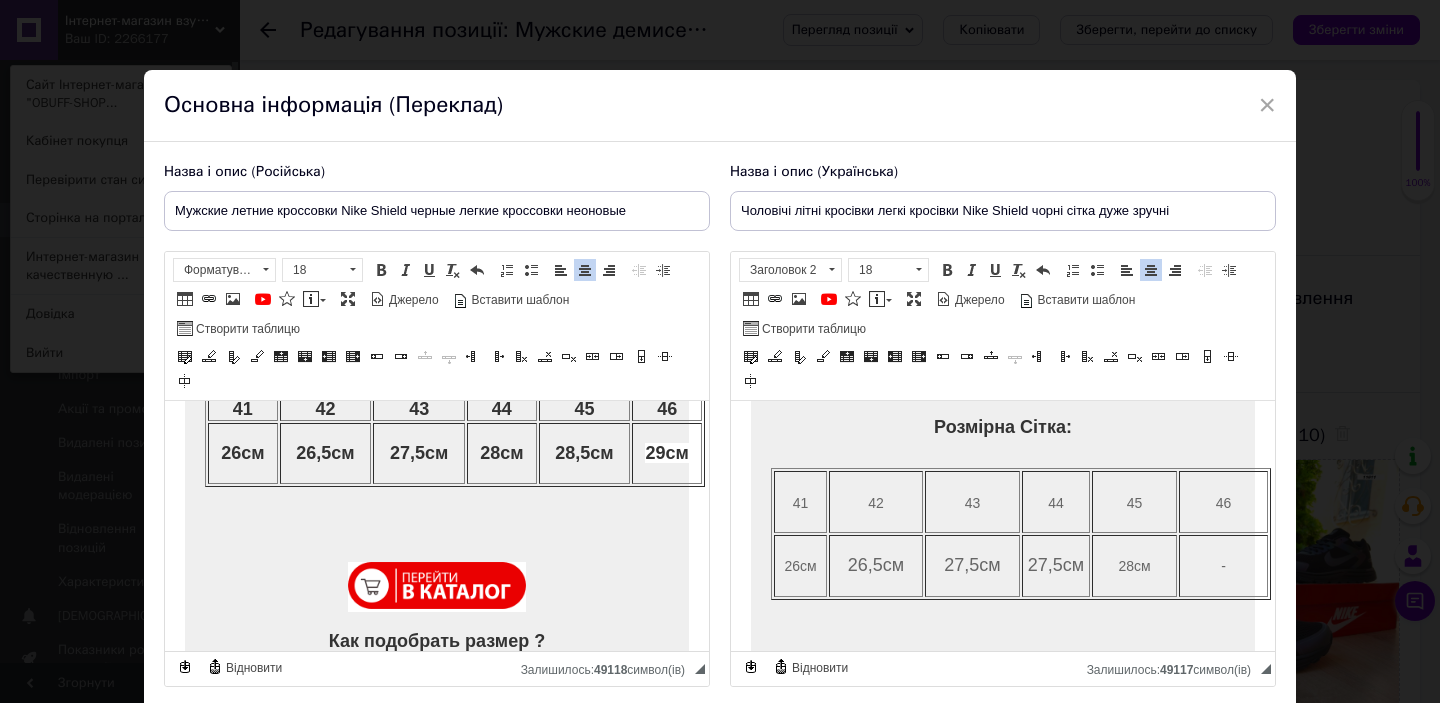 click on "28см" at bounding box center (501, 453) 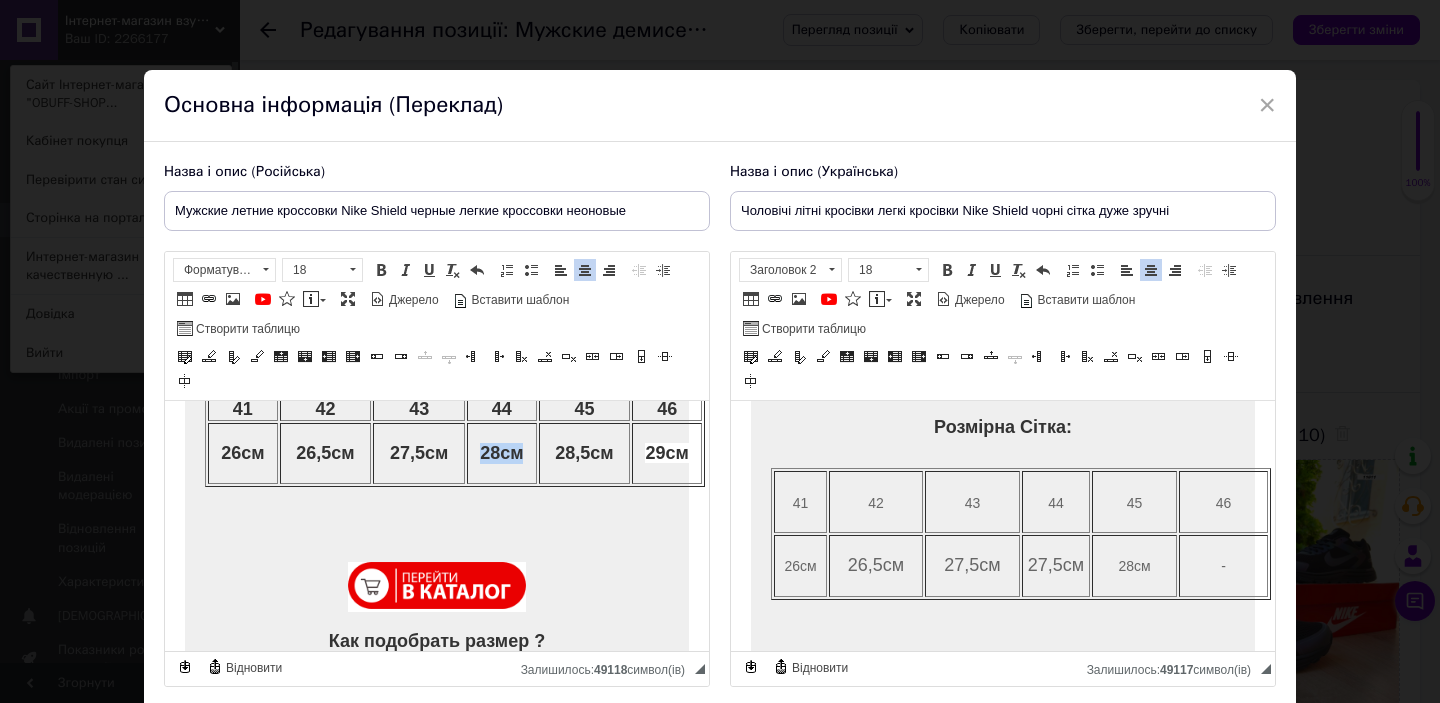 copy on "28см" 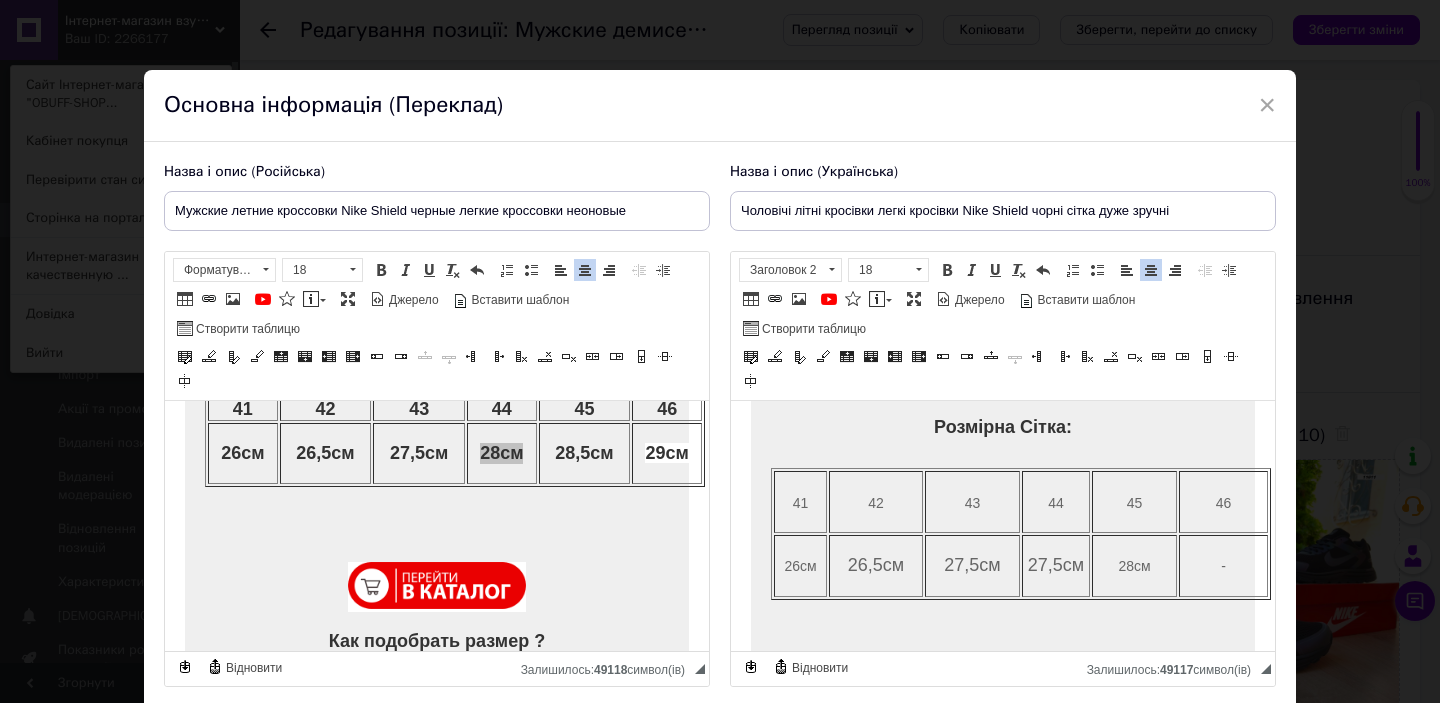 click on "27,5см" at bounding box center (1056, 565) 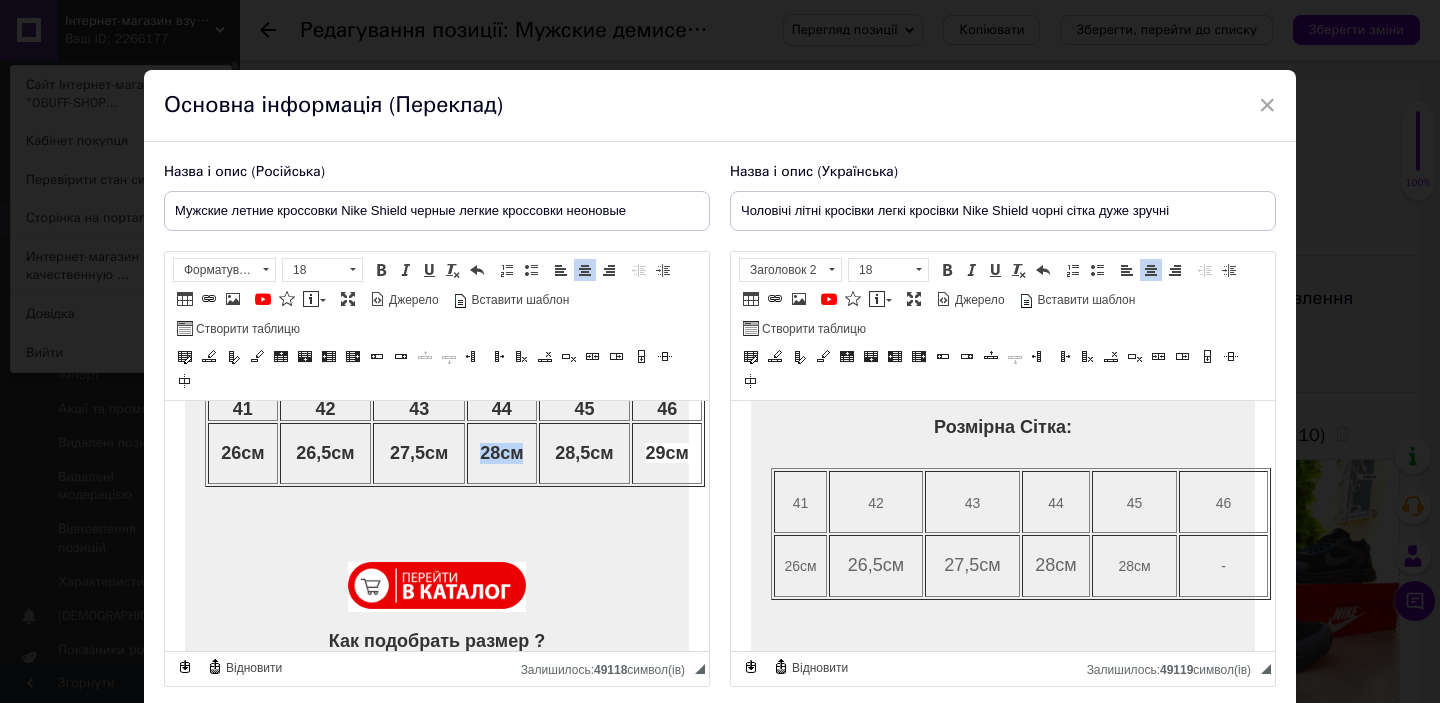 click on "28,5см" at bounding box center [584, 453] 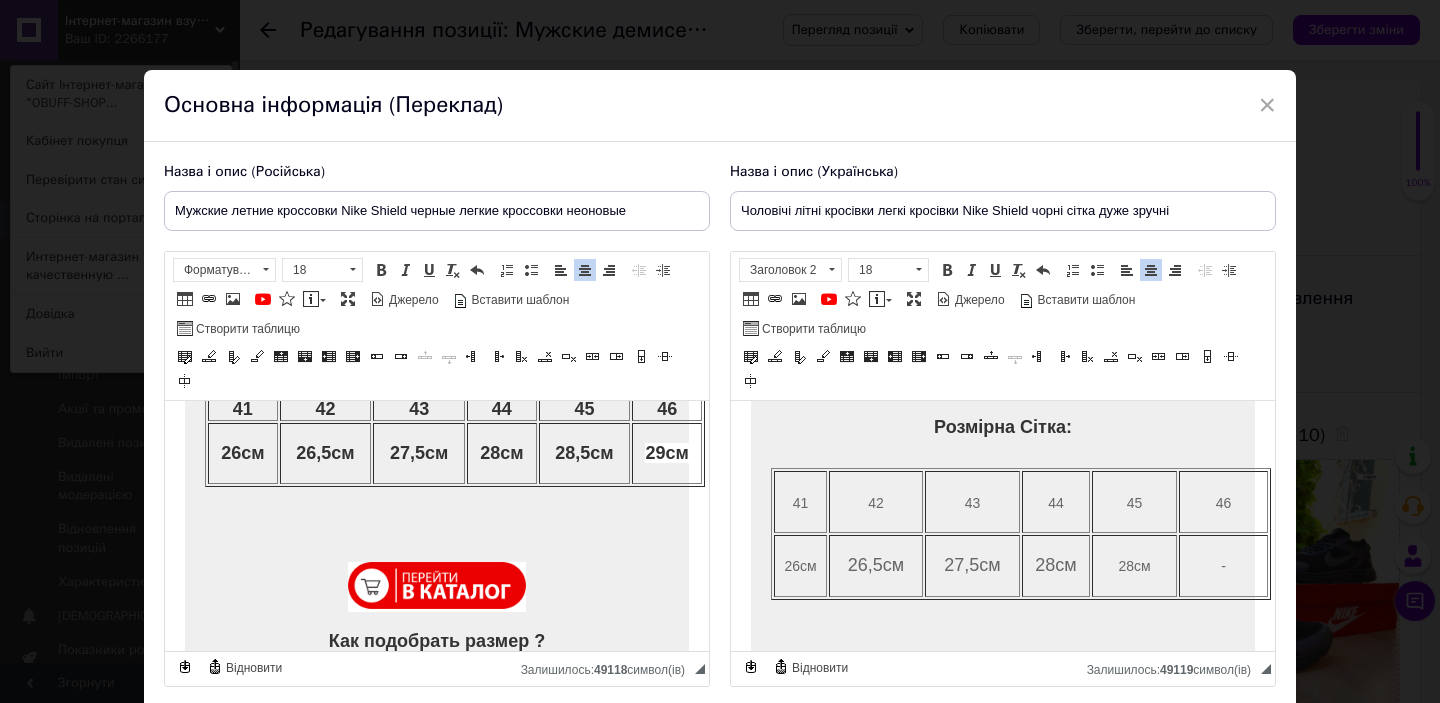 click on "28,5см" at bounding box center (584, 453) 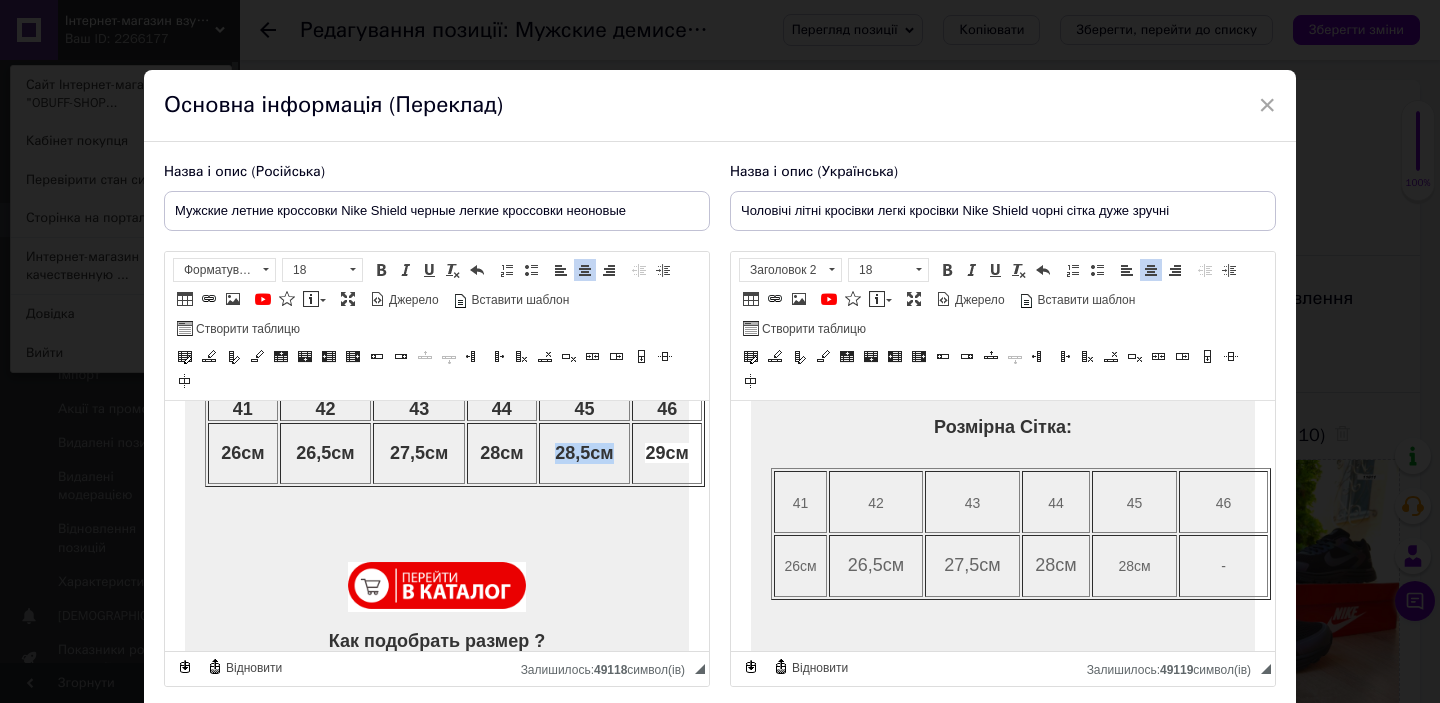 copy on "28,5см" 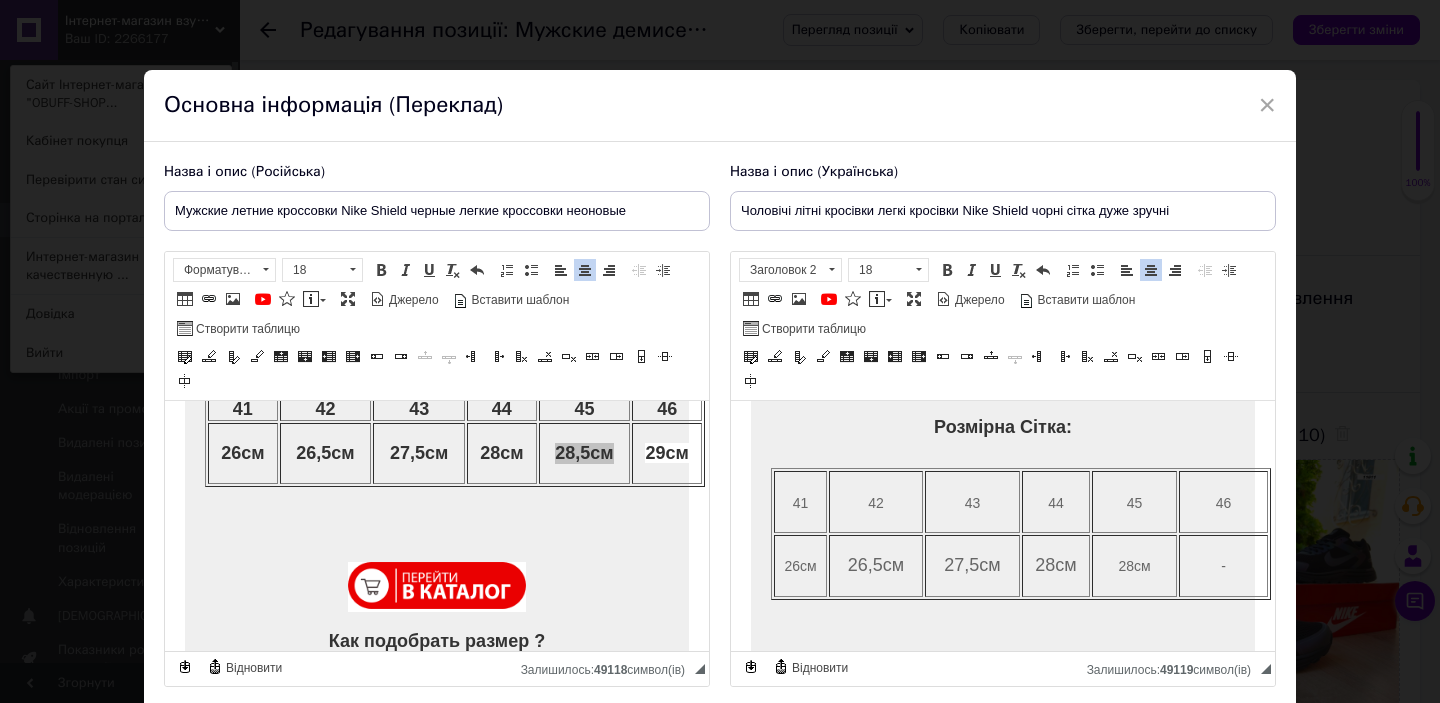 click on "28см" at bounding box center [1134, 566] 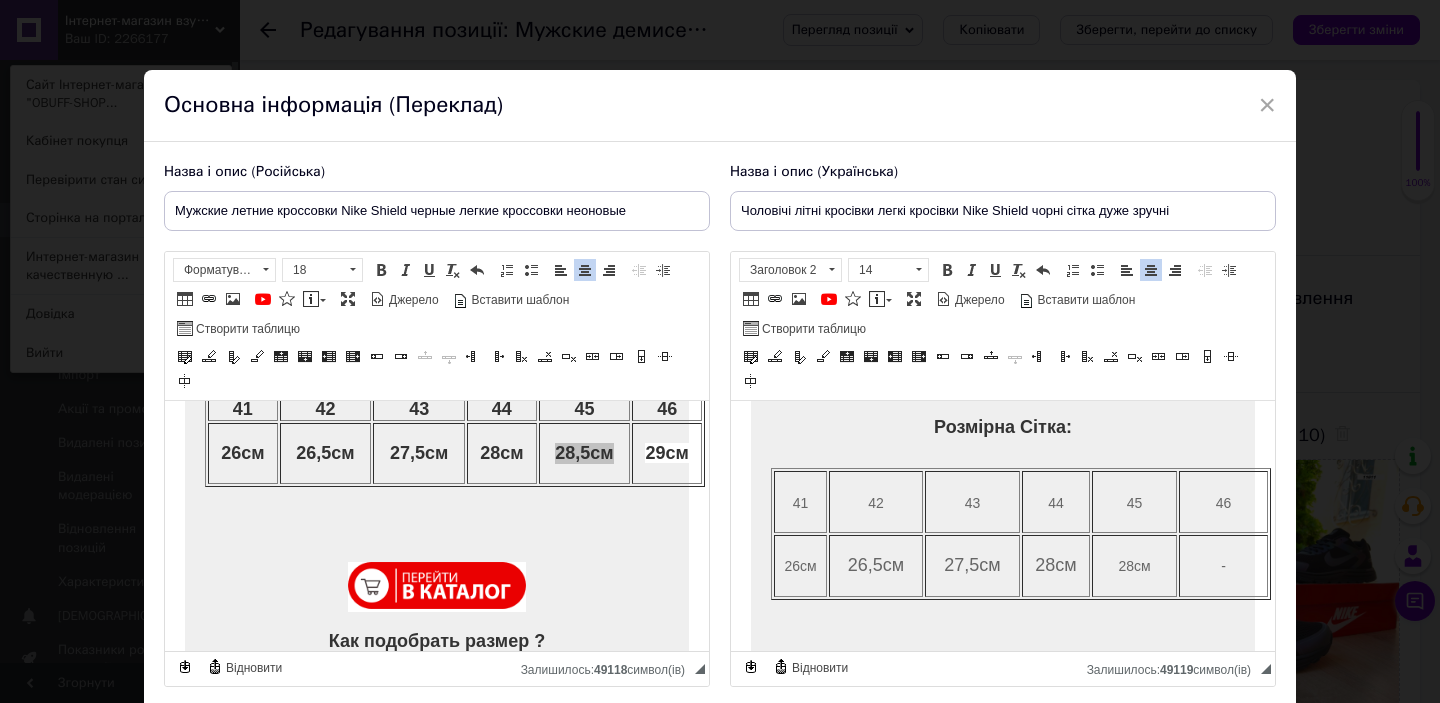 click on "28см" at bounding box center [1134, 566] 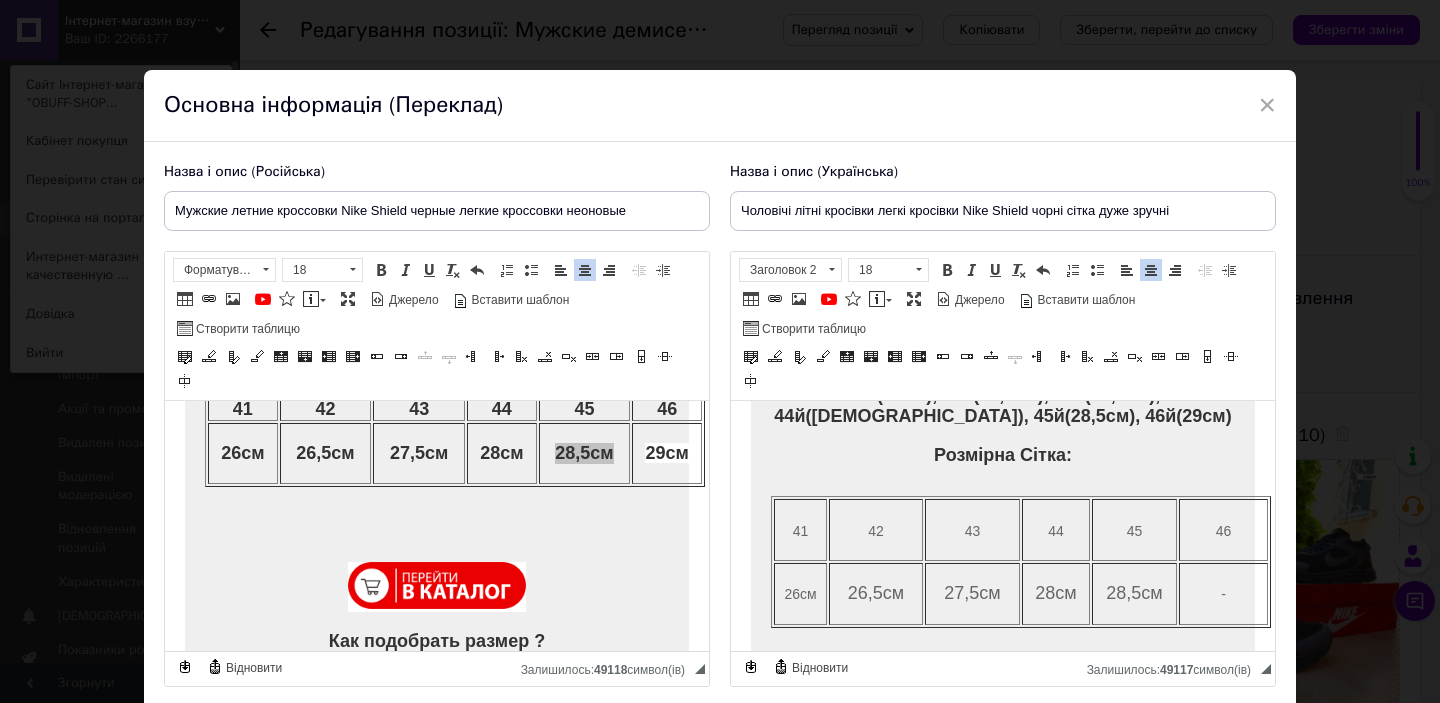 scroll, scrollTop: 511, scrollLeft: 0, axis: vertical 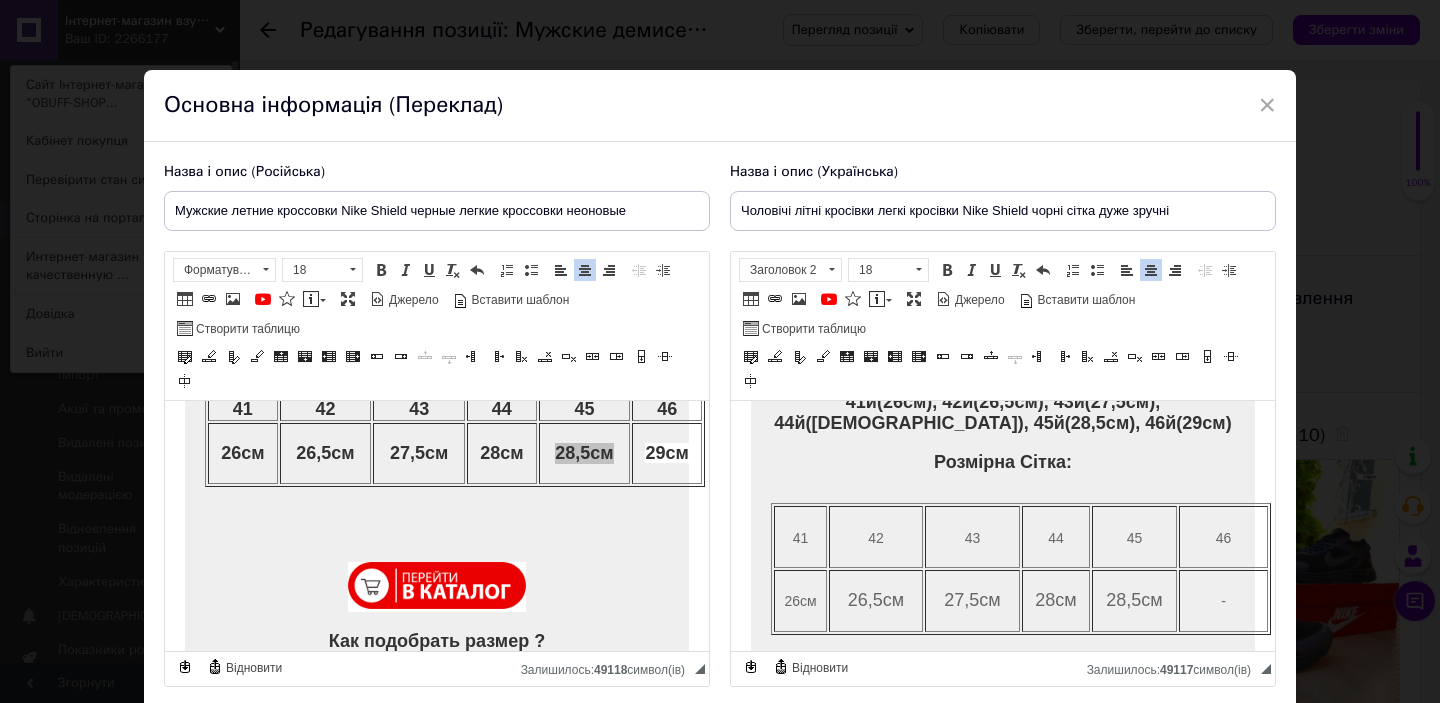 click on "41й(26см), 42й(26,5см), 43й(27,5см), 44й([DEMOGRAPHIC_DATA]), 45й(28,5см), 46й(29см)" at bounding box center [1003, 413] 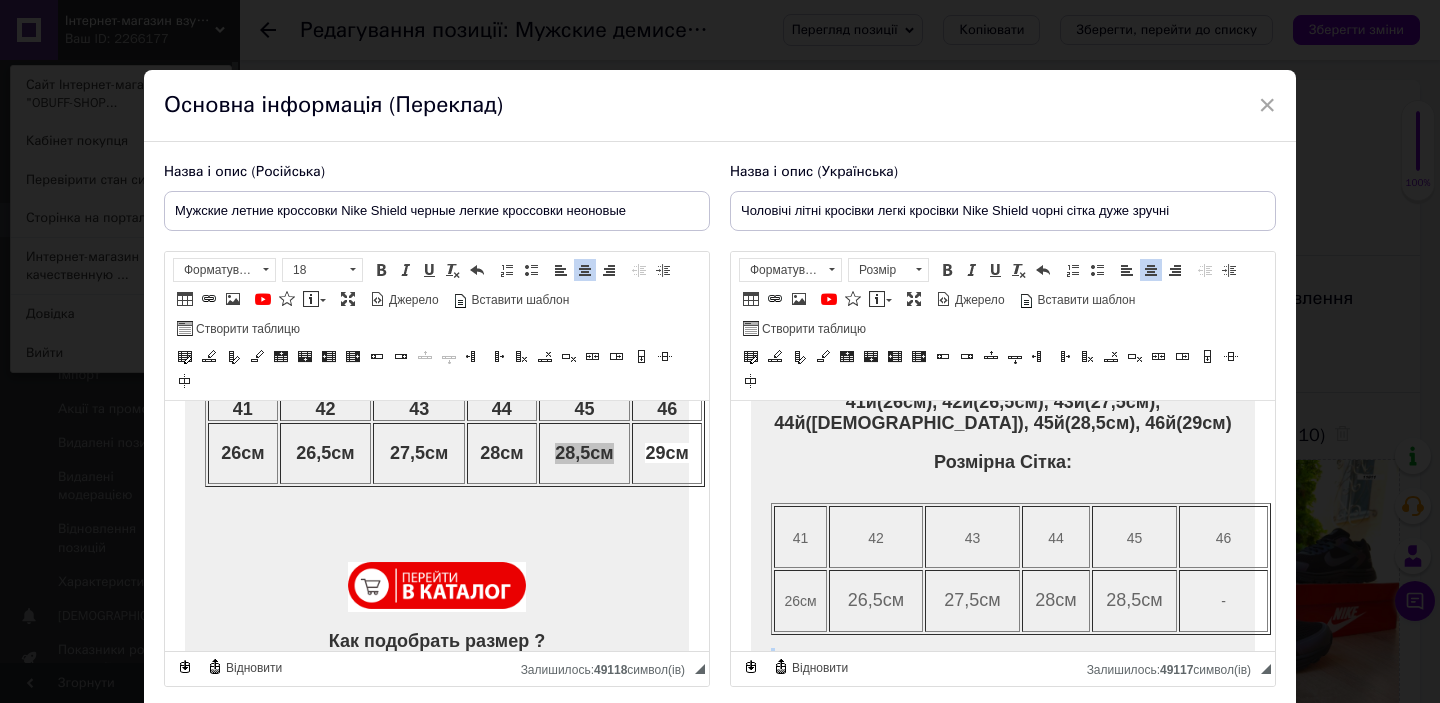 click on "41й(26см), 42й(26,5см), 43й(27,5см), 44й([DEMOGRAPHIC_DATA]), 45й(28,5см), 46й(29см)" at bounding box center [1003, 413] 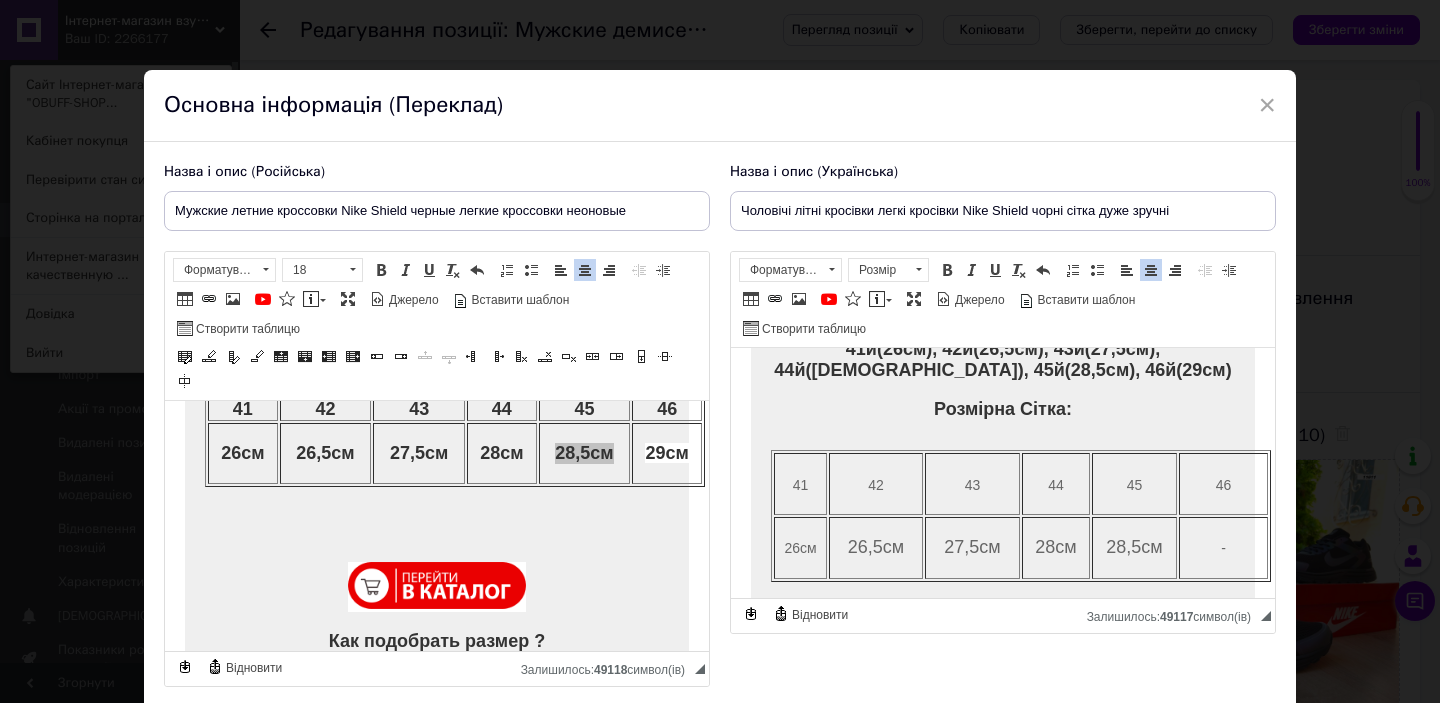 click on "41й(26см), 42й(26,5см), 43й(27,5см), 44й([DEMOGRAPHIC_DATA]), 45й(28,5см), 46й(29см)" at bounding box center (1003, 360) 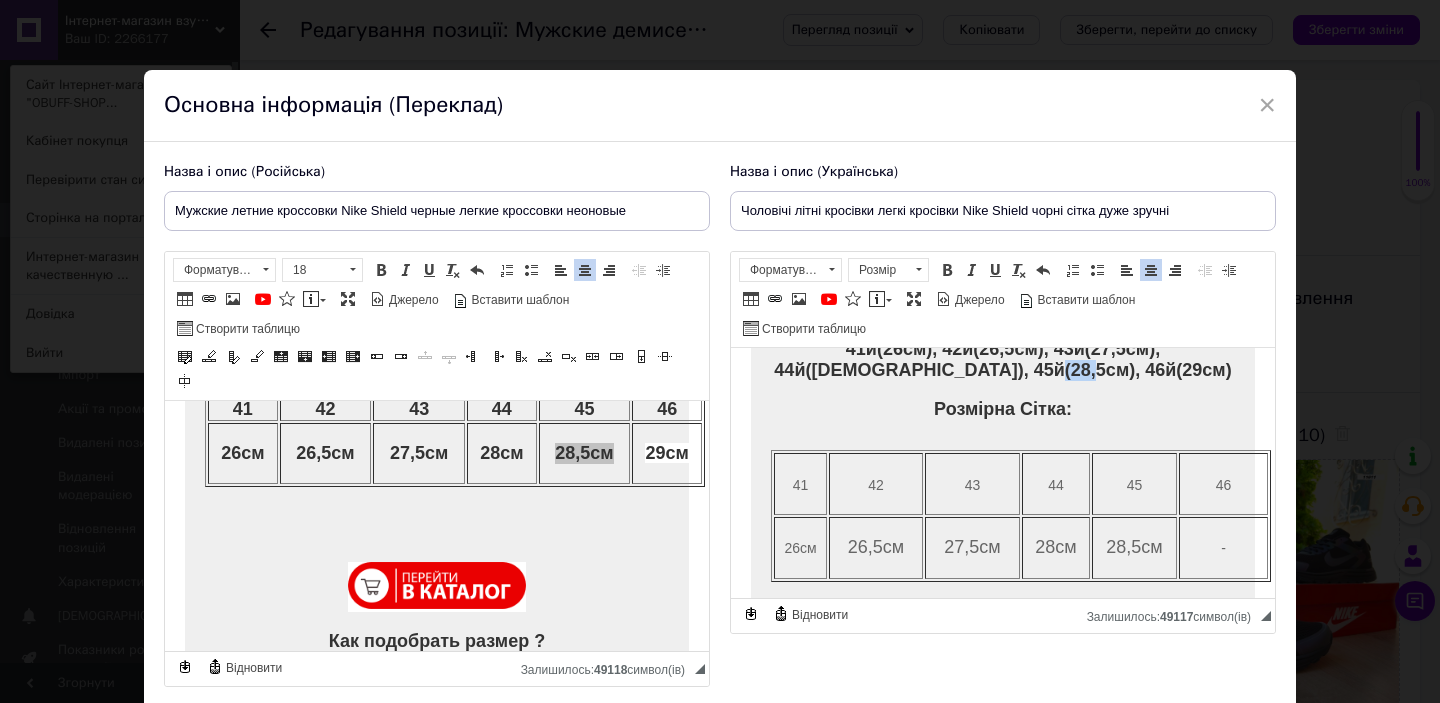 click on "-" at bounding box center [1223, 548] 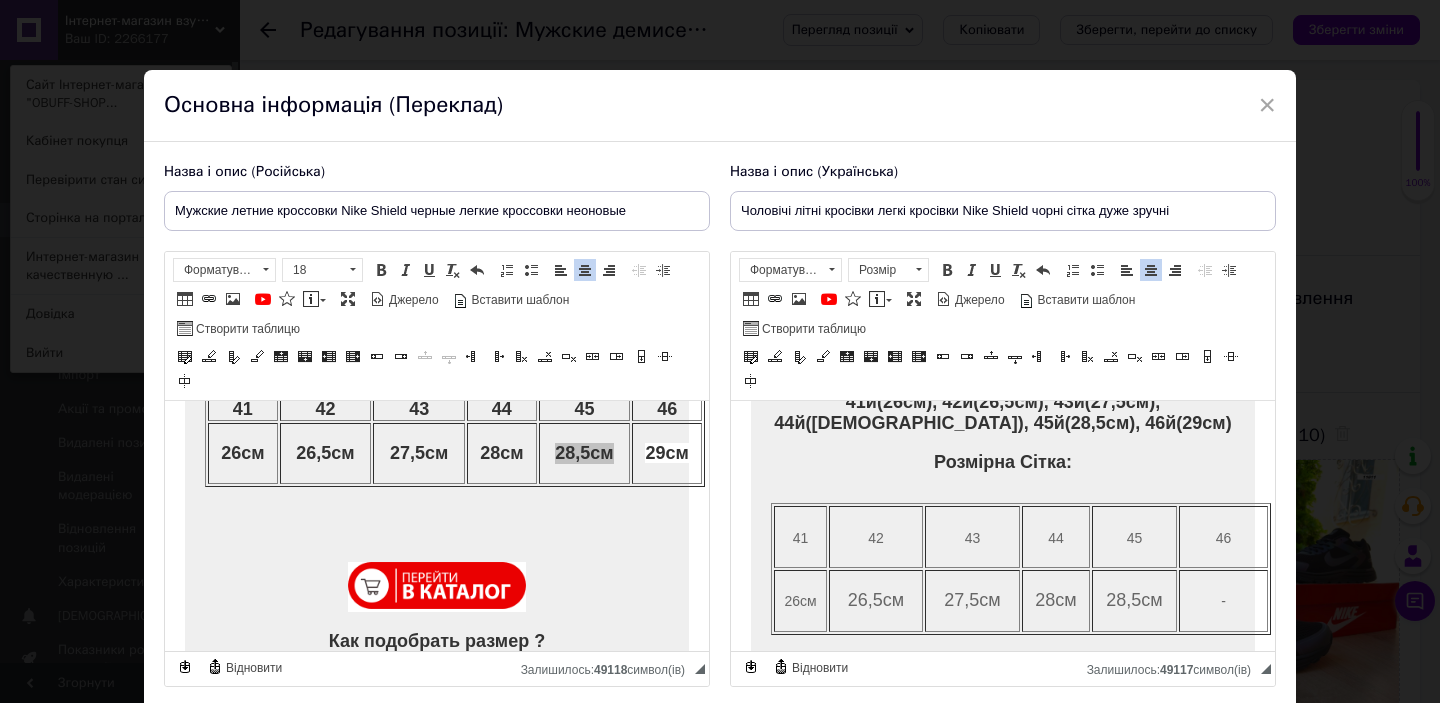 click on "46" at bounding box center (1223, 537) 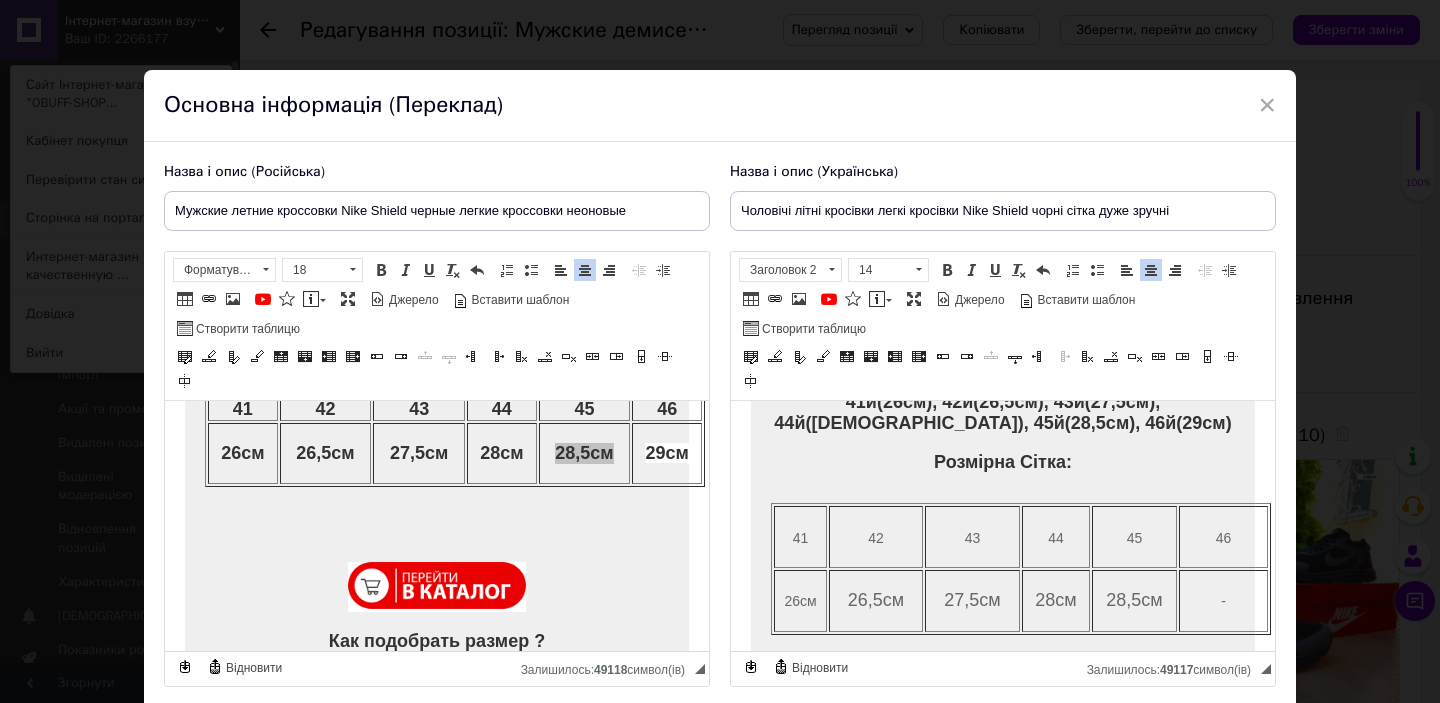 click on "-" at bounding box center [1223, 600] 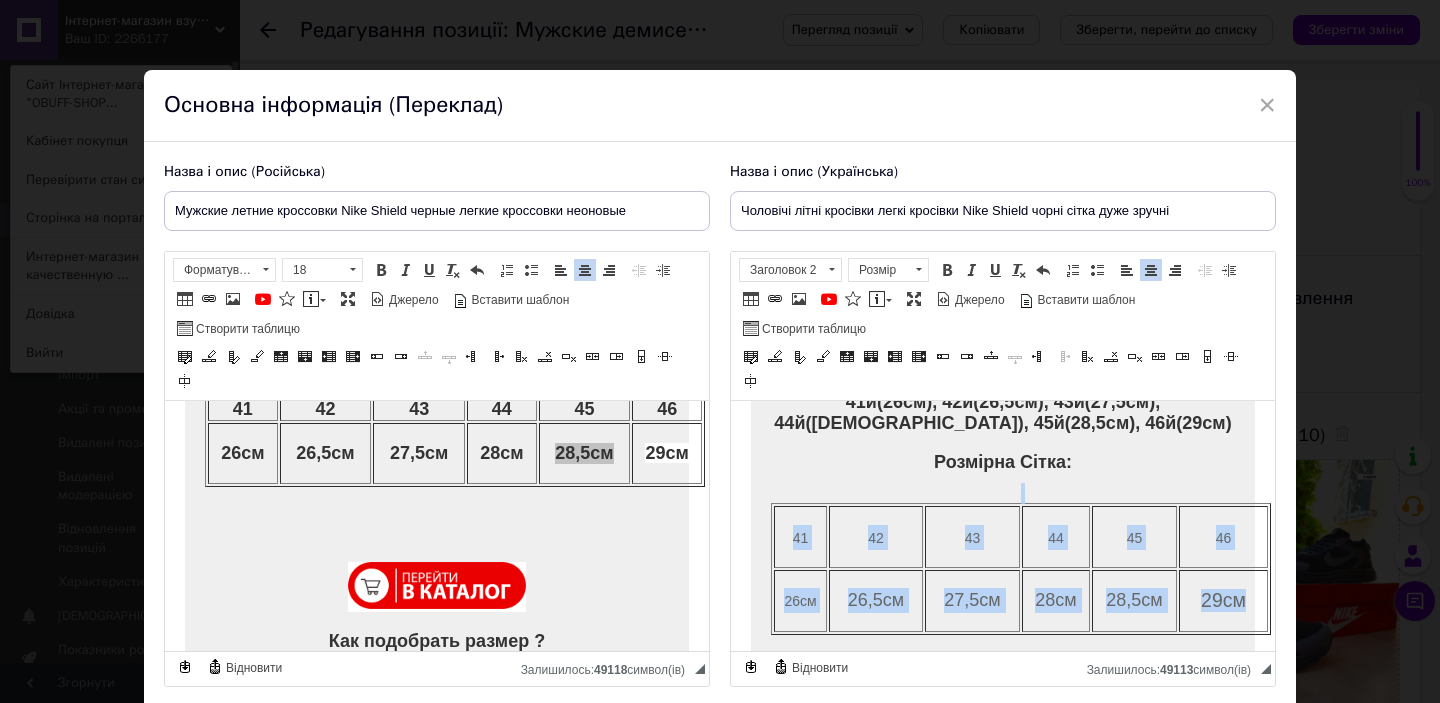 drag, startPoint x: 1248, startPoint y: 594, endPoint x: 786, endPoint y: 487, distance: 474.22885 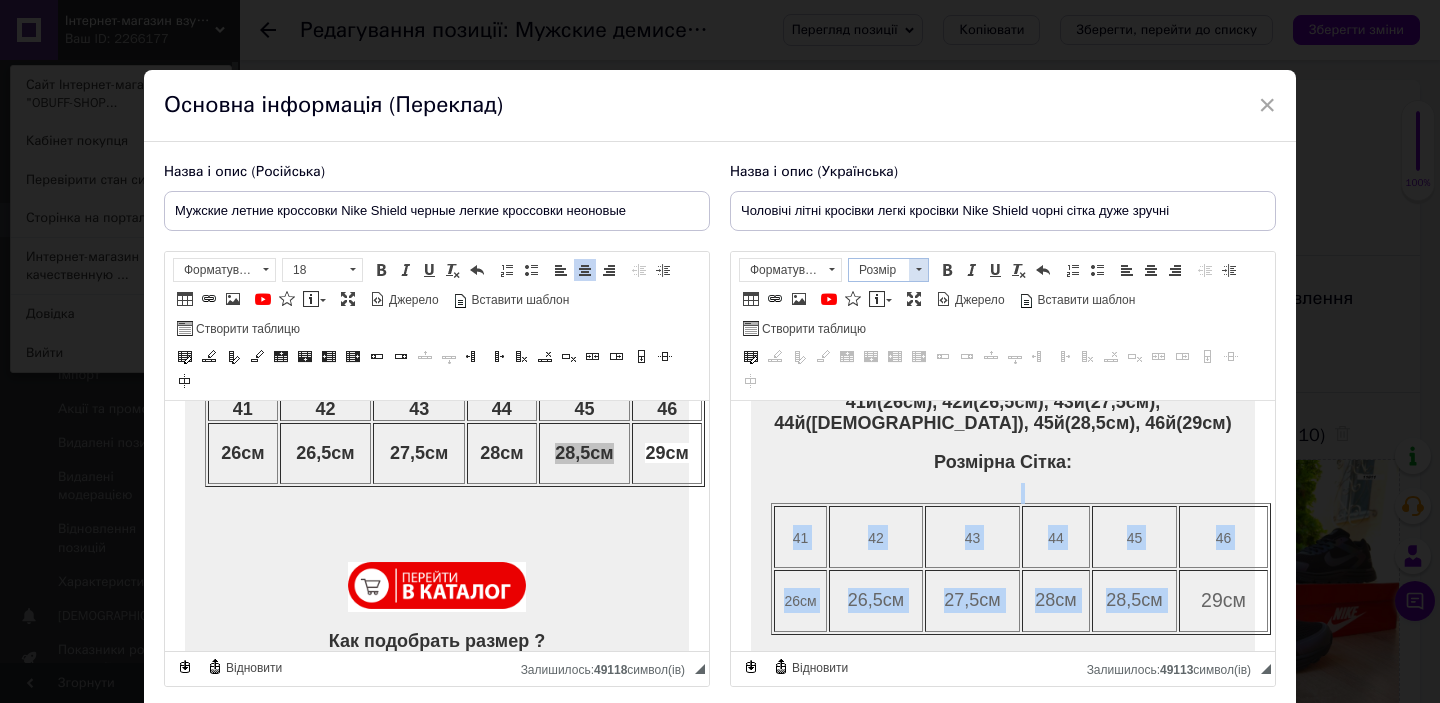 click at bounding box center (918, 270) 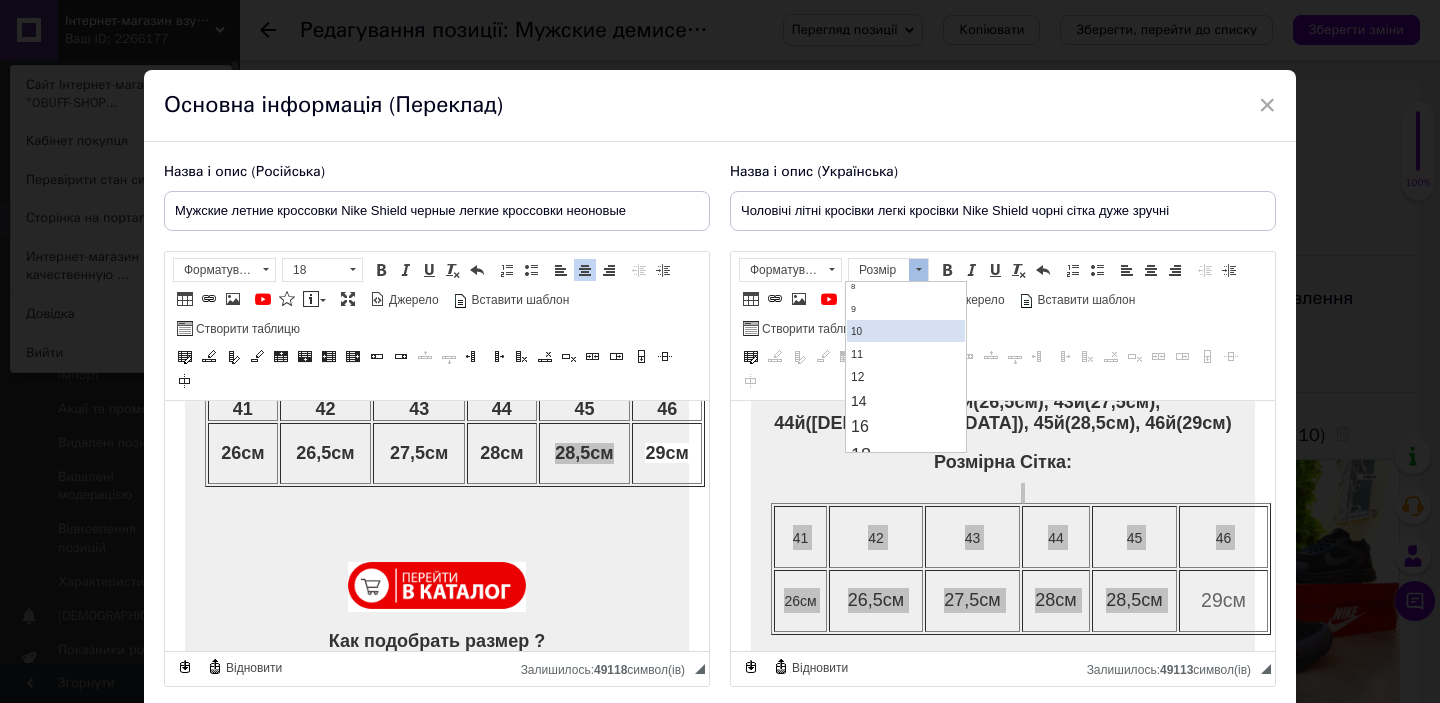 scroll, scrollTop: 71, scrollLeft: 0, axis: vertical 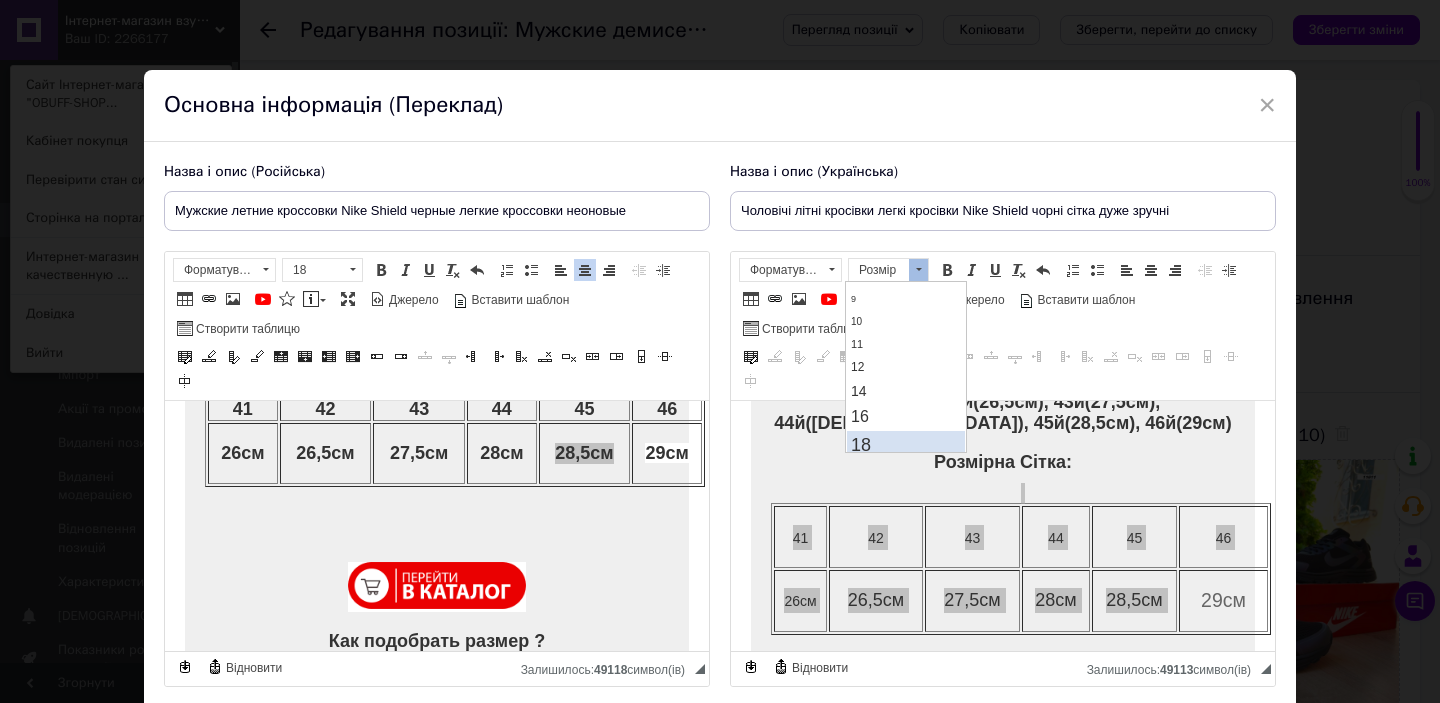 click on "18" at bounding box center (905, 445) 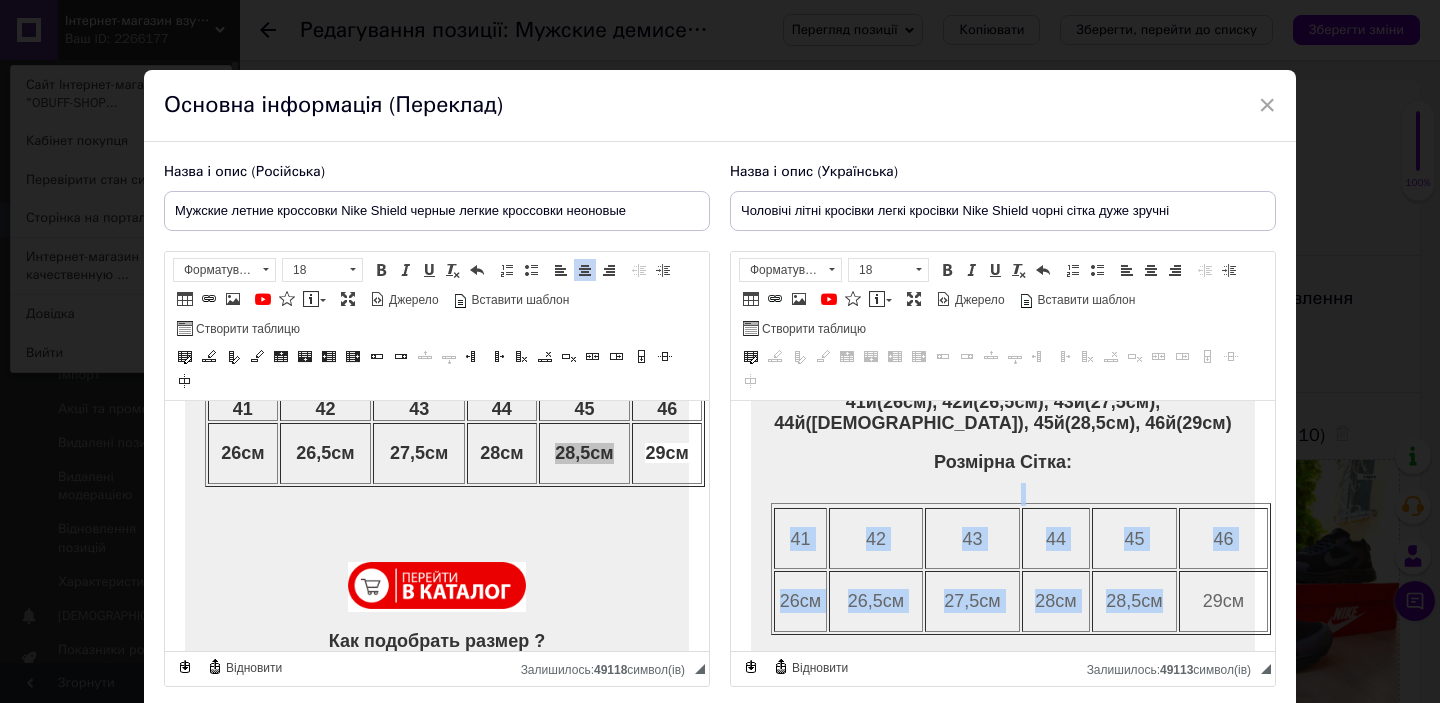 scroll, scrollTop: 0, scrollLeft: 0, axis: both 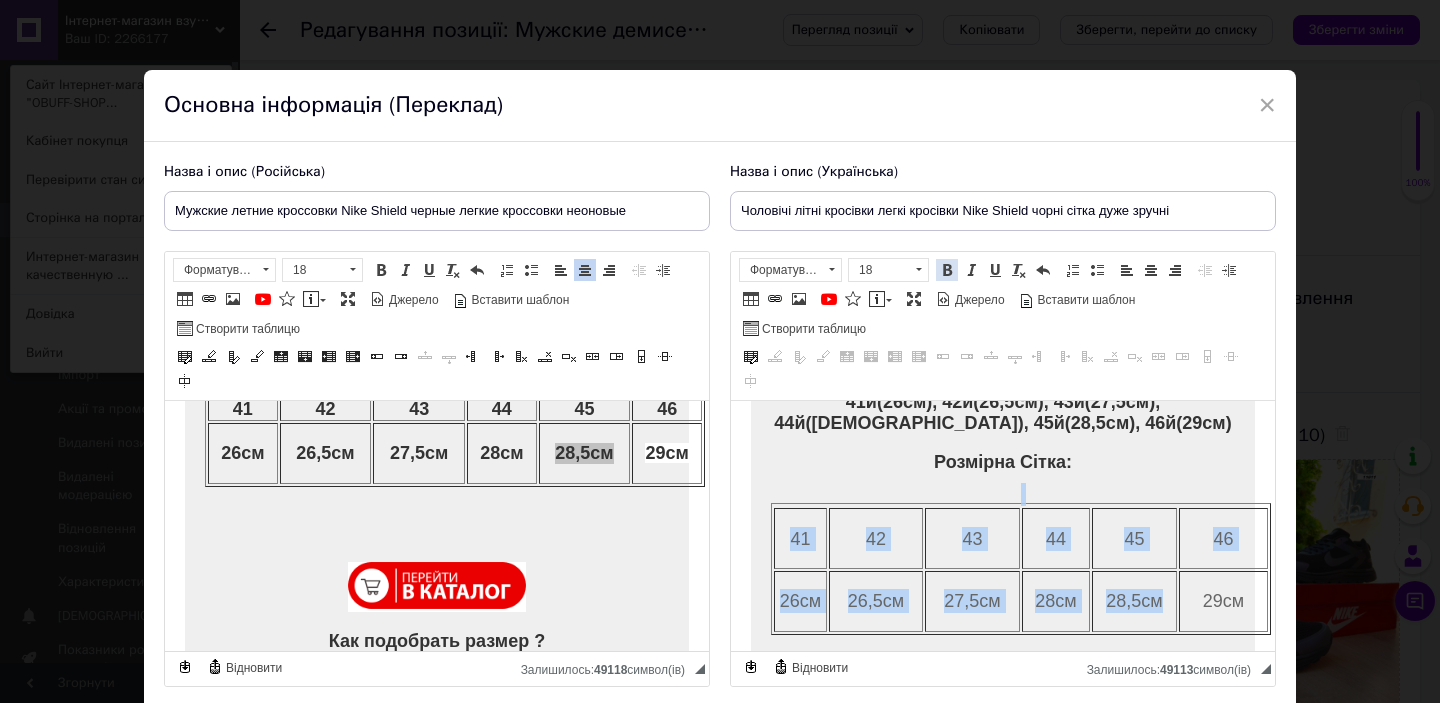 click at bounding box center [947, 270] 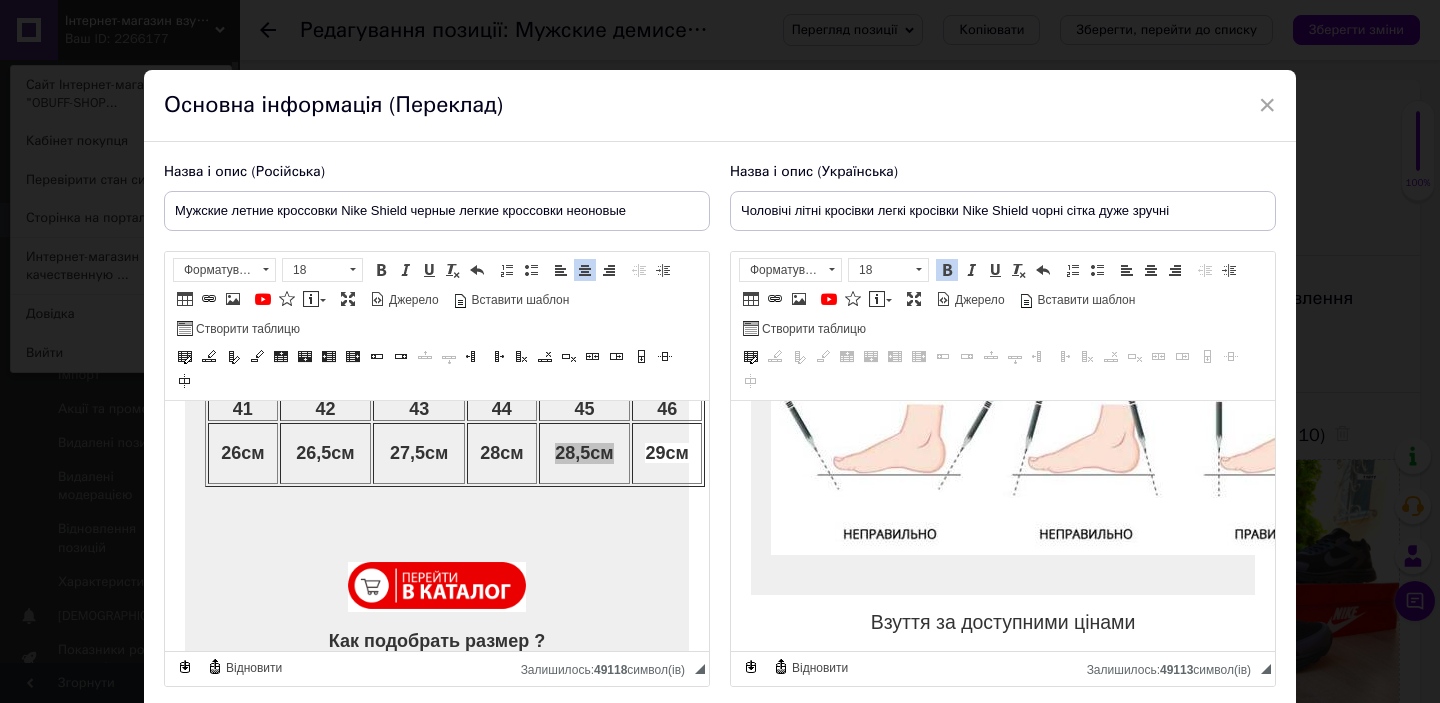 scroll, scrollTop: 1119, scrollLeft: 0, axis: vertical 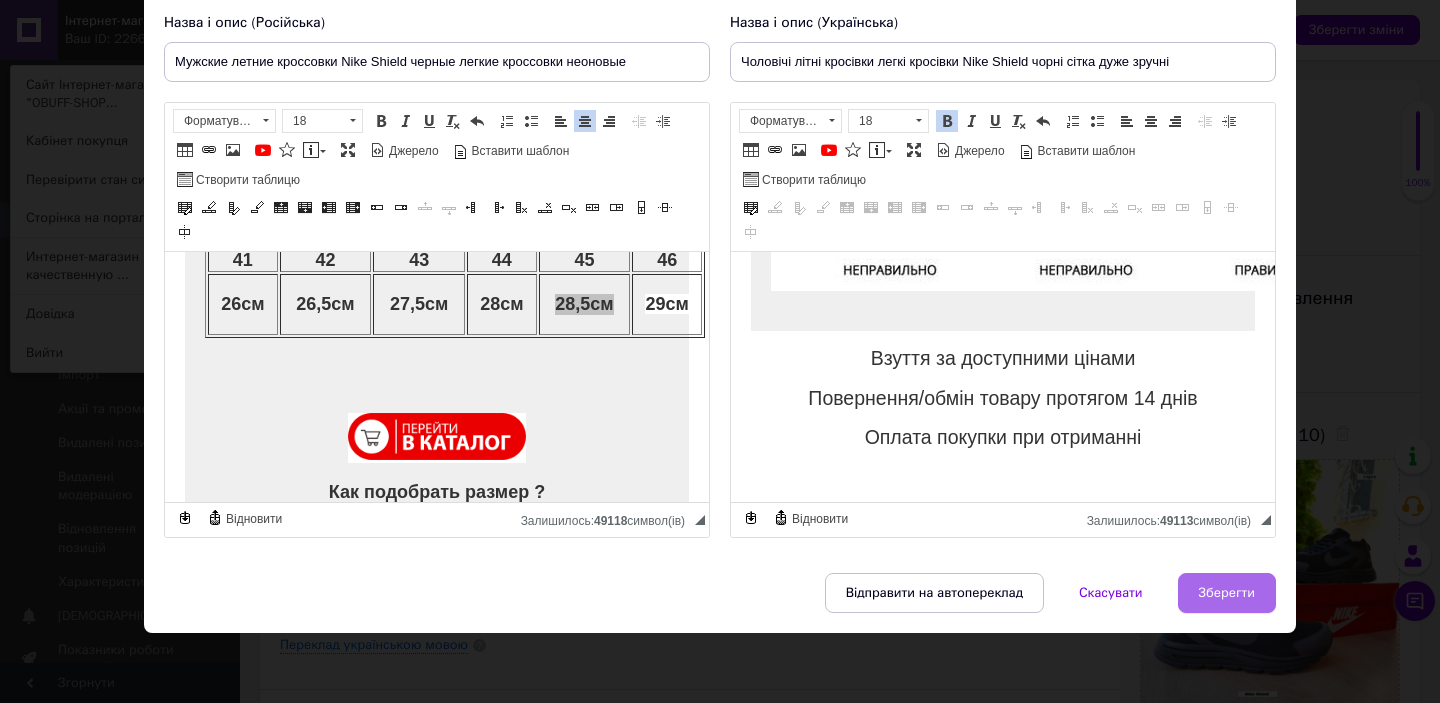 click on "Зберегти" at bounding box center (1227, 593) 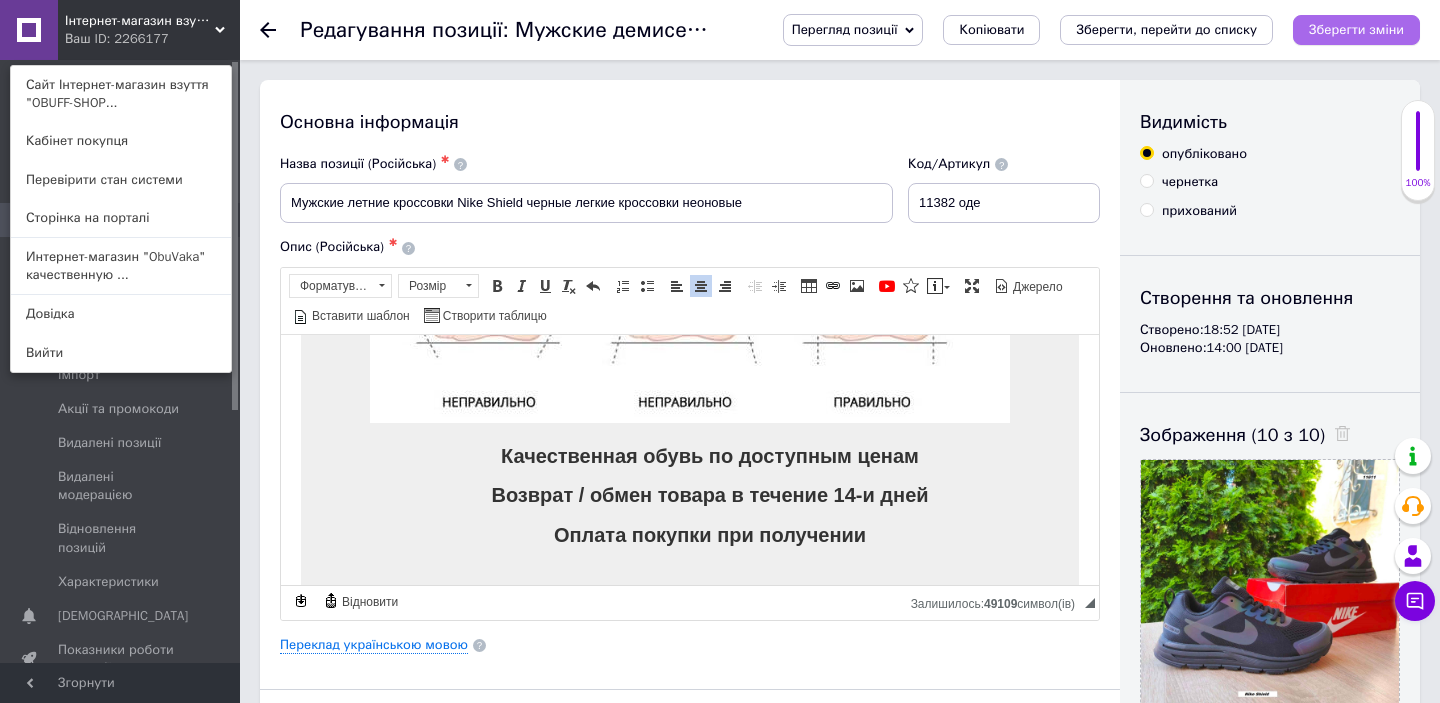 click on "Зберегти зміни" at bounding box center [1356, 30] 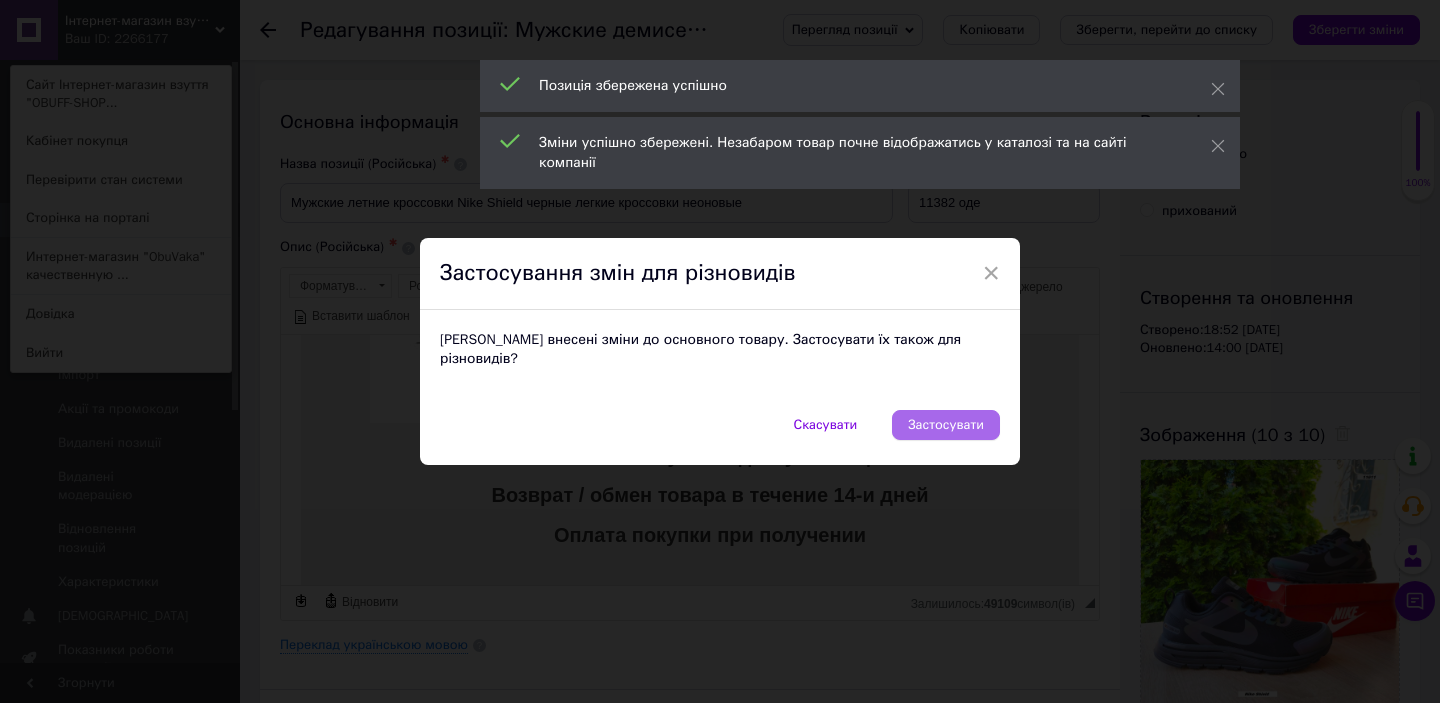 click on "Застосувати" at bounding box center [946, 425] 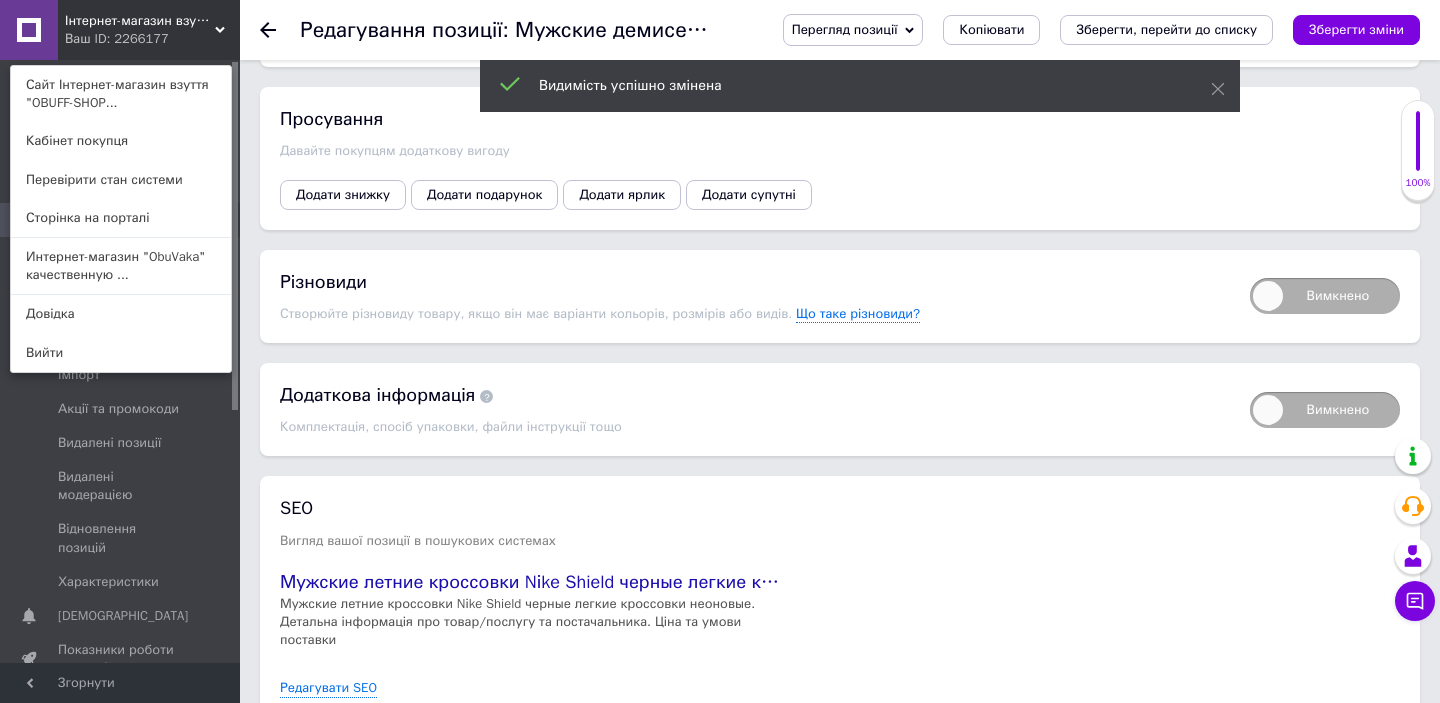 scroll, scrollTop: 2865, scrollLeft: 0, axis: vertical 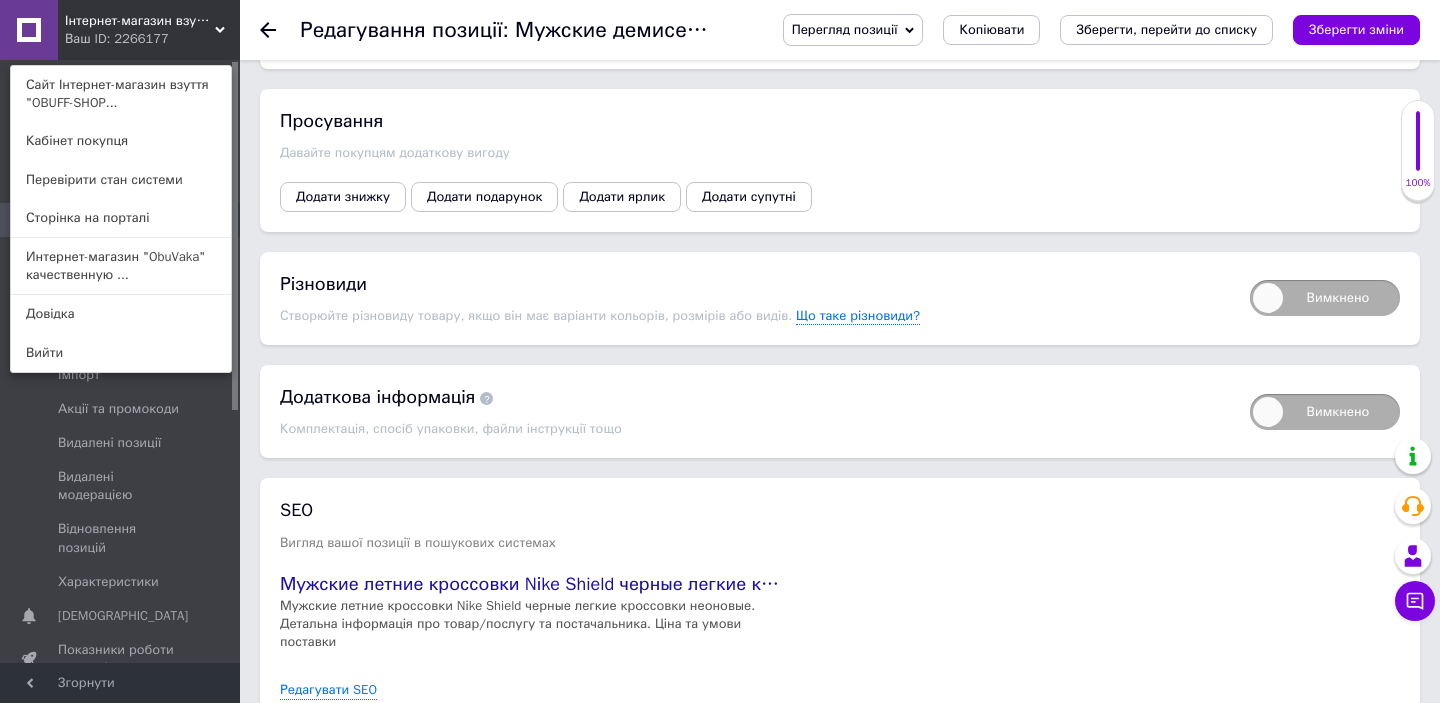 click on "Вимкнено" at bounding box center (1325, 298) 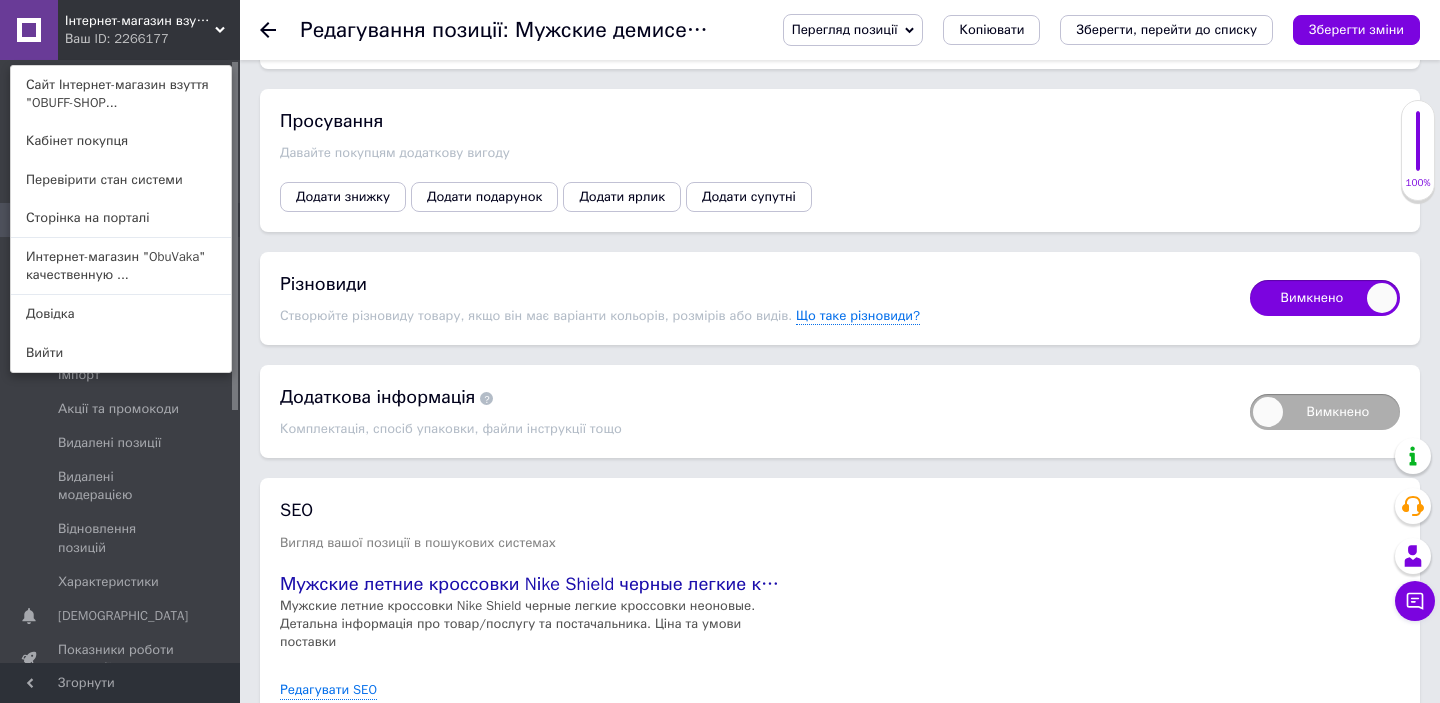 checkbox on "true" 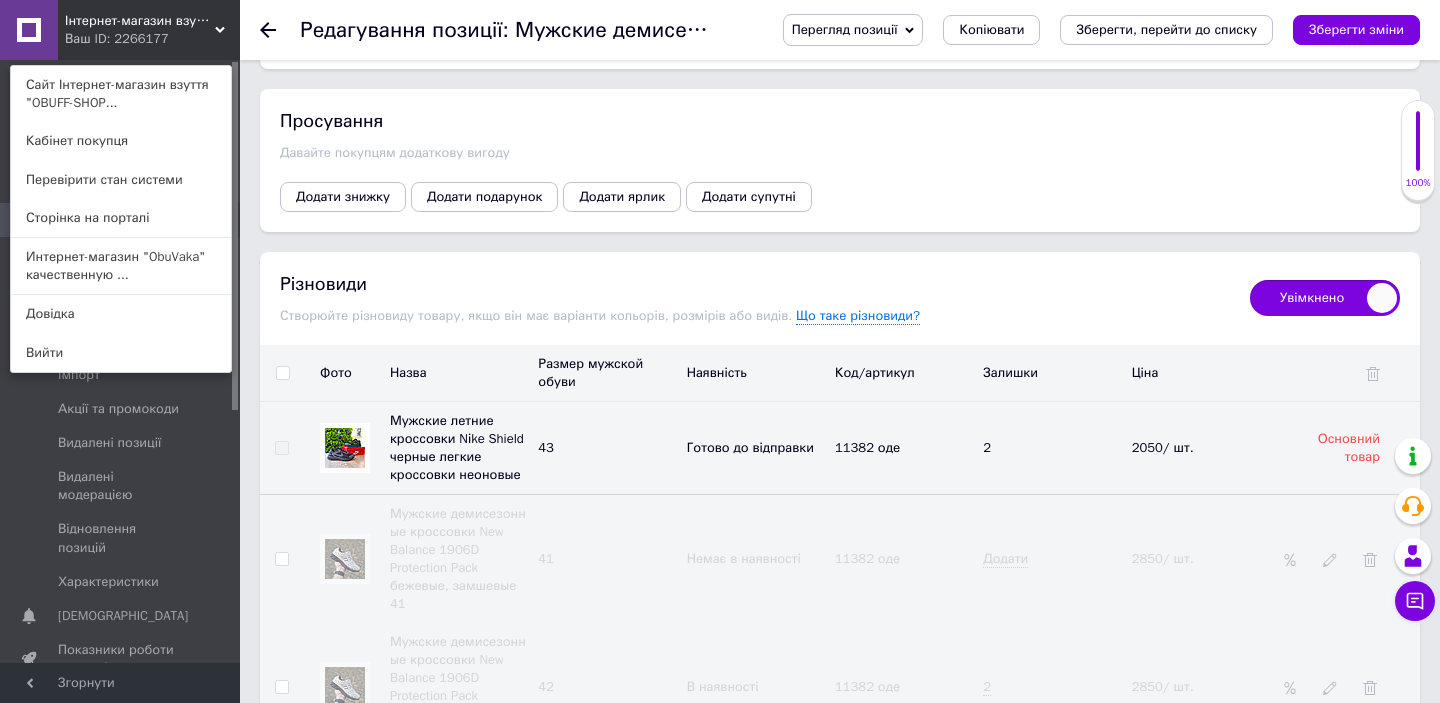 click at bounding box center [1347, 373] 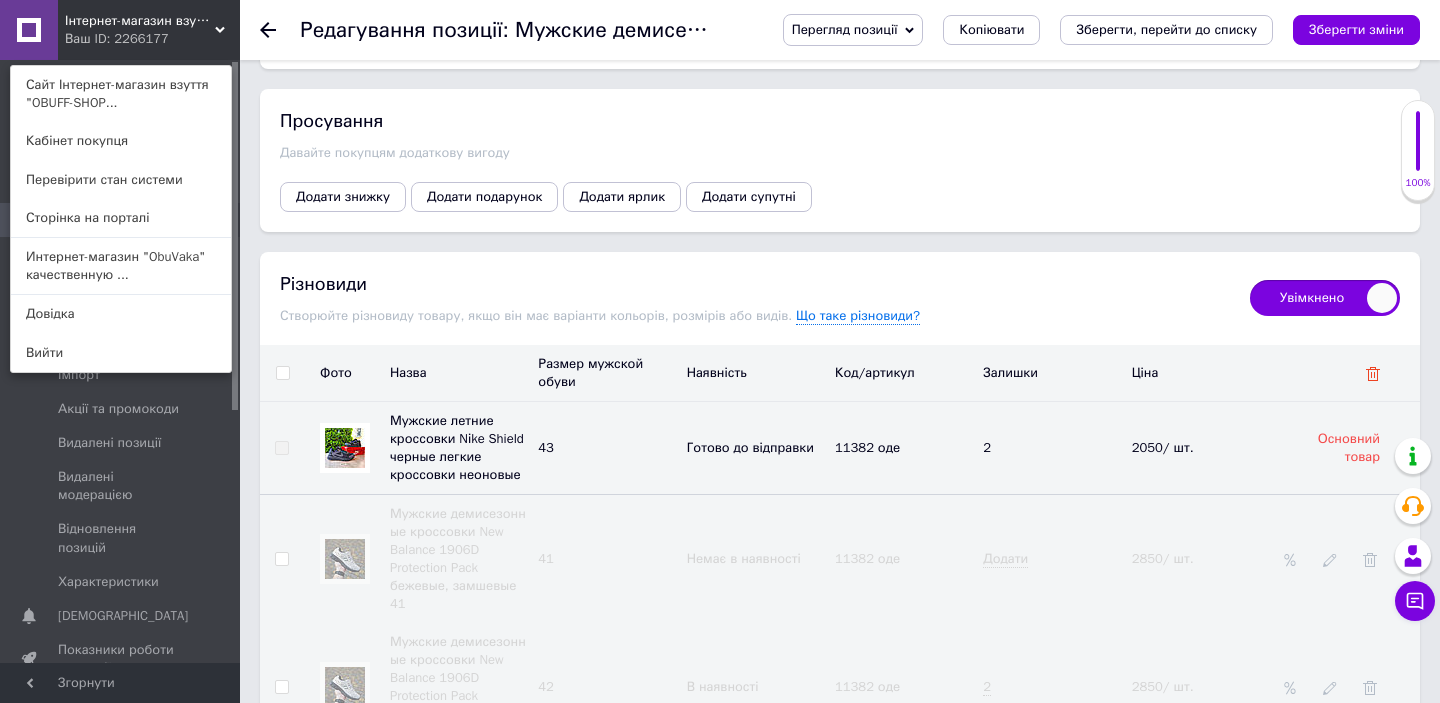 click 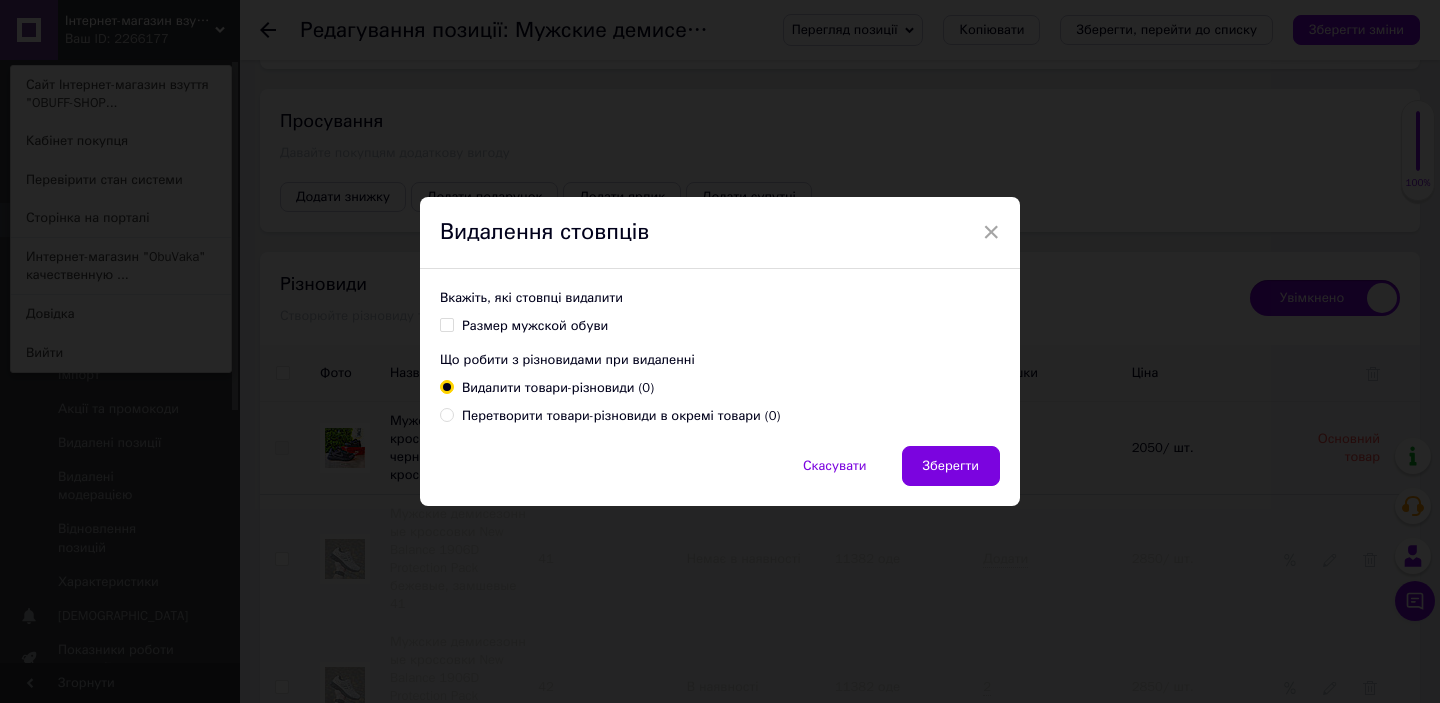 click on "Размер мужской обуви" at bounding box center (535, 326) 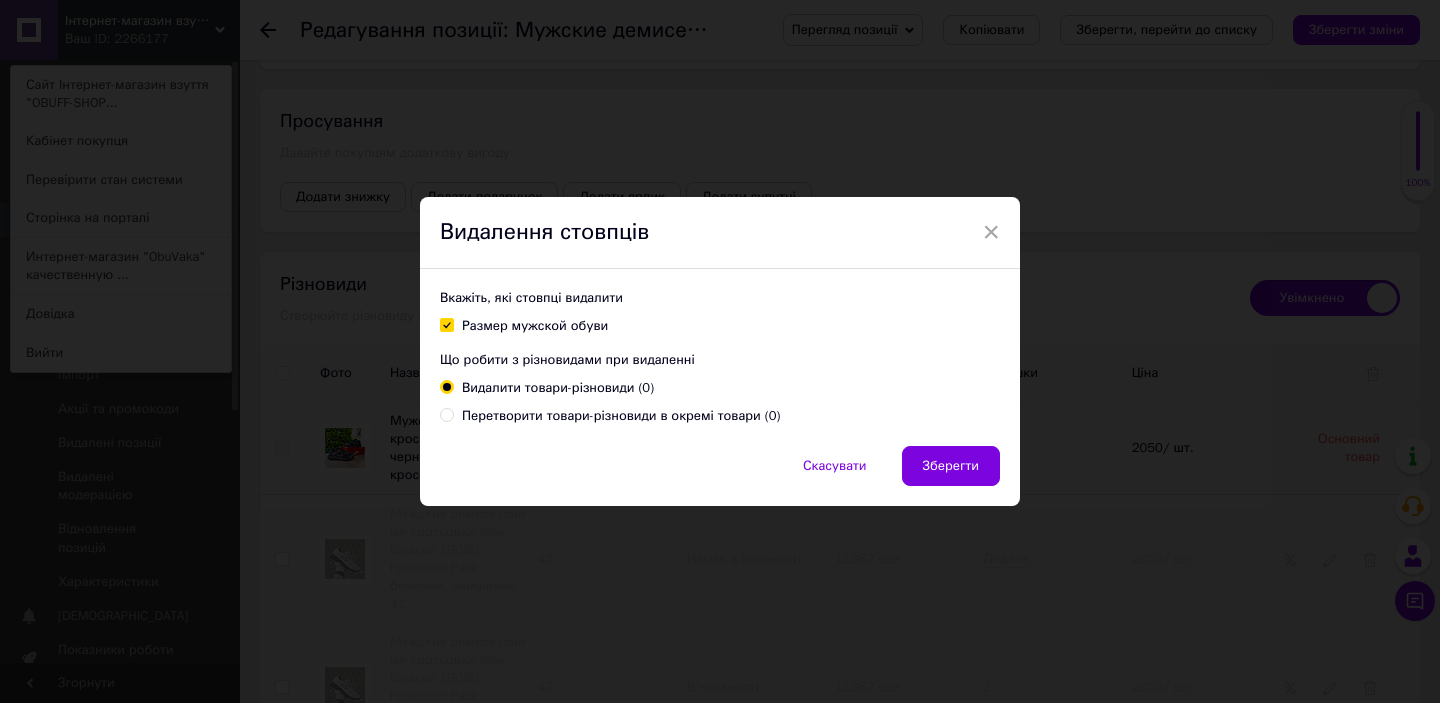 checkbox on "true" 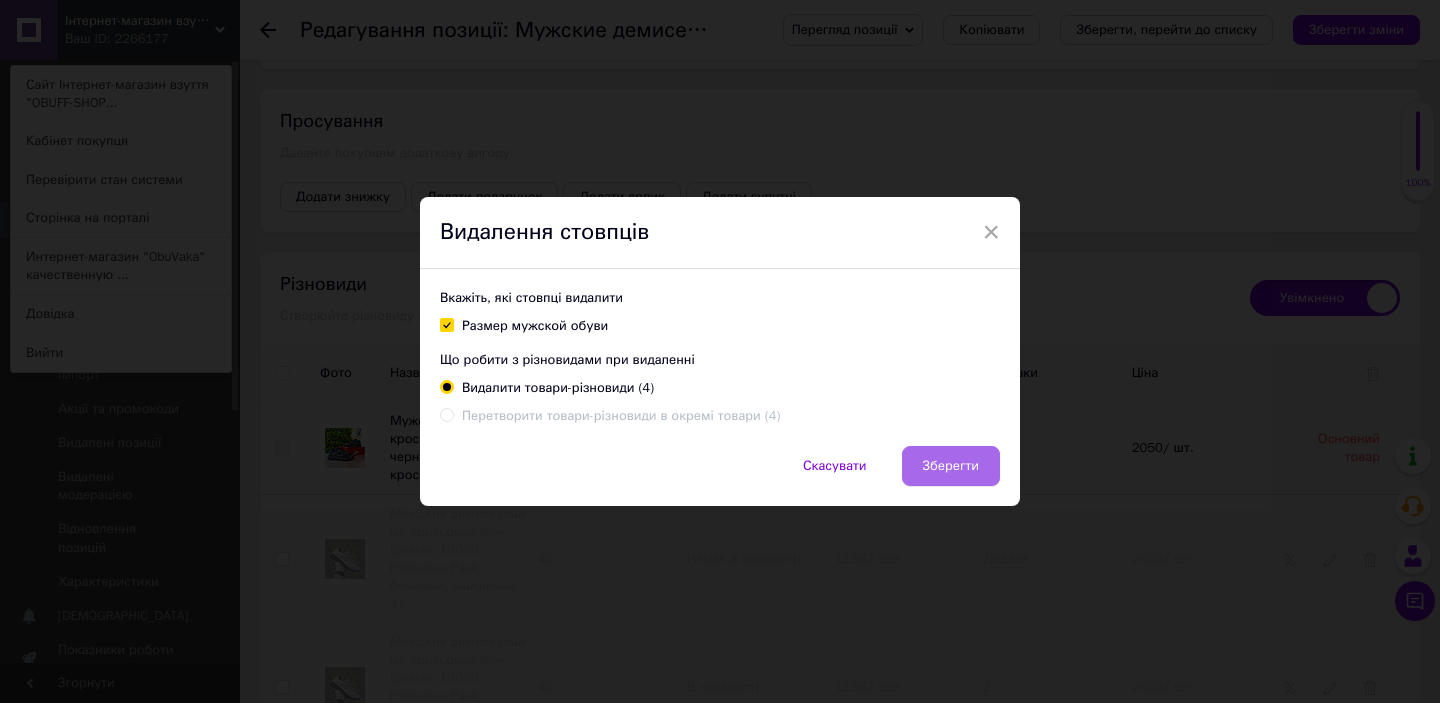 click on "Зберегти" at bounding box center (951, 466) 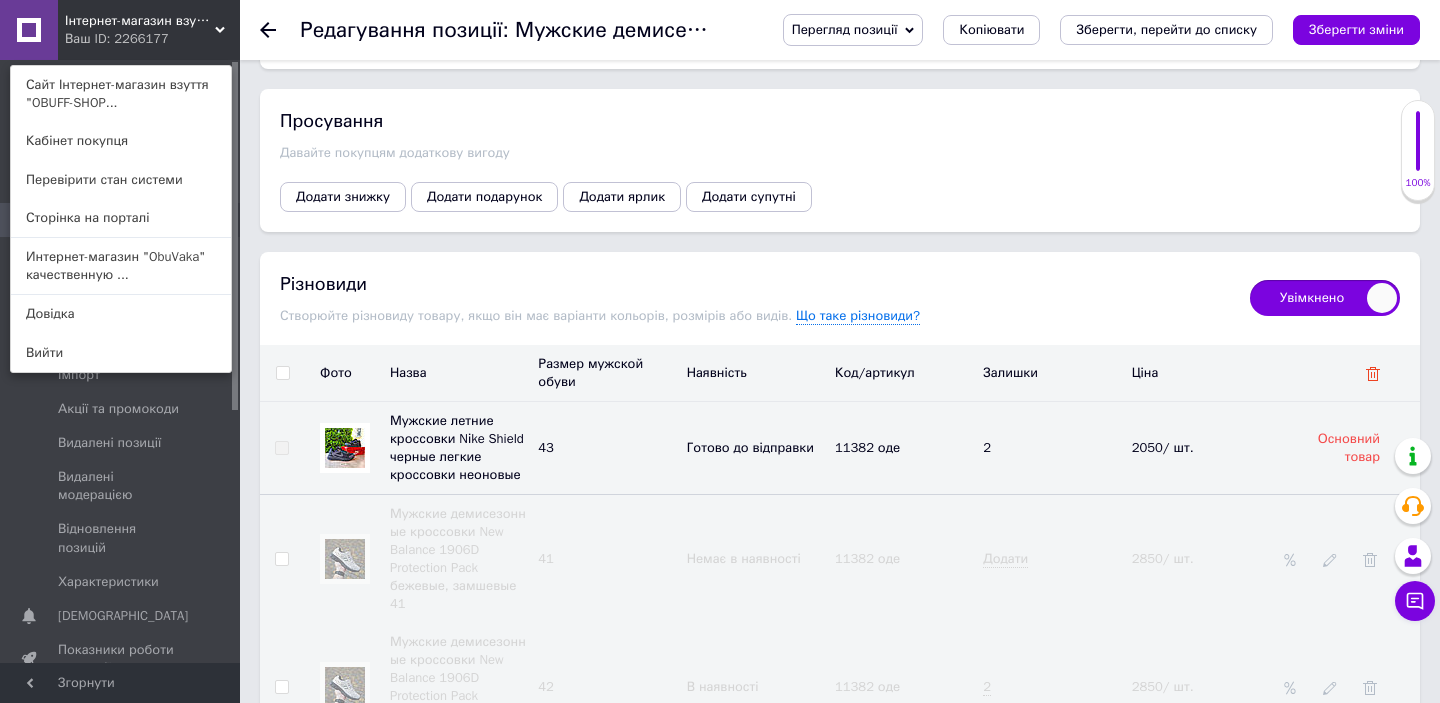 click 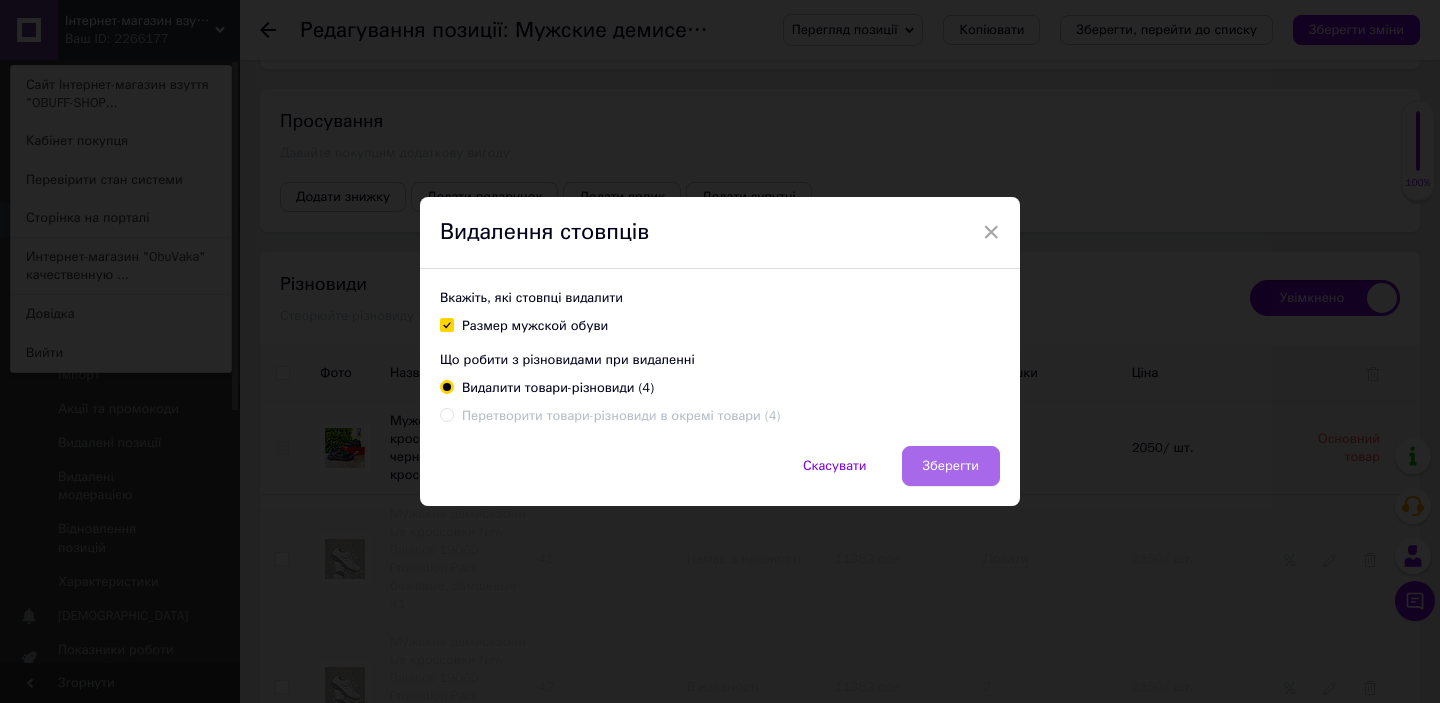 click on "Зберегти" at bounding box center [951, 466] 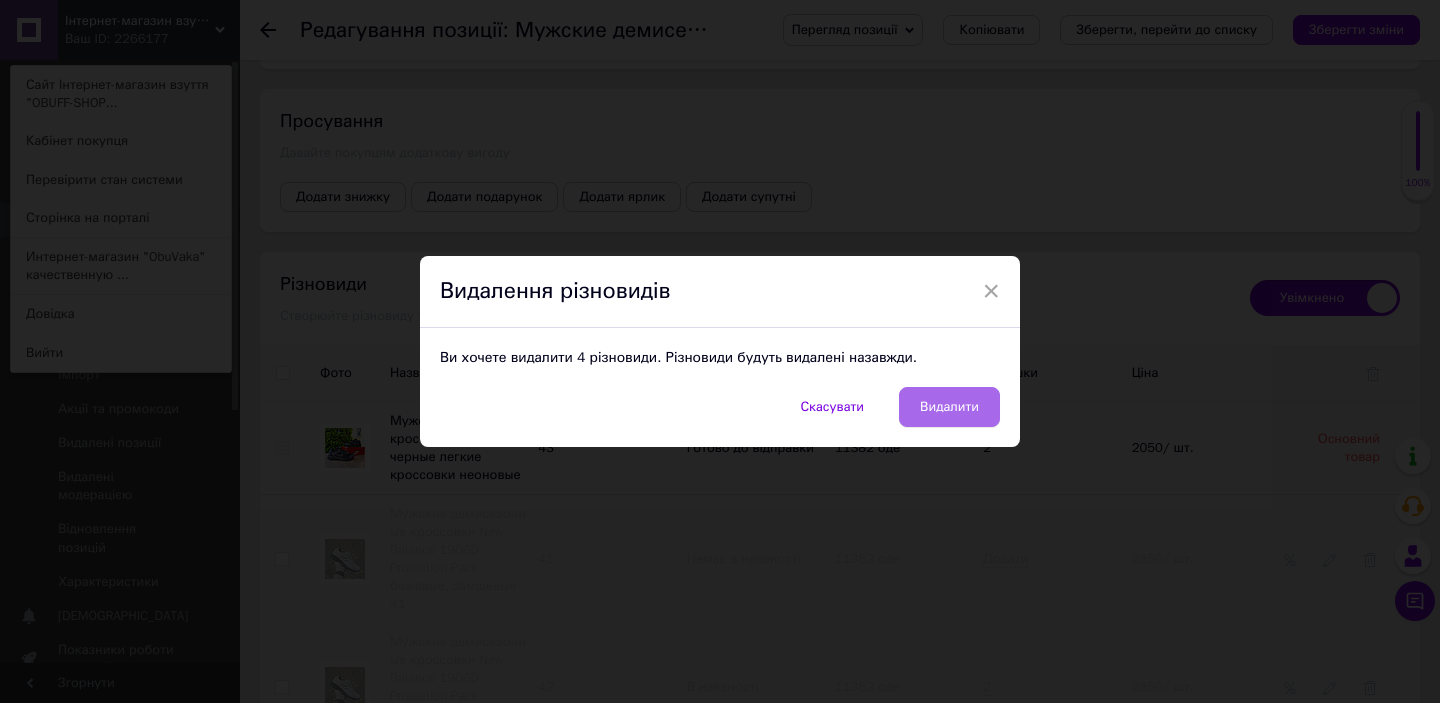 click on "Видалити" at bounding box center [949, 407] 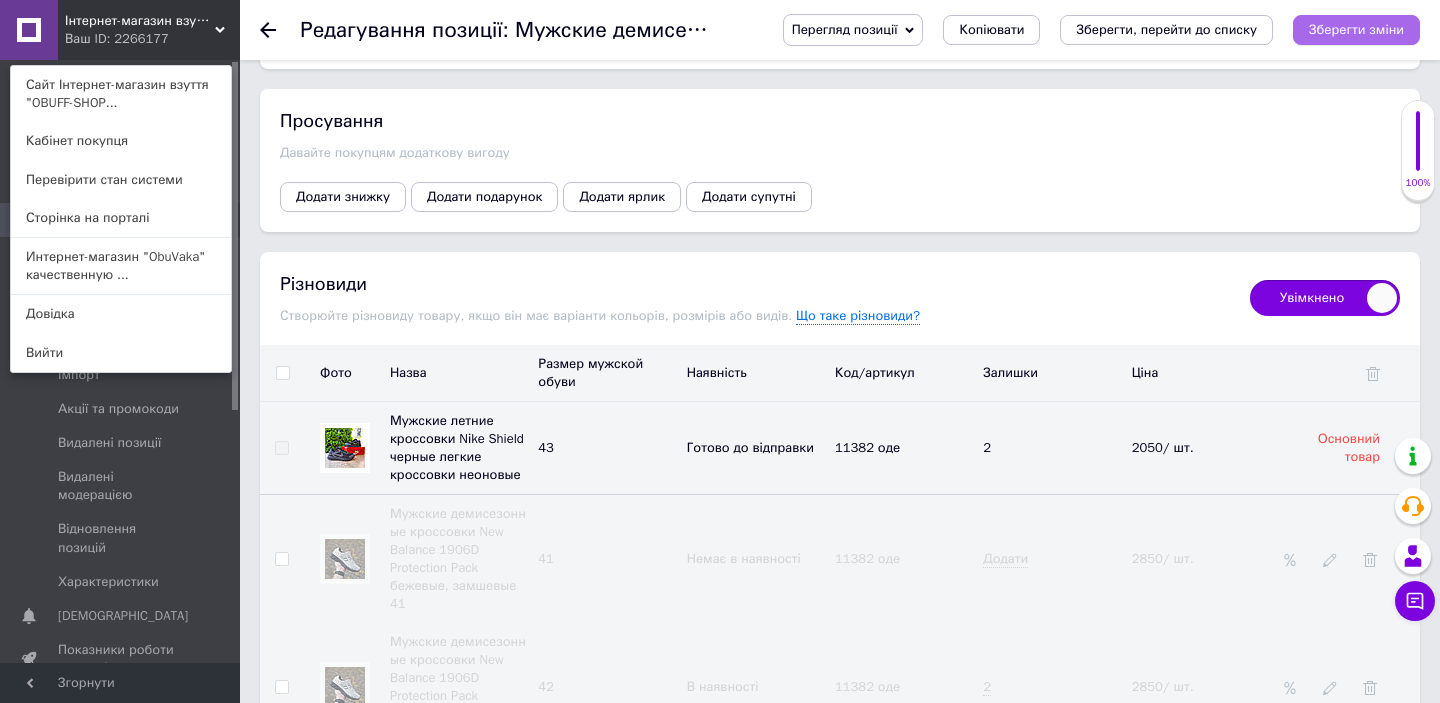 click on "Зберегти зміни" at bounding box center [1356, 30] 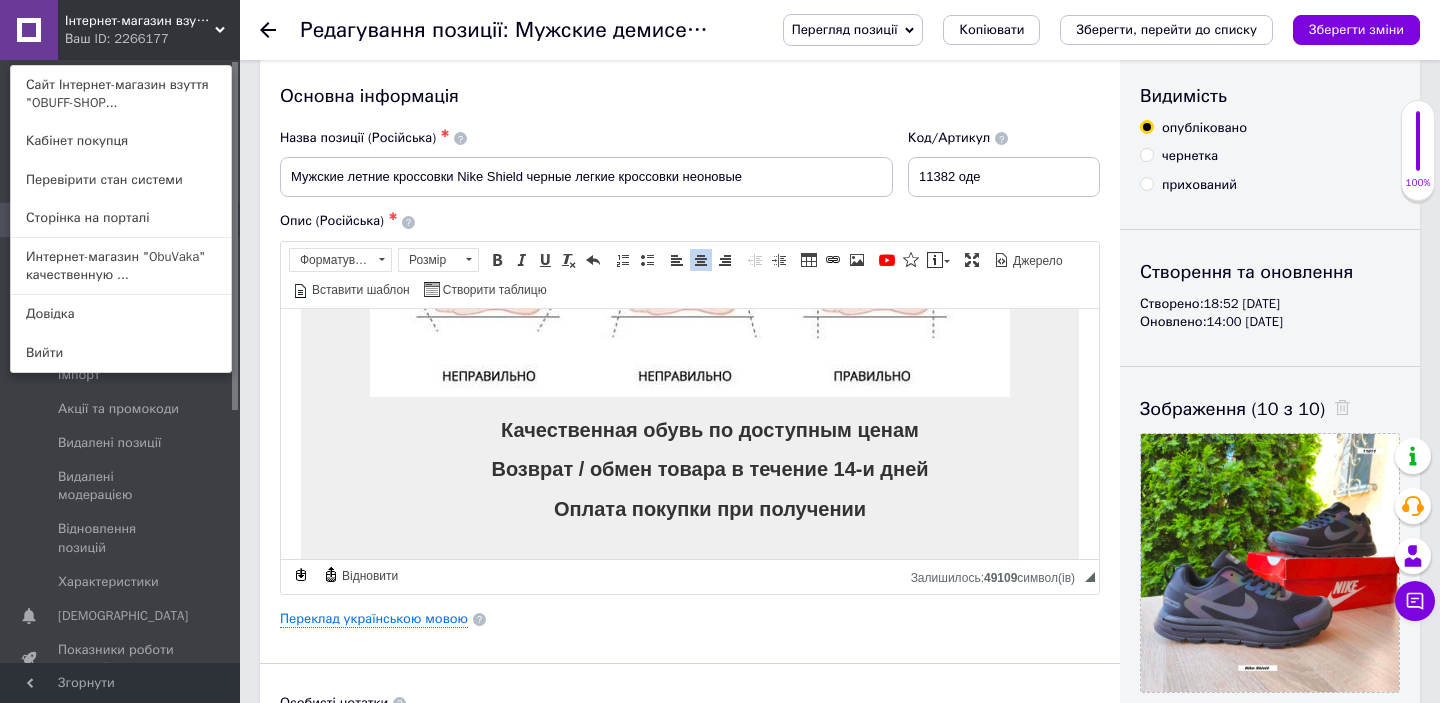 scroll, scrollTop: 0, scrollLeft: 0, axis: both 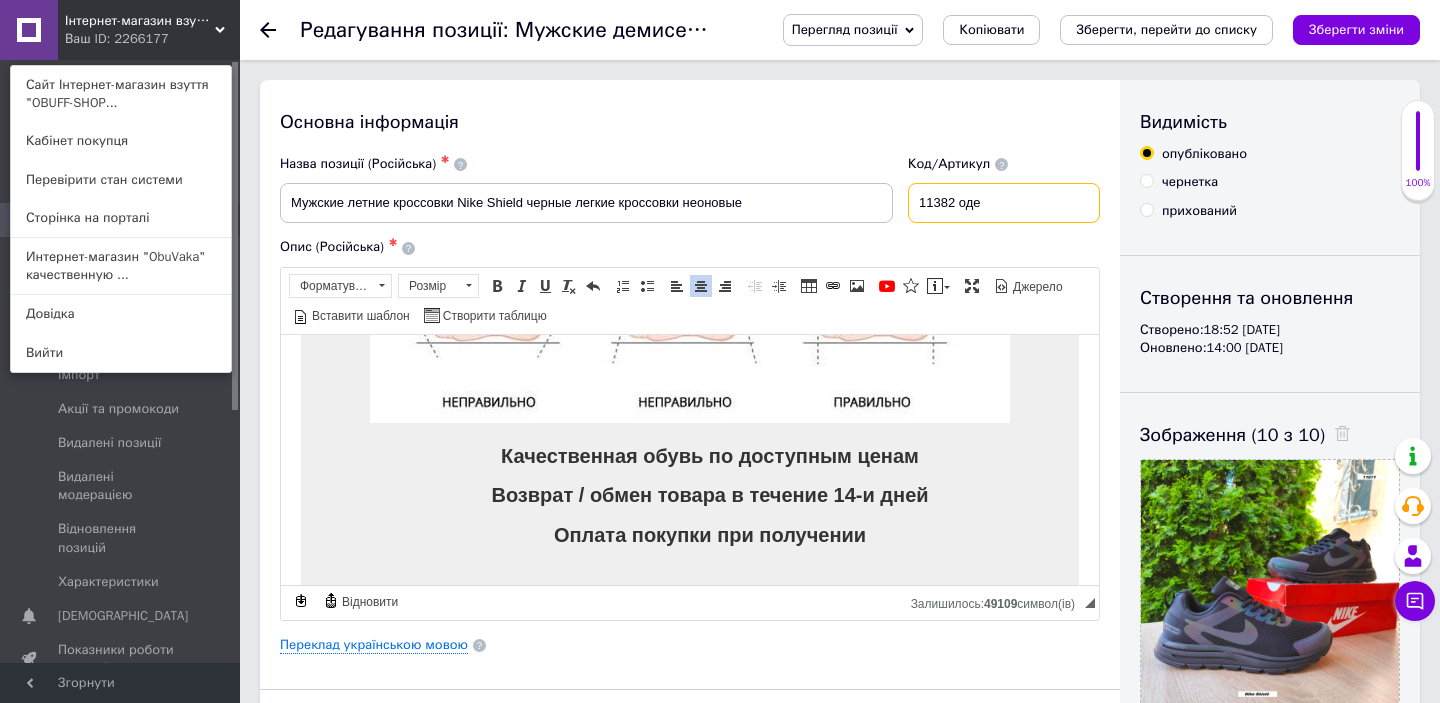 click on "11382 оде" at bounding box center (1004, 203) 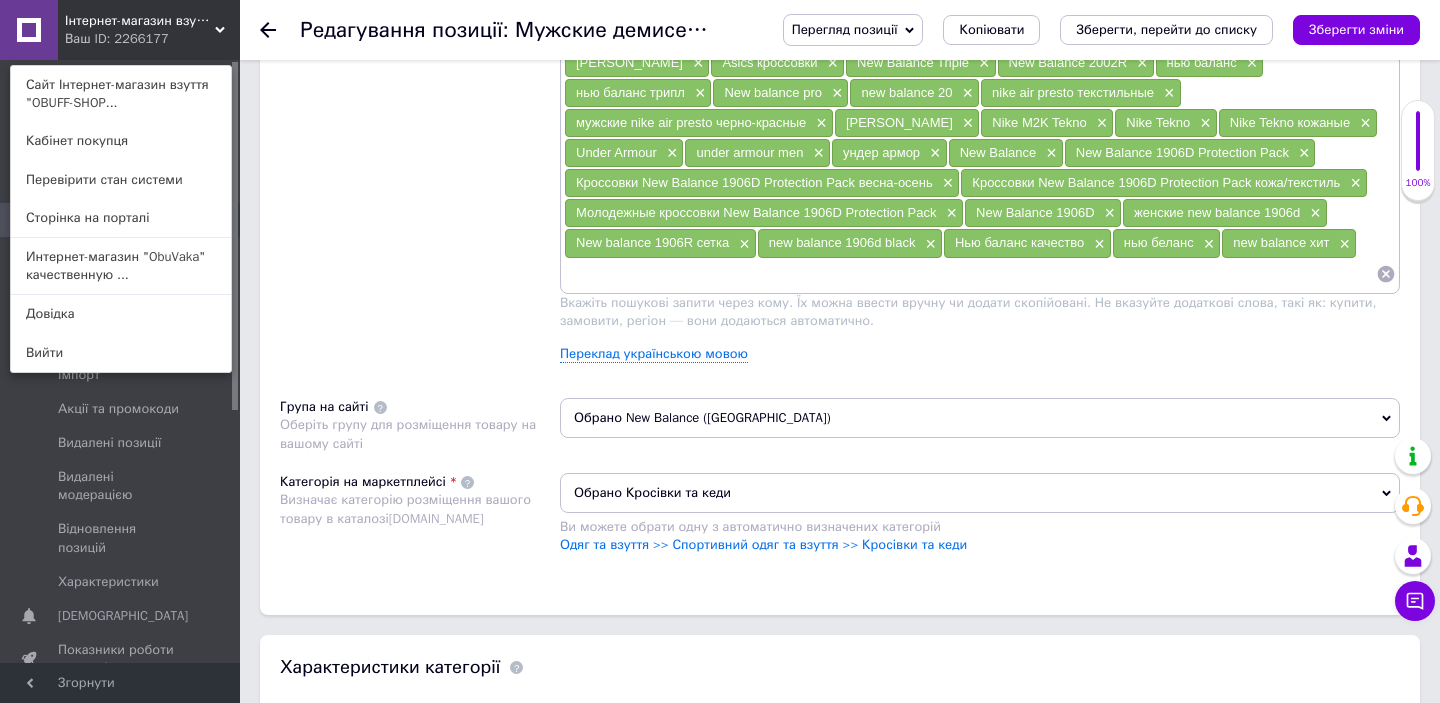 scroll, scrollTop: 1293, scrollLeft: 0, axis: vertical 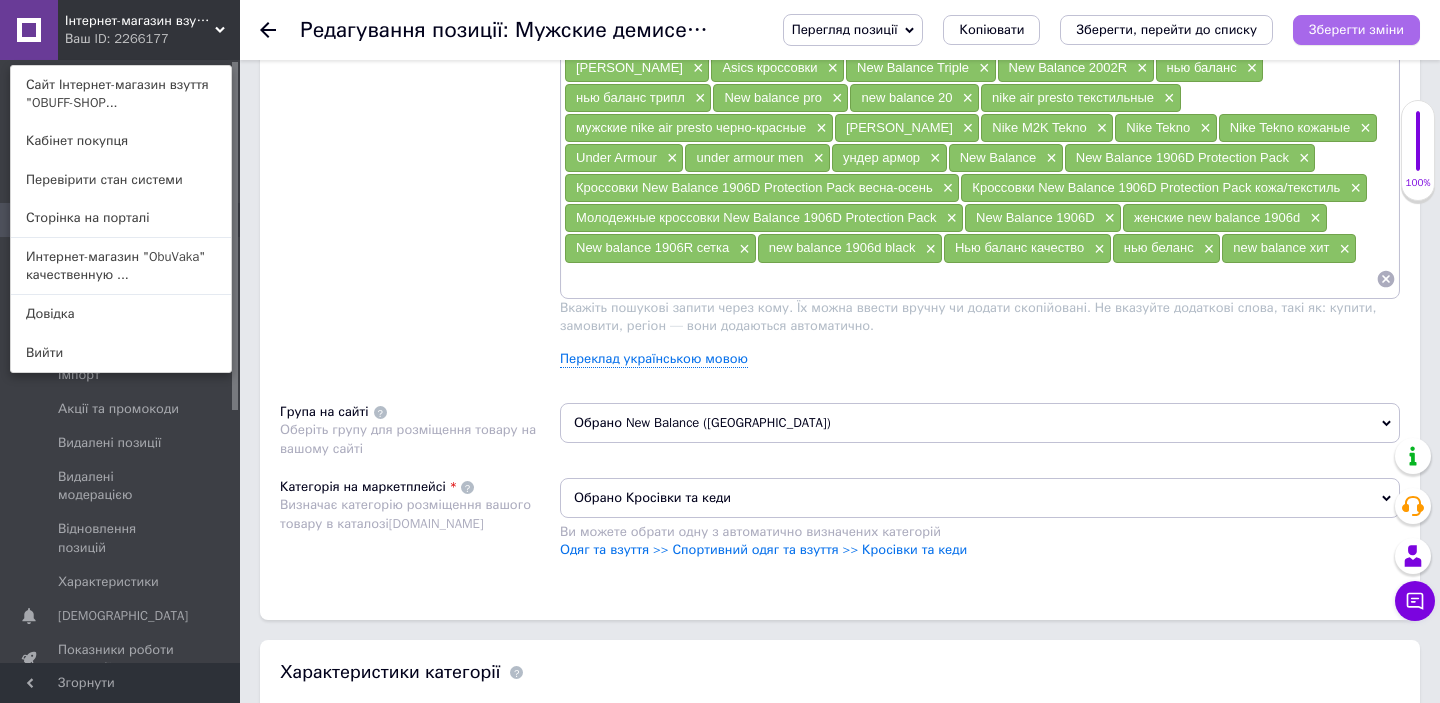 type on "11611 оде" 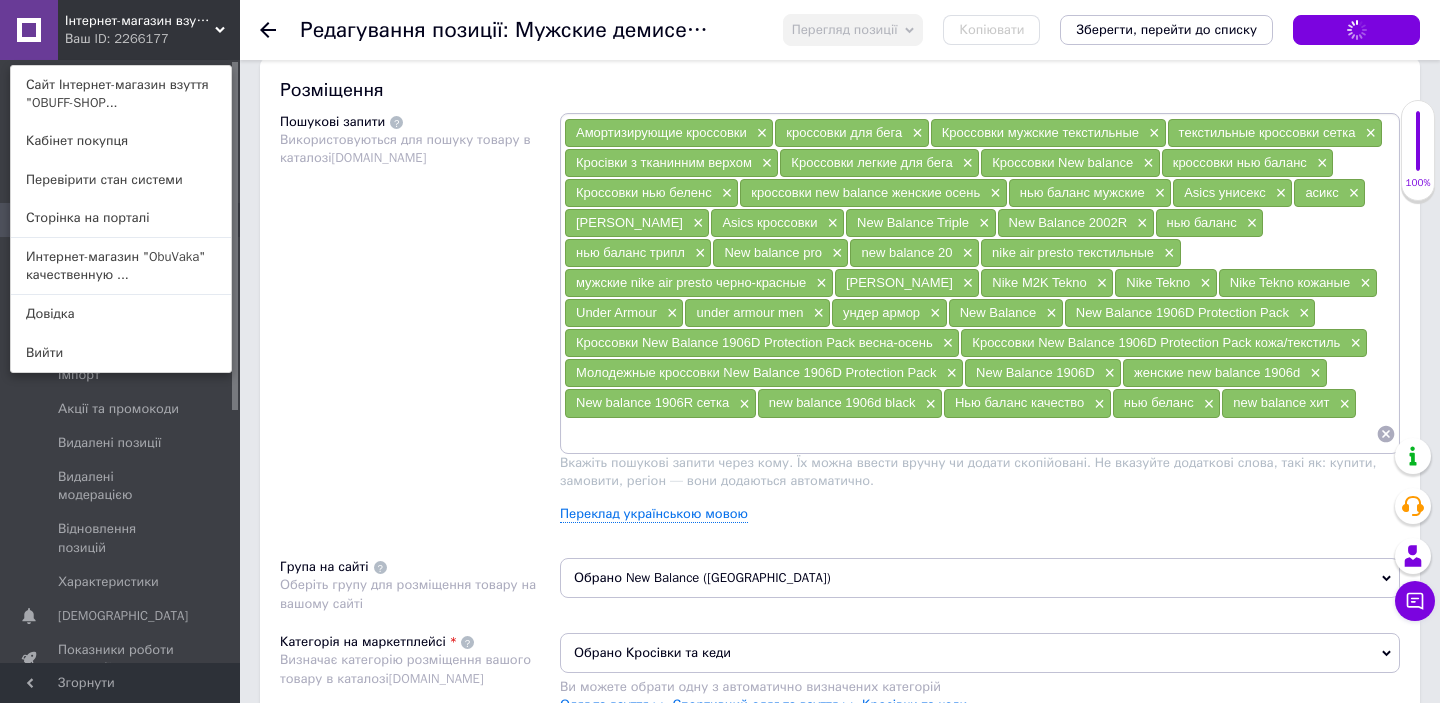 scroll, scrollTop: 1137, scrollLeft: 0, axis: vertical 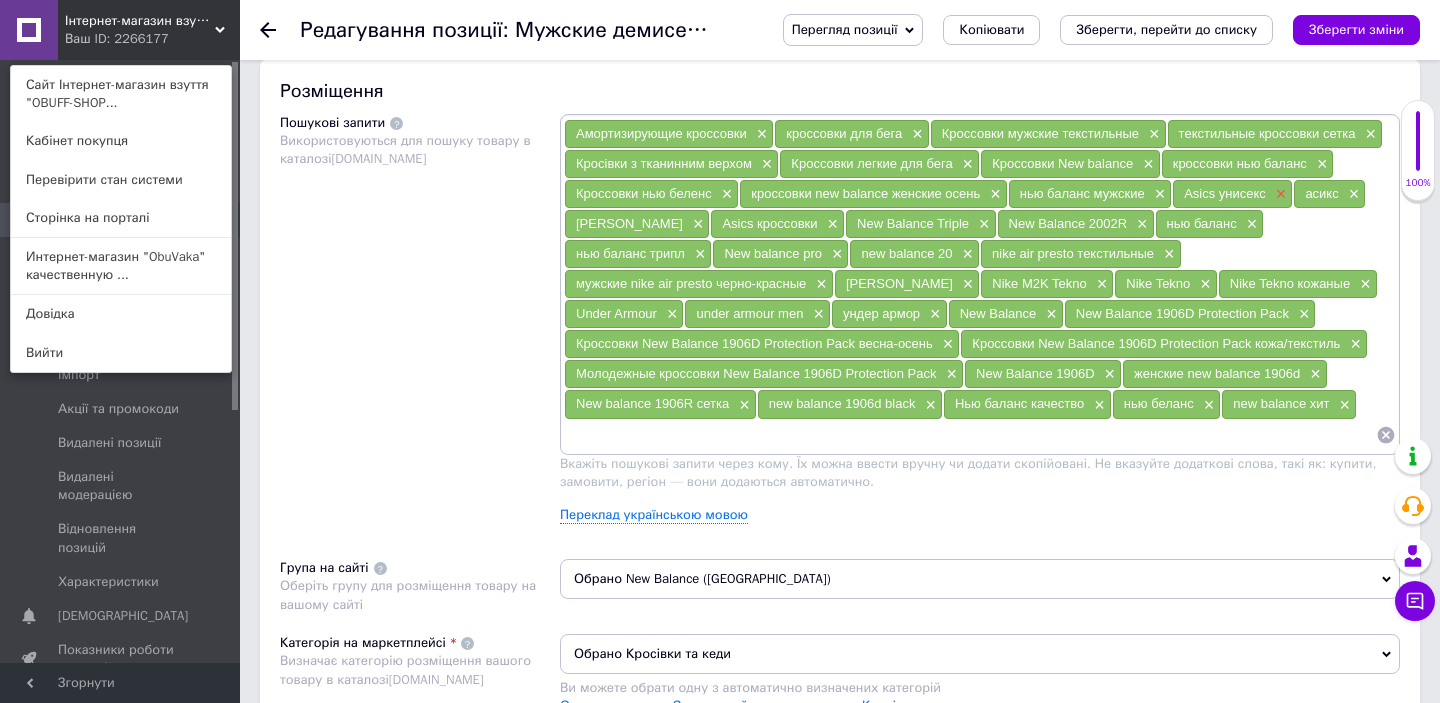 click on "×" at bounding box center (1279, 194) 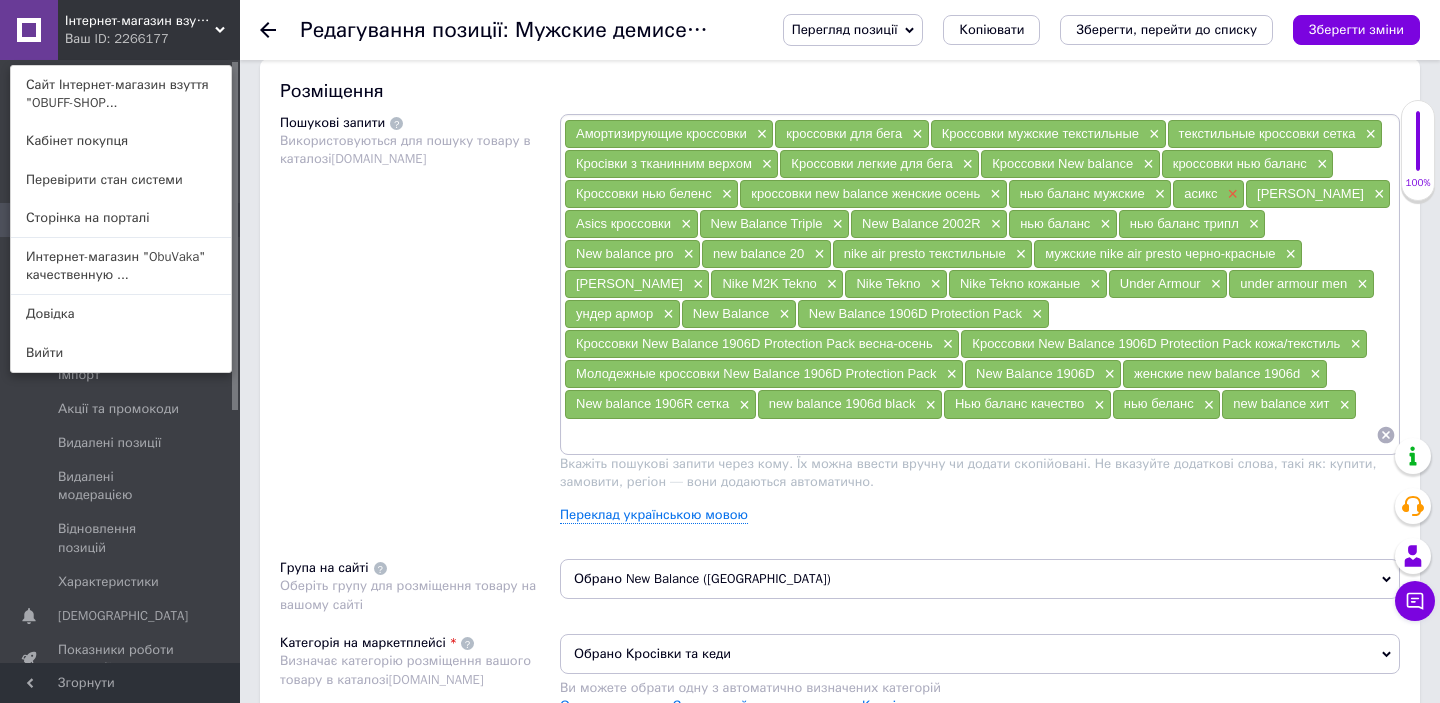 click on "×" at bounding box center [1231, 194] 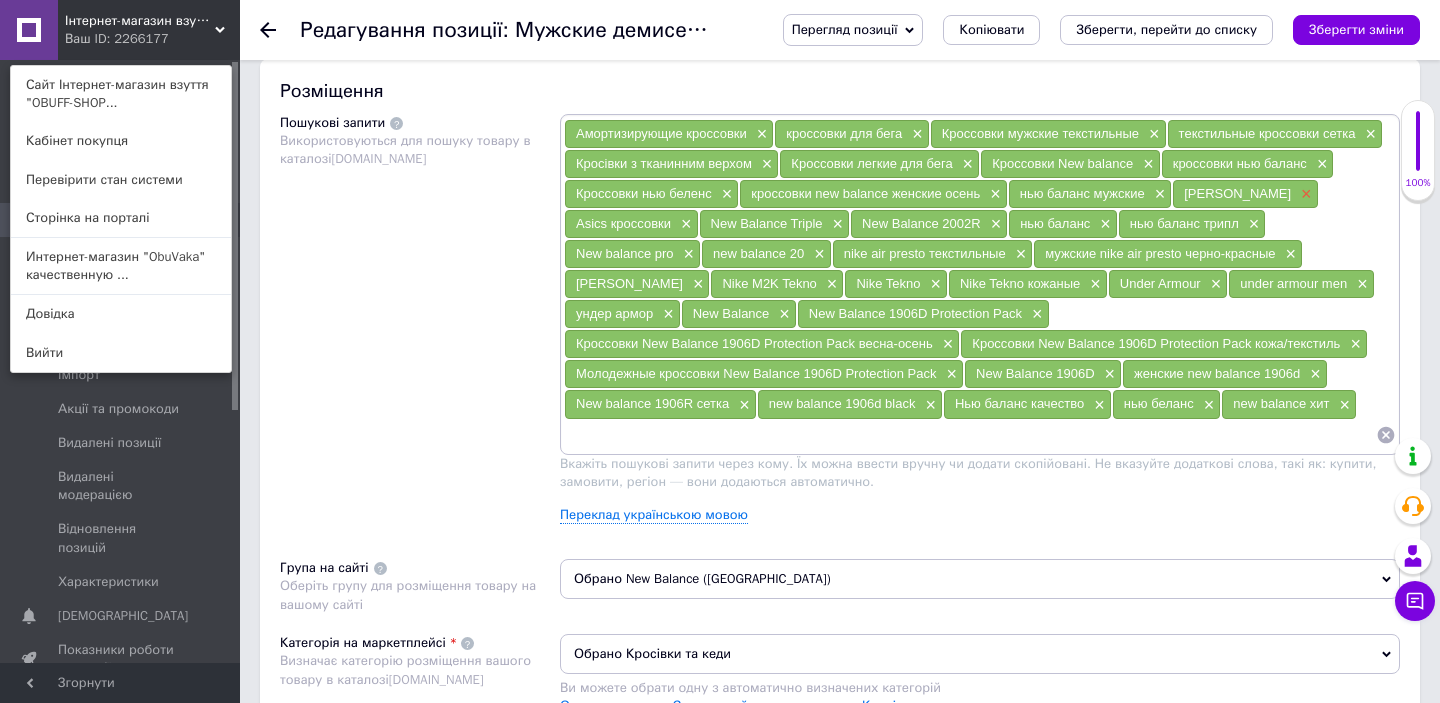 click on "×" at bounding box center (1304, 194) 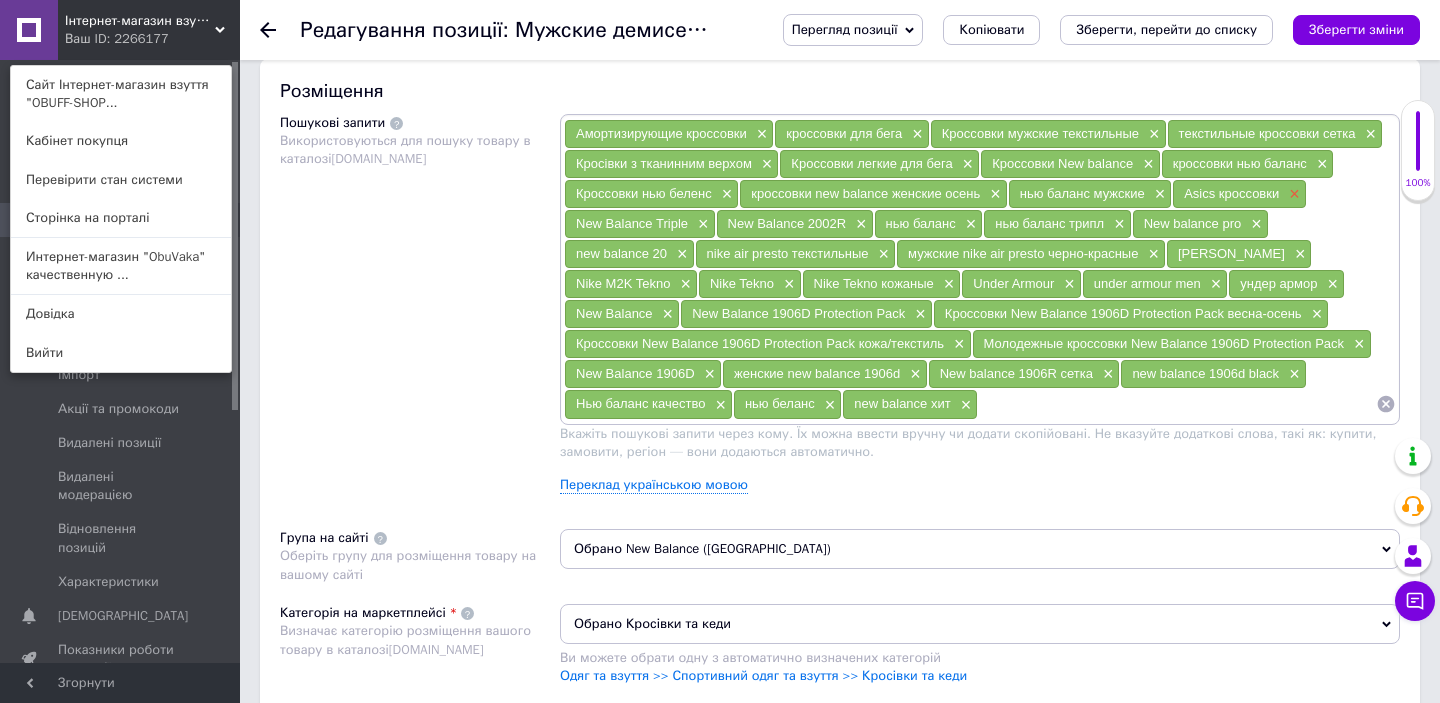 click on "×" at bounding box center (1292, 194) 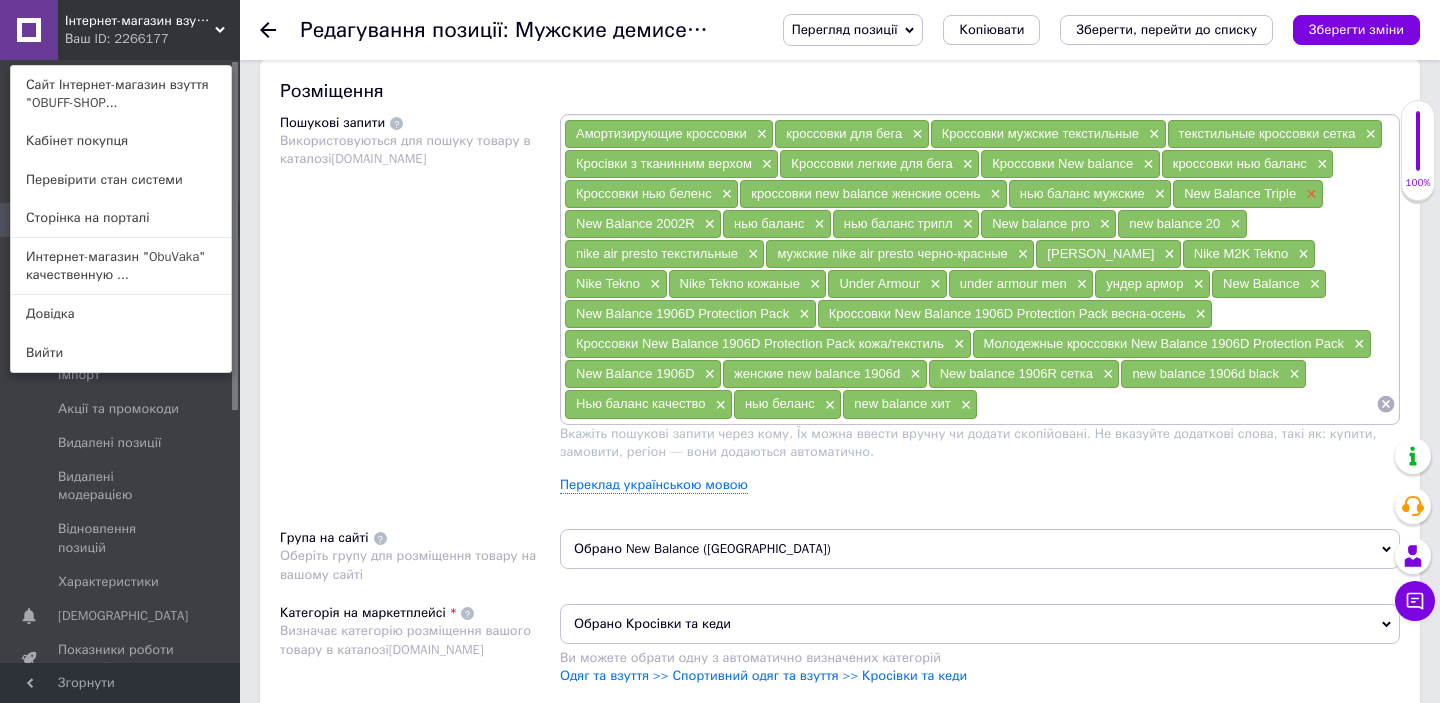 click on "×" at bounding box center [1309, 194] 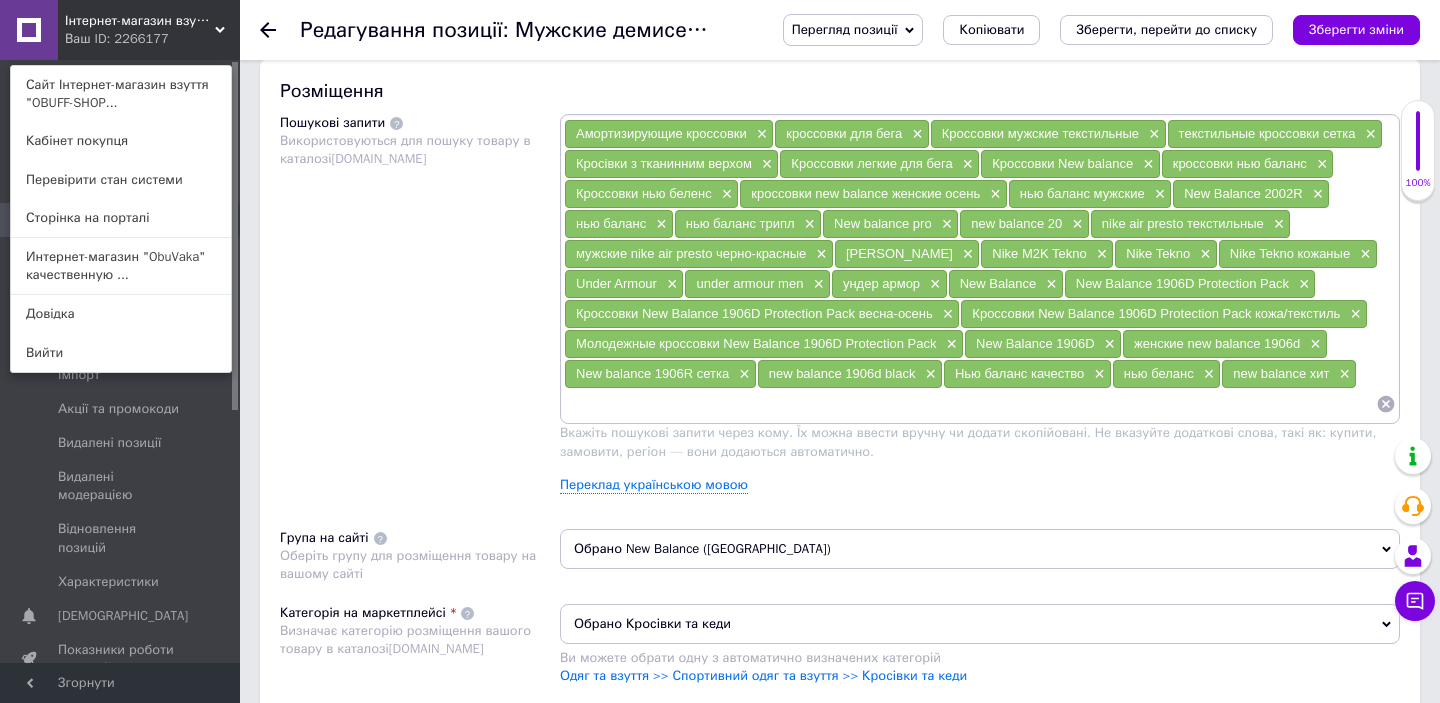click on "×" at bounding box center (1316, 194) 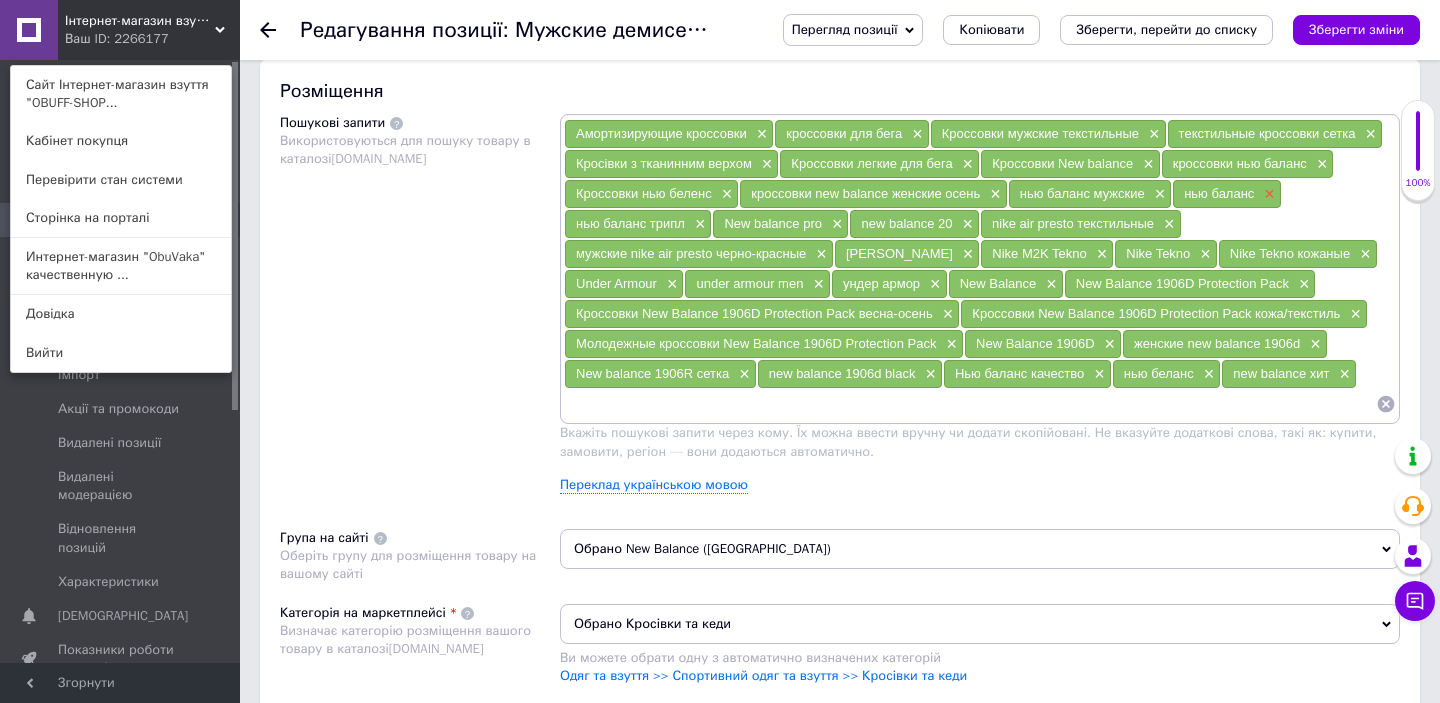 click on "×" at bounding box center [1267, 194] 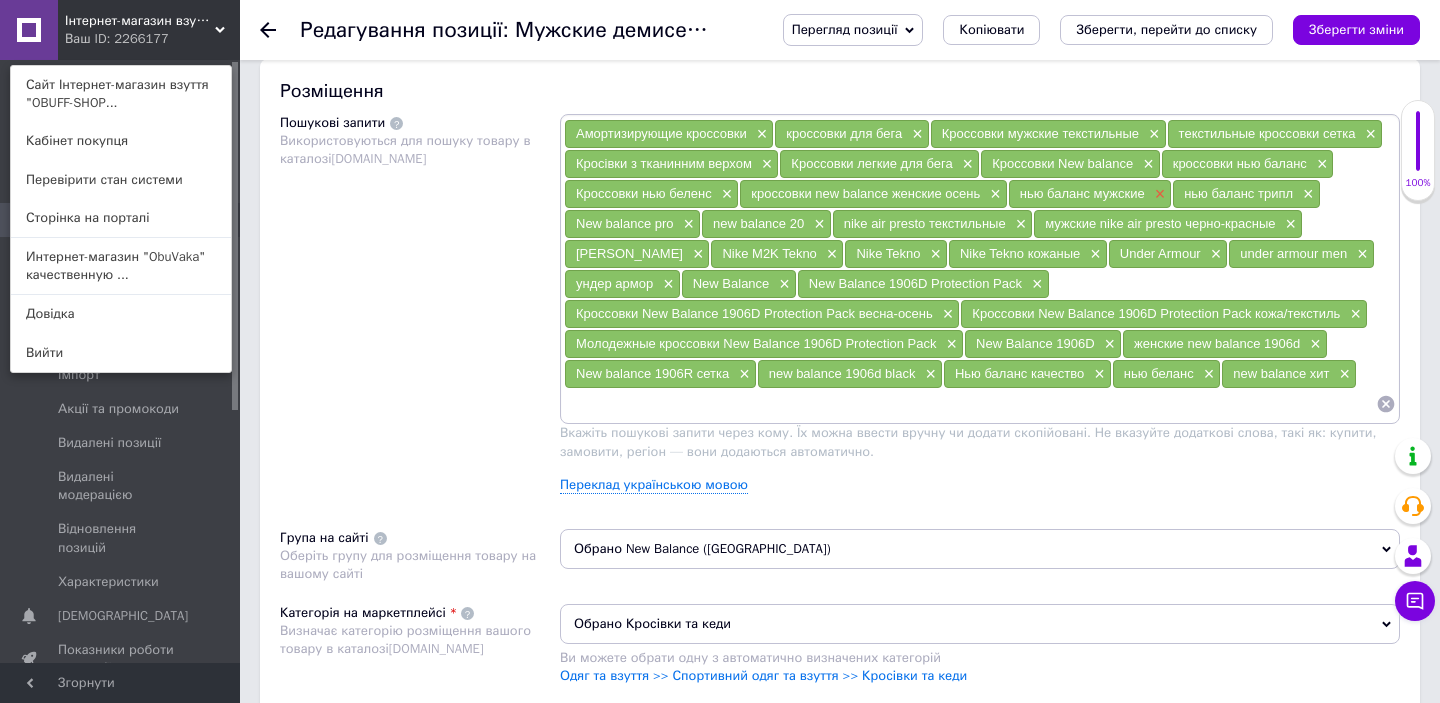 click on "×" at bounding box center [1158, 194] 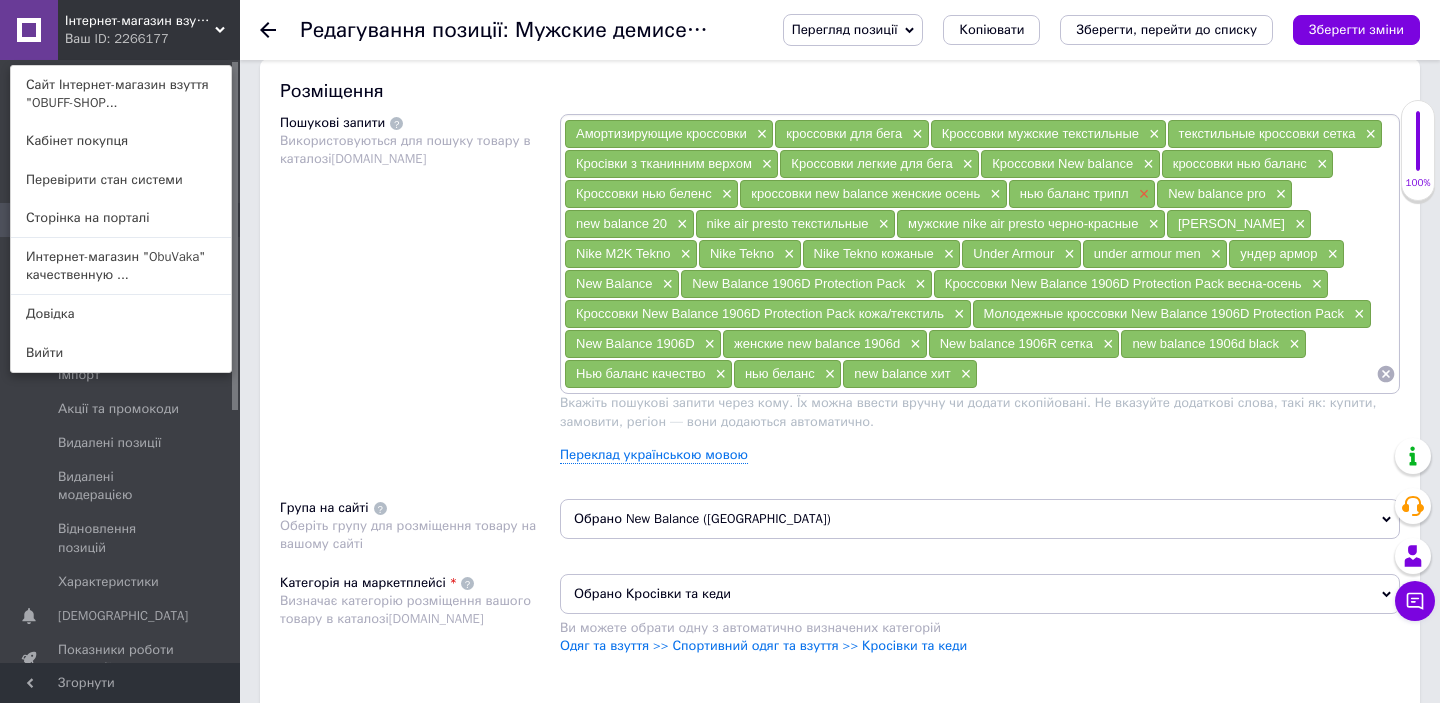 click on "×" at bounding box center [1142, 194] 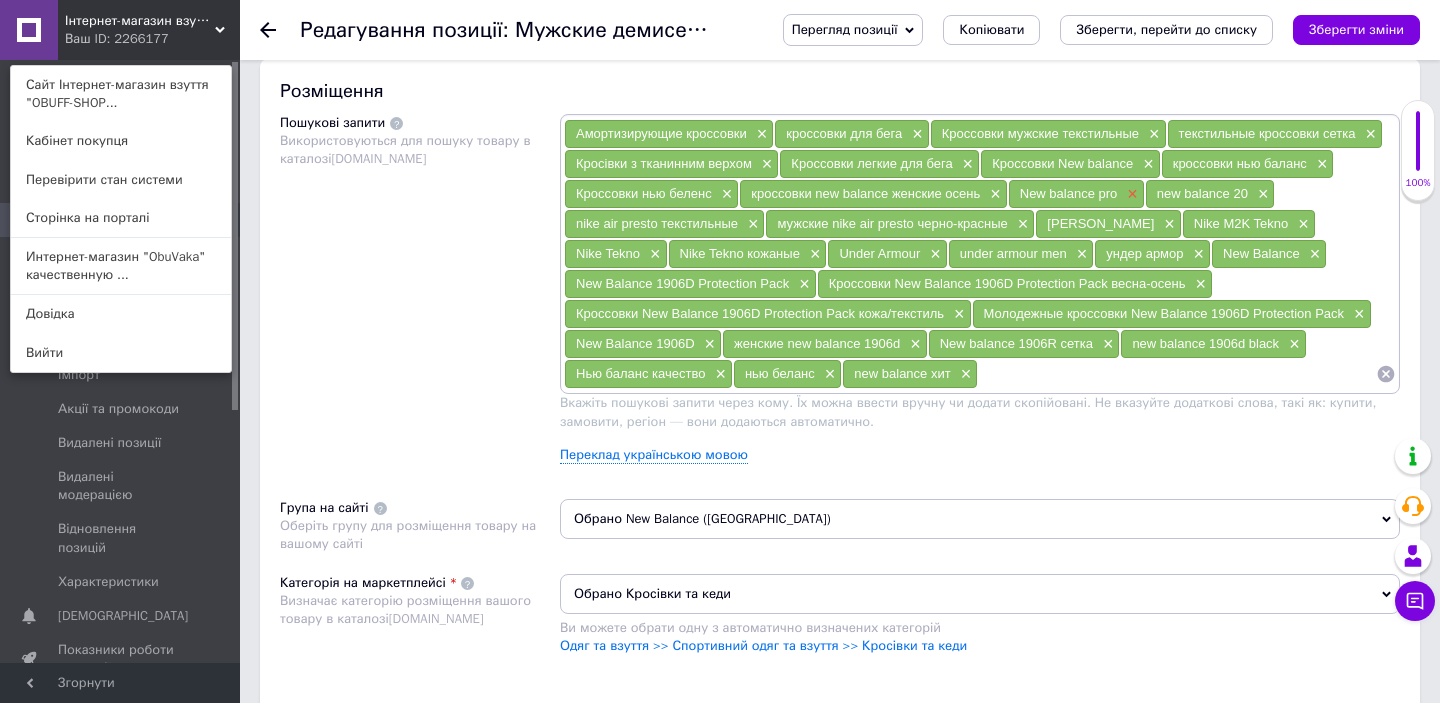 click on "×" at bounding box center [1130, 194] 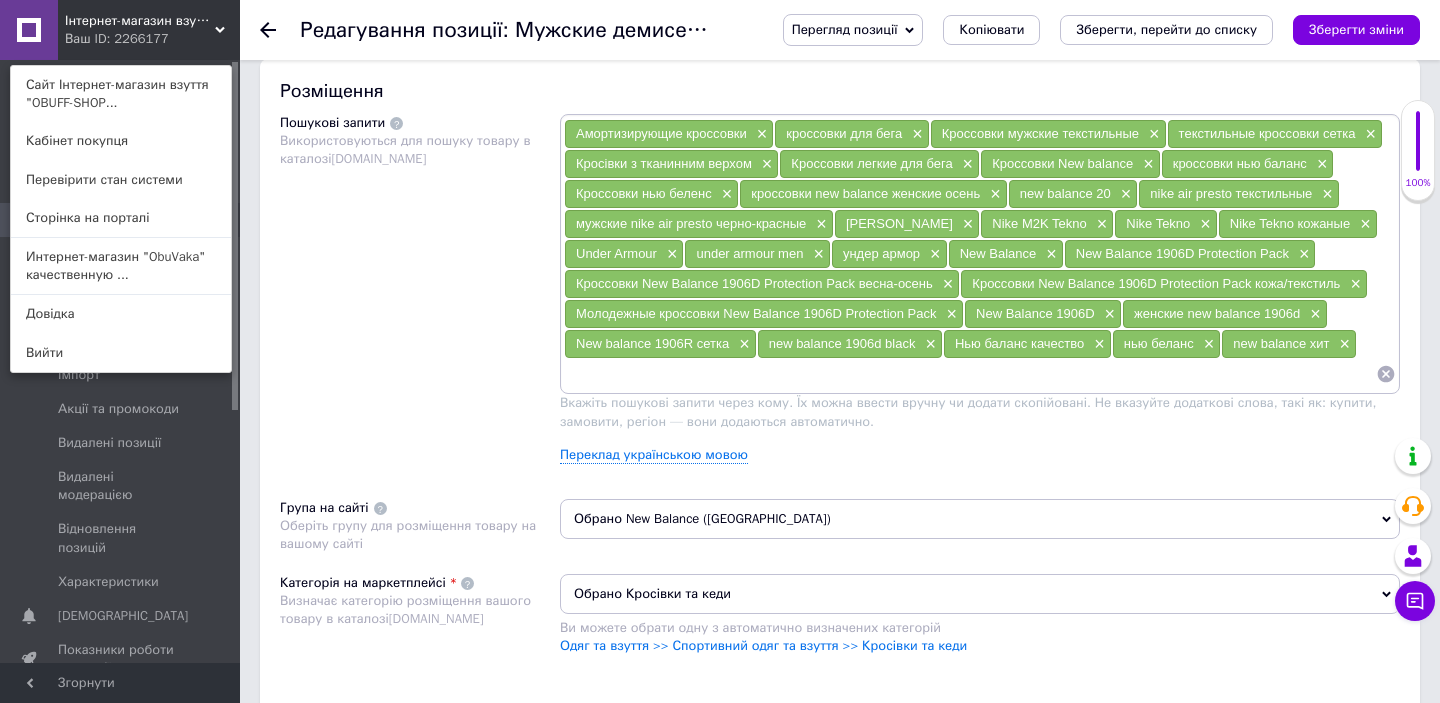 click on "×" at bounding box center [1124, 194] 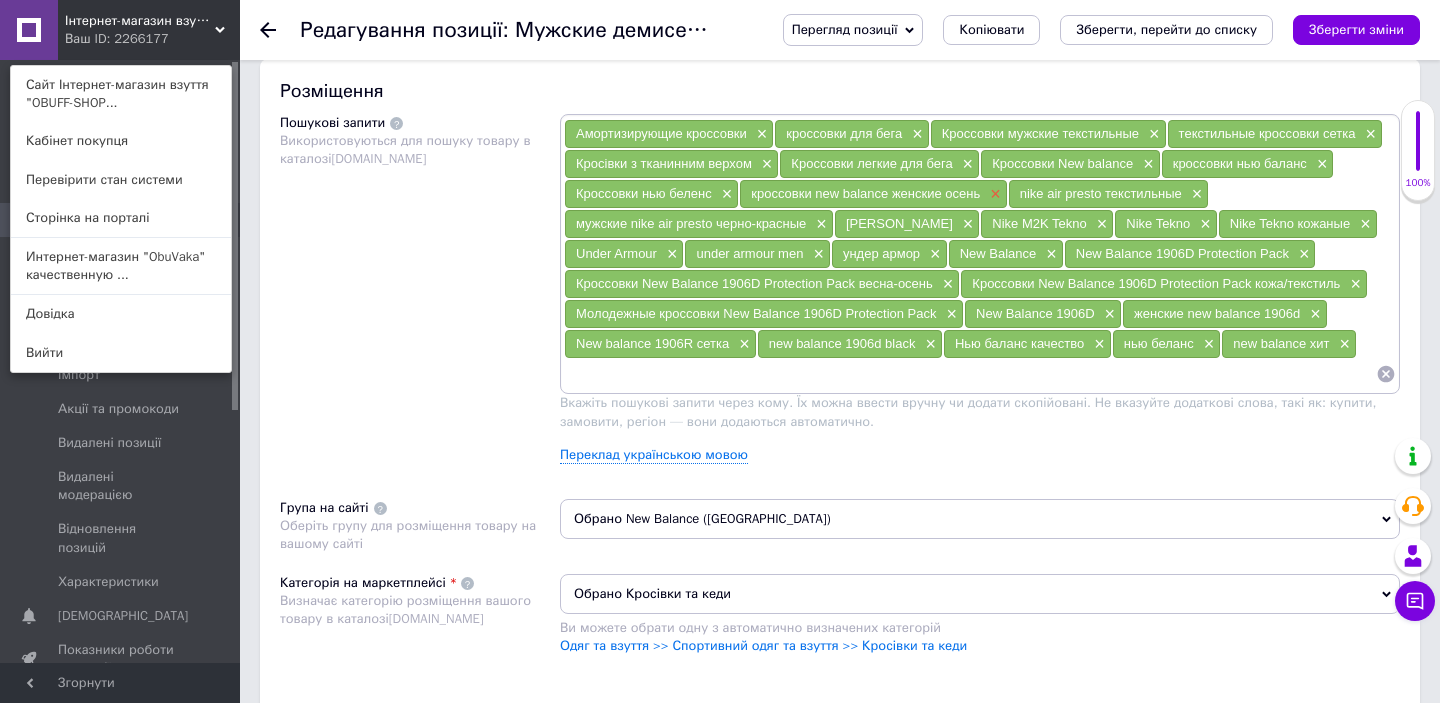 click on "×" at bounding box center [993, 194] 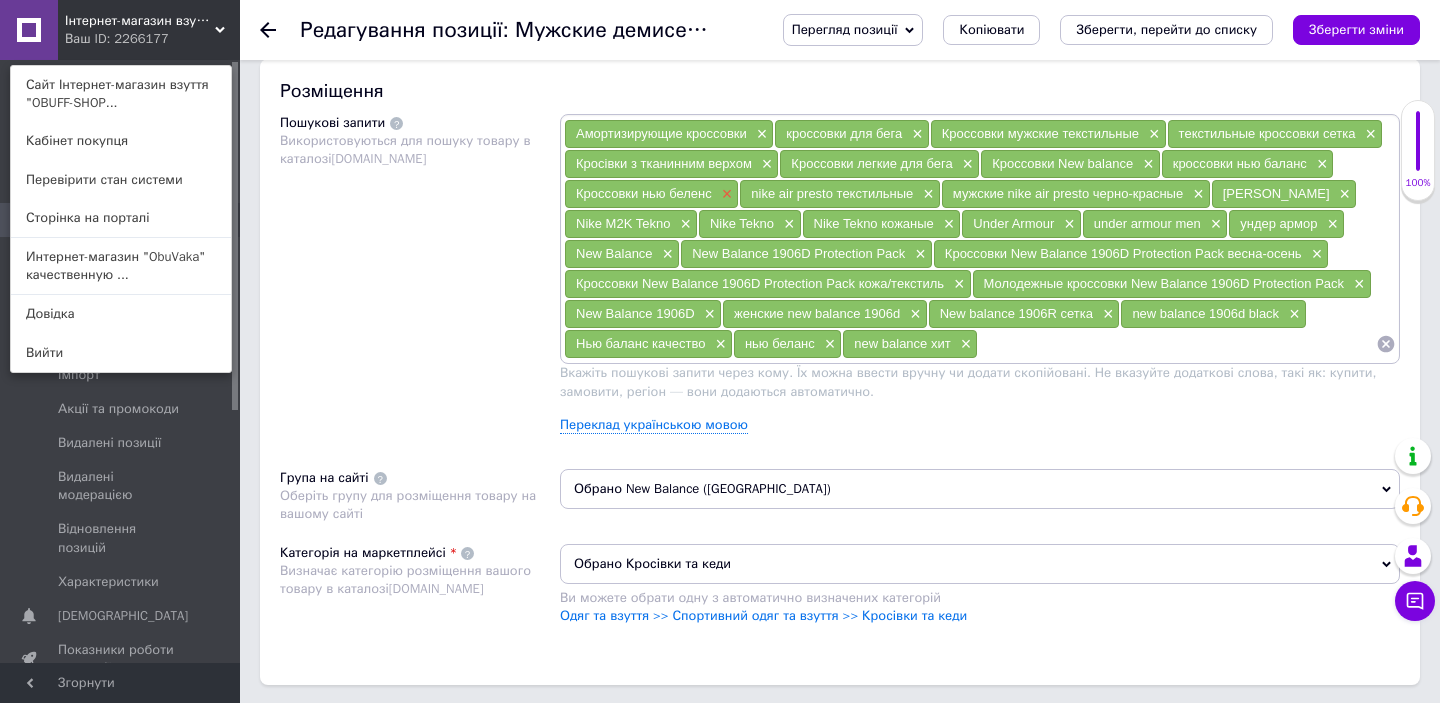 click on "×" at bounding box center (725, 194) 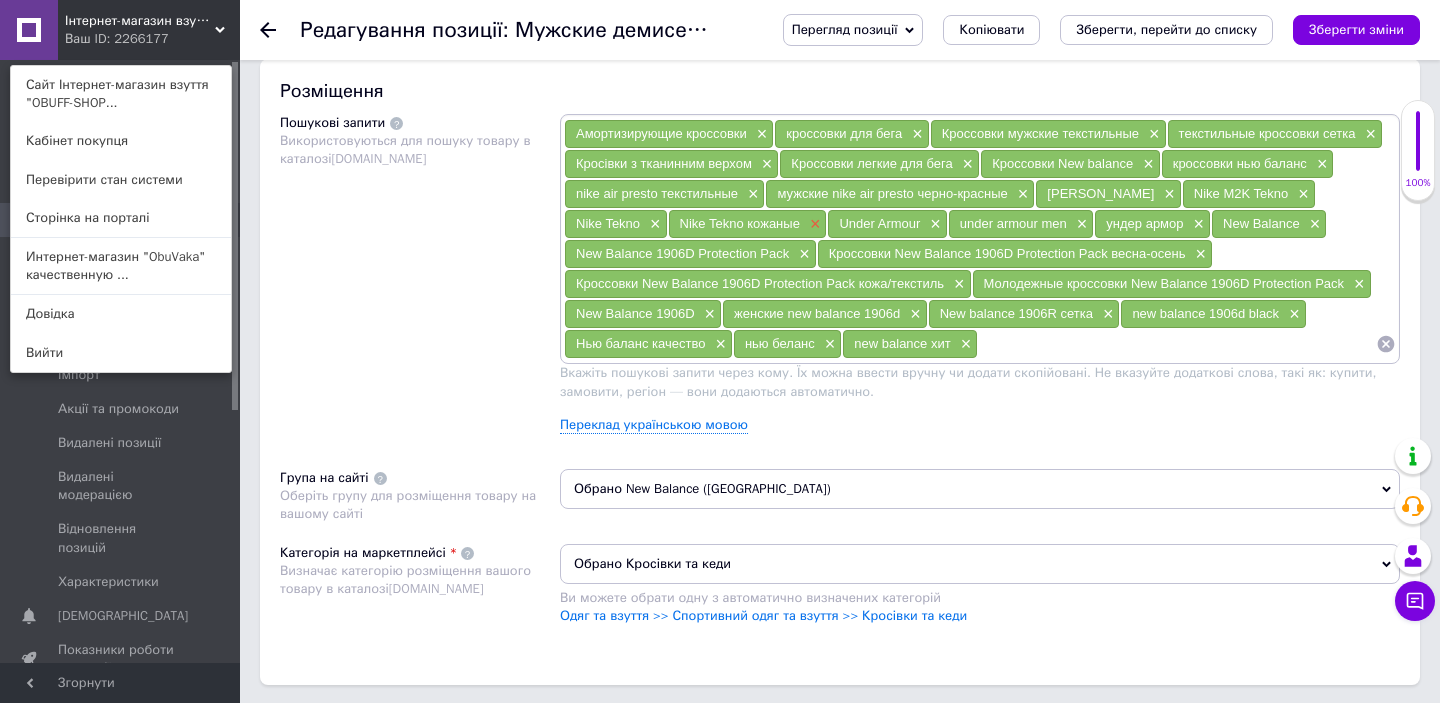 click on "×" at bounding box center [813, 224] 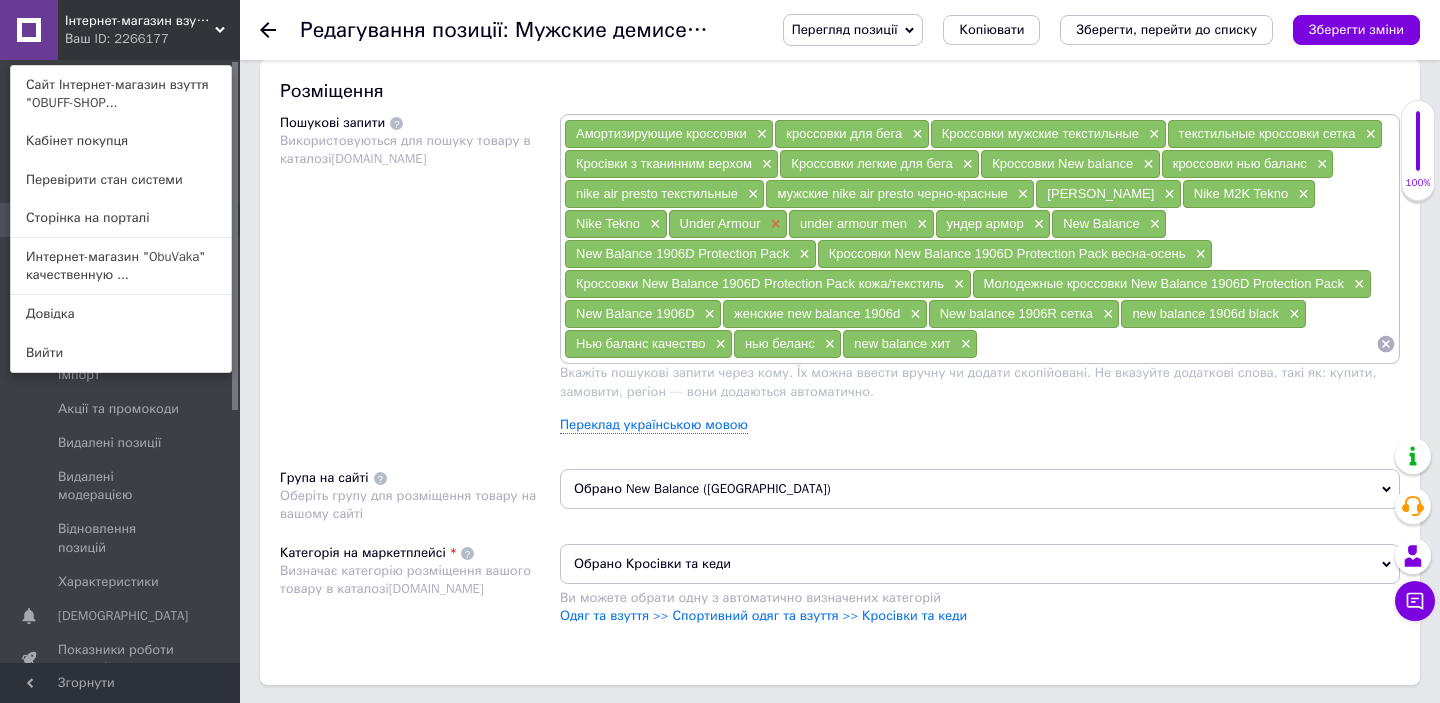 click on "×" at bounding box center (774, 224) 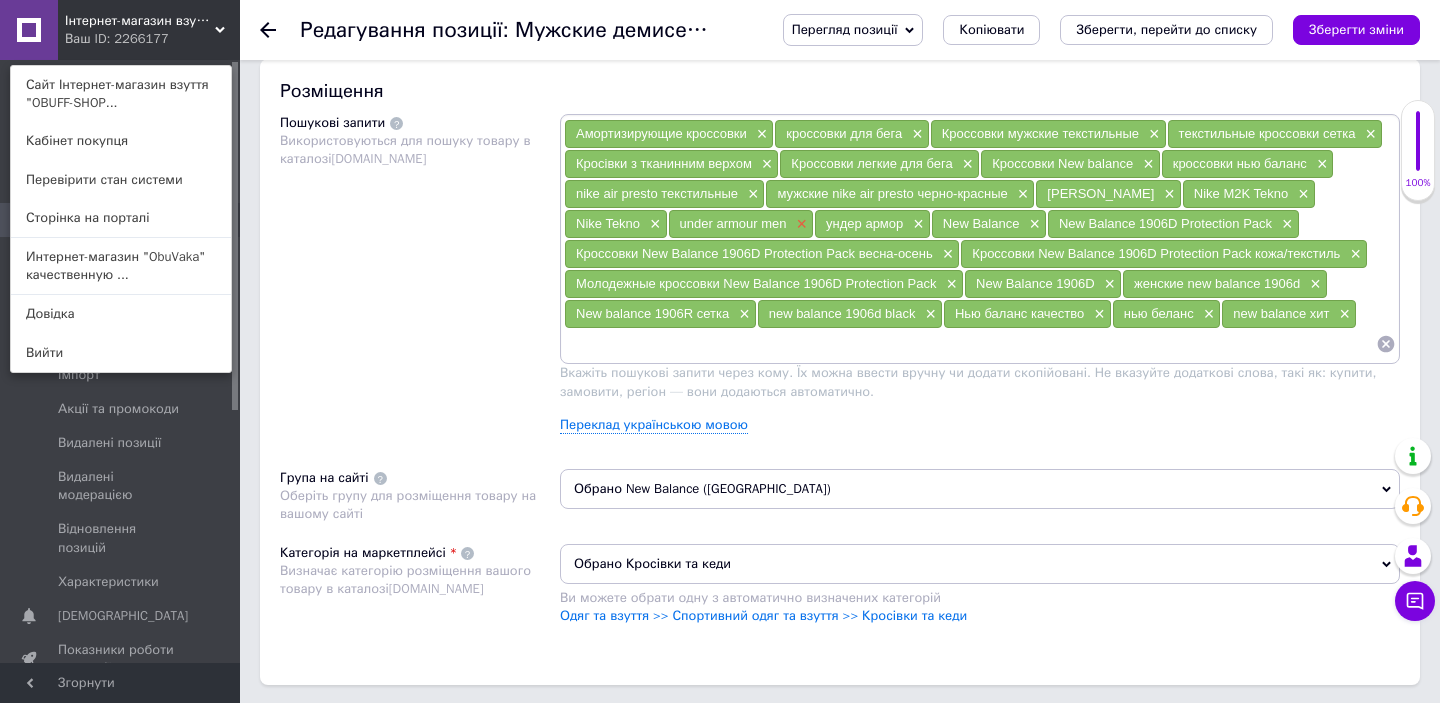 click on "×" at bounding box center (800, 224) 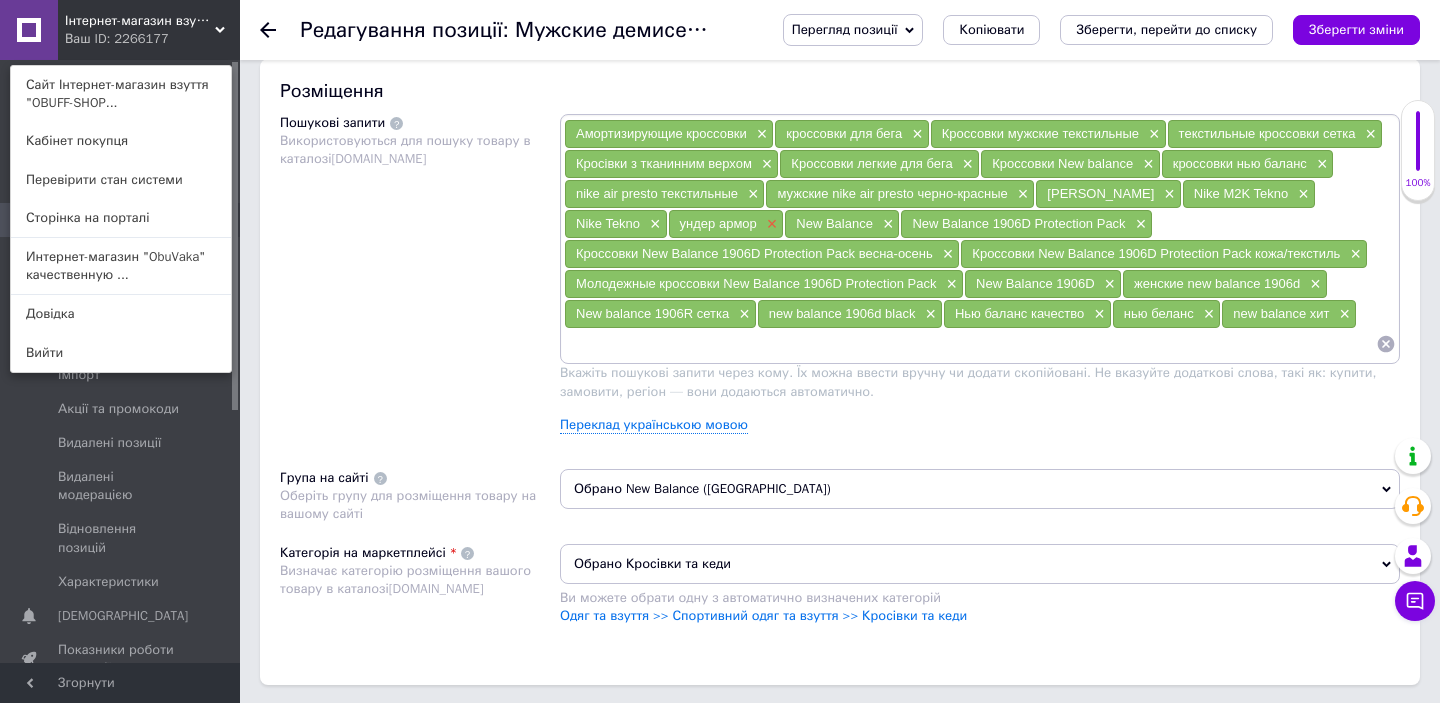 click on "×" at bounding box center [770, 224] 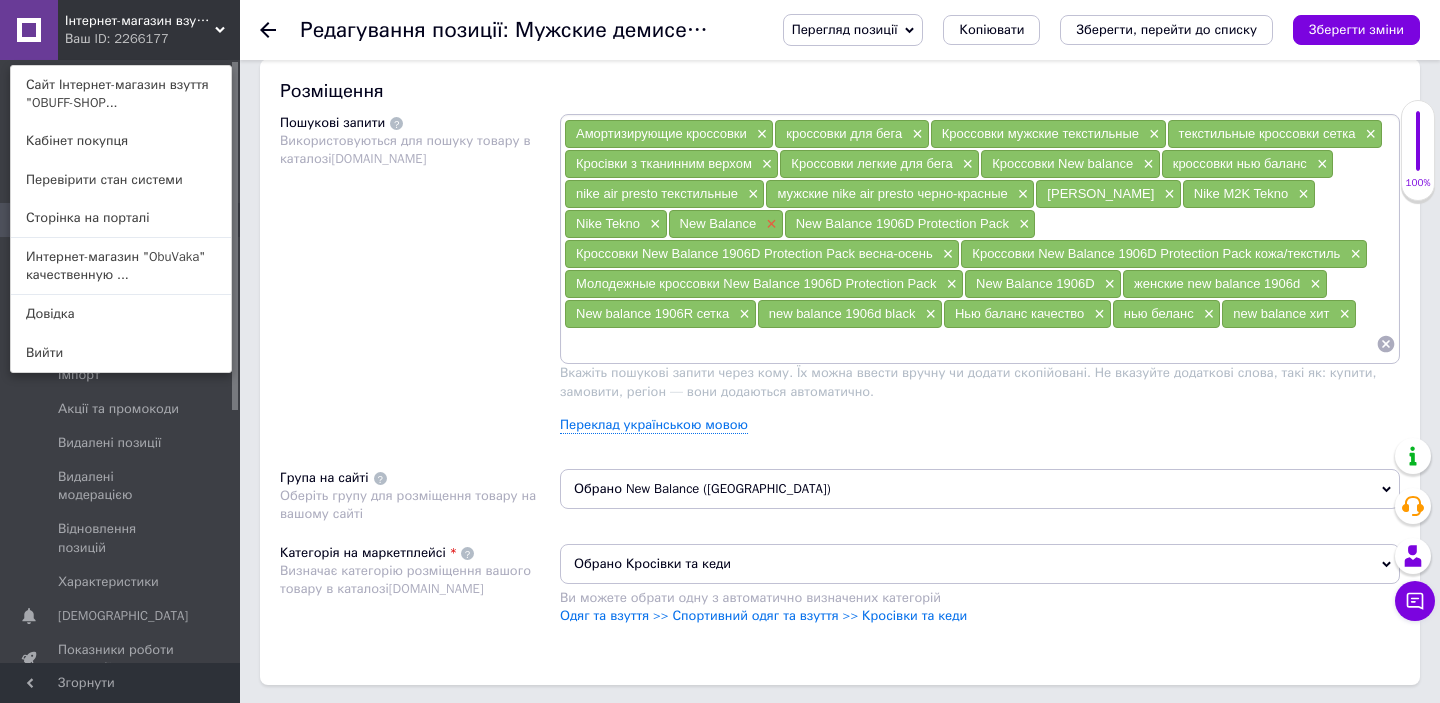 click on "×" at bounding box center (769, 224) 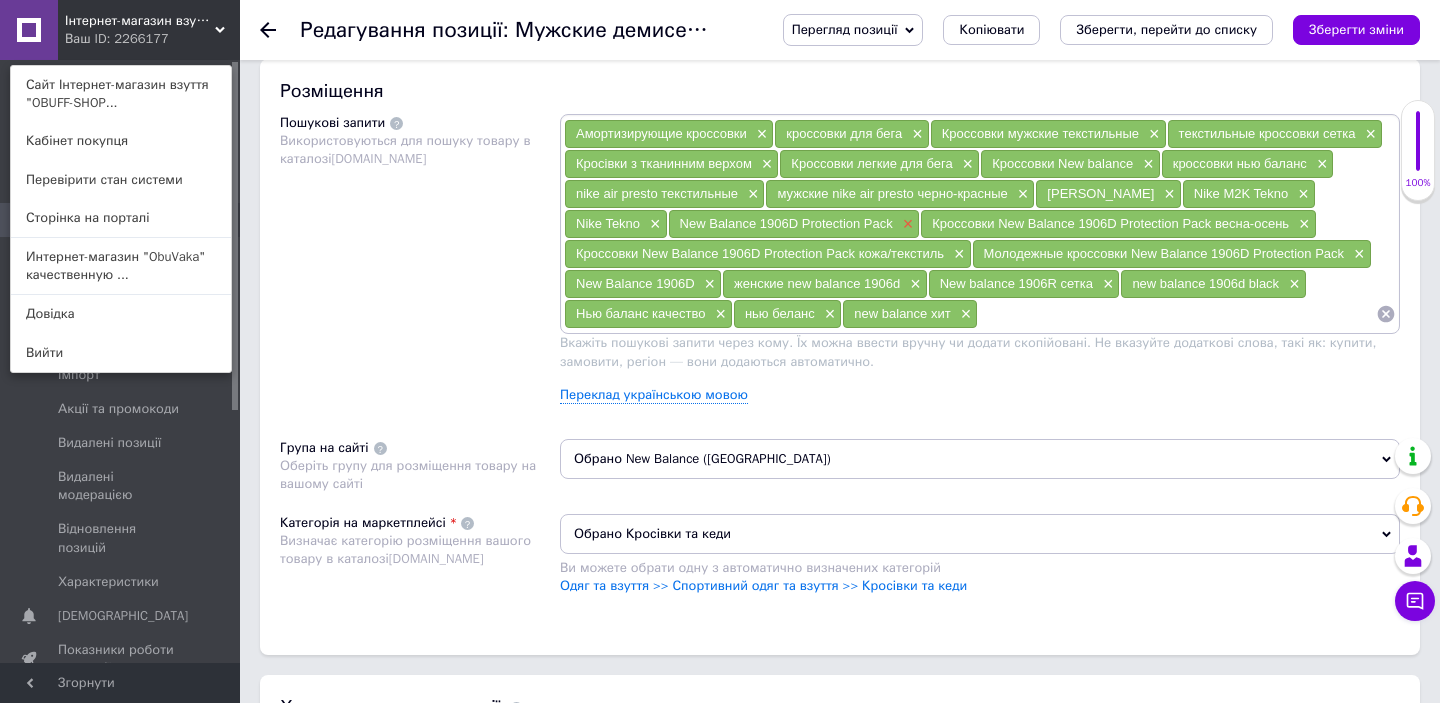 click on "×" at bounding box center [906, 224] 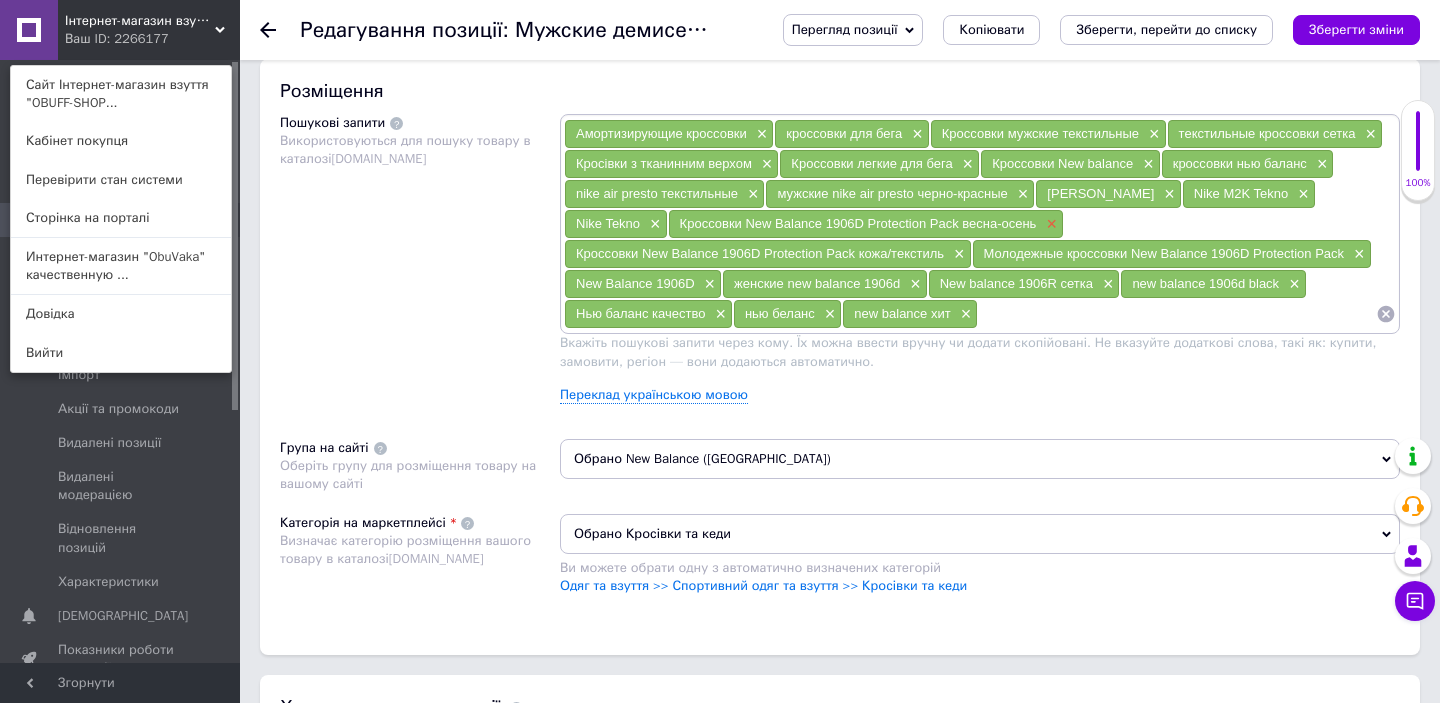 click on "×" at bounding box center [1049, 224] 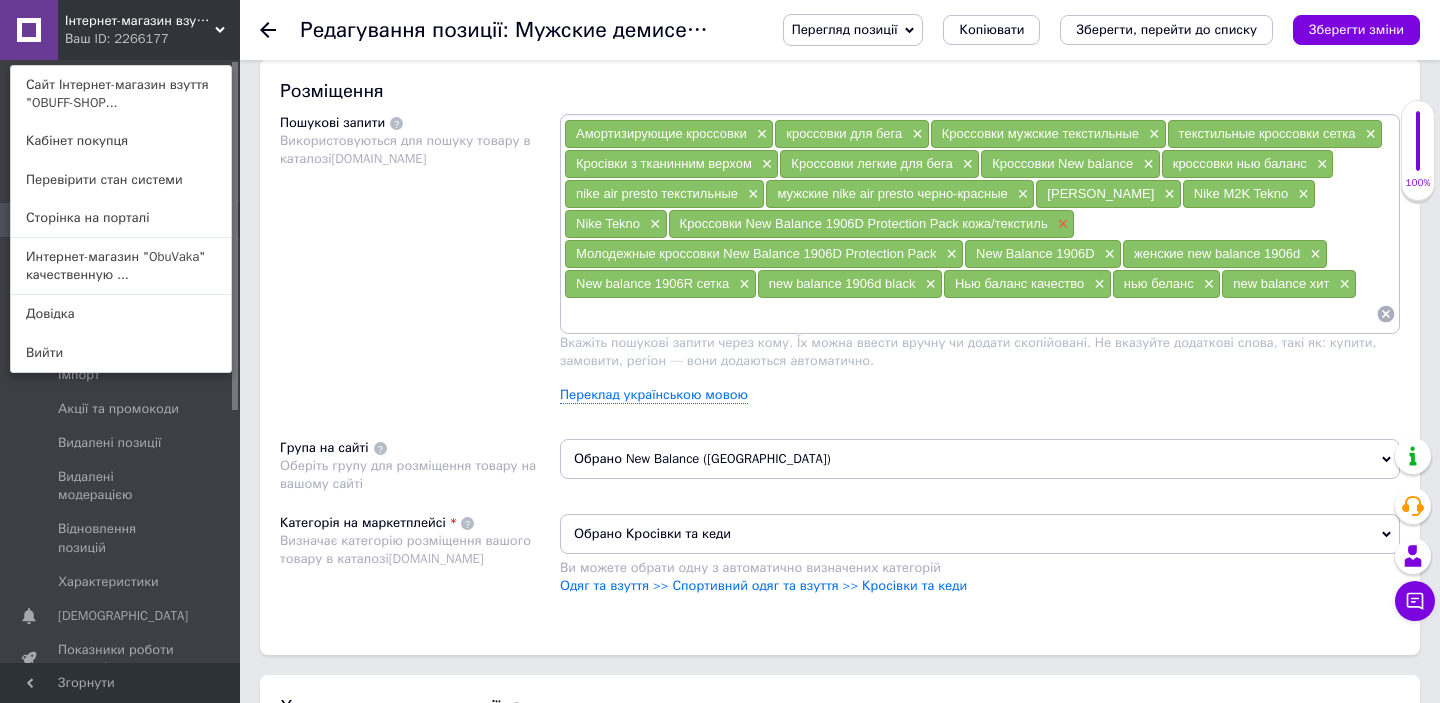 click on "×" at bounding box center (1061, 224) 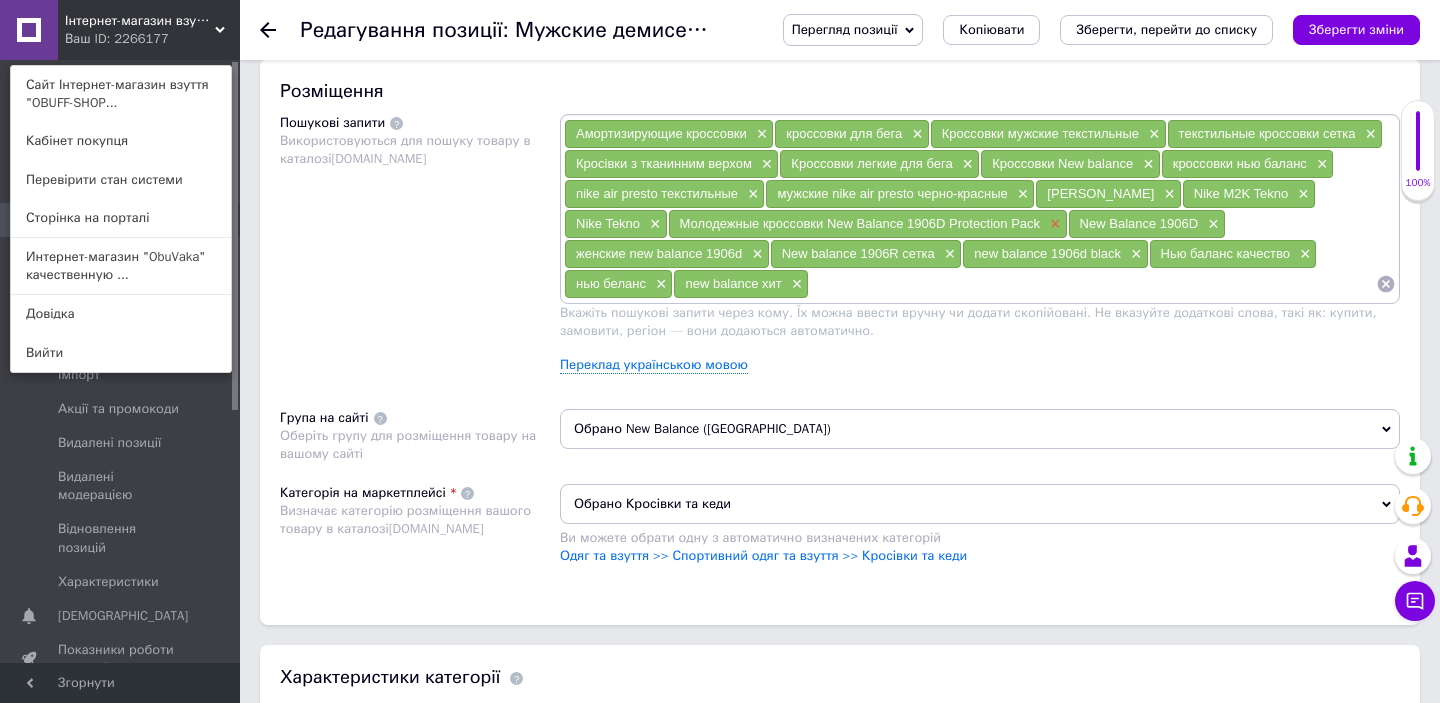 click on "×" at bounding box center (1053, 224) 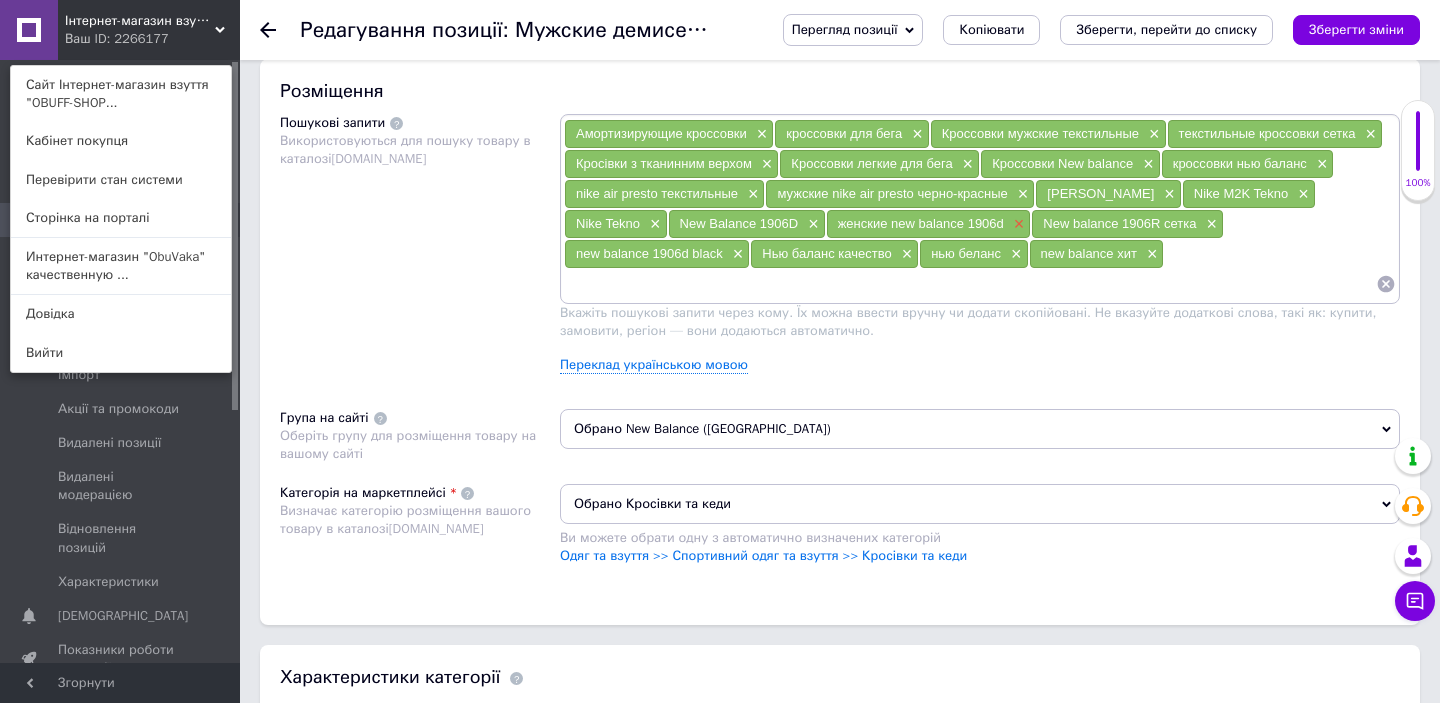 click on "×" at bounding box center (1017, 224) 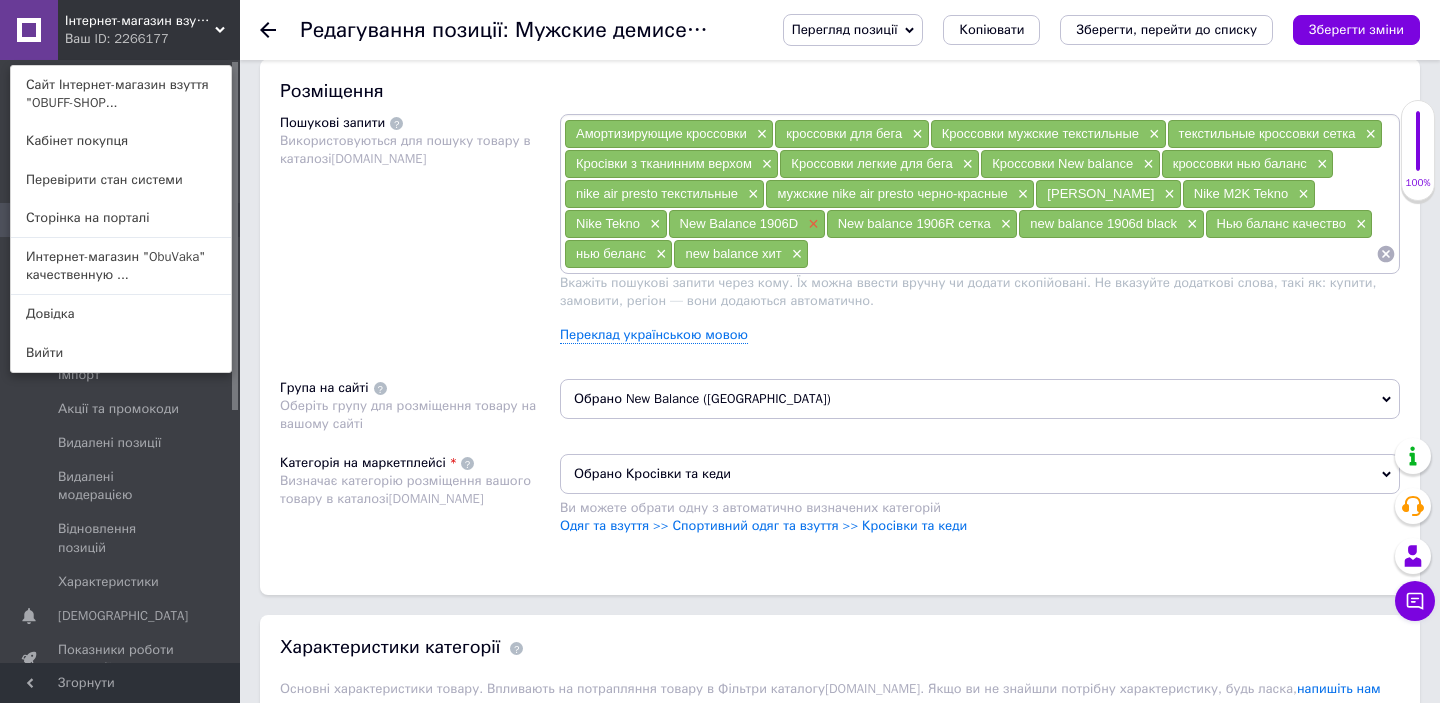 click on "×" at bounding box center [811, 224] 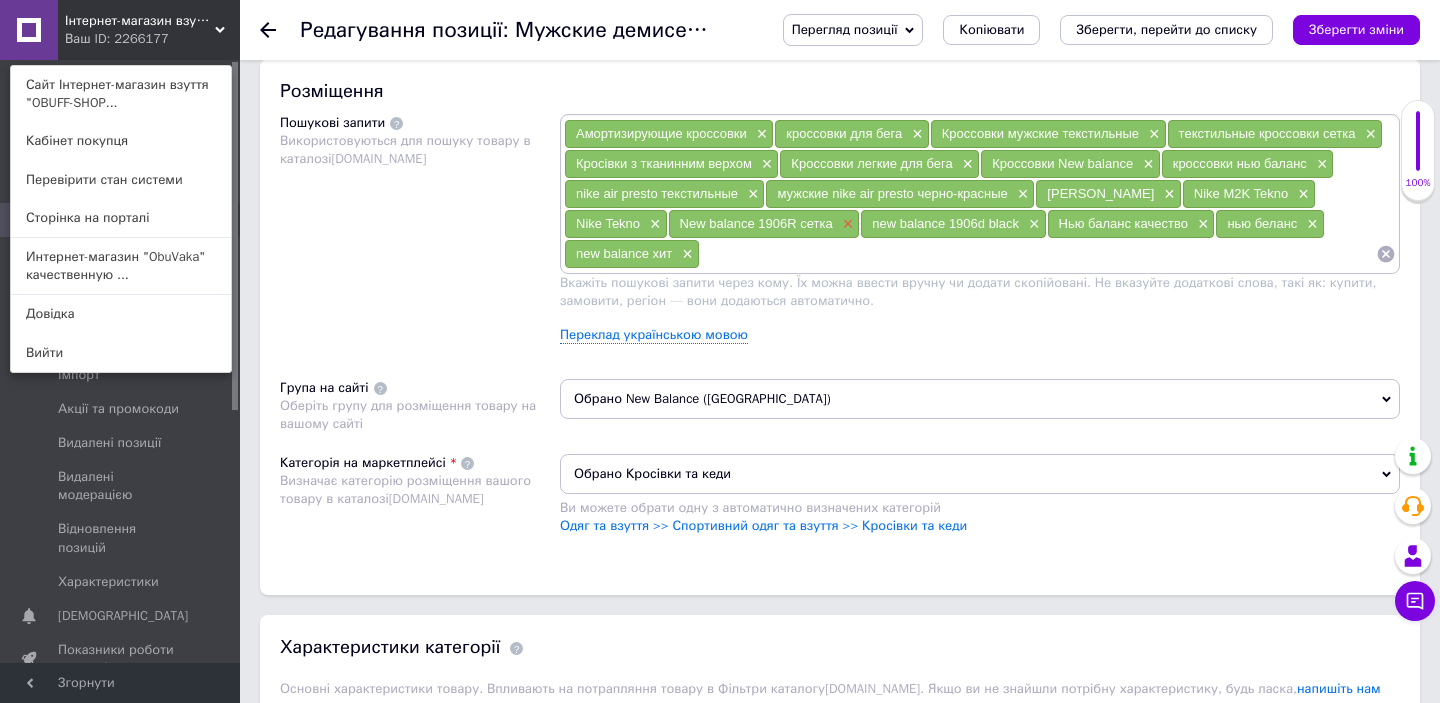 click on "×" at bounding box center (846, 224) 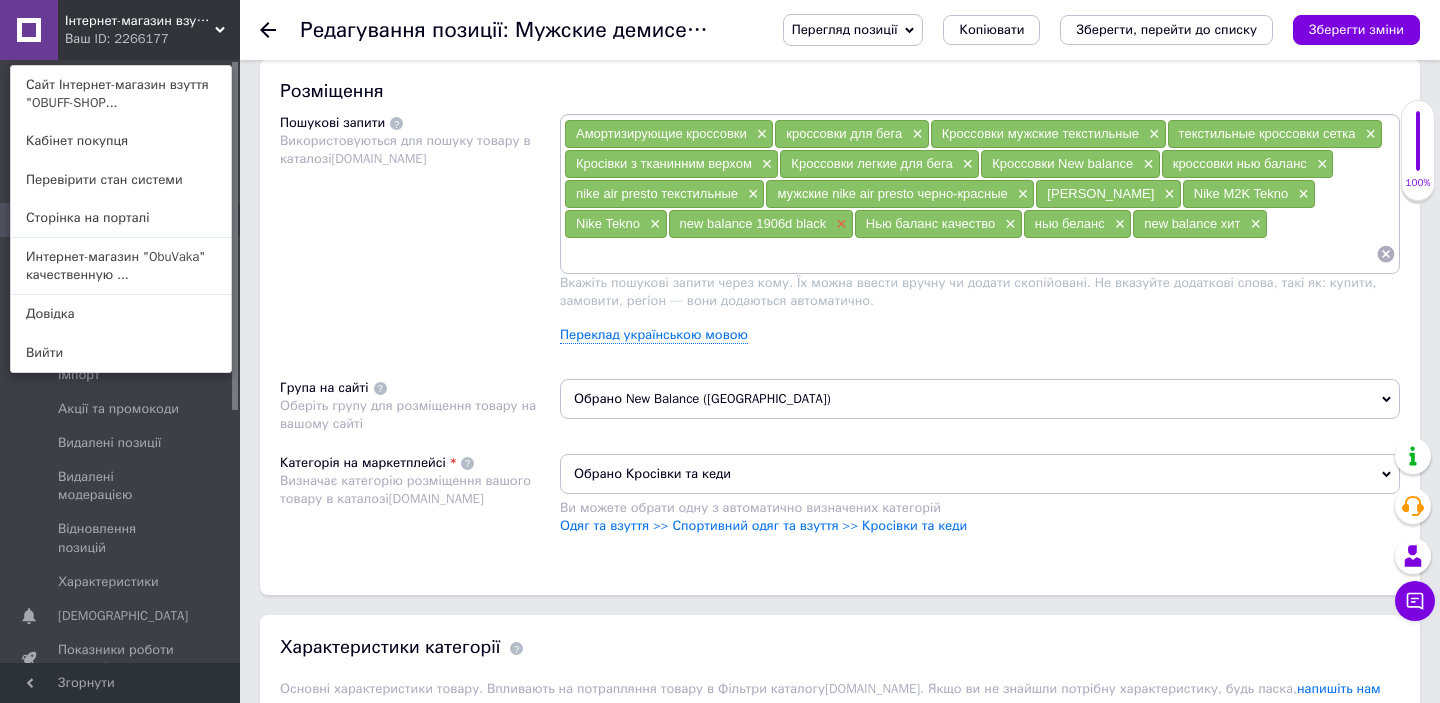 click on "×" at bounding box center [839, 224] 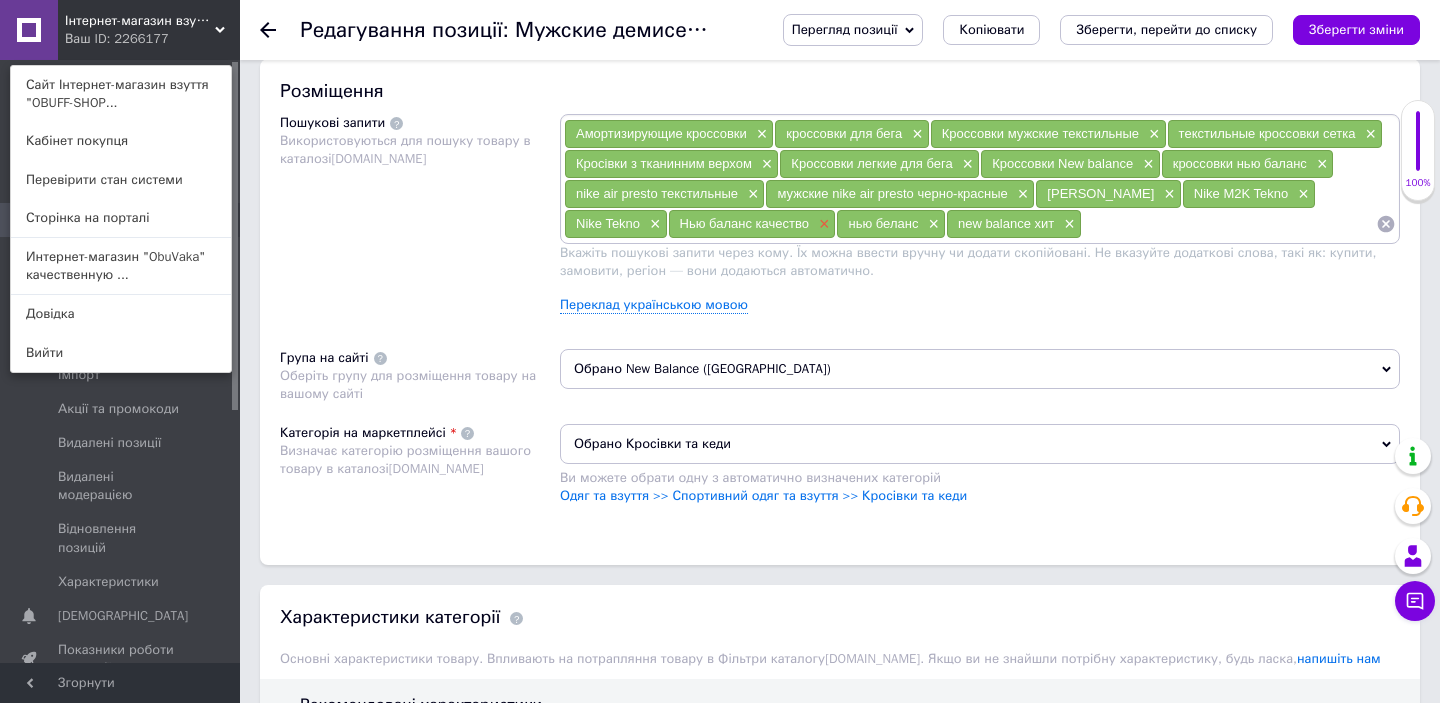 click on "×" at bounding box center [822, 224] 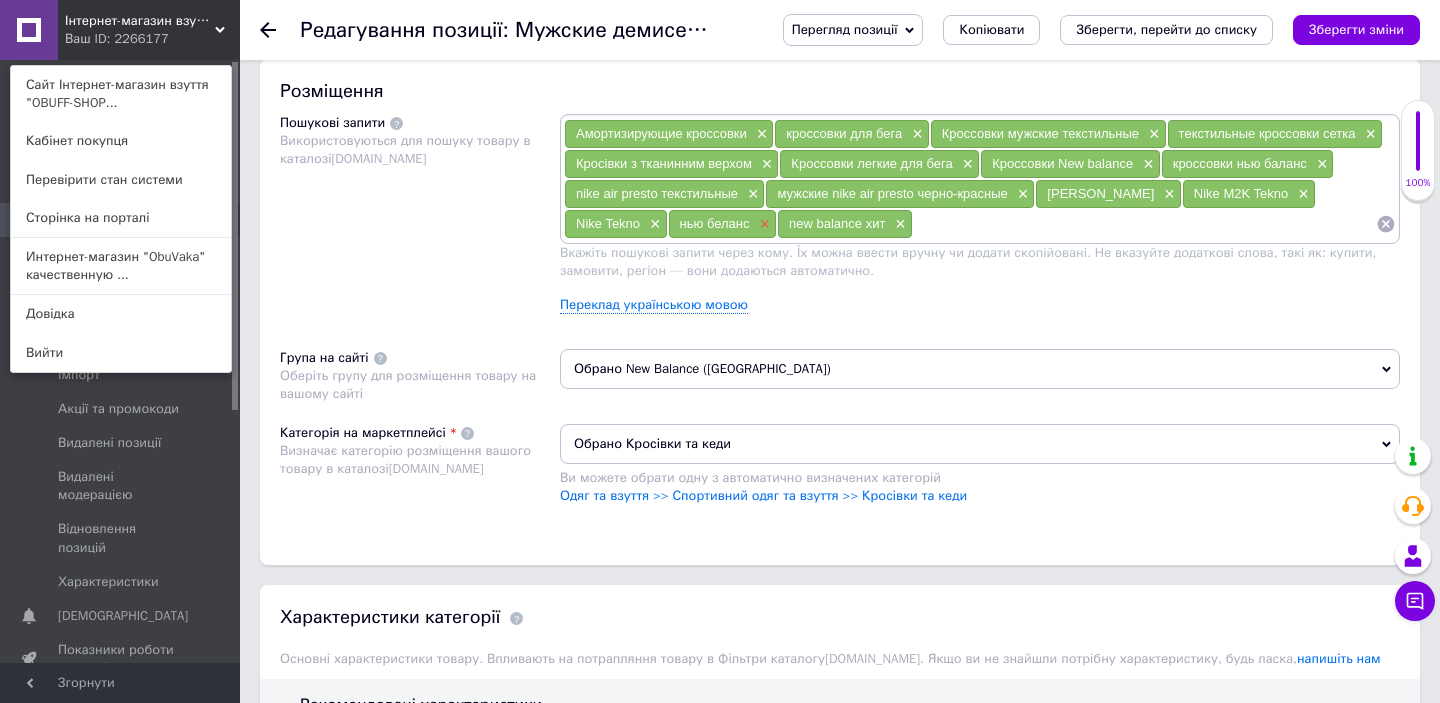 click on "×" at bounding box center [763, 224] 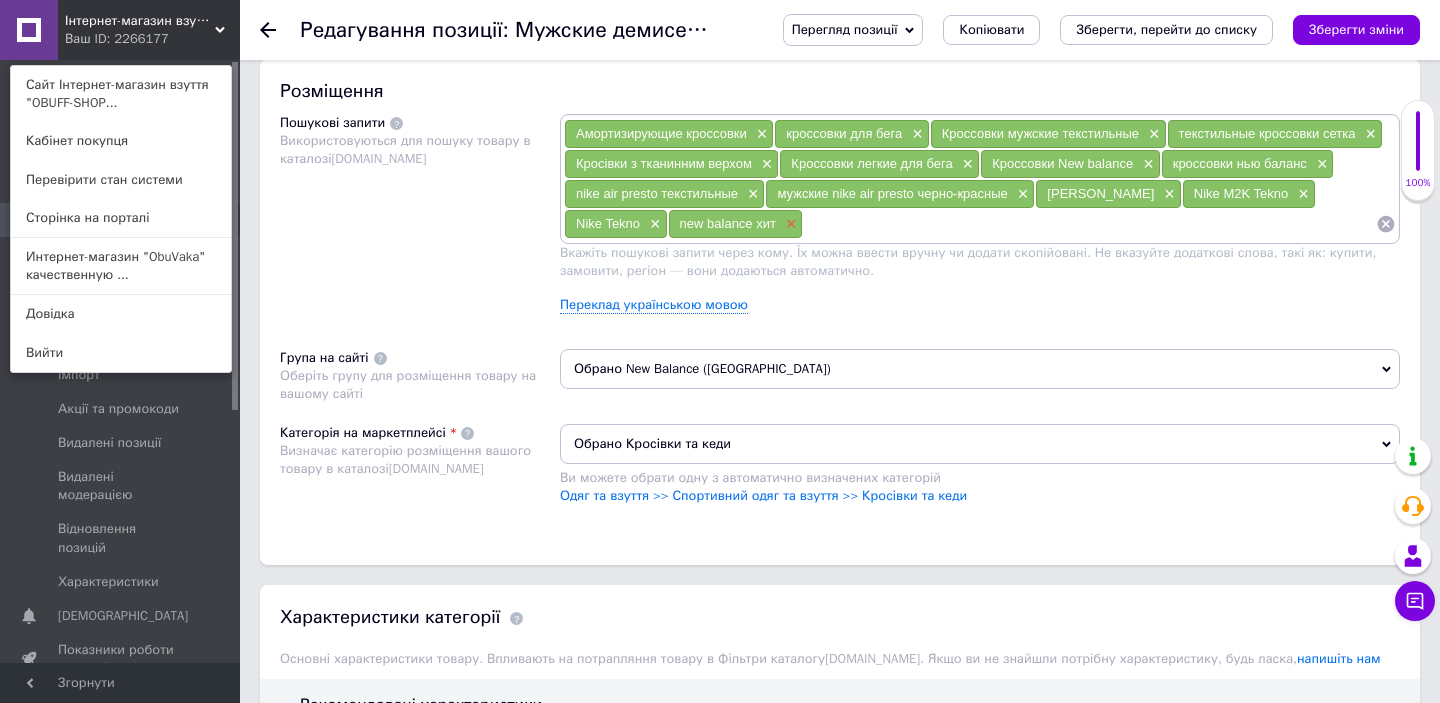 click on "×" at bounding box center (789, 224) 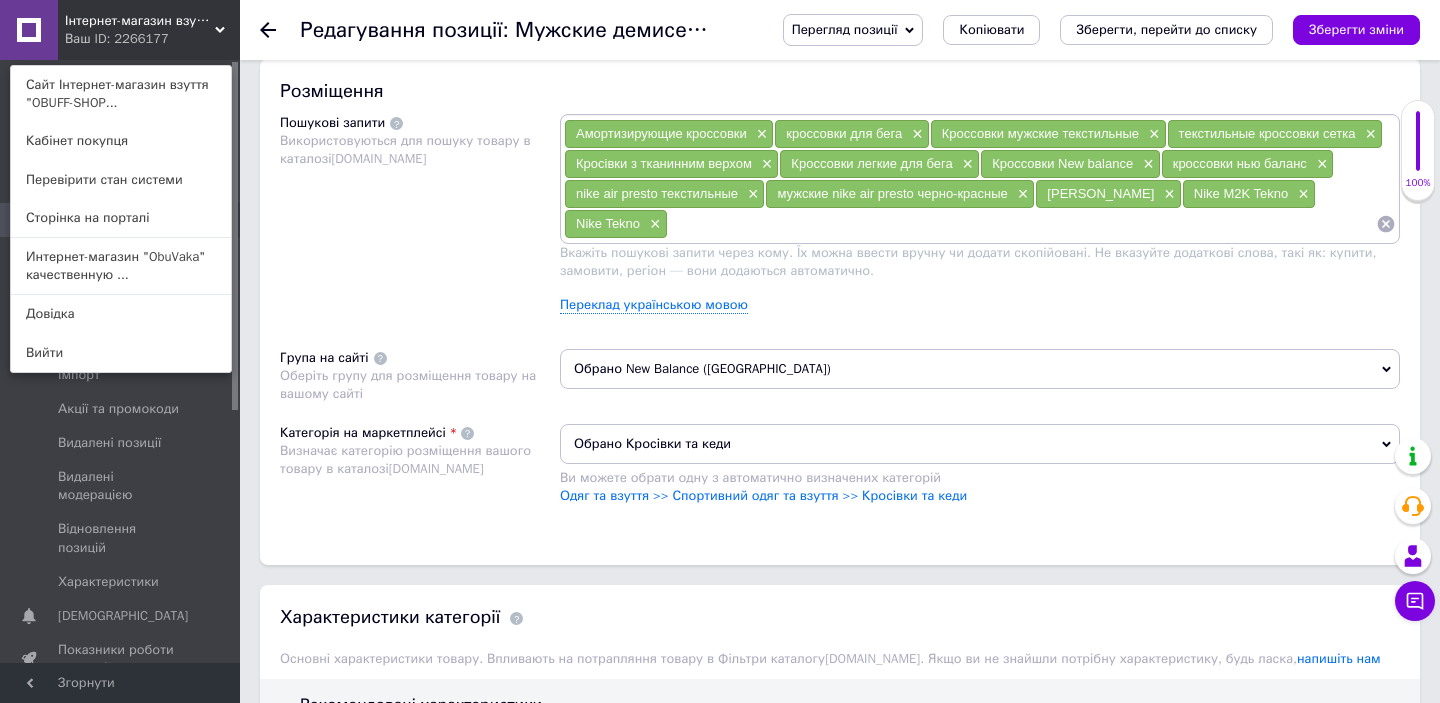 click at bounding box center (1022, 224) 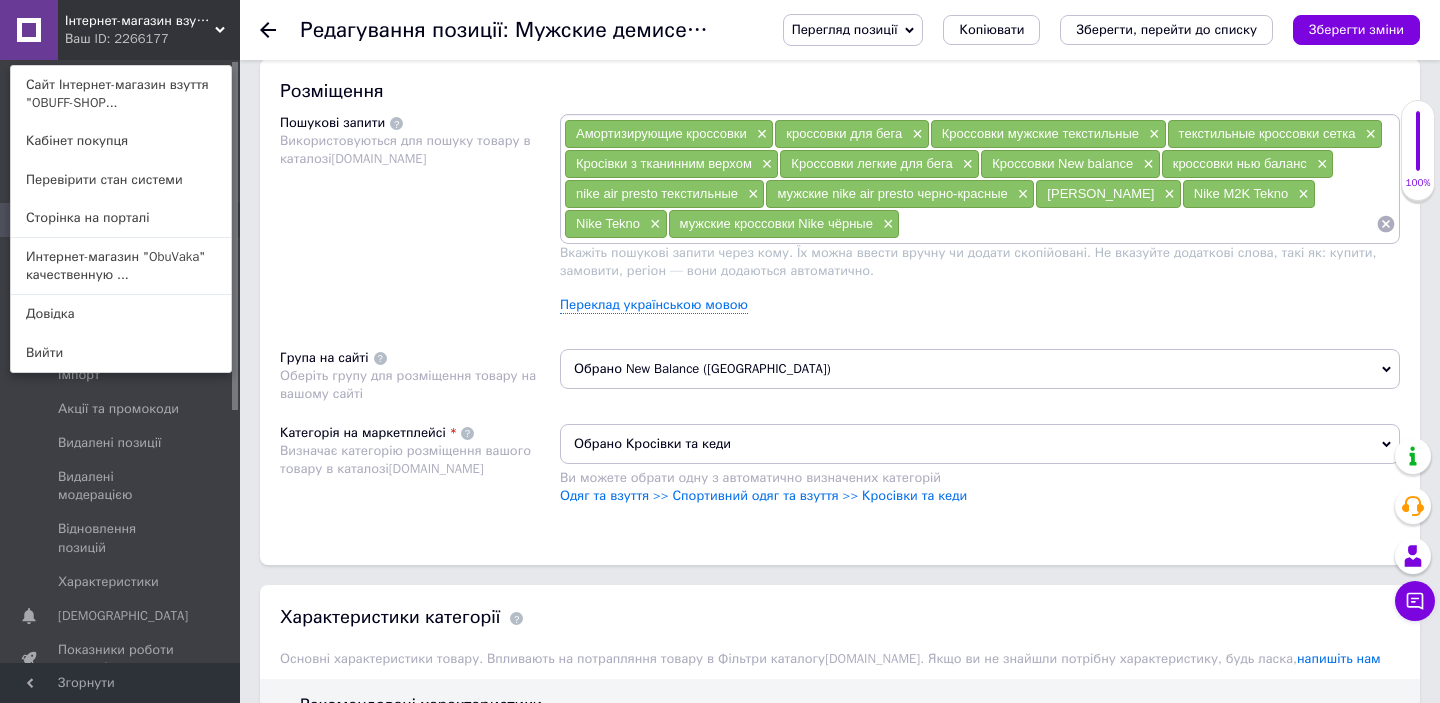 paste on "летние кроссовки Nike мужские" 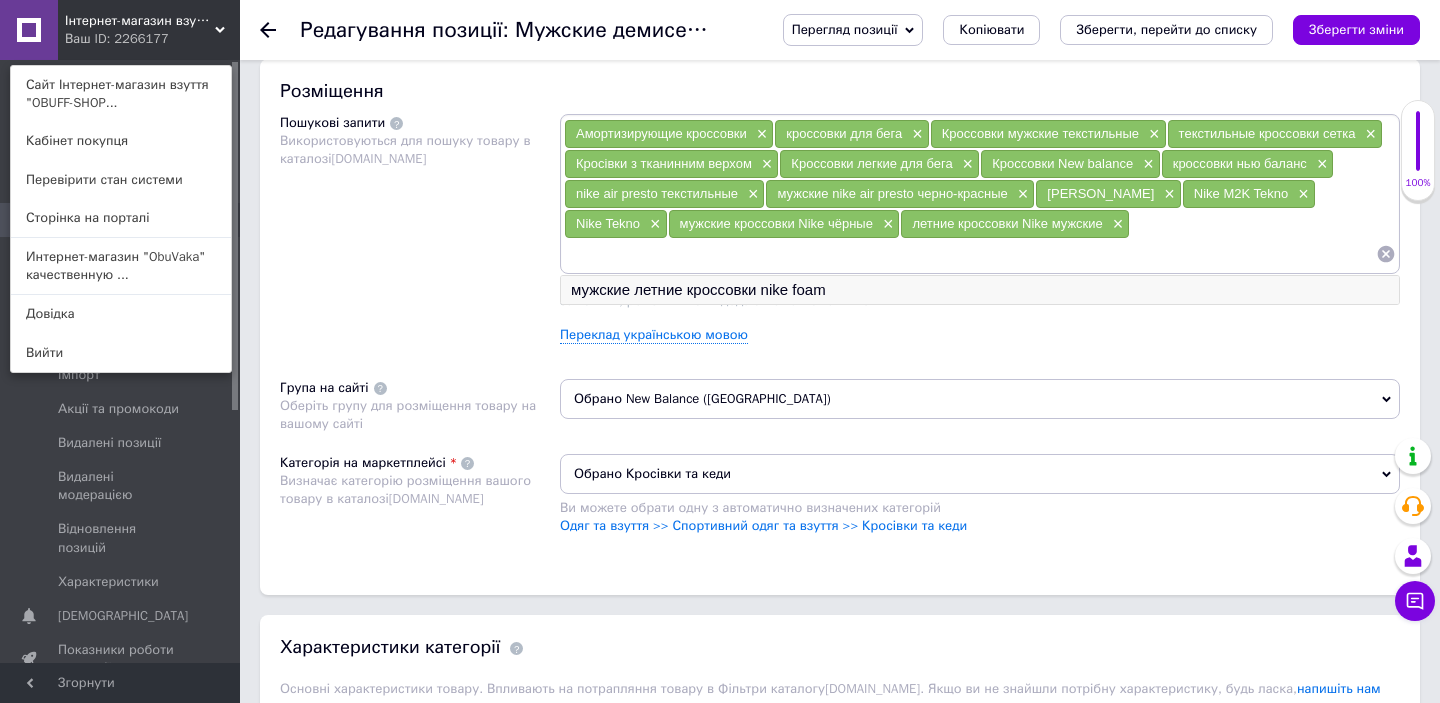 click on "мужские летние кроссовки nike foam" at bounding box center [980, 290] 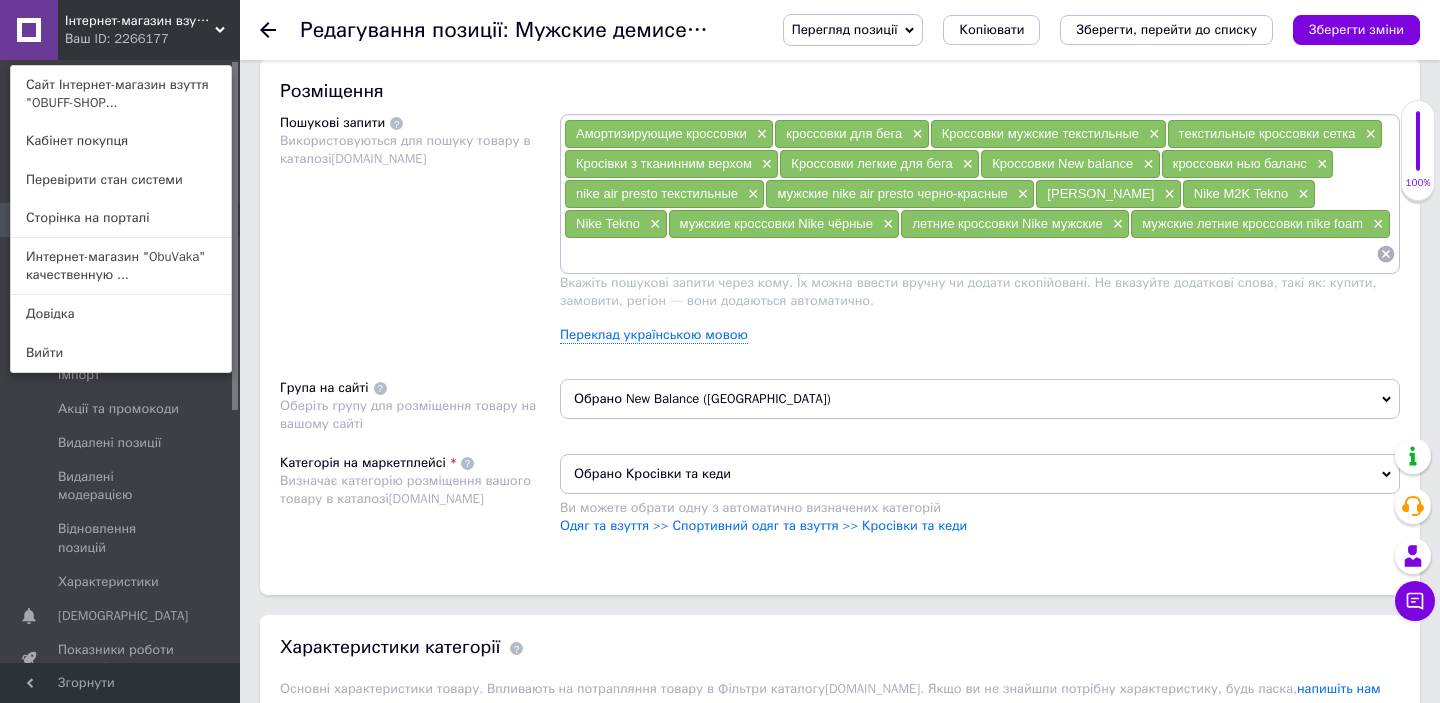 click at bounding box center [970, 254] 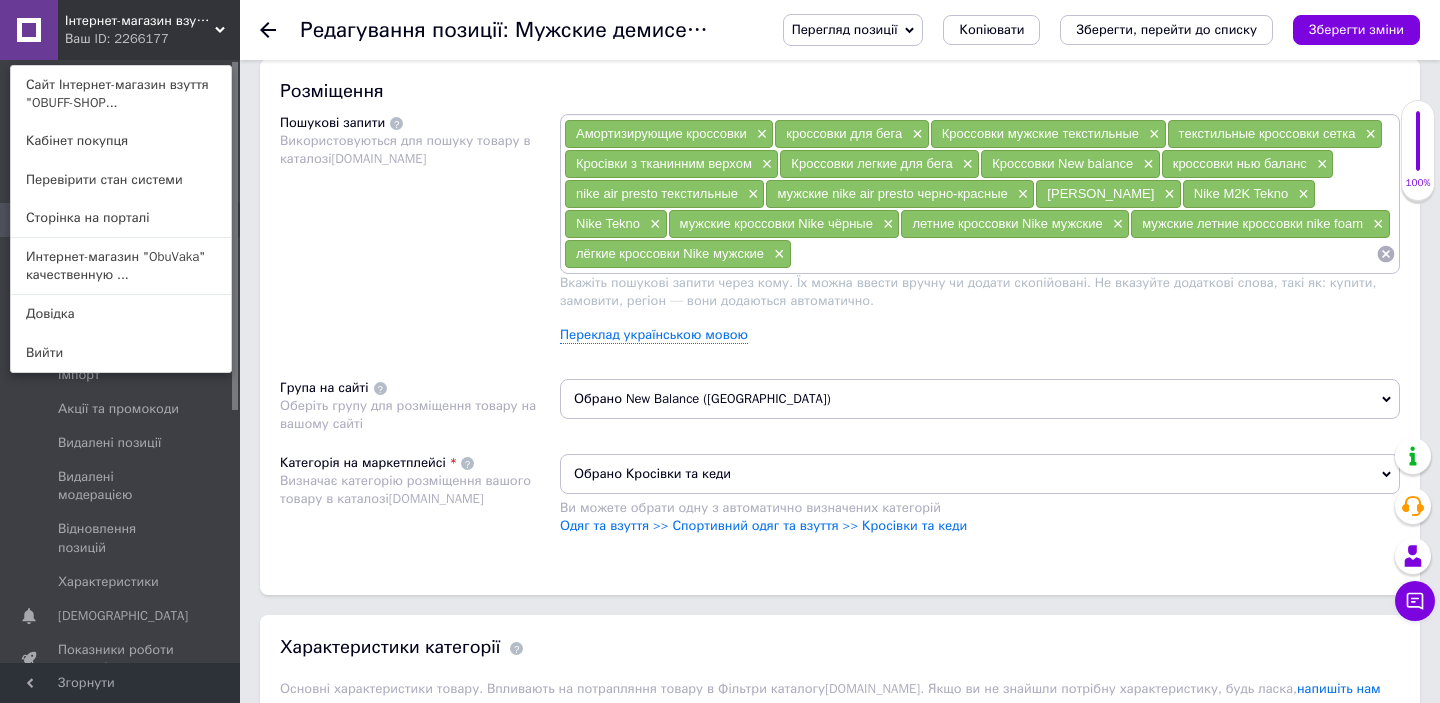paste on "мужские кроссовки с неоновыми вставками" 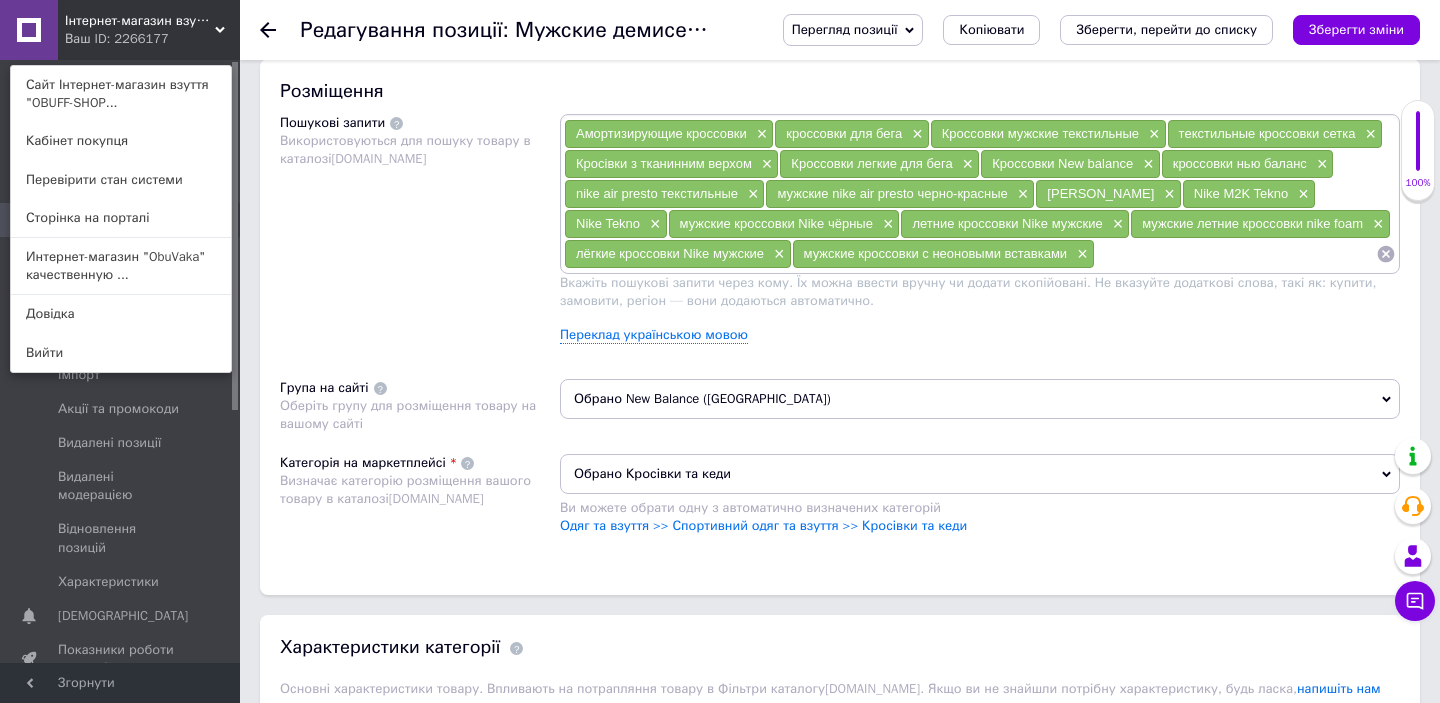 paste on "Nike Shield мужские" 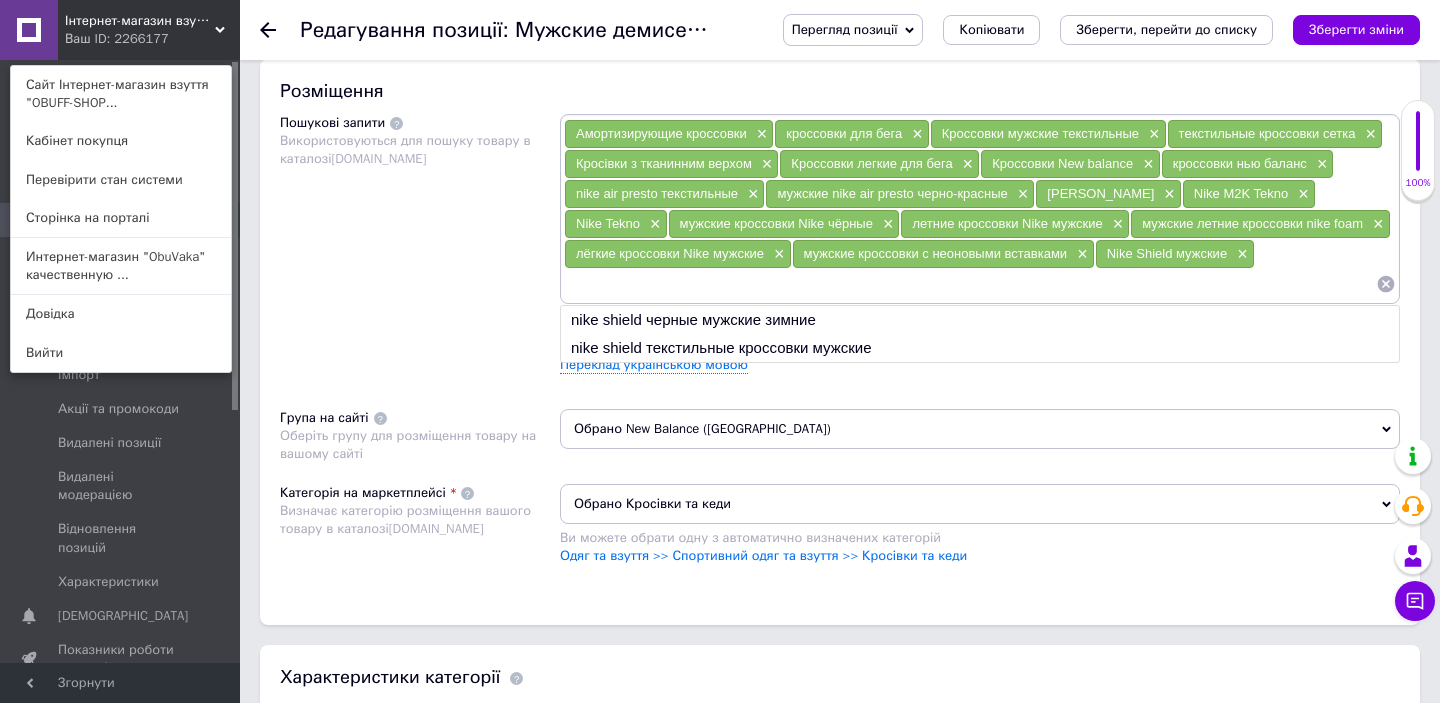 paste on "Nike Shield мужские" 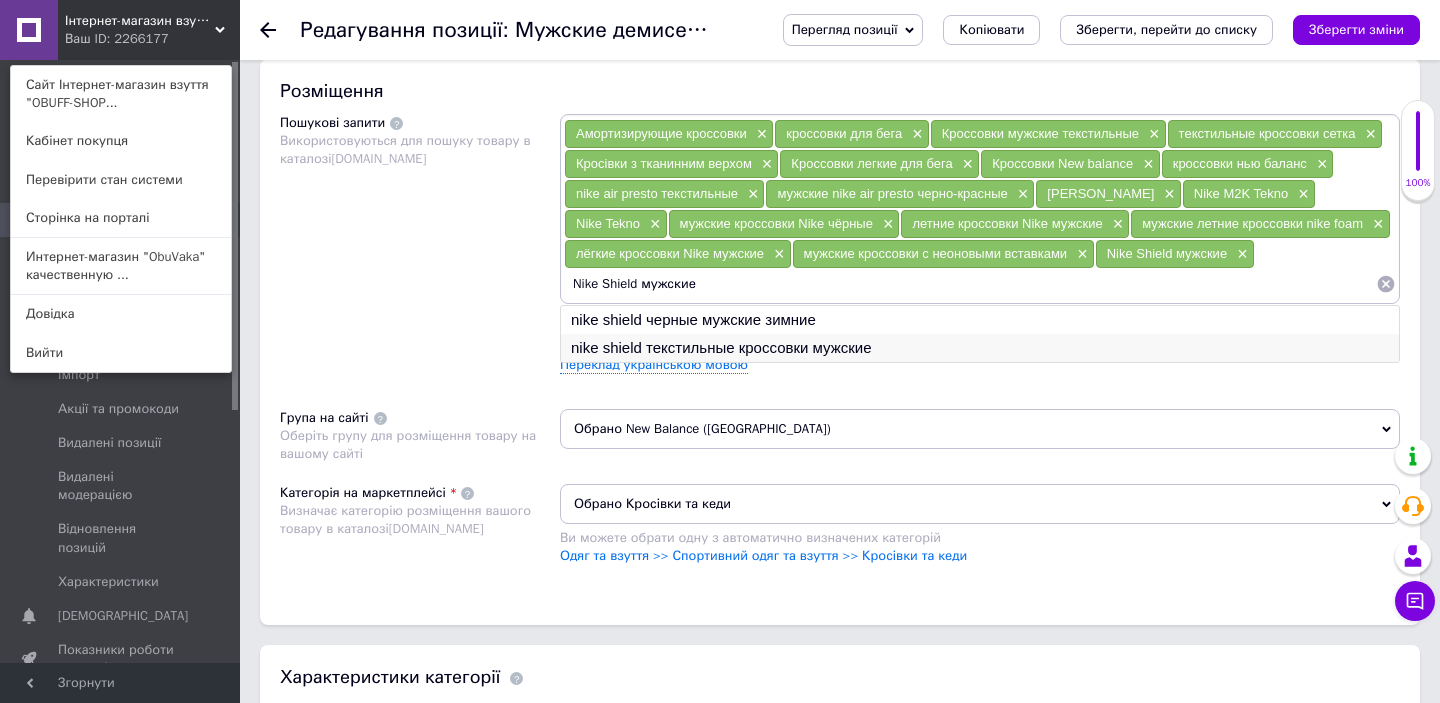type on "Nike Shield мужские" 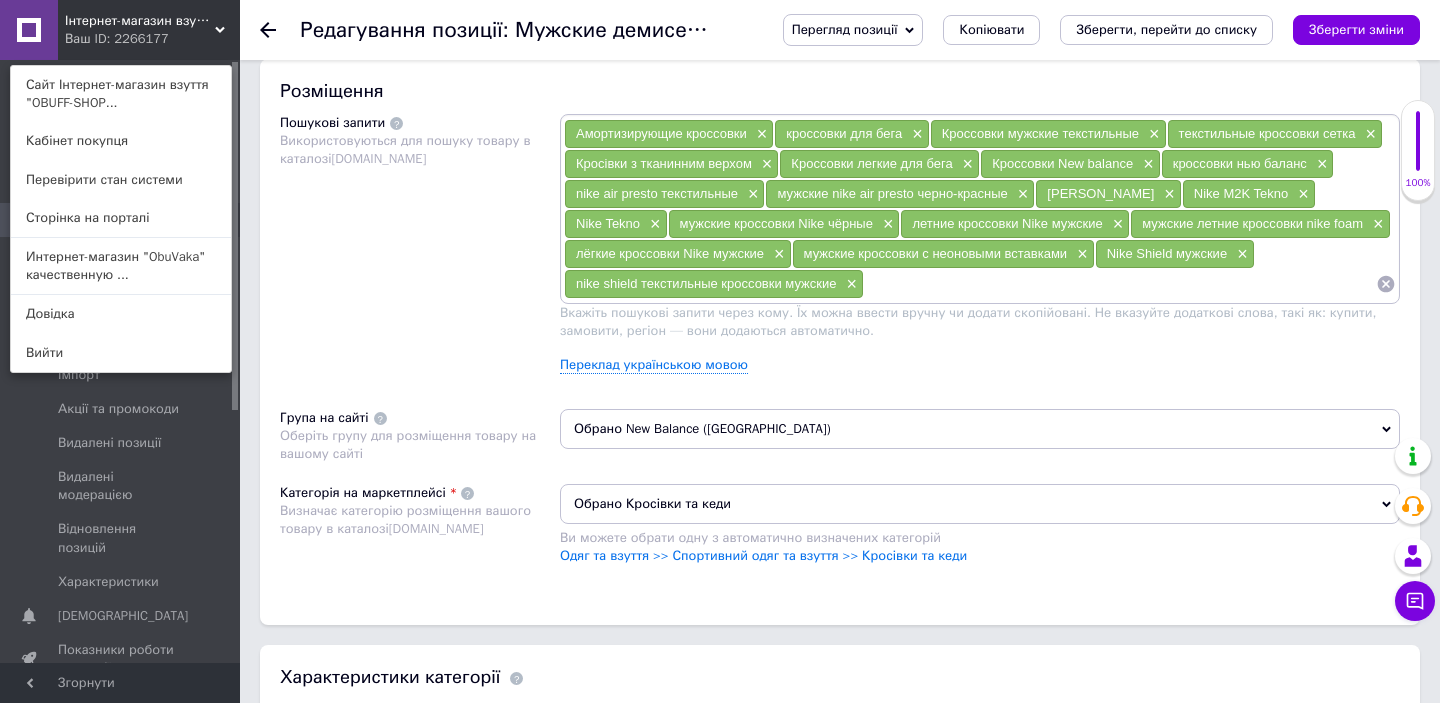 click at bounding box center (1120, 284) 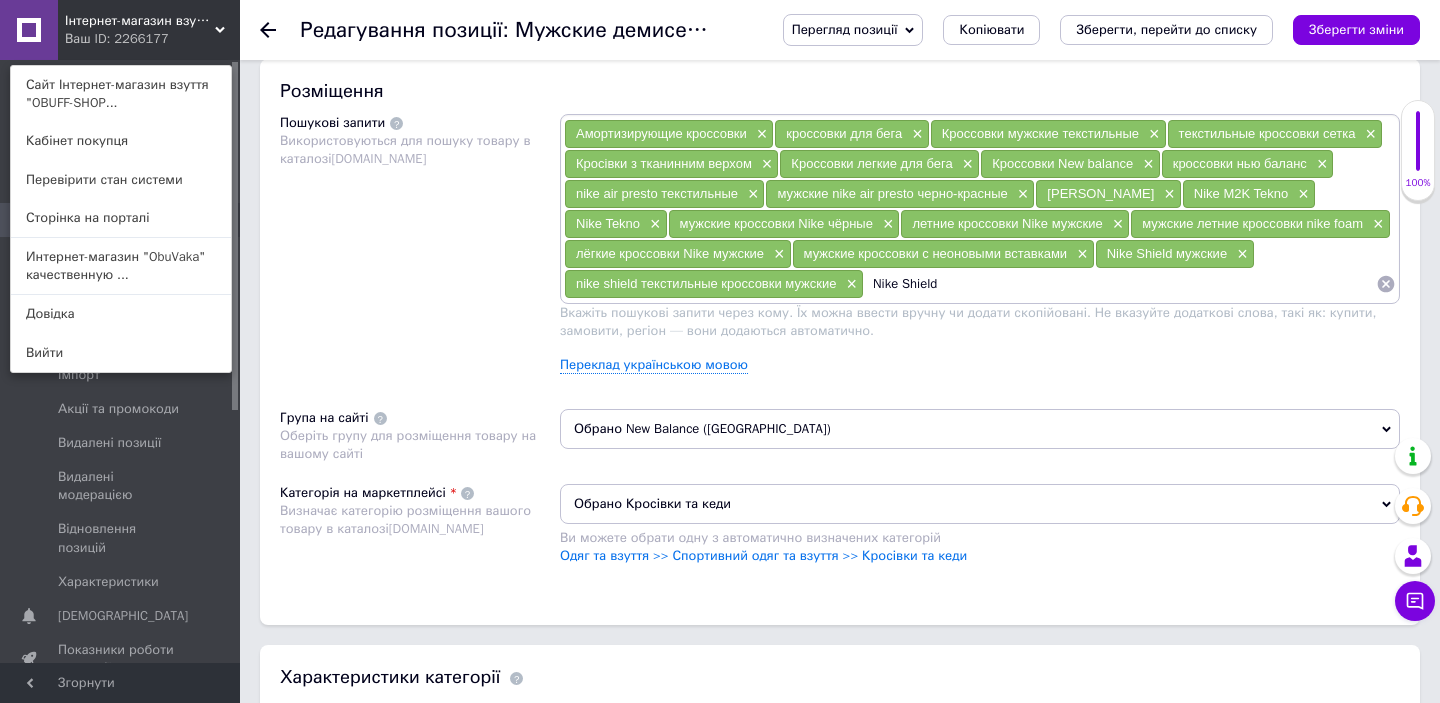 type on "Nike Shield" 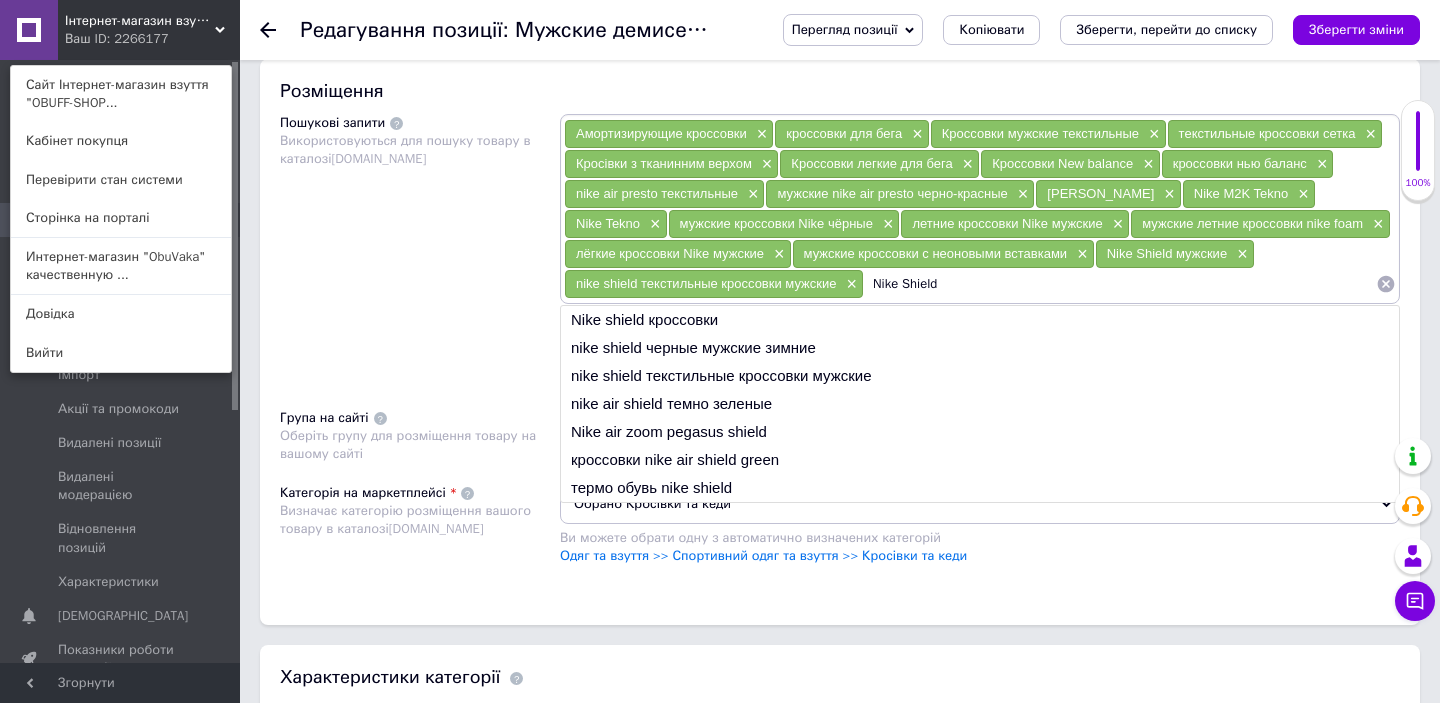 click on "Nike Shield" at bounding box center [1120, 284] 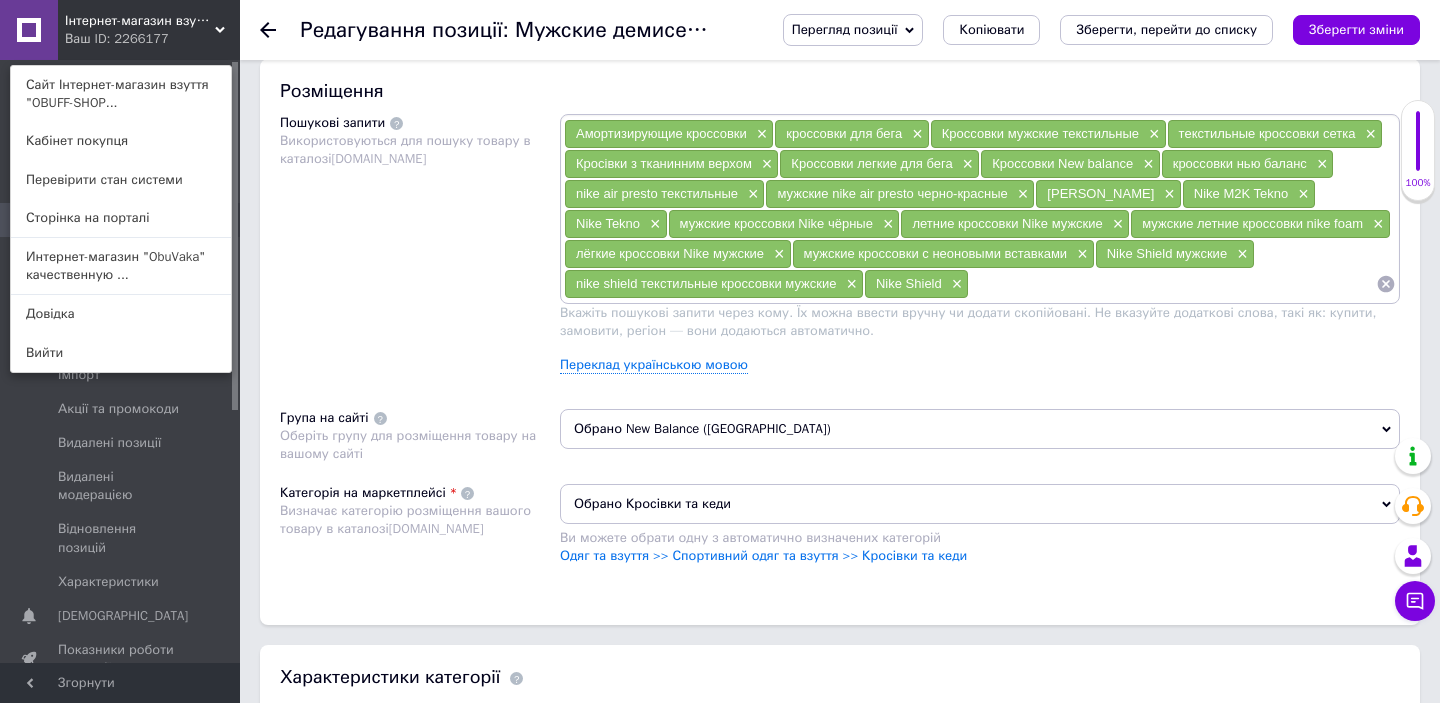 paste on "Nike Shield" 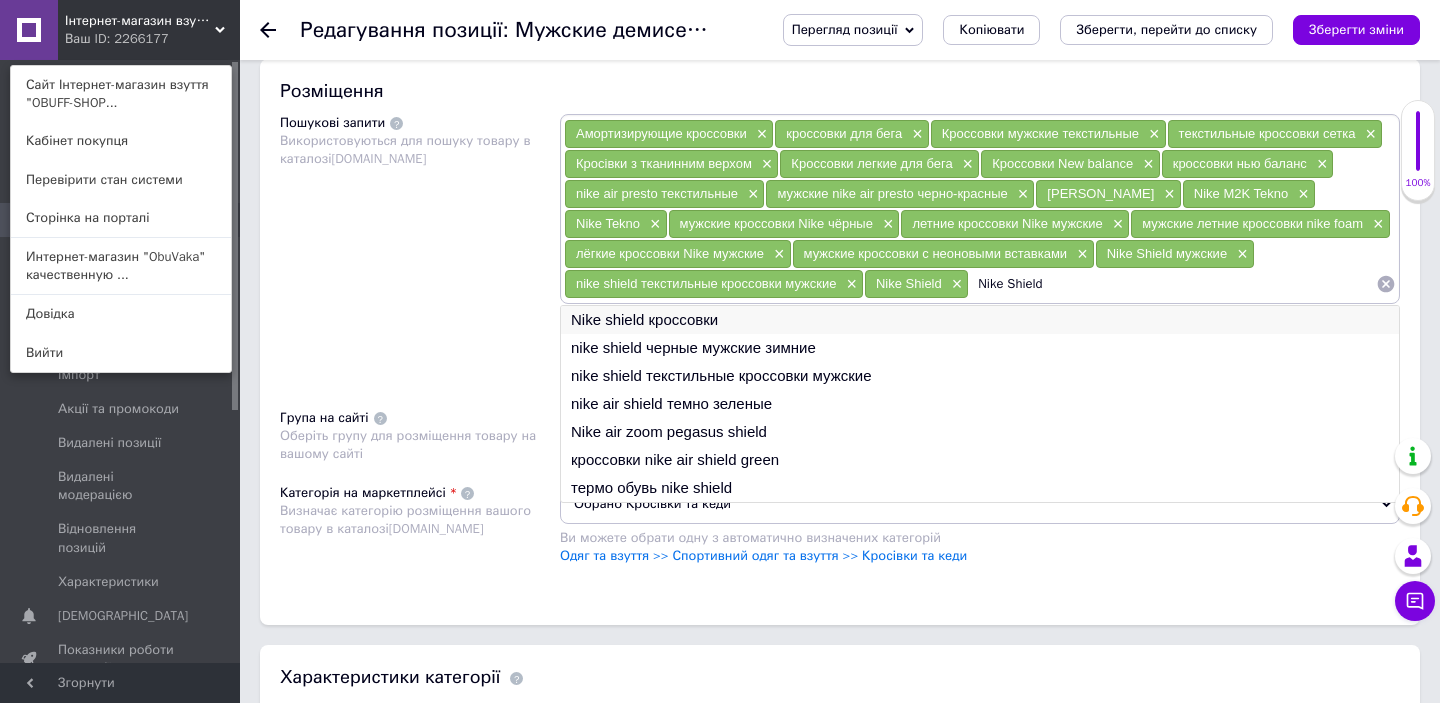 type on "Nike Shield" 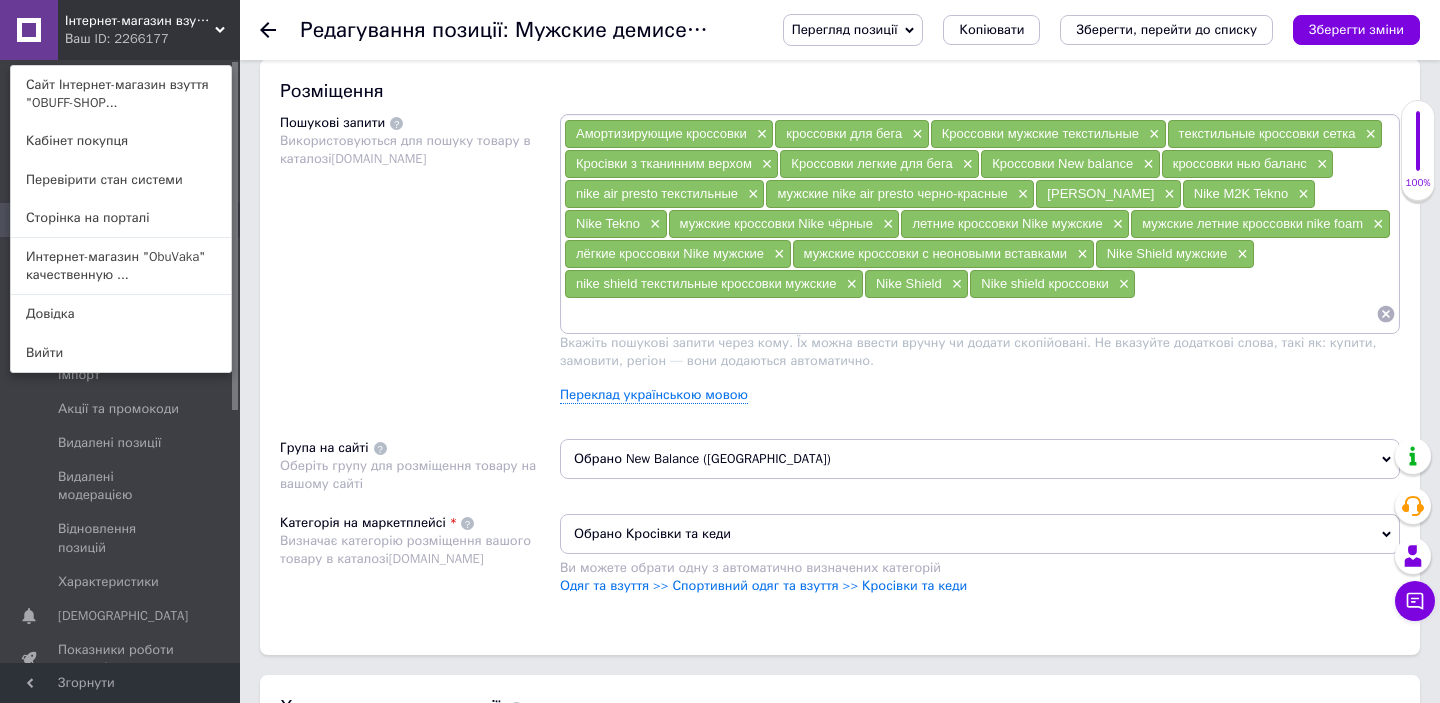 click at bounding box center (970, 314) 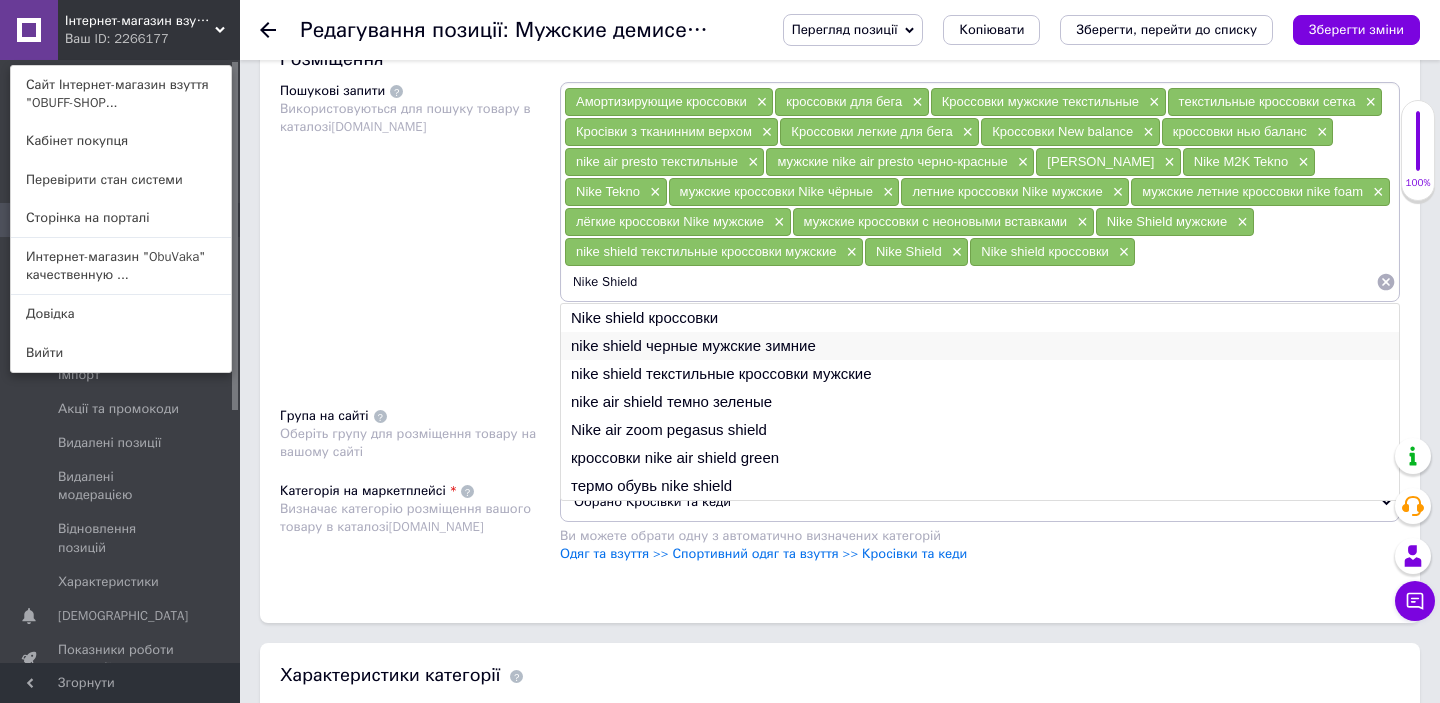 scroll, scrollTop: 1171, scrollLeft: 0, axis: vertical 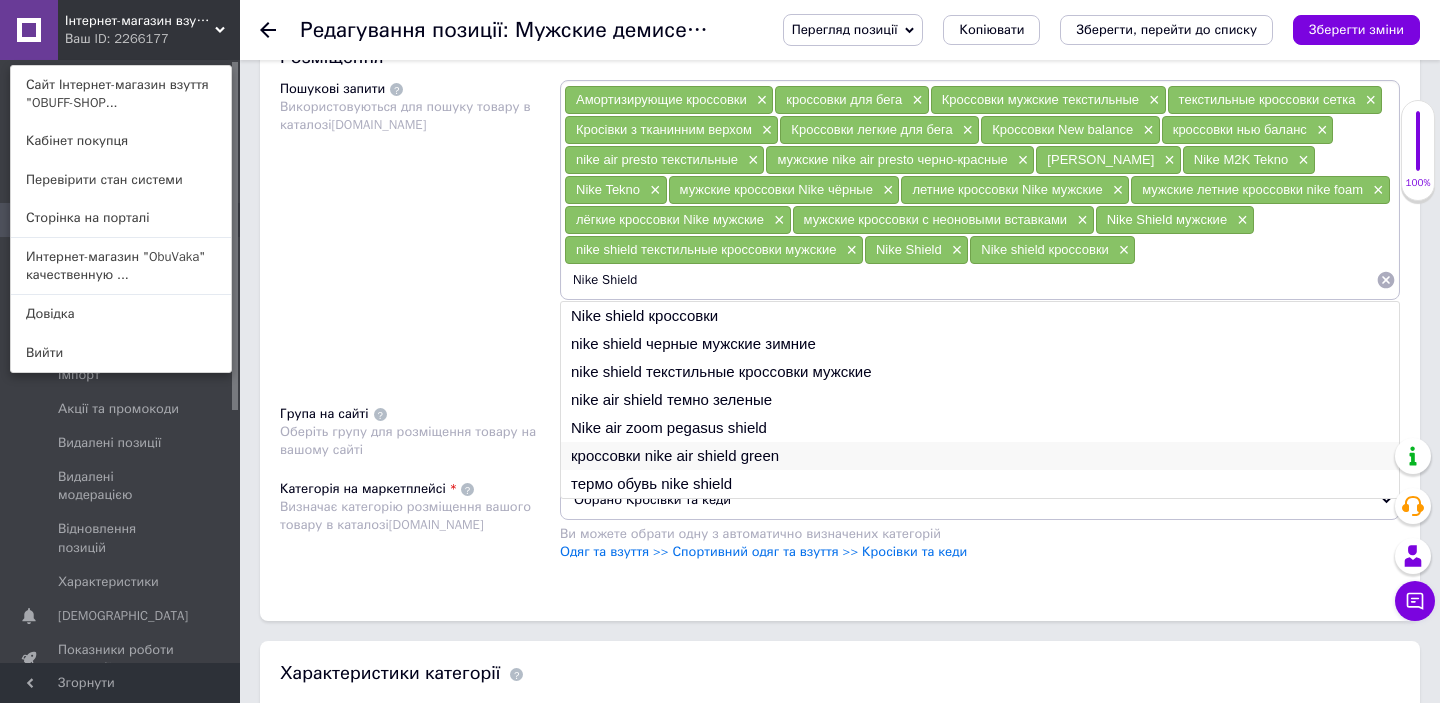 type on "Nike Shield" 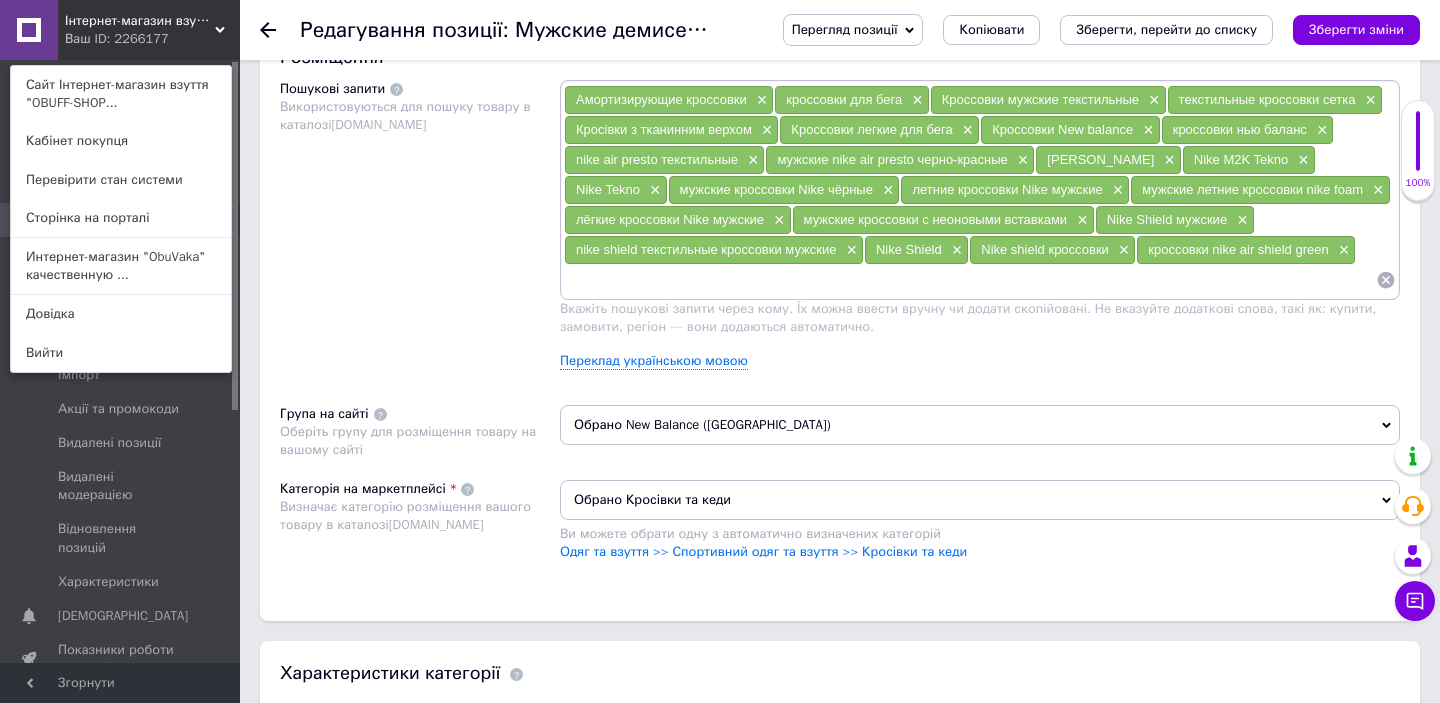 click at bounding box center [970, 280] 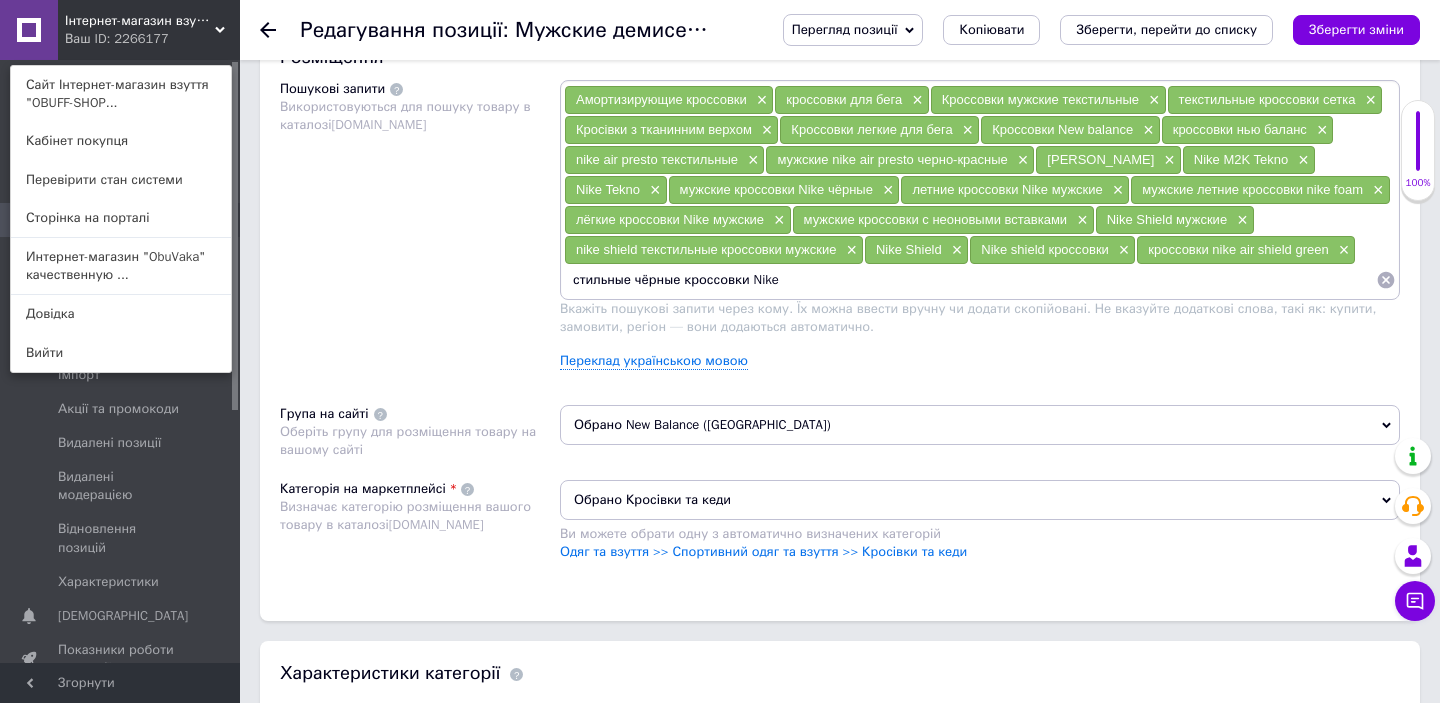 click on "стильные чёрные кроссовки Nike" at bounding box center [970, 280] 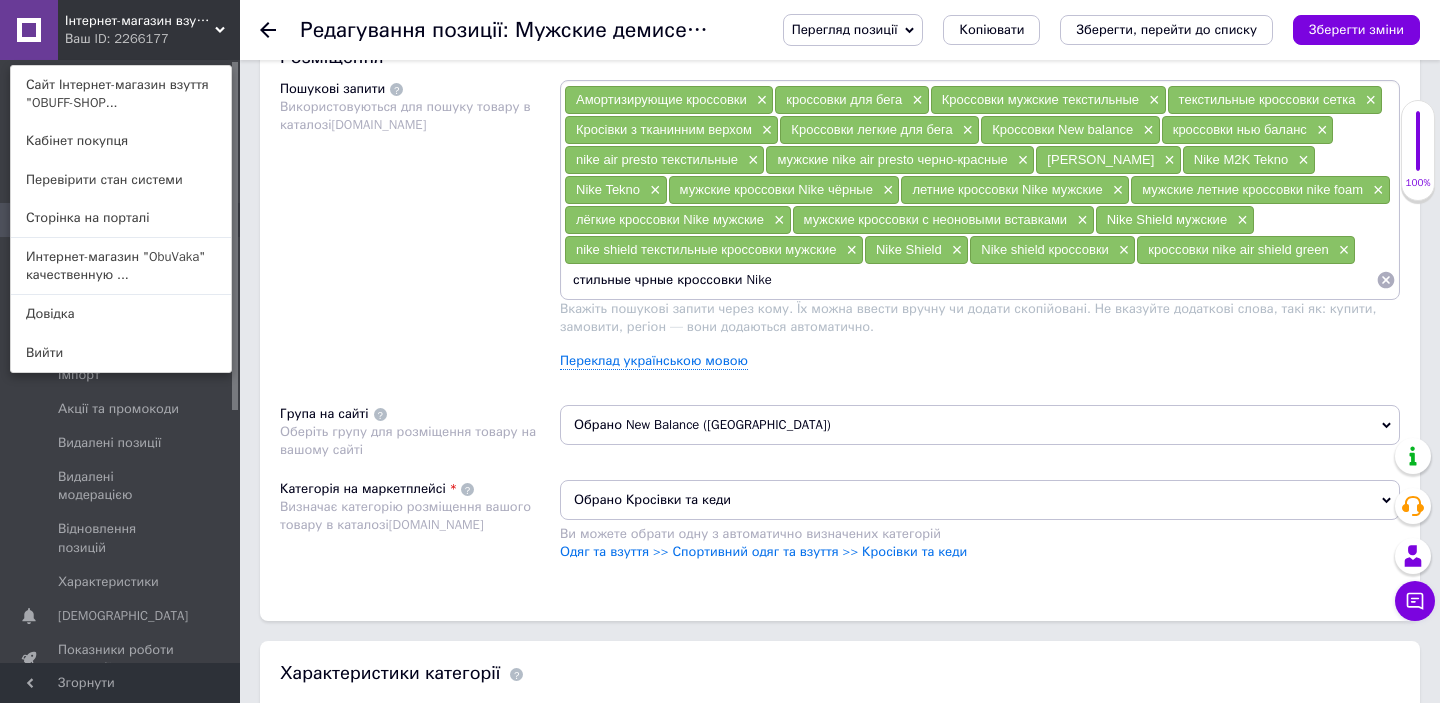 type on "стильные черные кроссовки Nike" 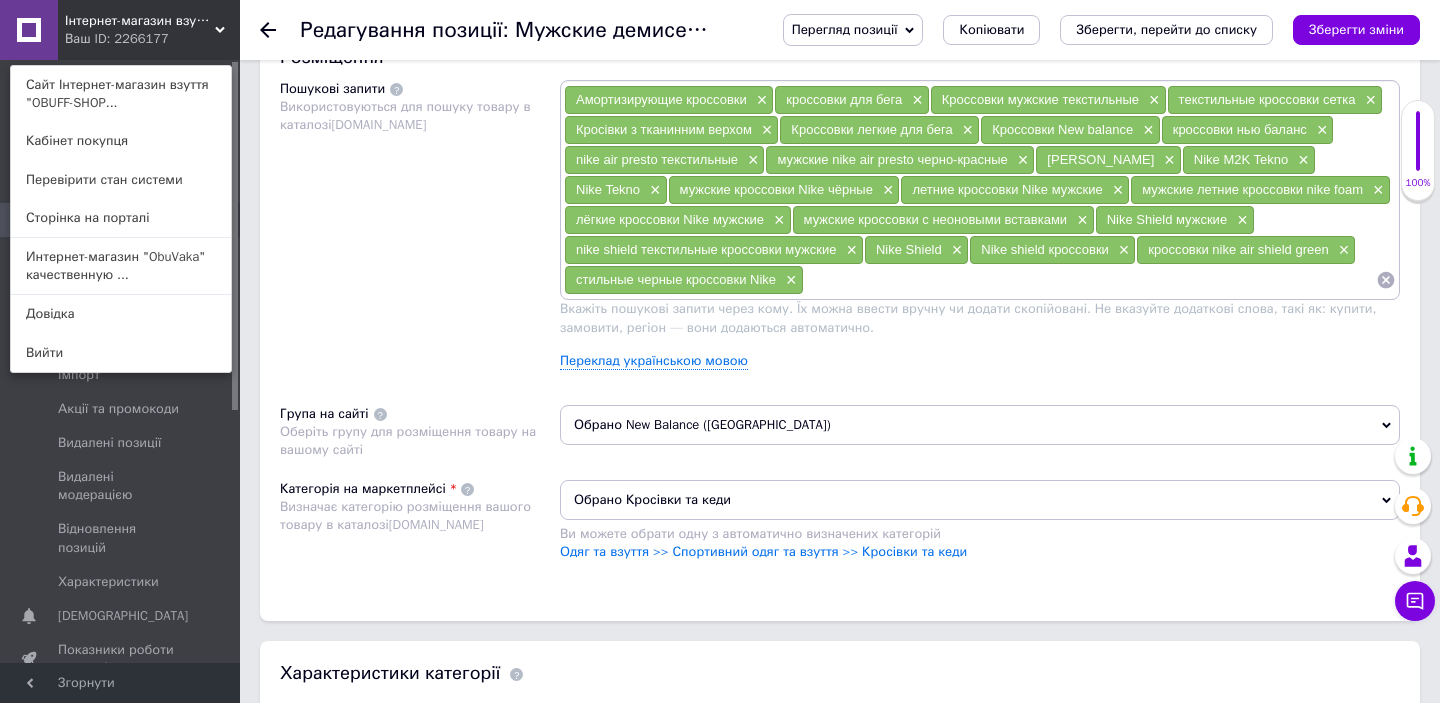 paste on "кроссовки Nike мужские на лето" 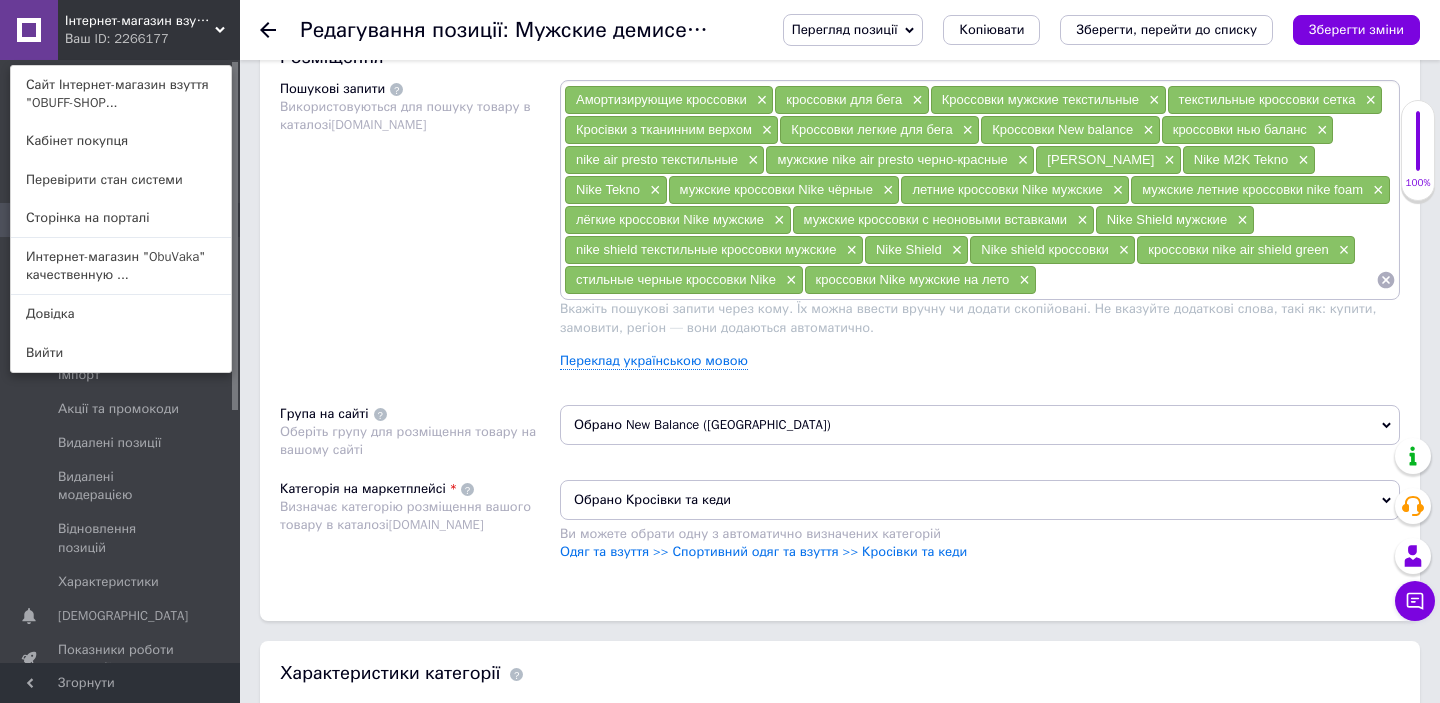paste on "неоновые кроссовки мужские" 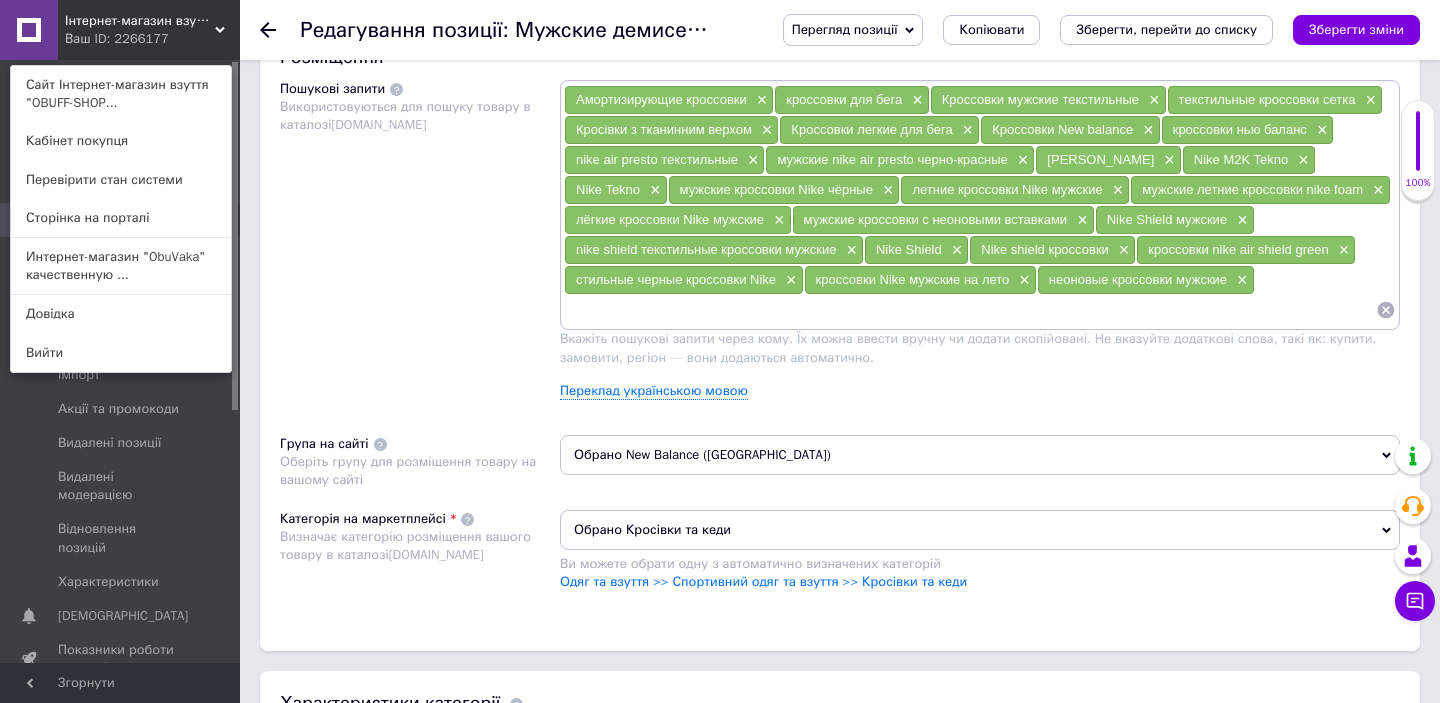 paste on "мужская спортивная обувь Nike" 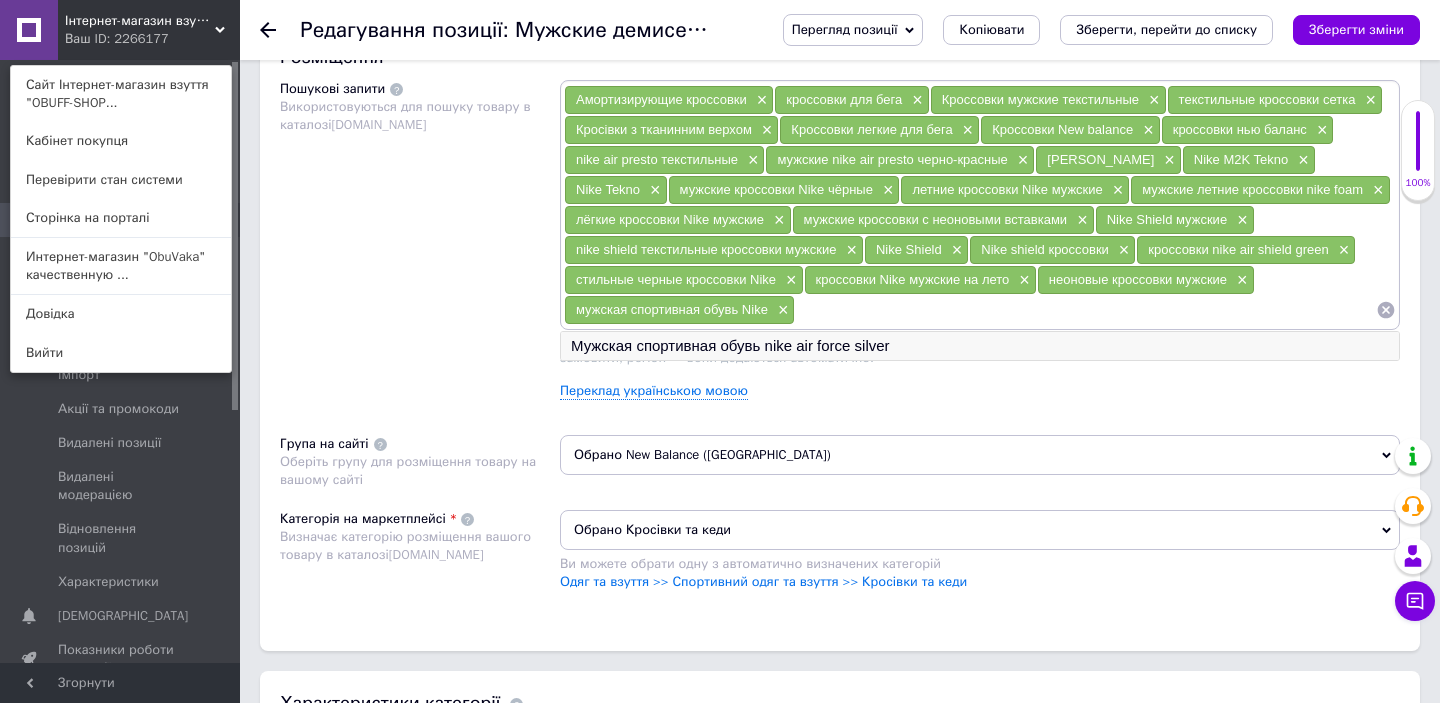 click on "Мужская спортивная обувь nike air force silver" at bounding box center [980, 346] 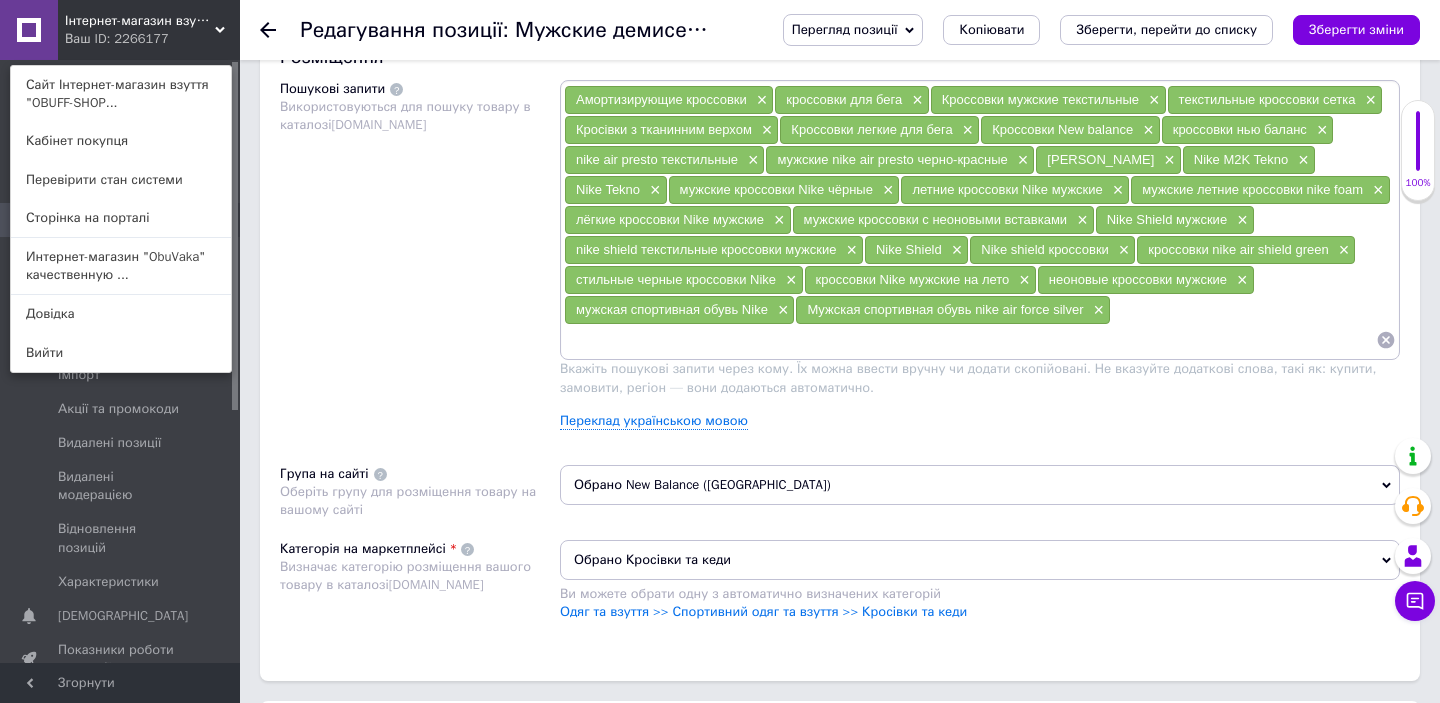 click at bounding box center [970, 340] 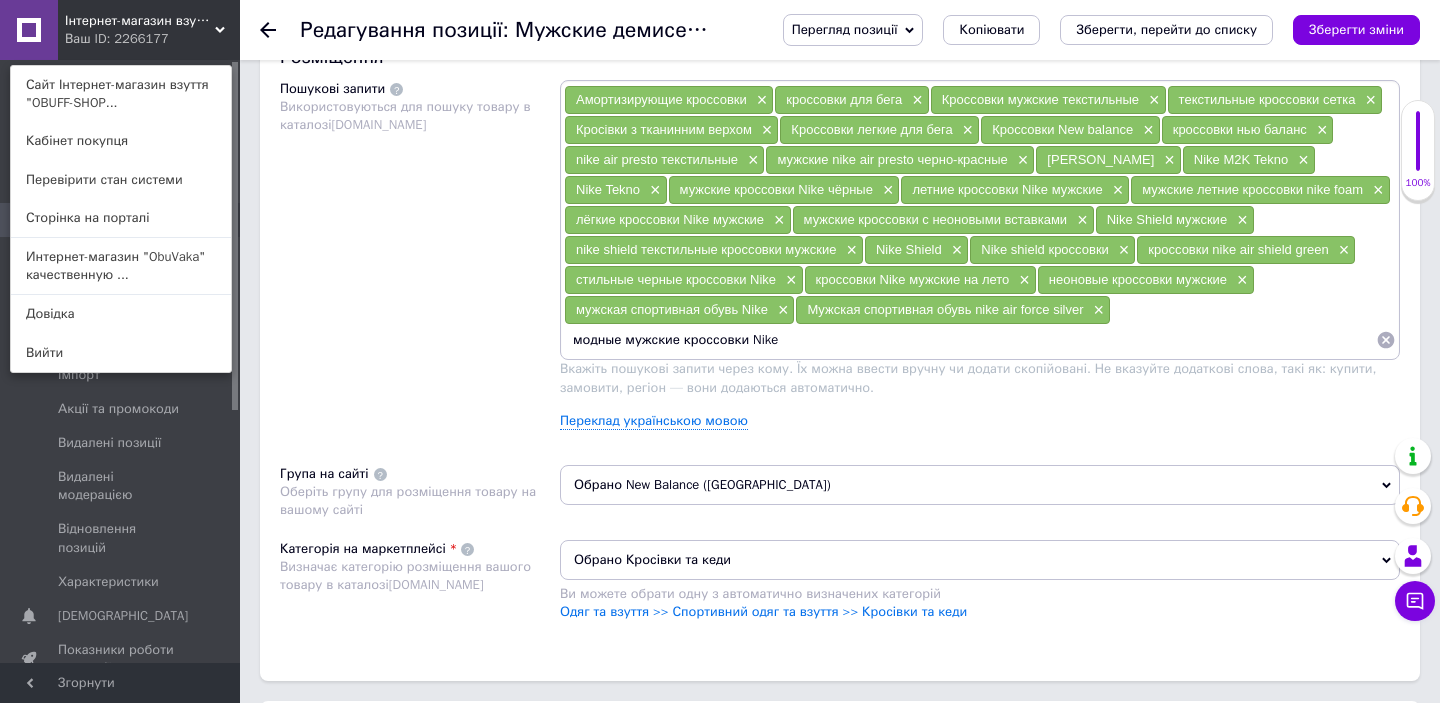type on "модные мужские кроссовки Nike" 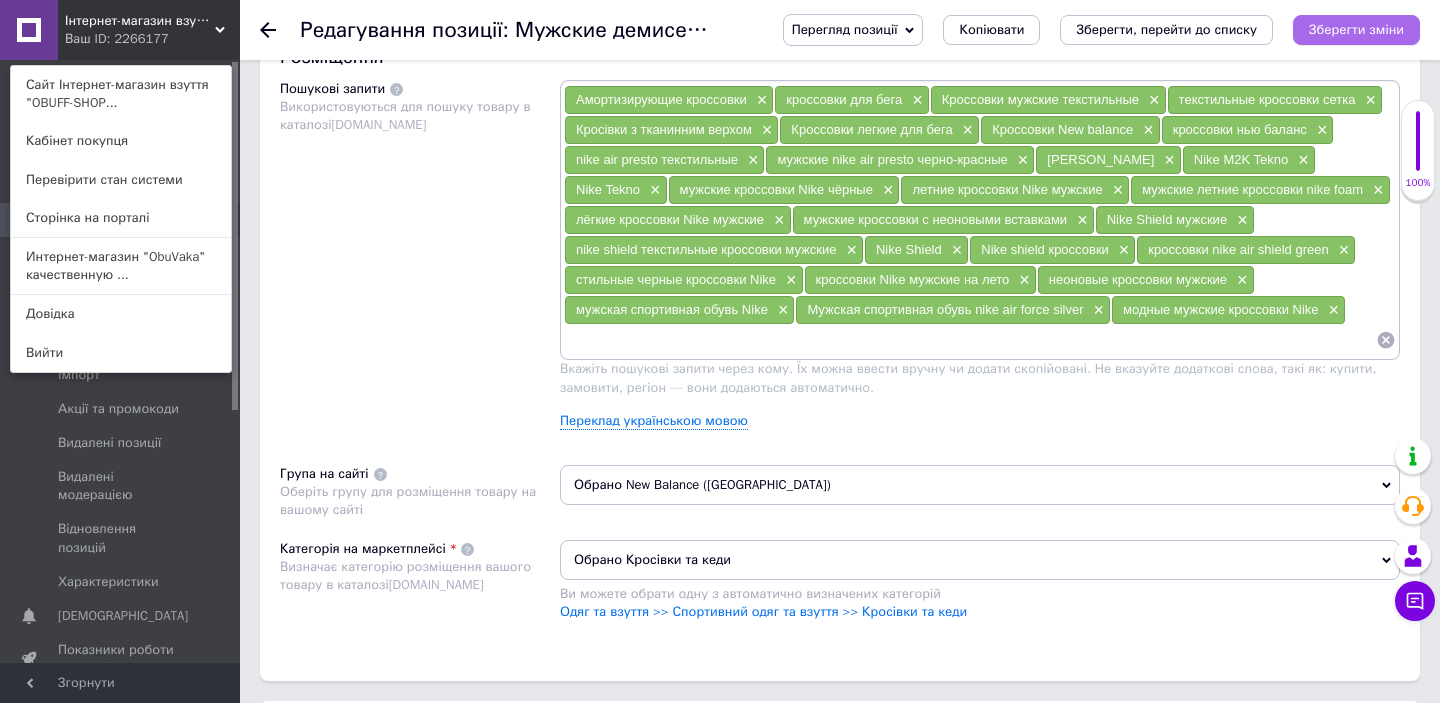 click on "Зберегти зміни" at bounding box center (1356, 30) 